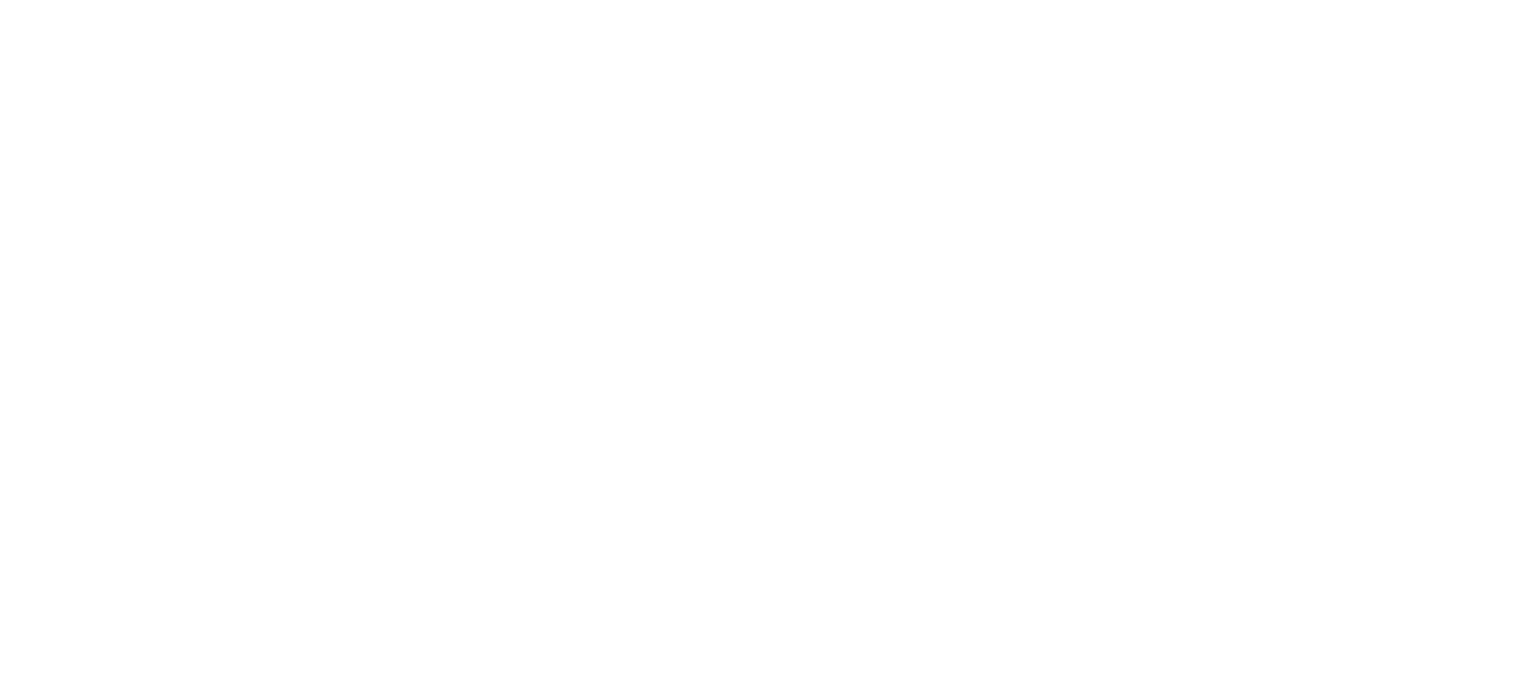 scroll, scrollTop: 0, scrollLeft: 0, axis: both 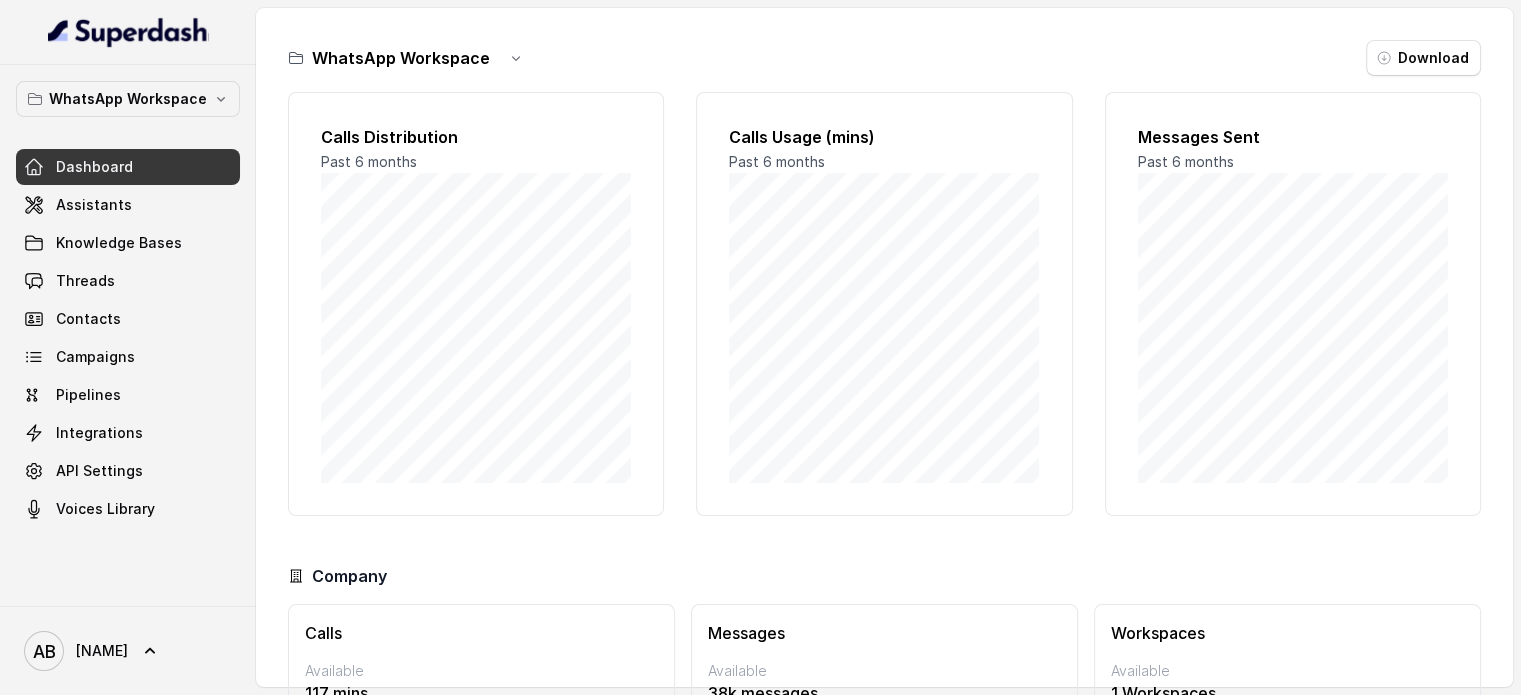 click on "Messages Available 38k messages   0 Max: 50k messages" at bounding box center (884, 700) 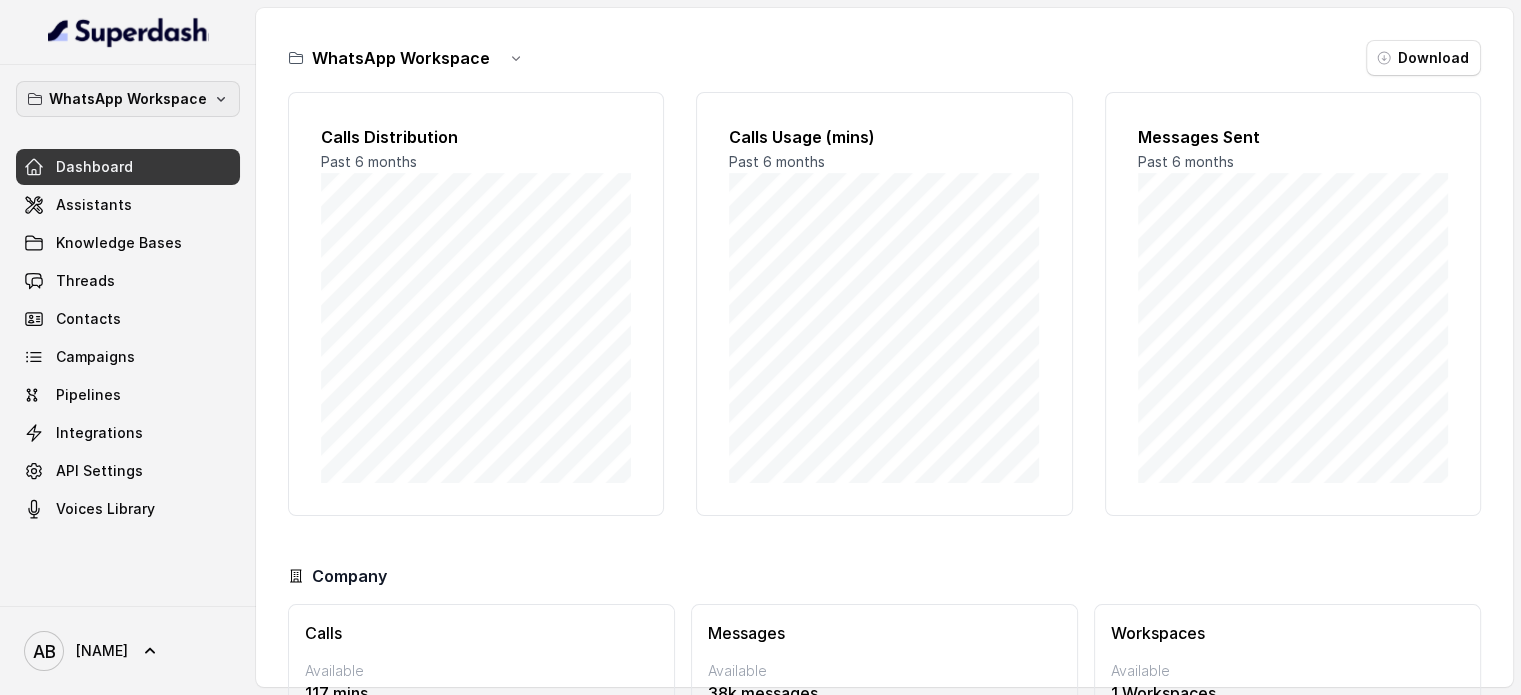 click on "WhatsApp Workspace" at bounding box center [128, 99] 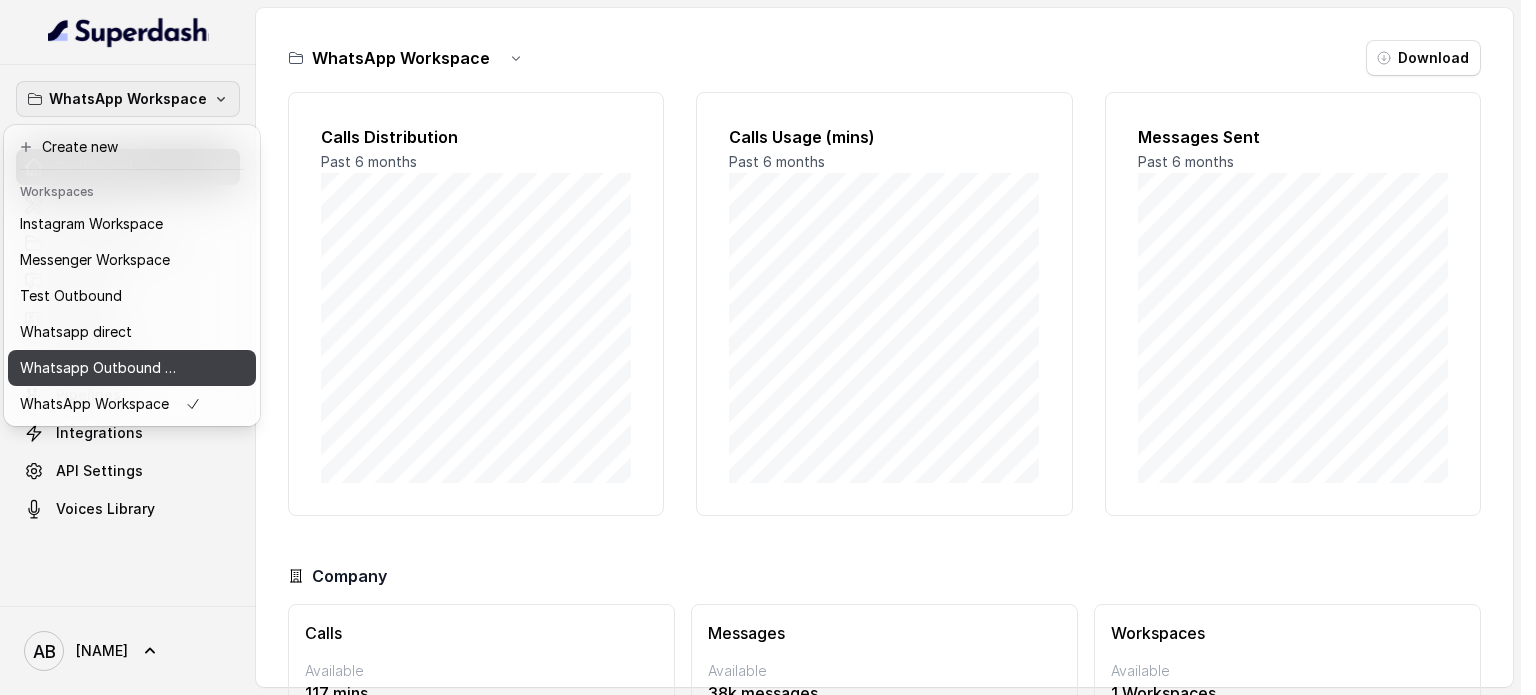 click on "Whatsapp Outbound Workspace" at bounding box center [100, 368] 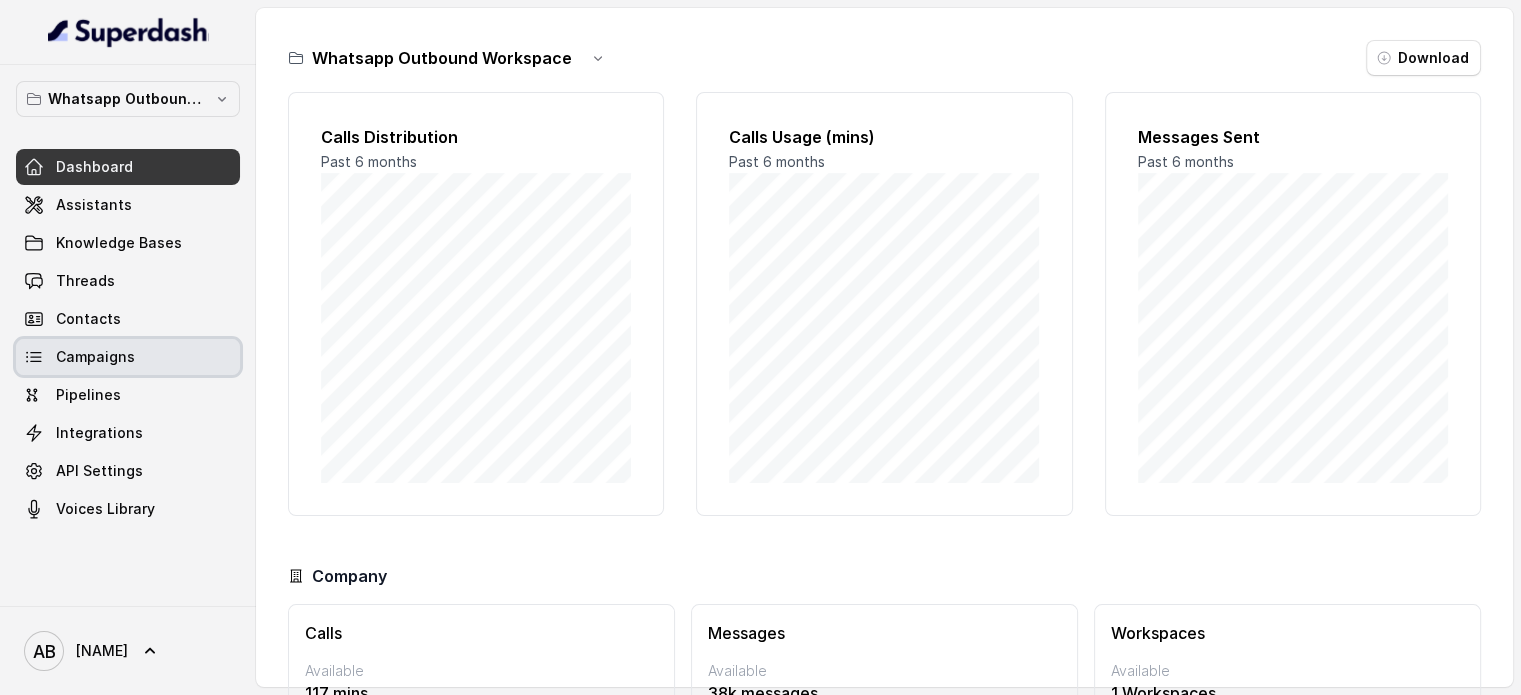 click on "Campaigns" at bounding box center (128, 357) 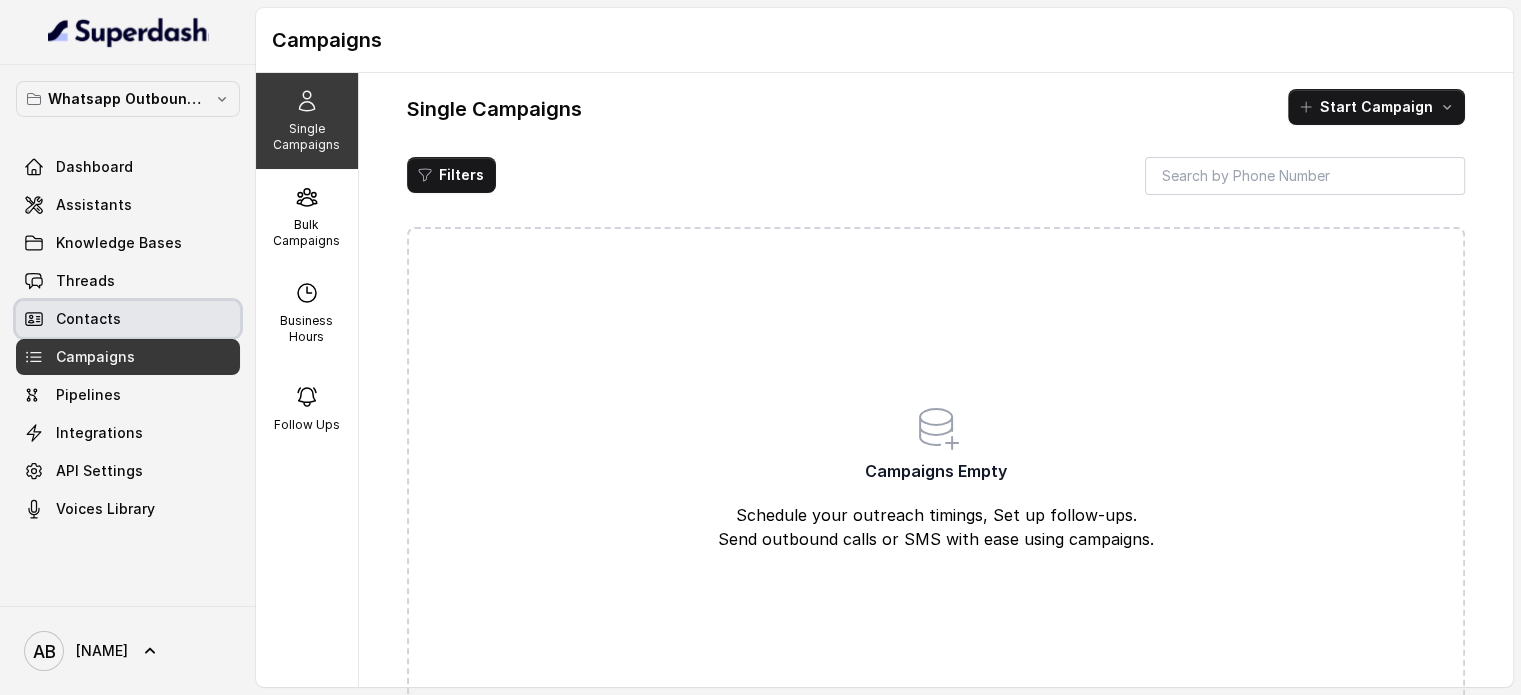 drag, startPoint x: 172, startPoint y: 312, endPoint x: 176, endPoint y: 293, distance: 19.416489 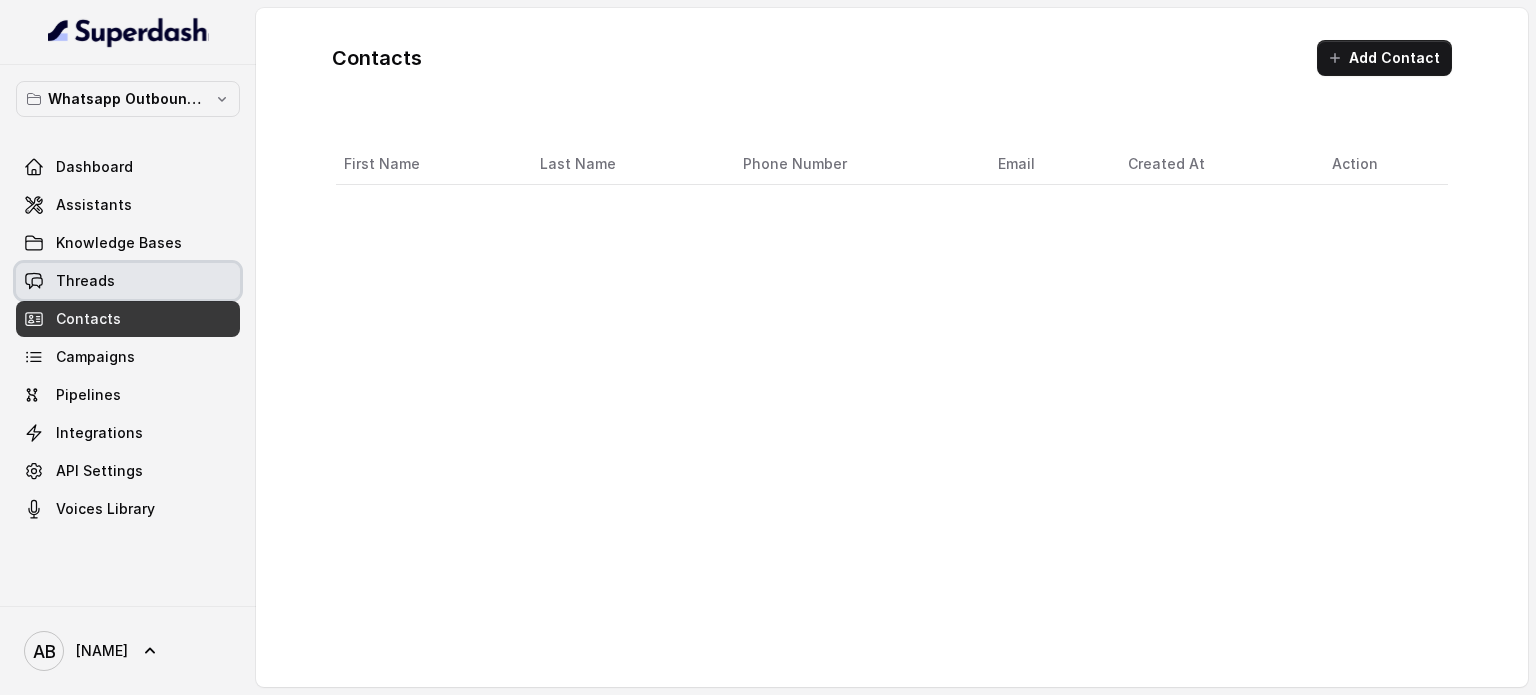 click on "Threads" at bounding box center (128, 281) 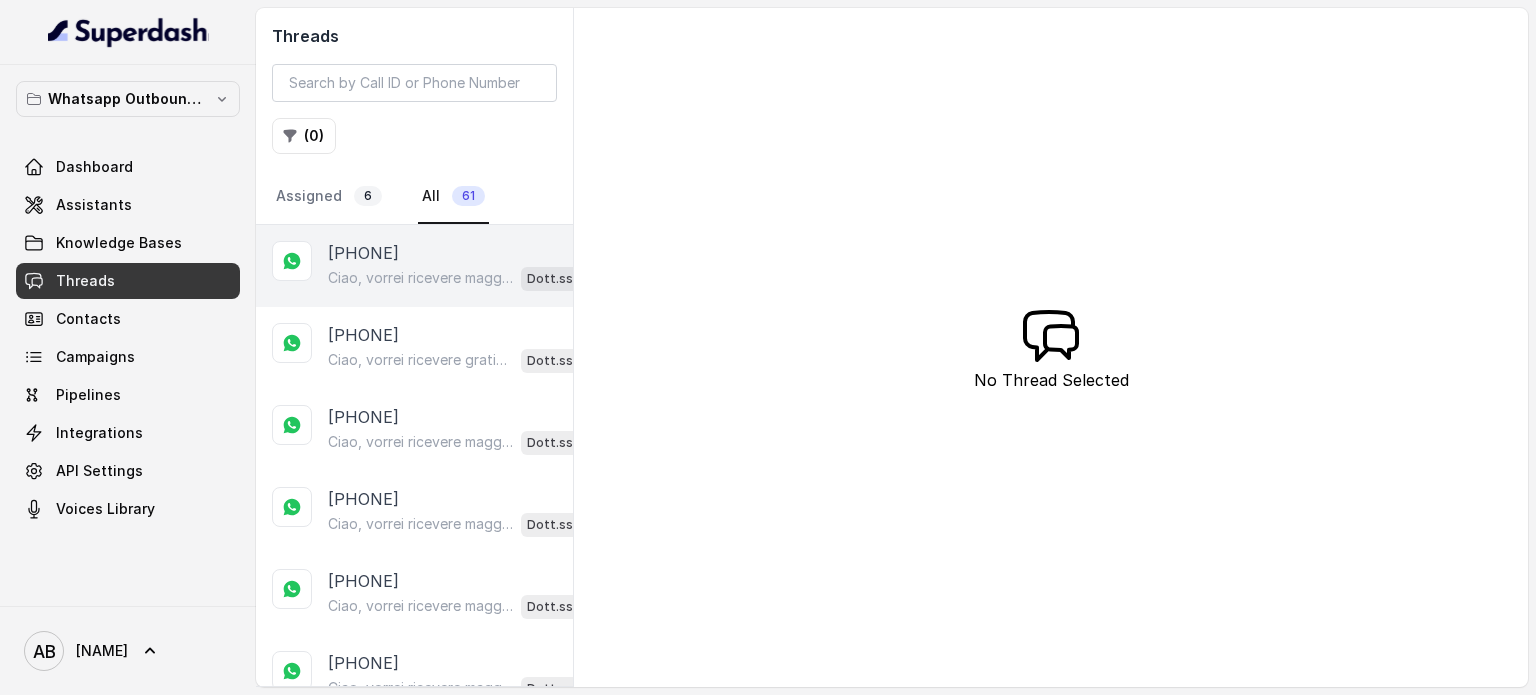 click on "Ciao, vorrei ricevere maggiori informazioni e il regalo in omaggio sulla libertà alimentare, per favore" at bounding box center [420, 278] 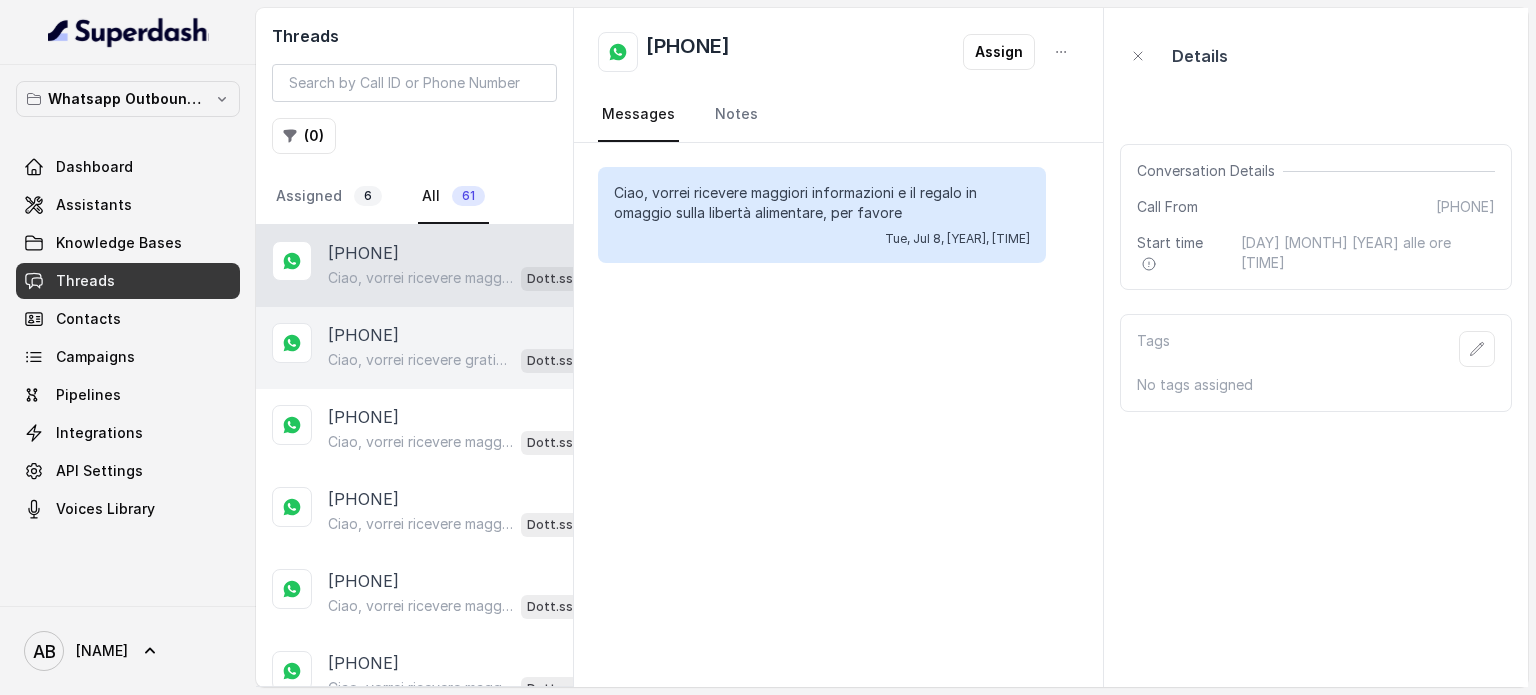 click on "[PHONE]" at bounding box center (363, 335) 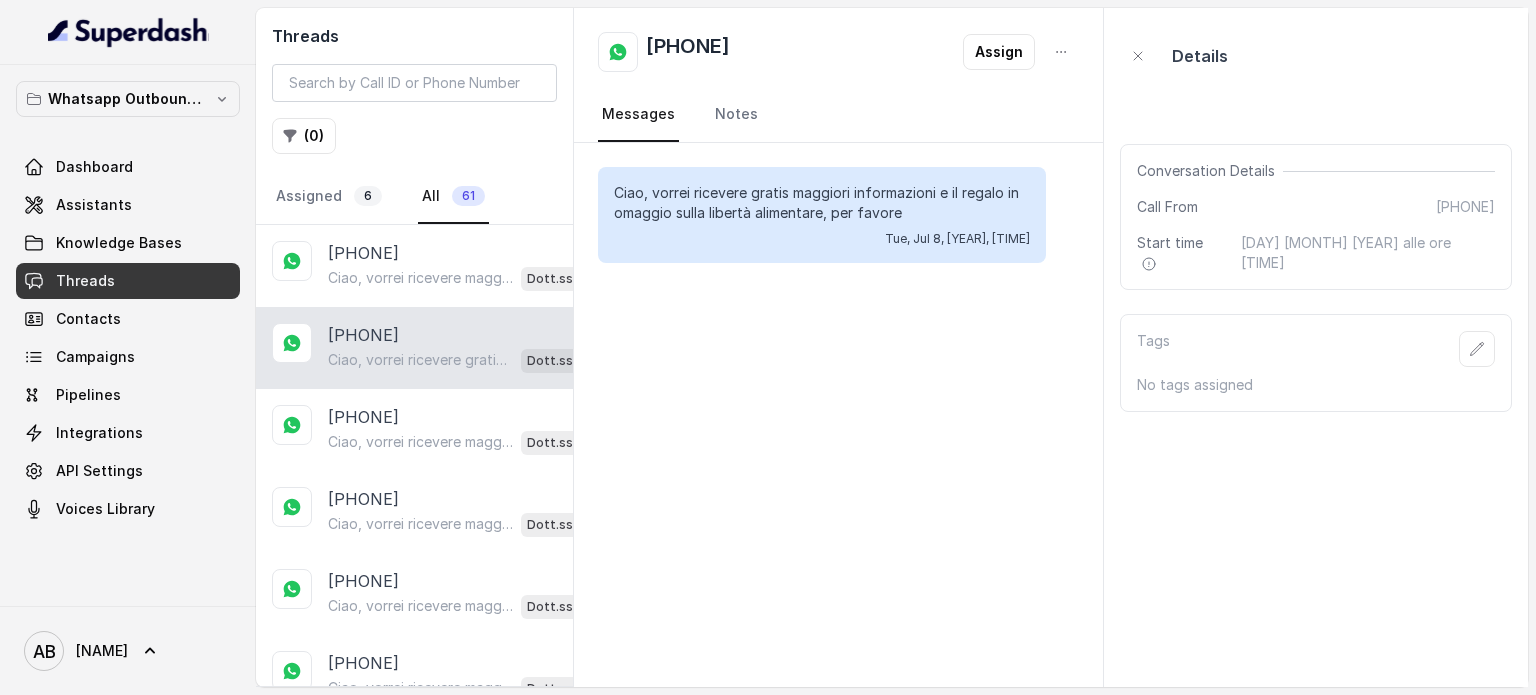 click on "[PHONE] Ciao, vorrei ricevere gratis maggiori informazioni e il regalo in omaggio sulla libertà alimentare, per favore Dott.ssa Saccone Federica AI" at bounding box center [414, 348] 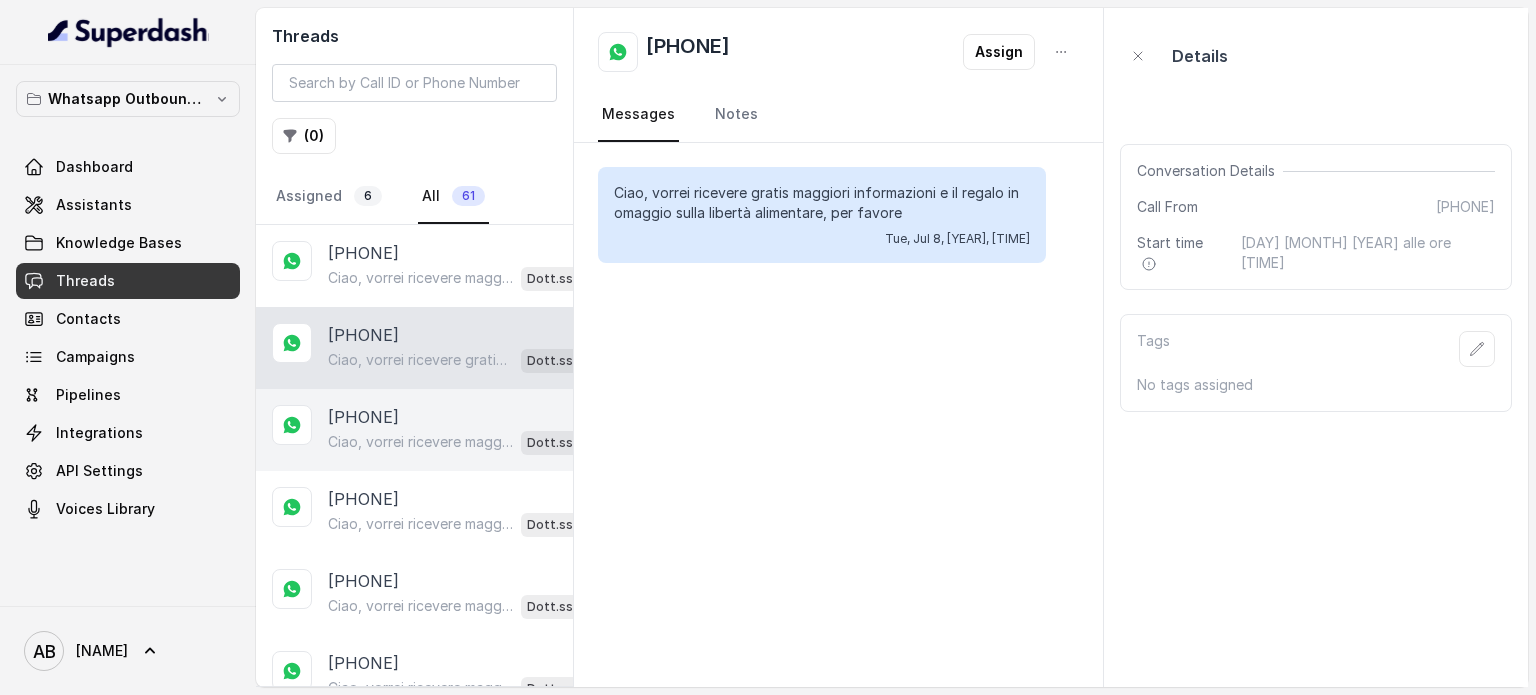 click on "[PHONE]" at bounding box center (470, 417) 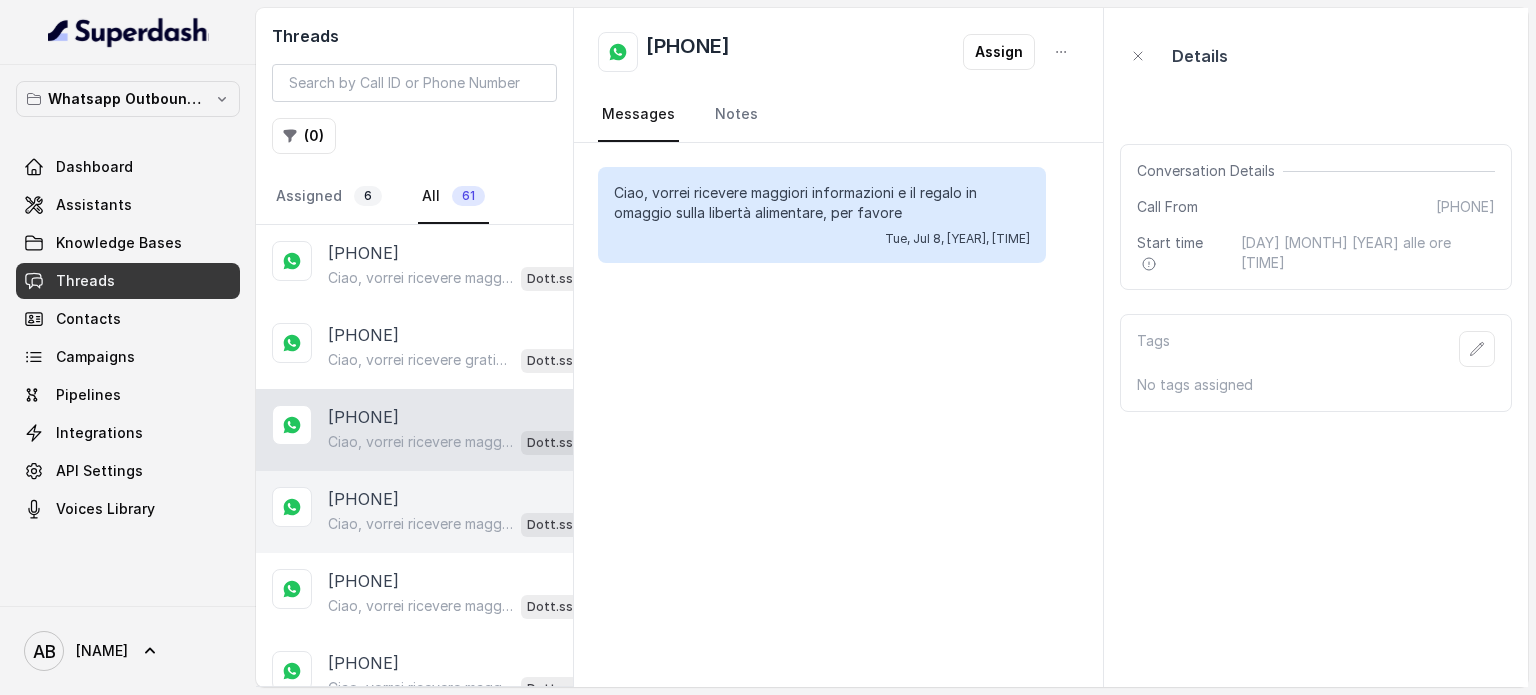drag, startPoint x: 455, startPoint y: 458, endPoint x: 452, endPoint y: 471, distance: 13.341664 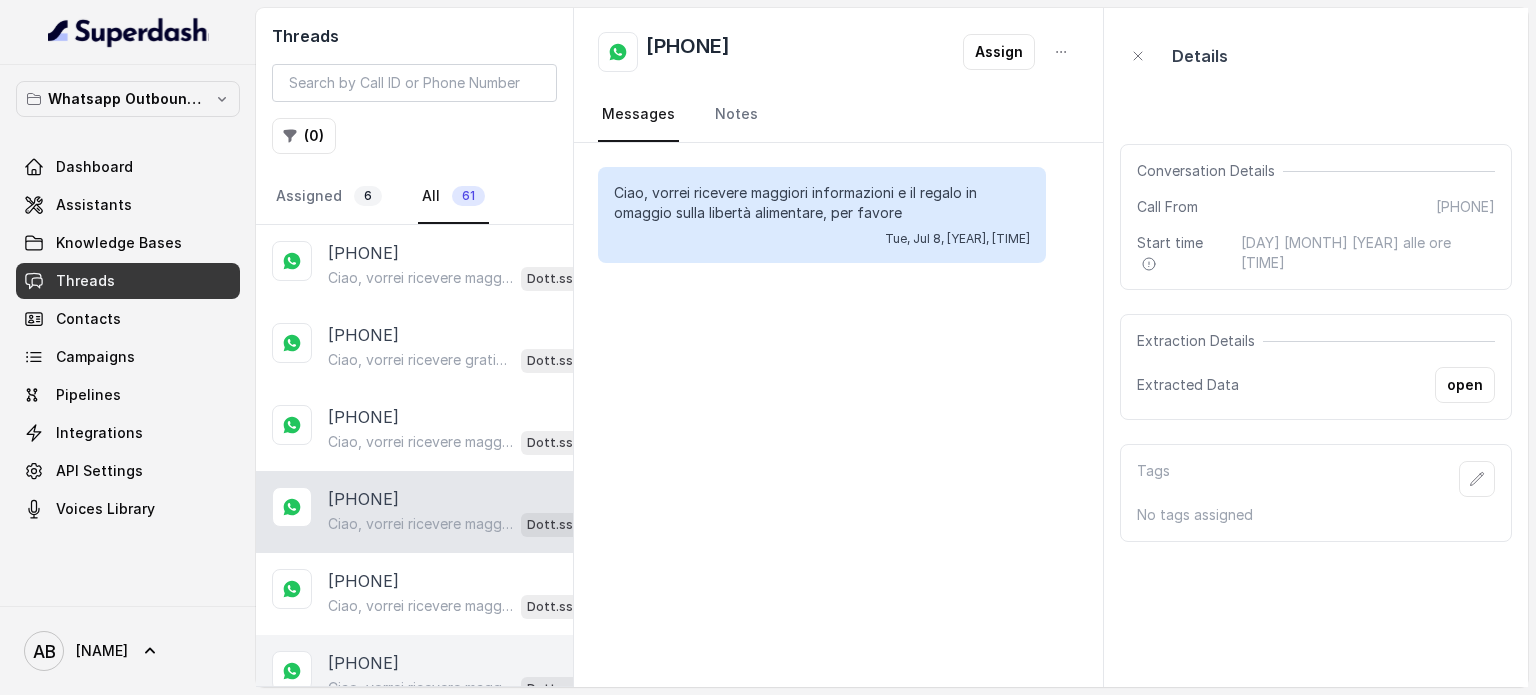 scroll, scrollTop: 200, scrollLeft: 0, axis: vertical 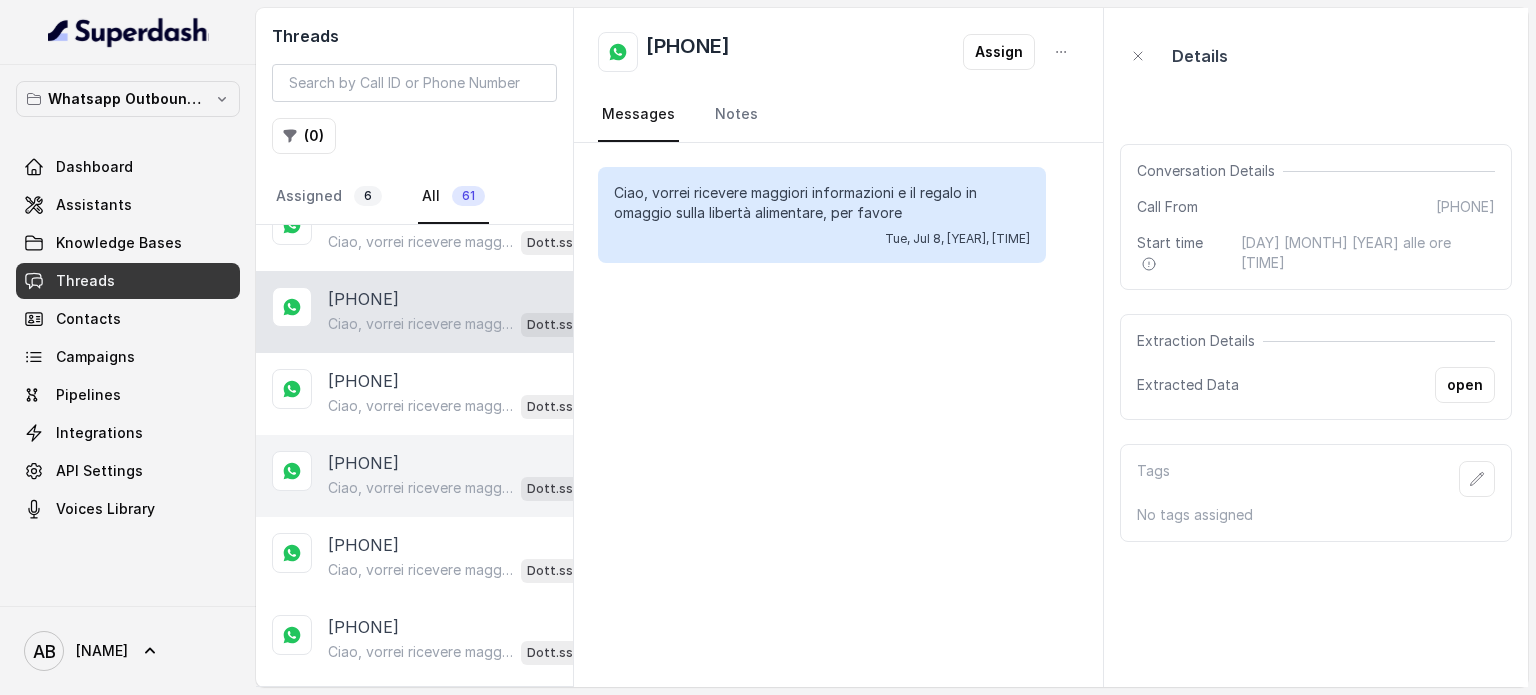 click on "+39[PHONE]" at bounding box center [363, 463] 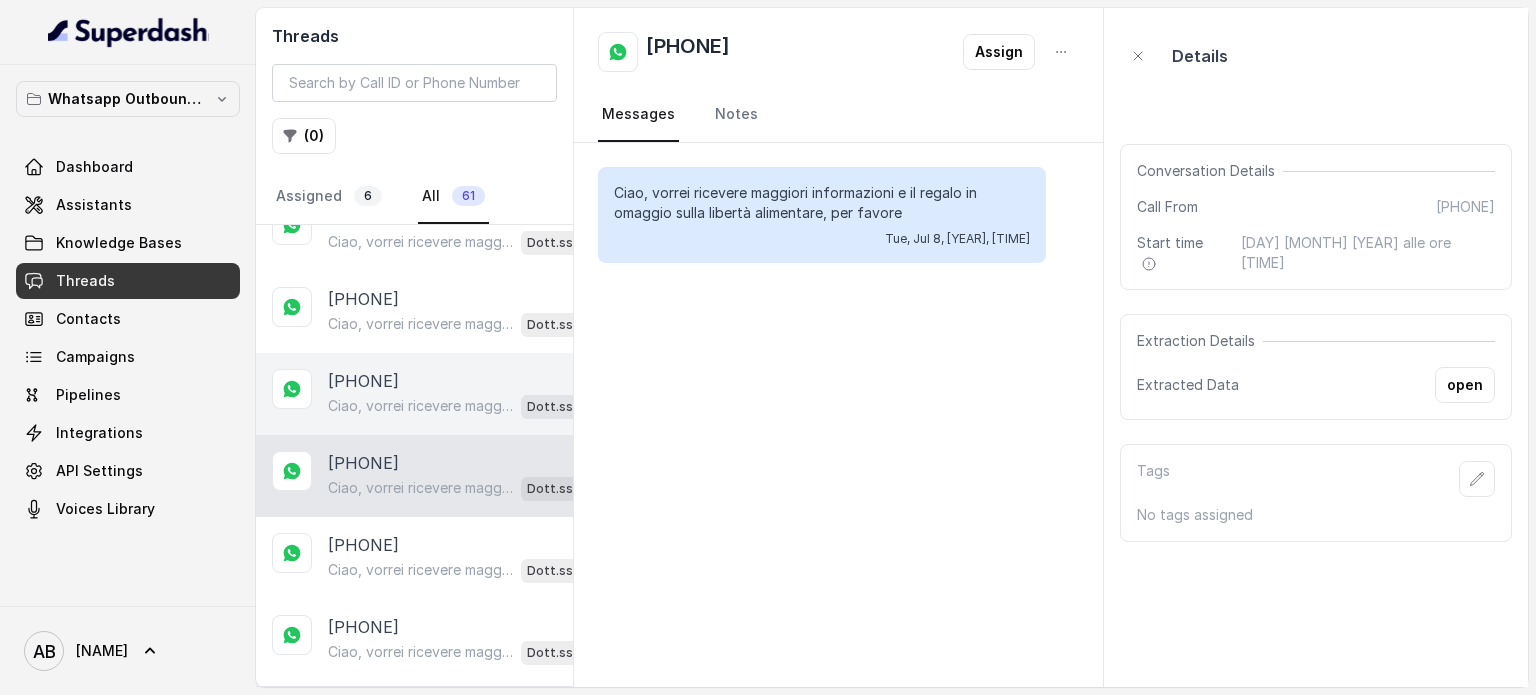 drag, startPoint x: 428, startPoint y: 384, endPoint x: 422, endPoint y: 425, distance: 41.4367 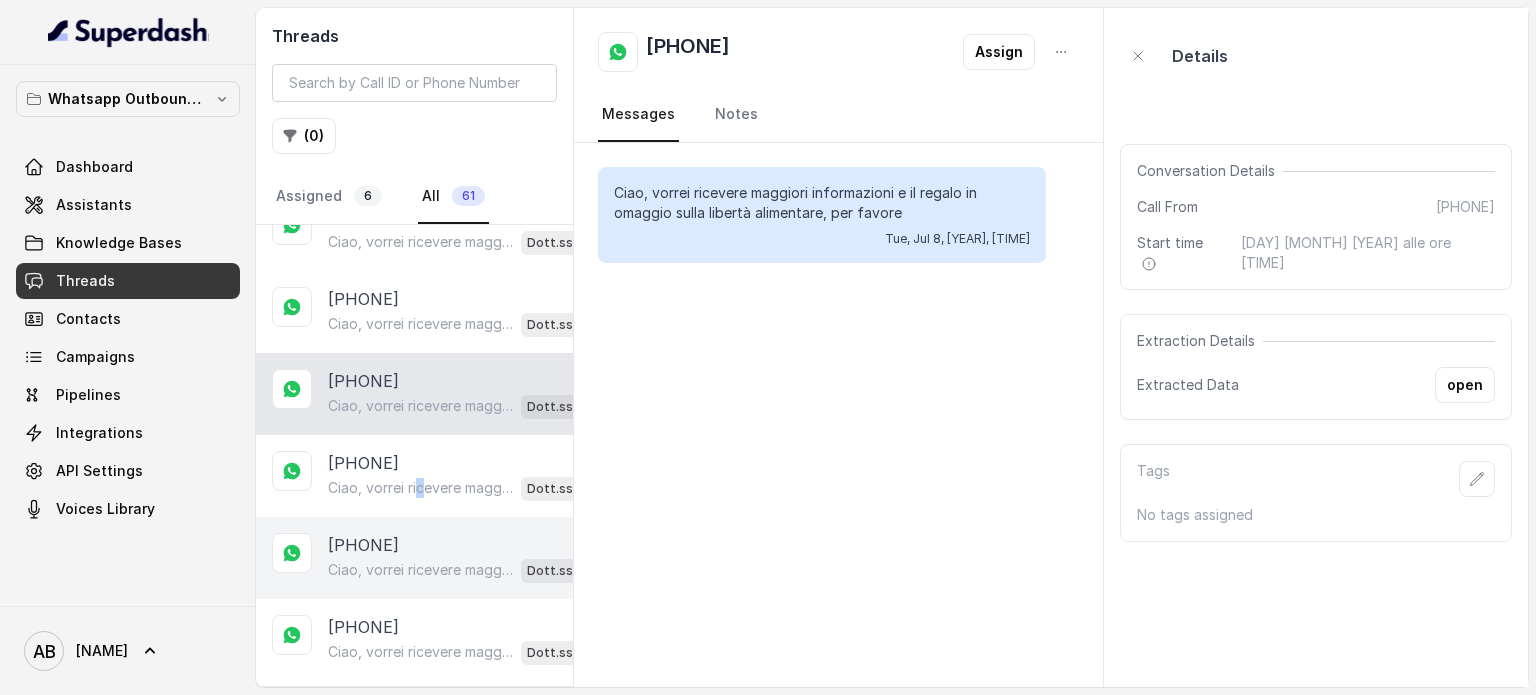 drag, startPoint x: 421, startPoint y: 500, endPoint x: 416, endPoint y: 470, distance: 30.413813 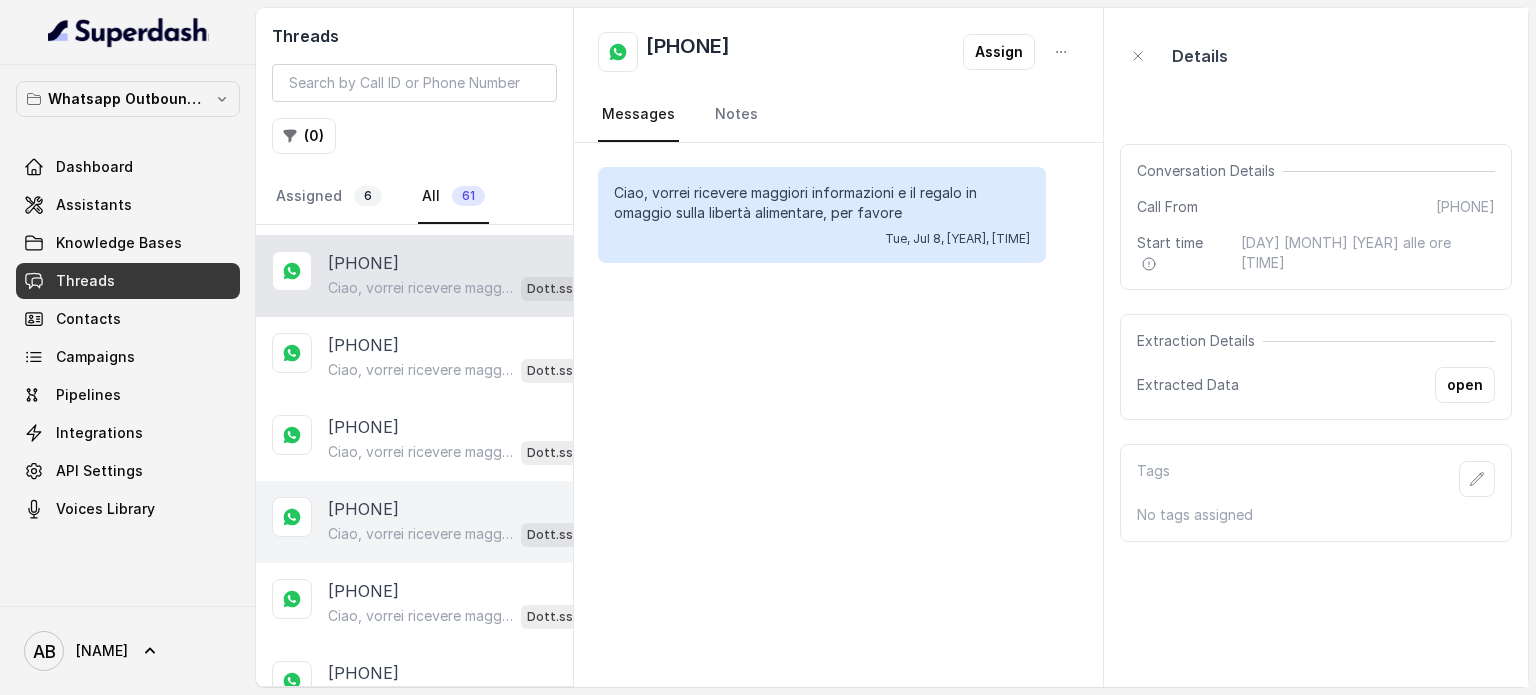 click on "+39[PHONE]" at bounding box center (363, 509) 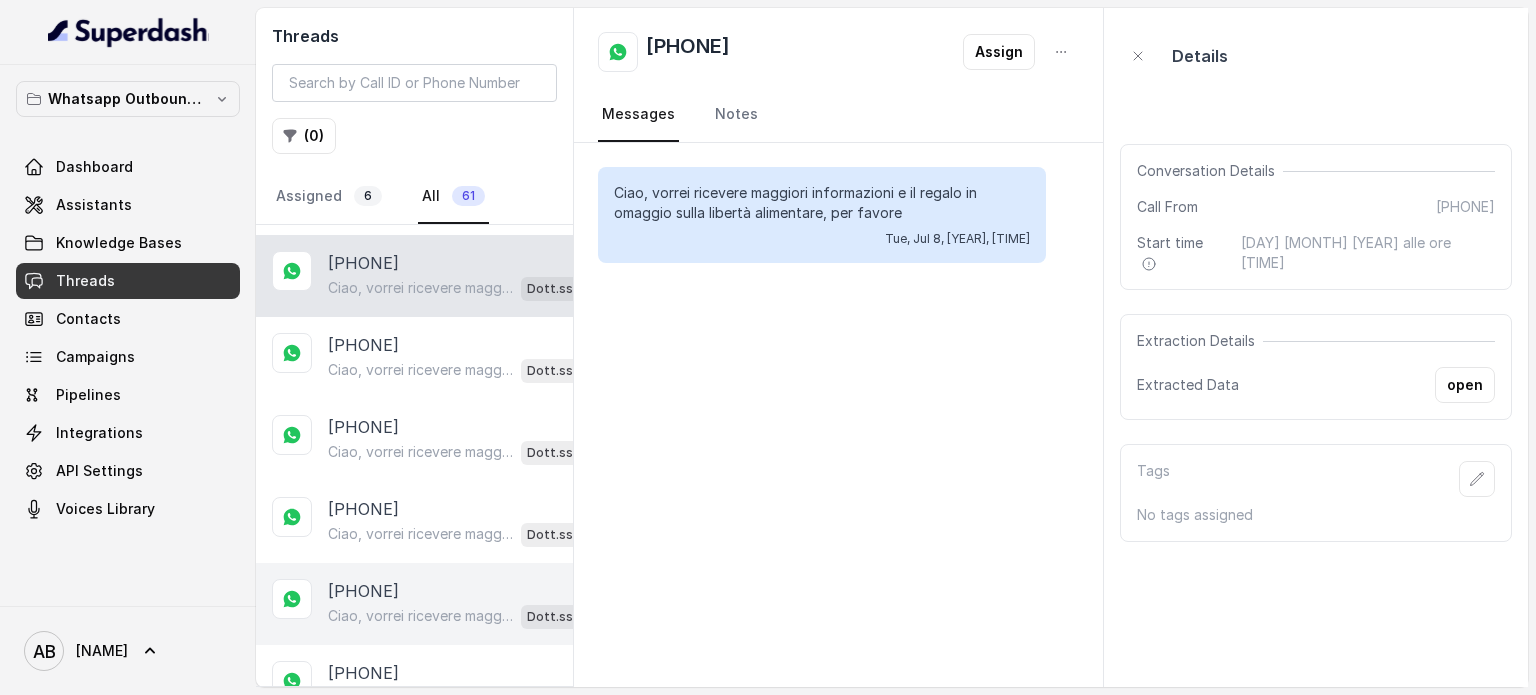 scroll, scrollTop: 500, scrollLeft: 0, axis: vertical 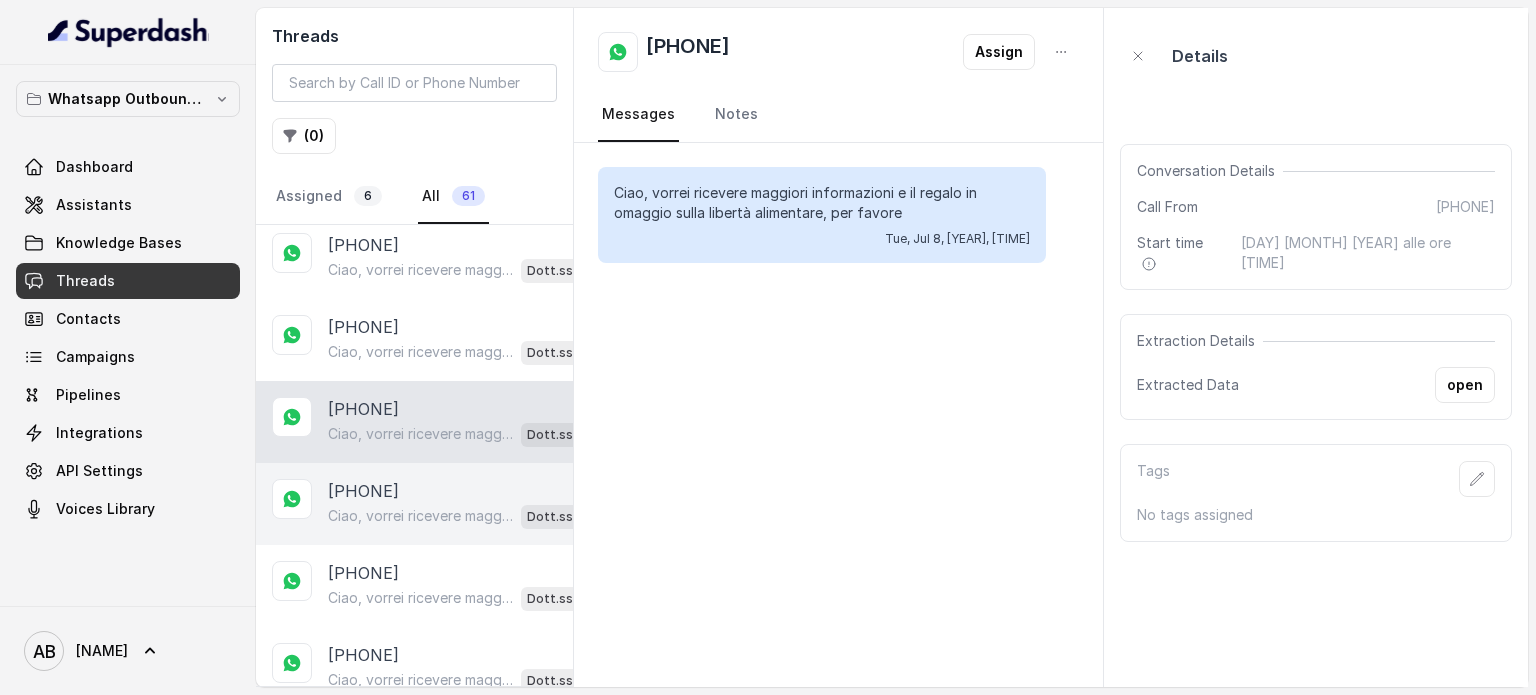 drag, startPoint x: 407, startPoint y: 493, endPoint x: 408, endPoint y: 510, distance: 17.029387 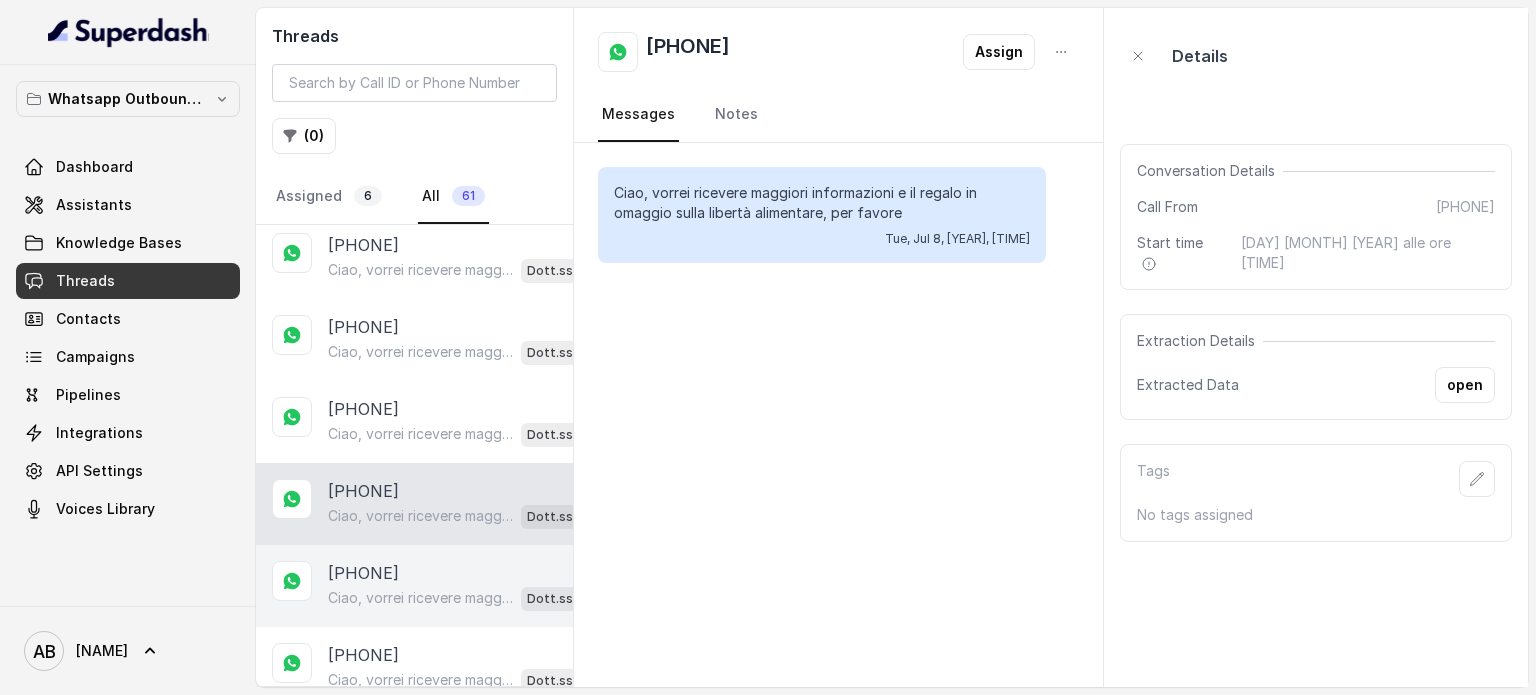 click on "[PHONE]" at bounding box center (363, 573) 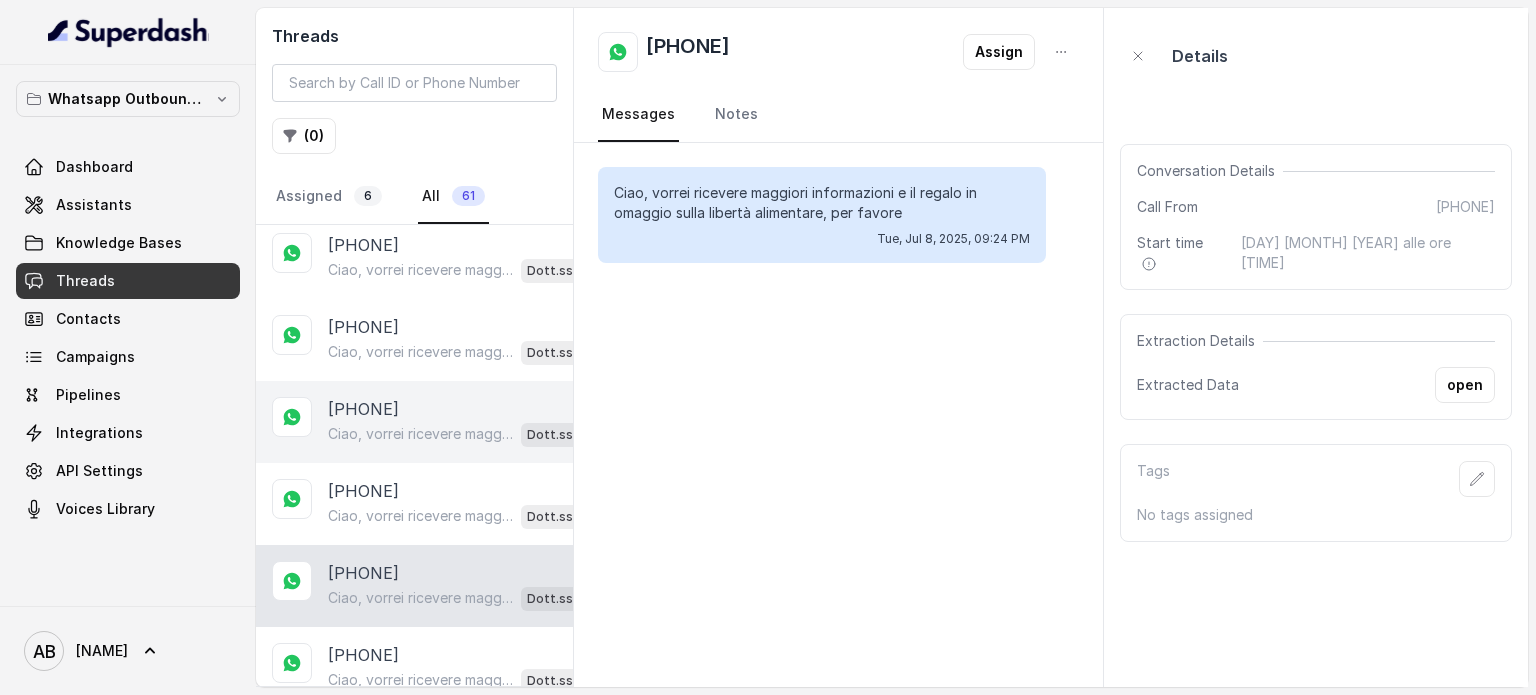 scroll, scrollTop: 700, scrollLeft: 0, axis: vertical 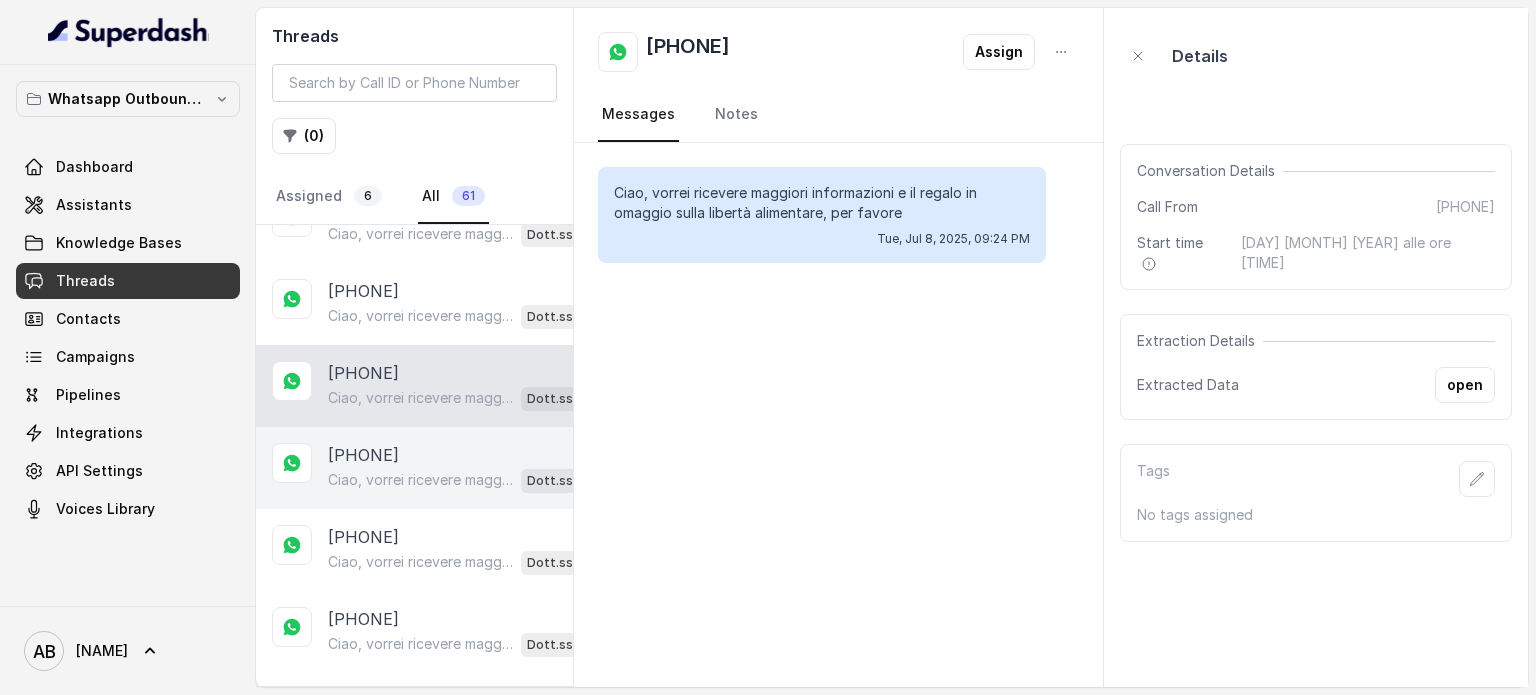 click on "Ciao, vorrei ricevere maggiori informazioni e il regalo in omaggio sulla libertà alimentare, per favore" at bounding box center (420, 480) 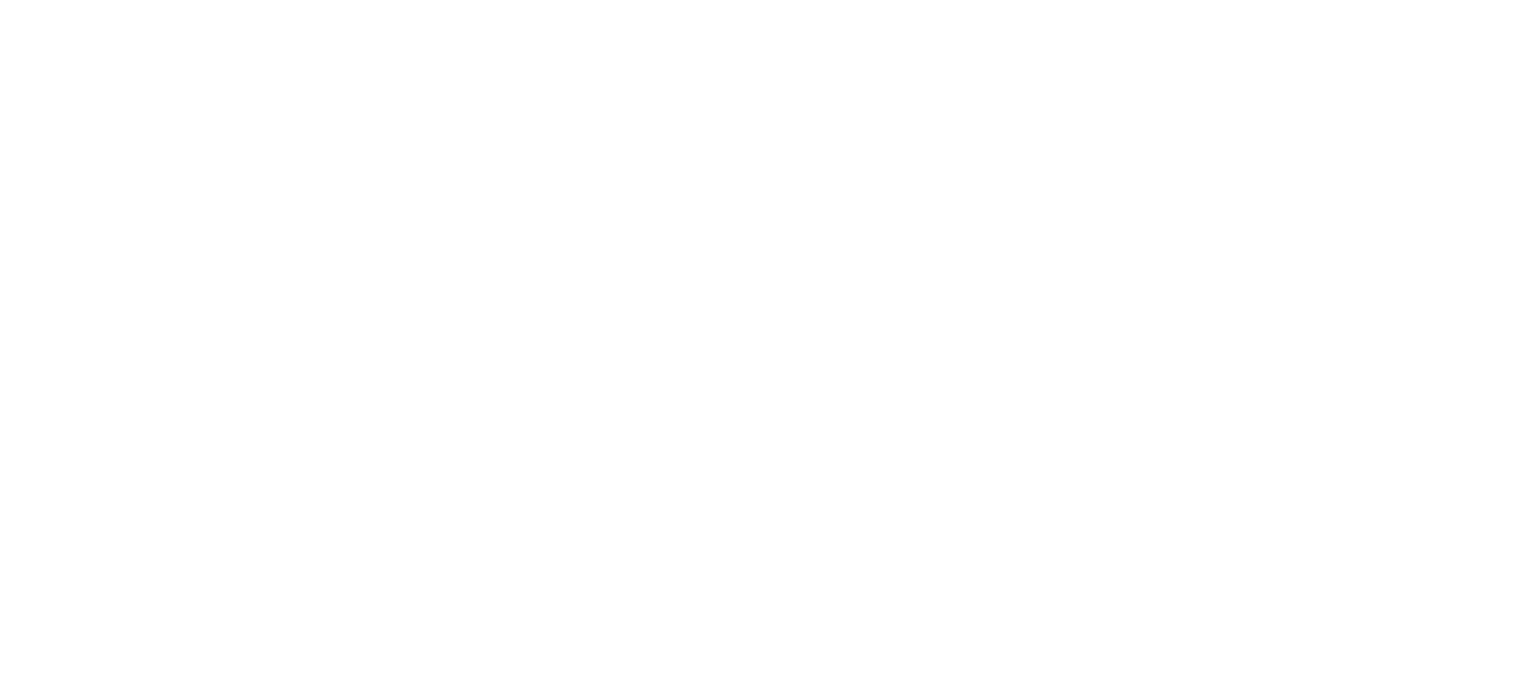 scroll, scrollTop: 0, scrollLeft: 0, axis: both 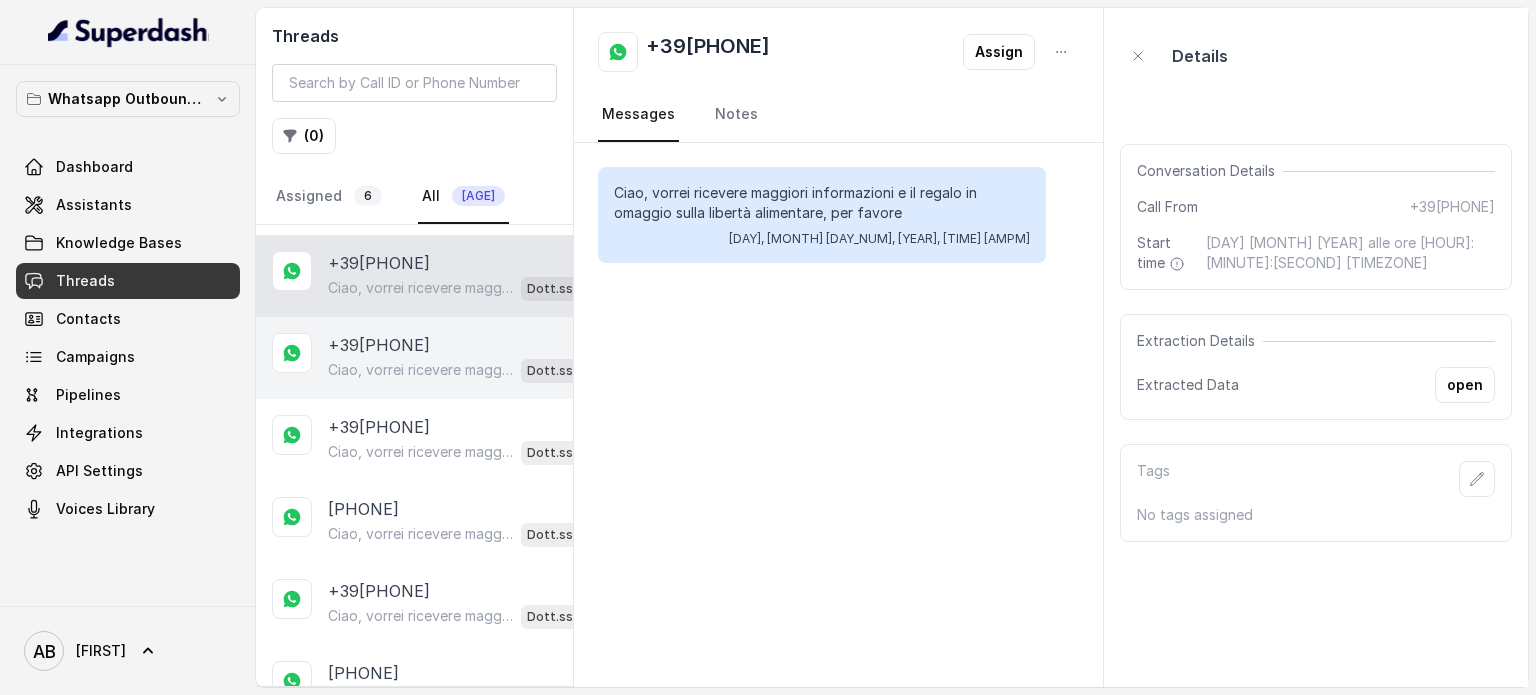 click on "+39[PHONE]" at bounding box center [379, 345] 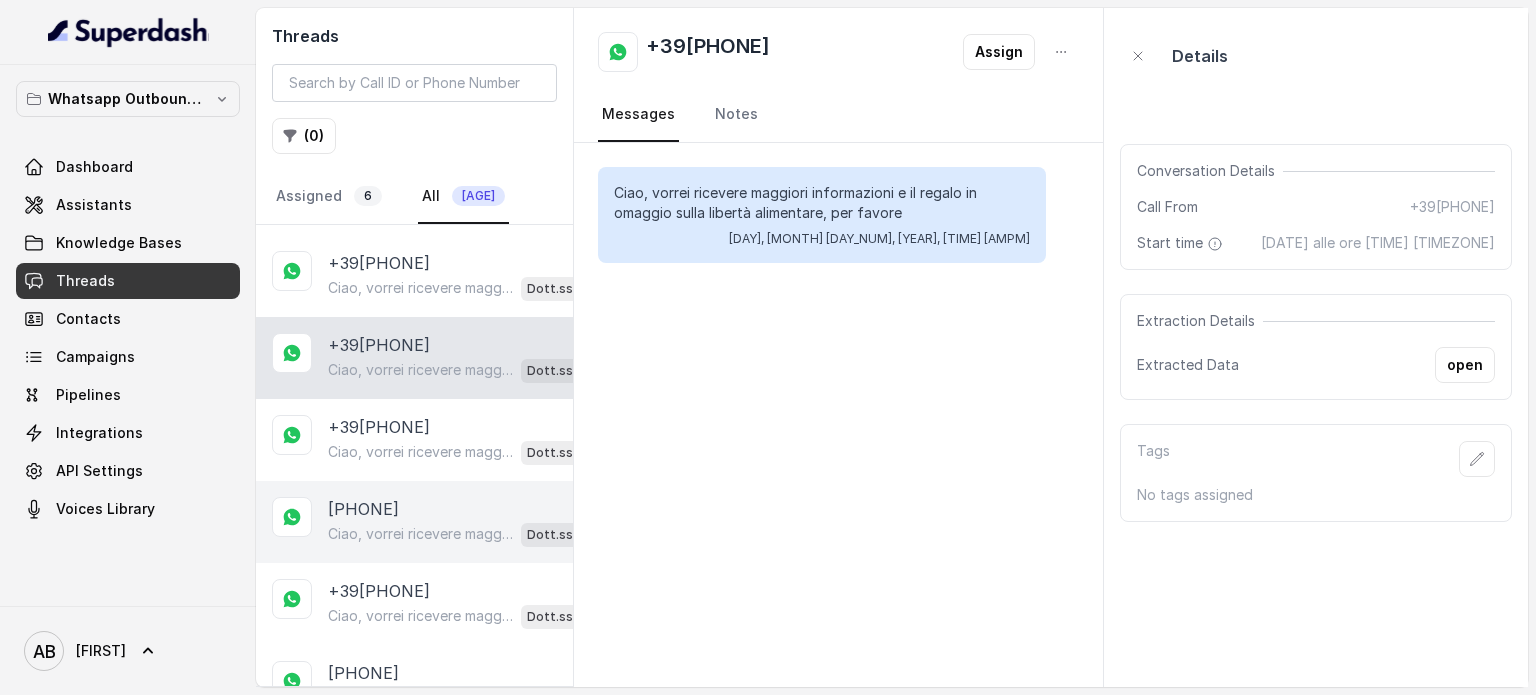 click on "[PHONE]" at bounding box center [363, 509] 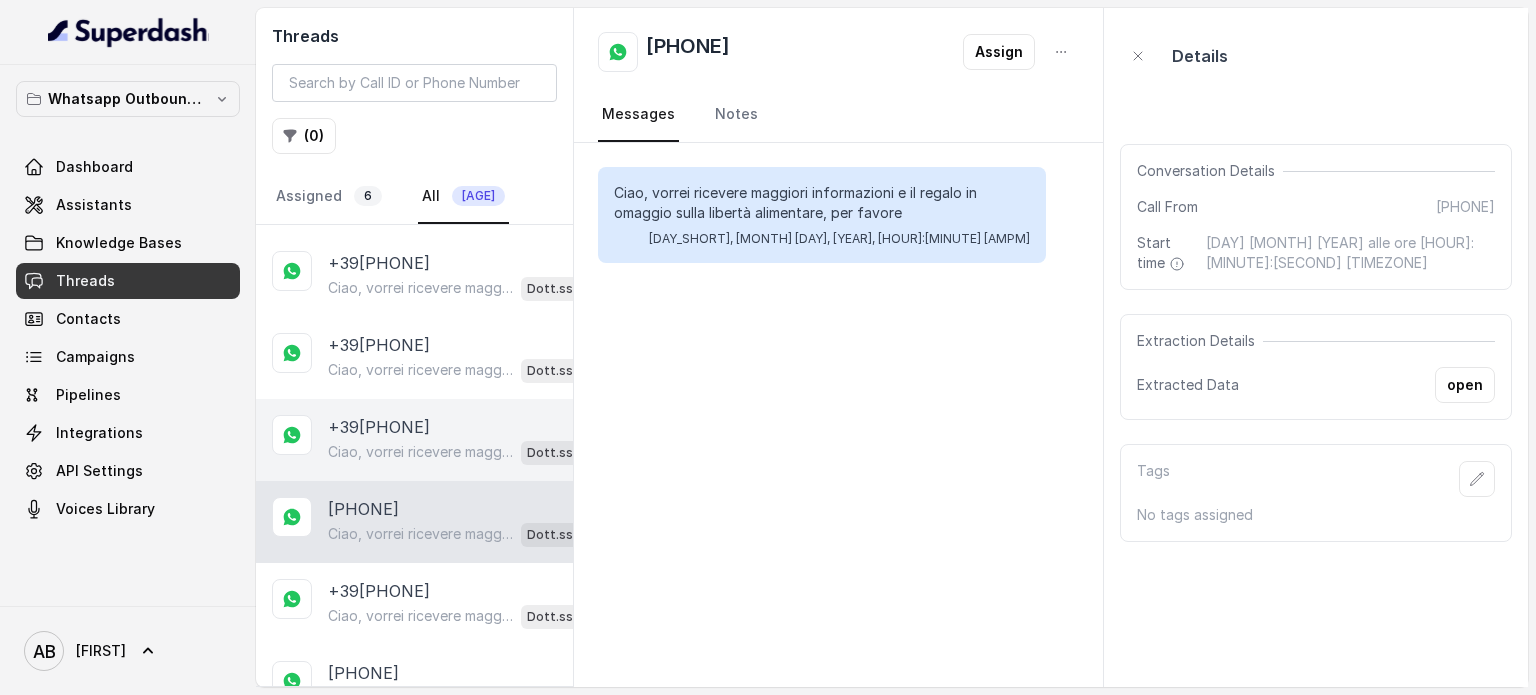 click on "Ciao, vorrei ricevere maggiori informazioni e il regalo in omaggio sulla libertà alimentare, per favore" at bounding box center (420, 452) 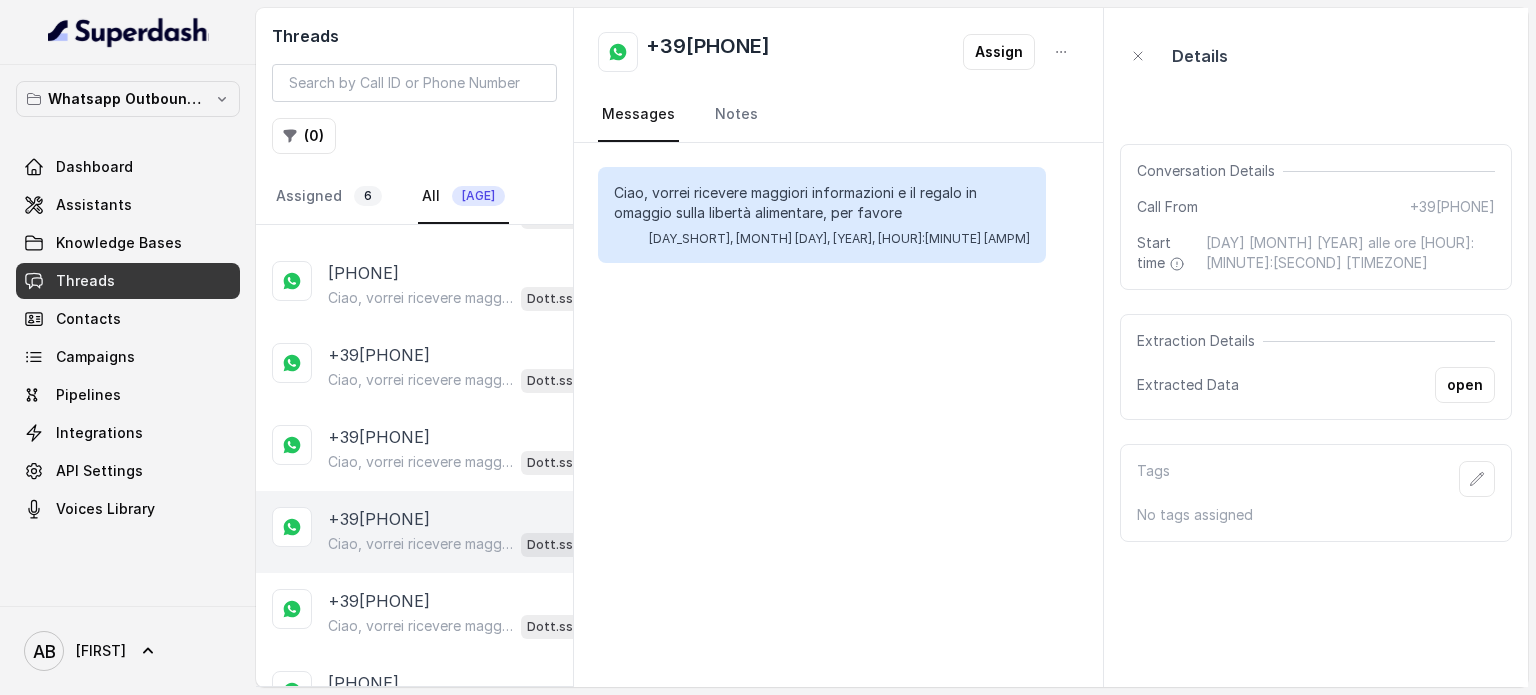 click on "Ciao, vorrei ricevere maggiori informazioni e il regalo in omaggio sulla libertà alimentare, per favore" at bounding box center (420, 544) 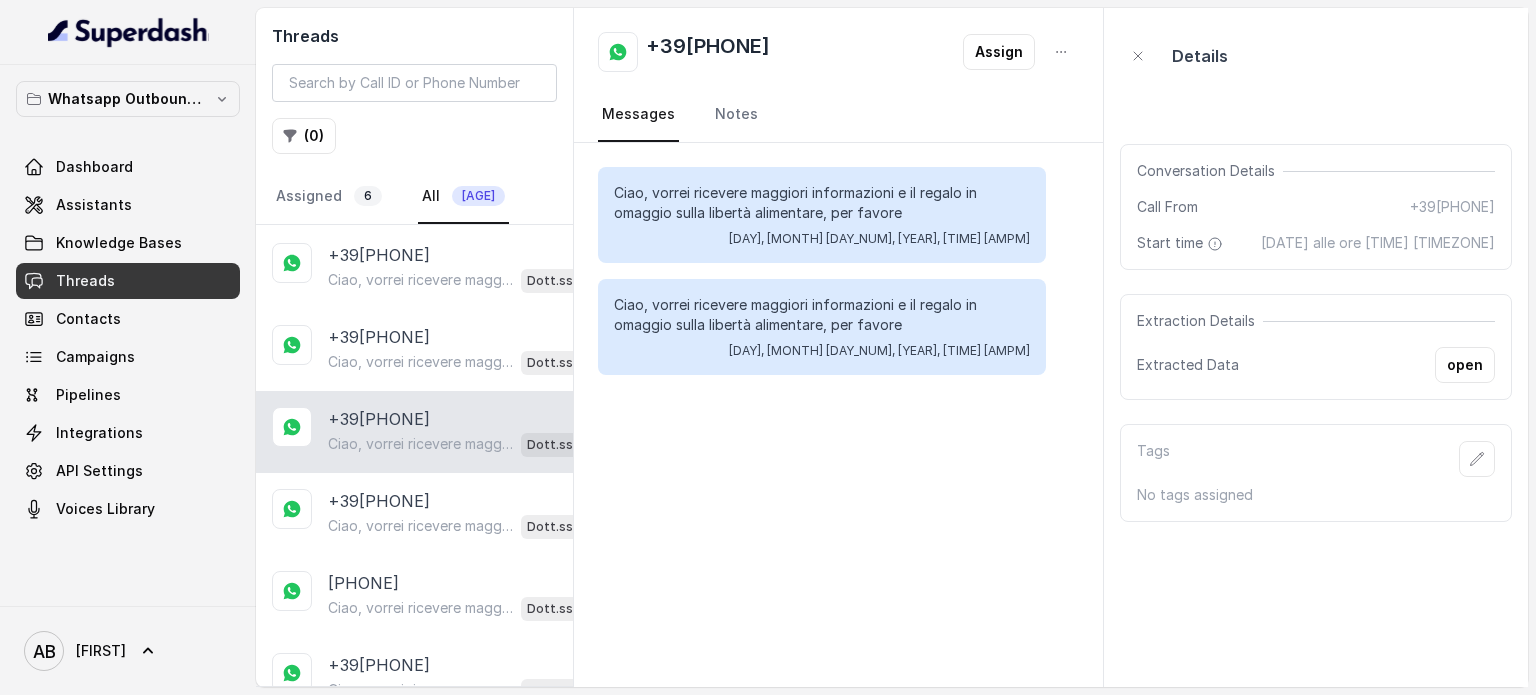 scroll, scrollTop: 1874, scrollLeft: 0, axis: vertical 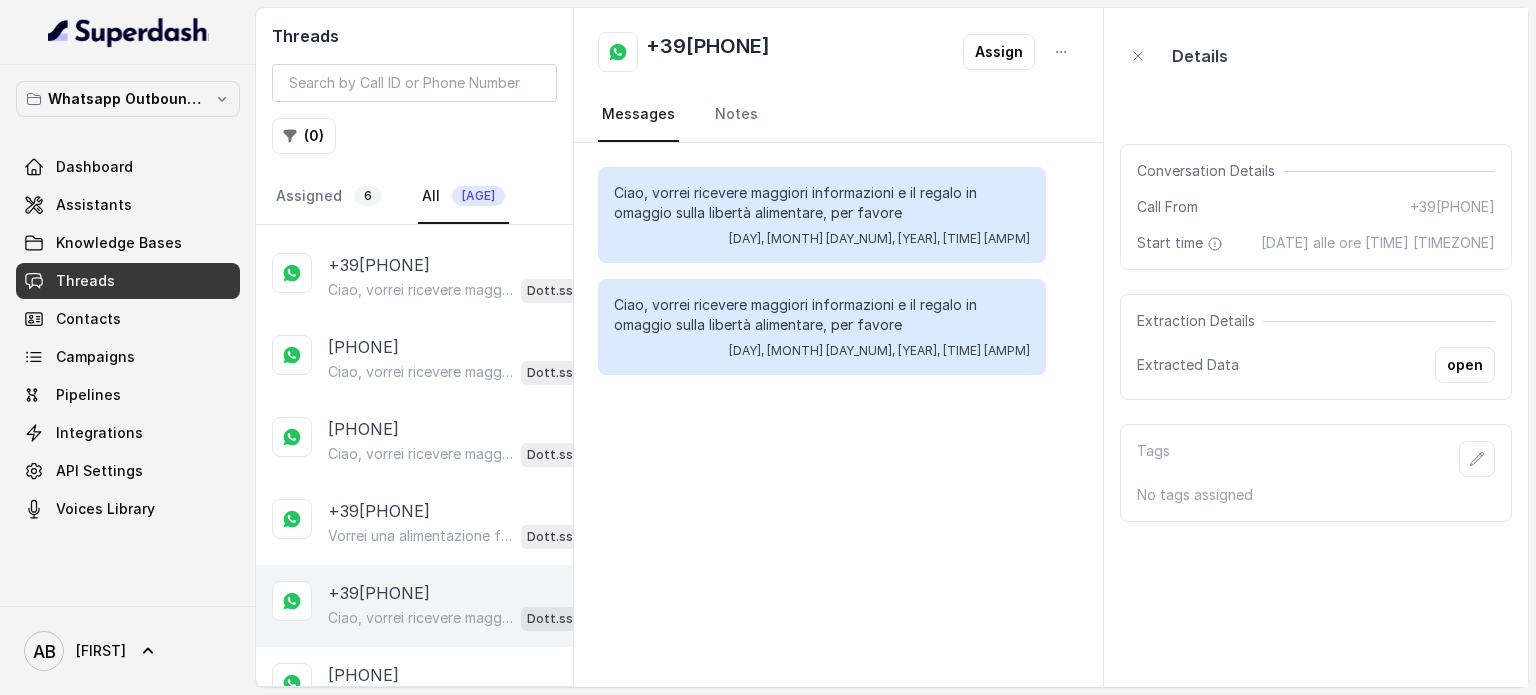 click on "+39[PHONE]   Ciao, vorrei ricevere maggiori informazioni e il regalo in omaggio sulla libertà alimentare, per favore Dott.ssa Saccone Federica AI" at bounding box center (414, 606) 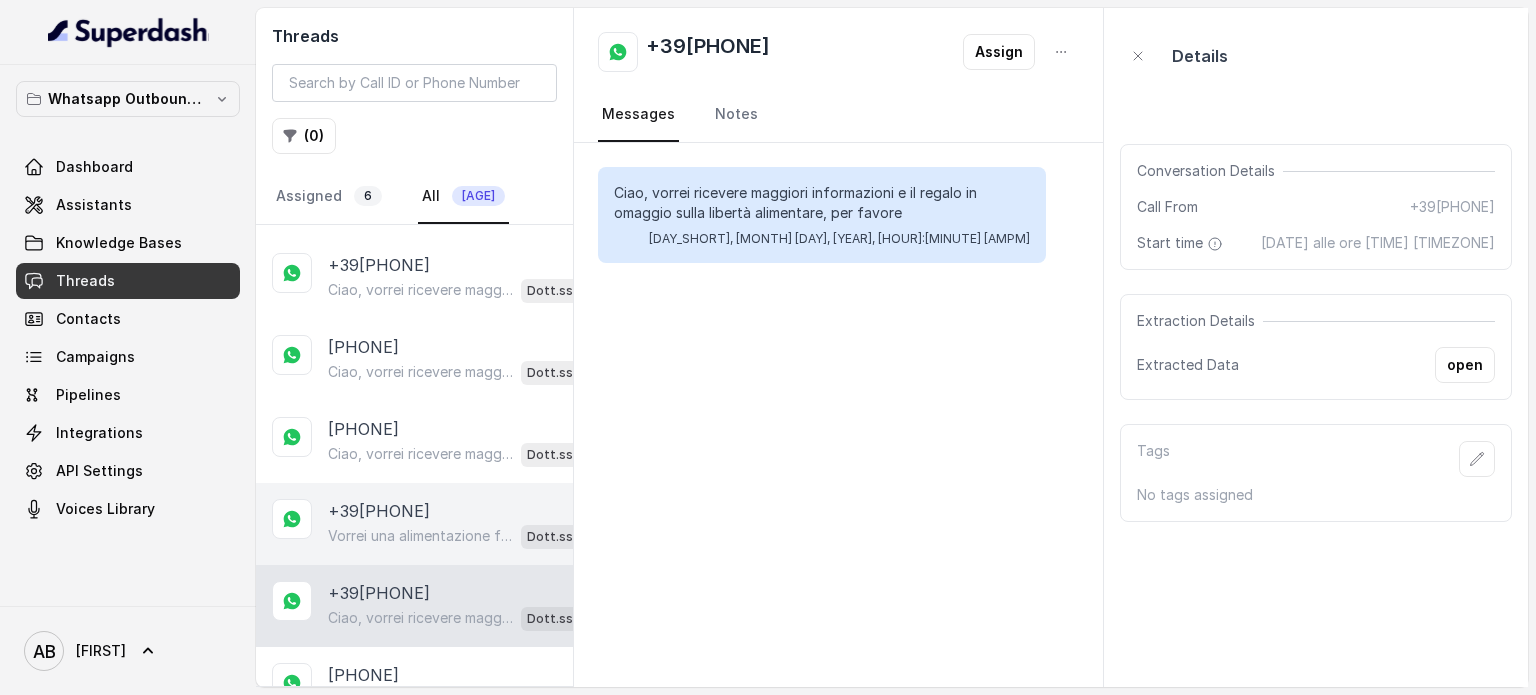 click on "+39[PHONE]" at bounding box center (379, 511) 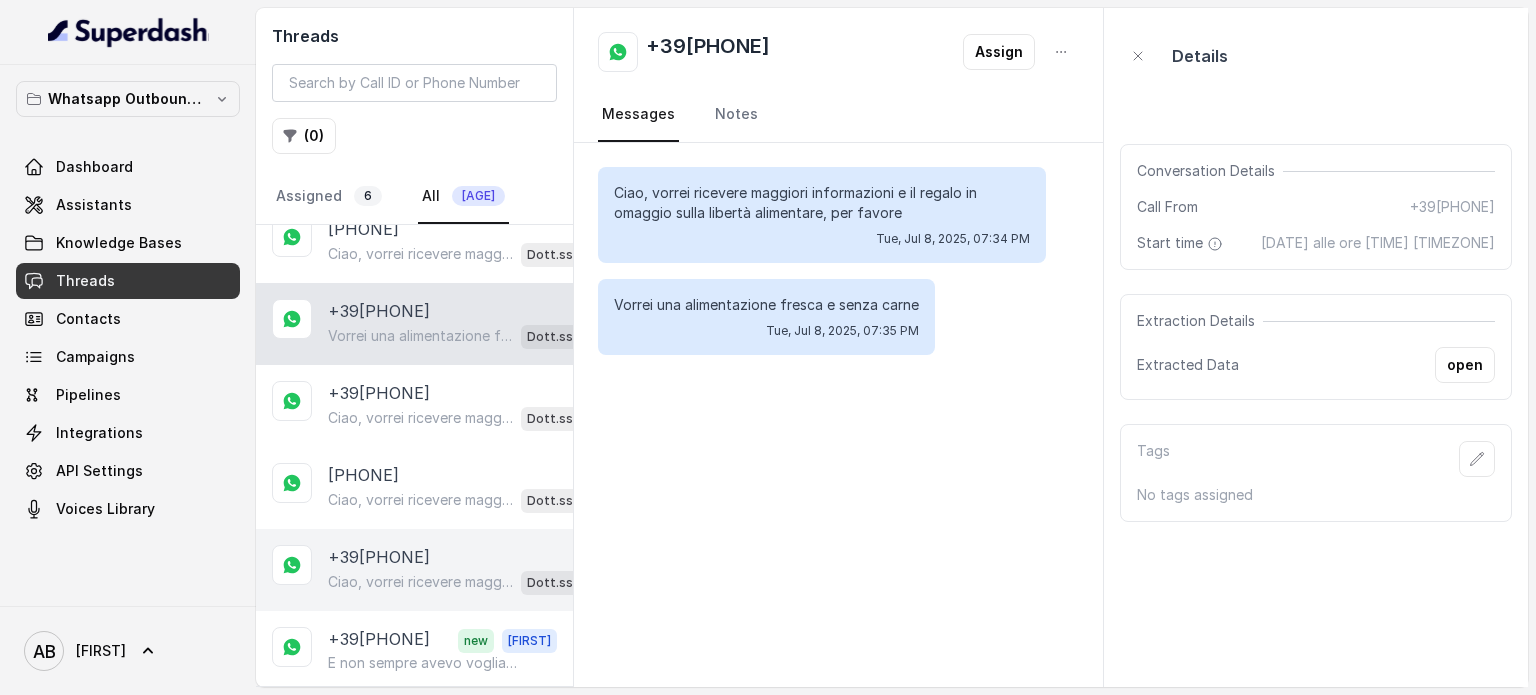 click on "[PHONE] Ciao, vorrei ricevere maggiori informazioni e il regalo in omaggio sulla libertà alimentare, per favore Dott.ssa [LAST] [FIRST]" at bounding box center [414, 570] 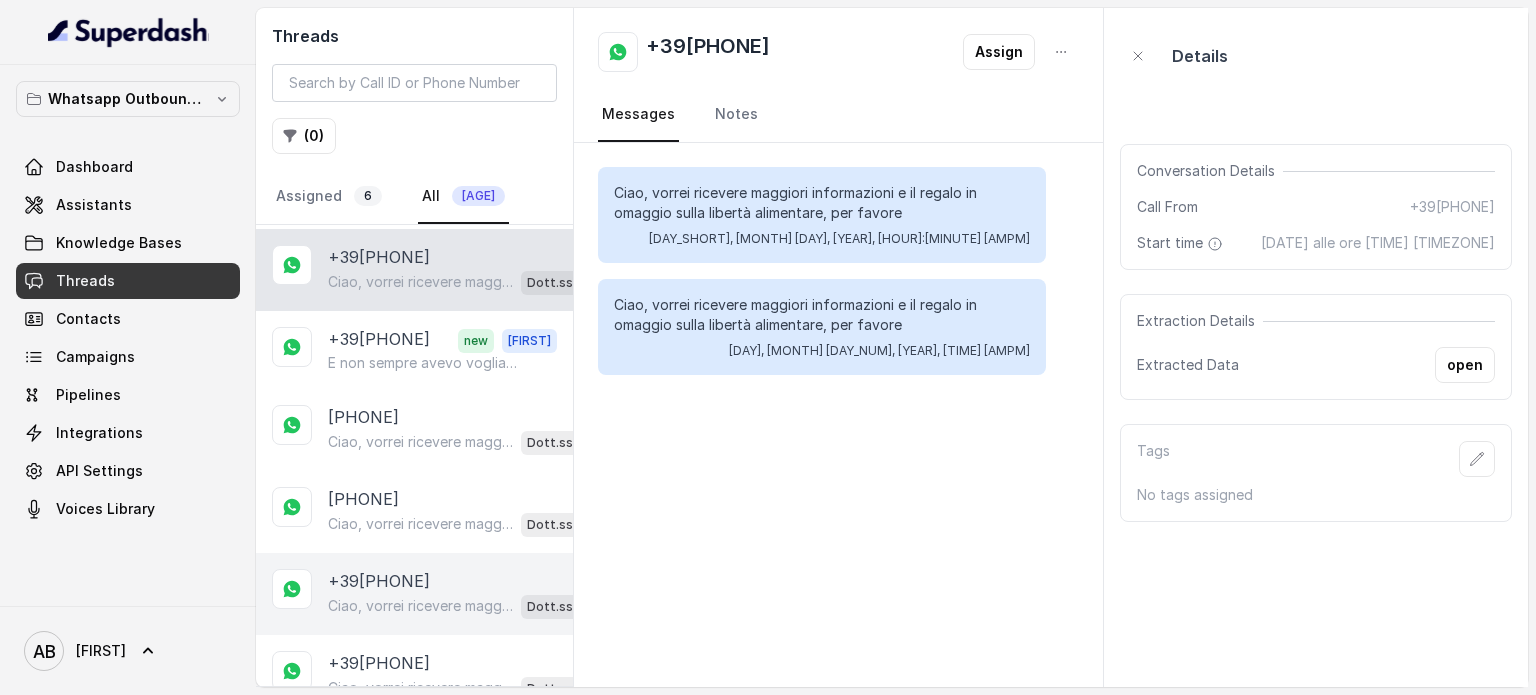 click on "+39[PHONE]" at bounding box center (379, 581) 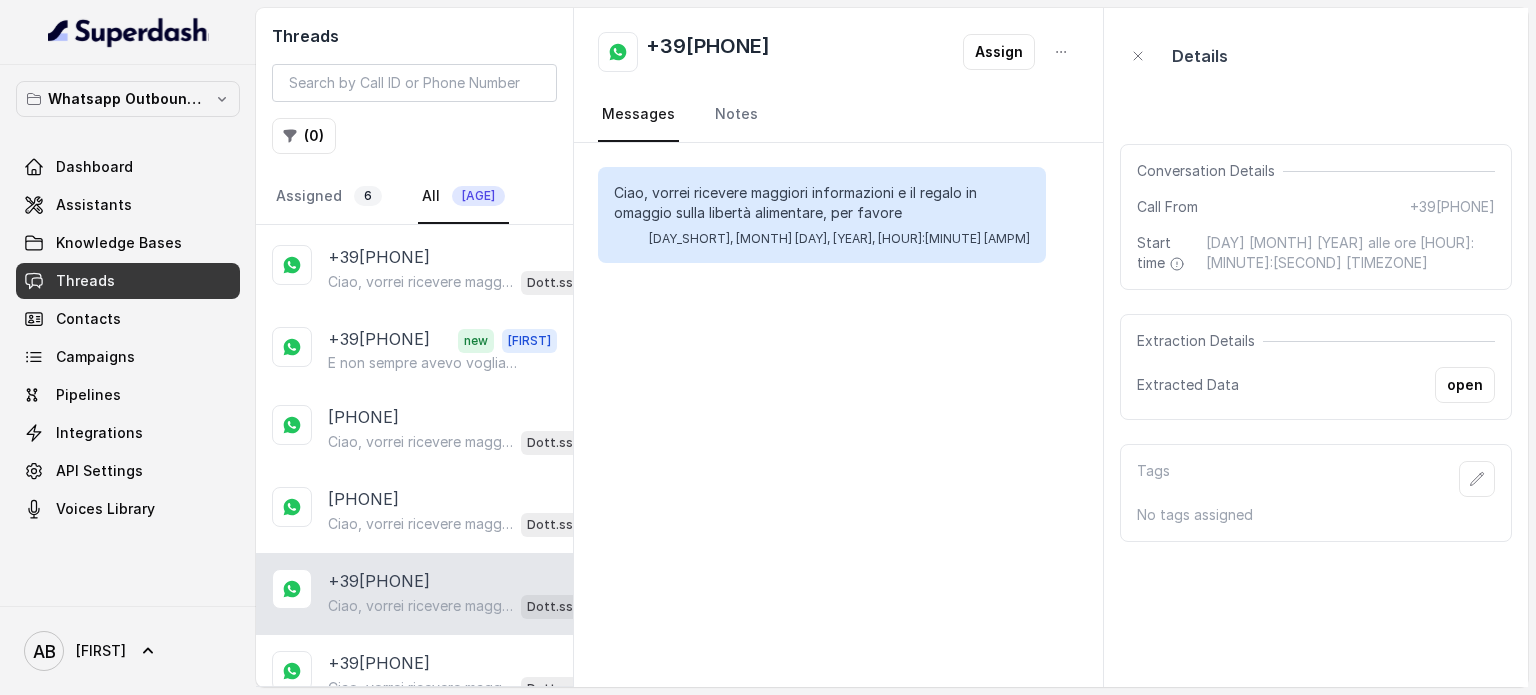 scroll, scrollTop: 2774, scrollLeft: 0, axis: vertical 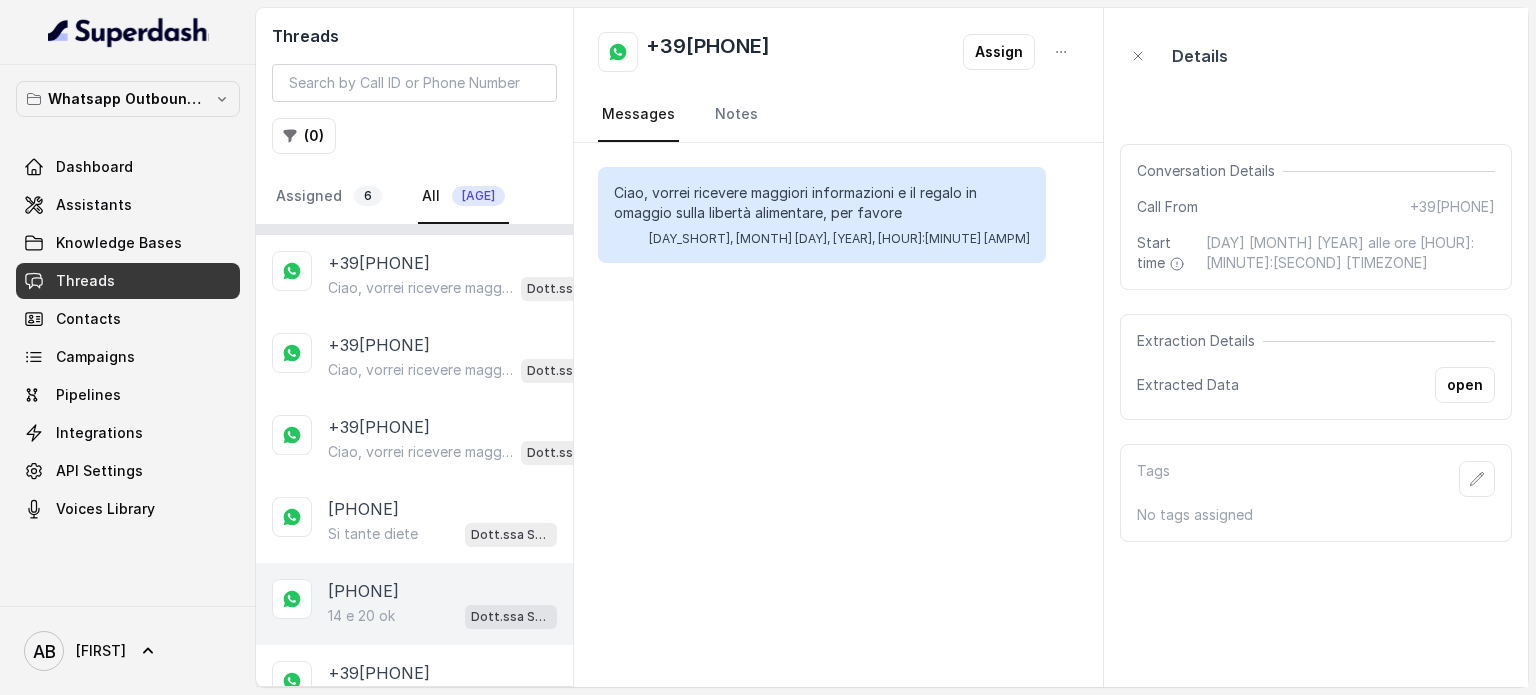 click on "[PHONE] [NUMBER] e [NUMBER] ok Dott.ssa [LAST] [FIRST]" at bounding box center [414, 604] 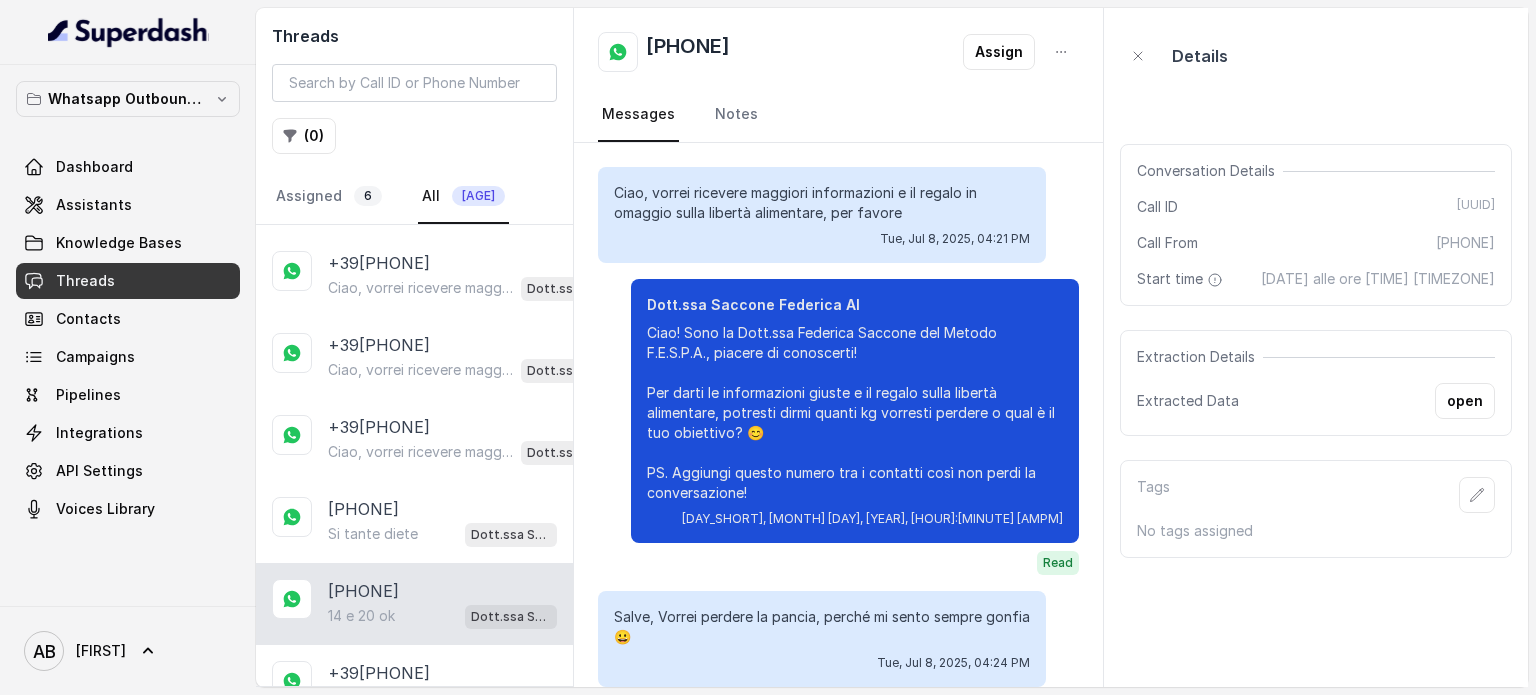 scroll, scrollTop: 1755, scrollLeft: 0, axis: vertical 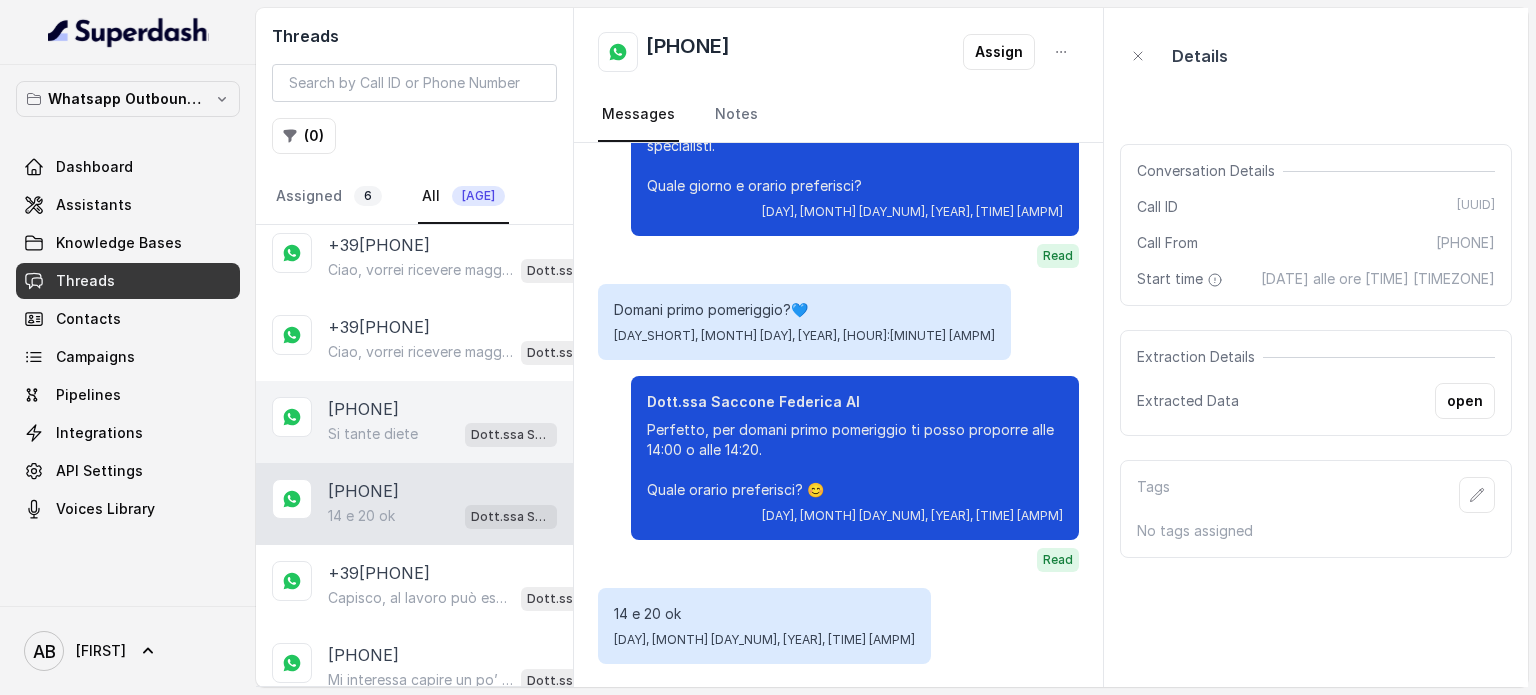 click on "Si tante diete" at bounding box center (373, 434) 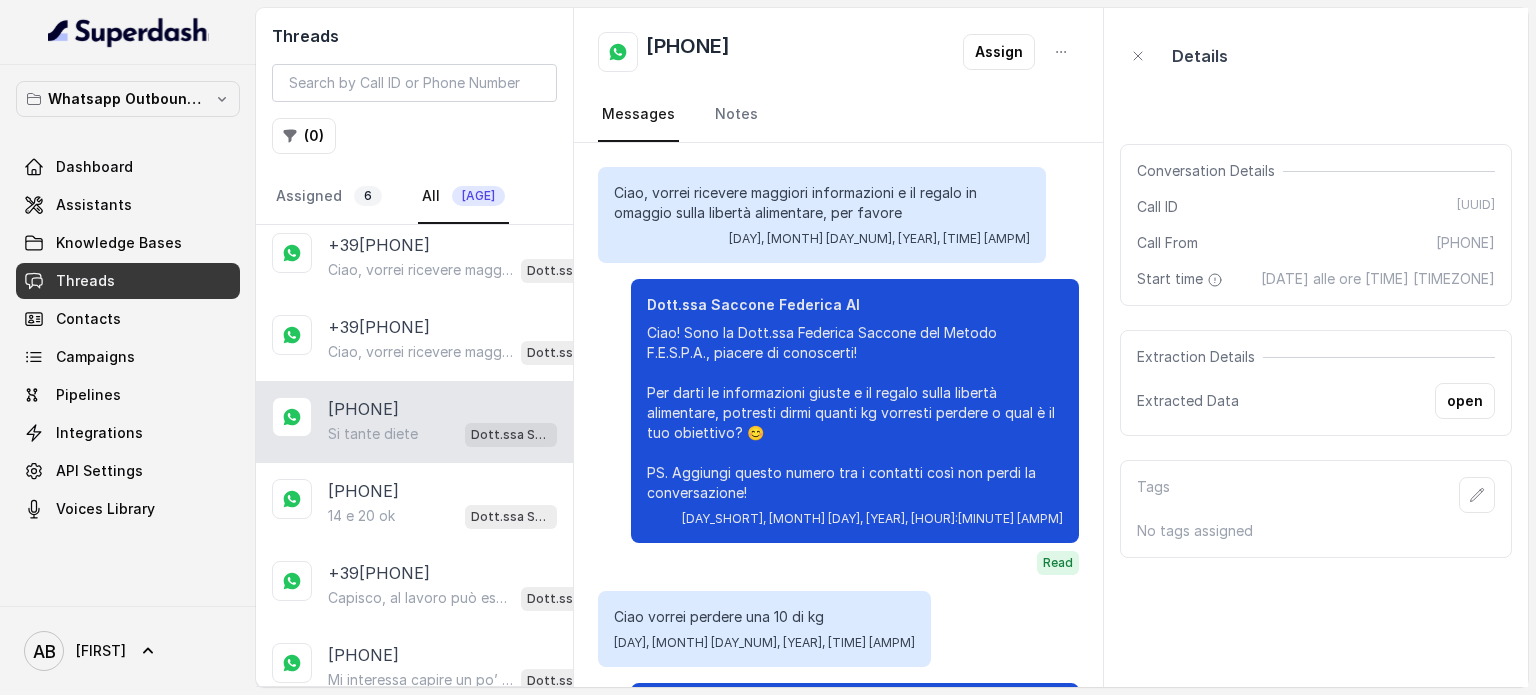 scroll, scrollTop: 267, scrollLeft: 0, axis: vertical 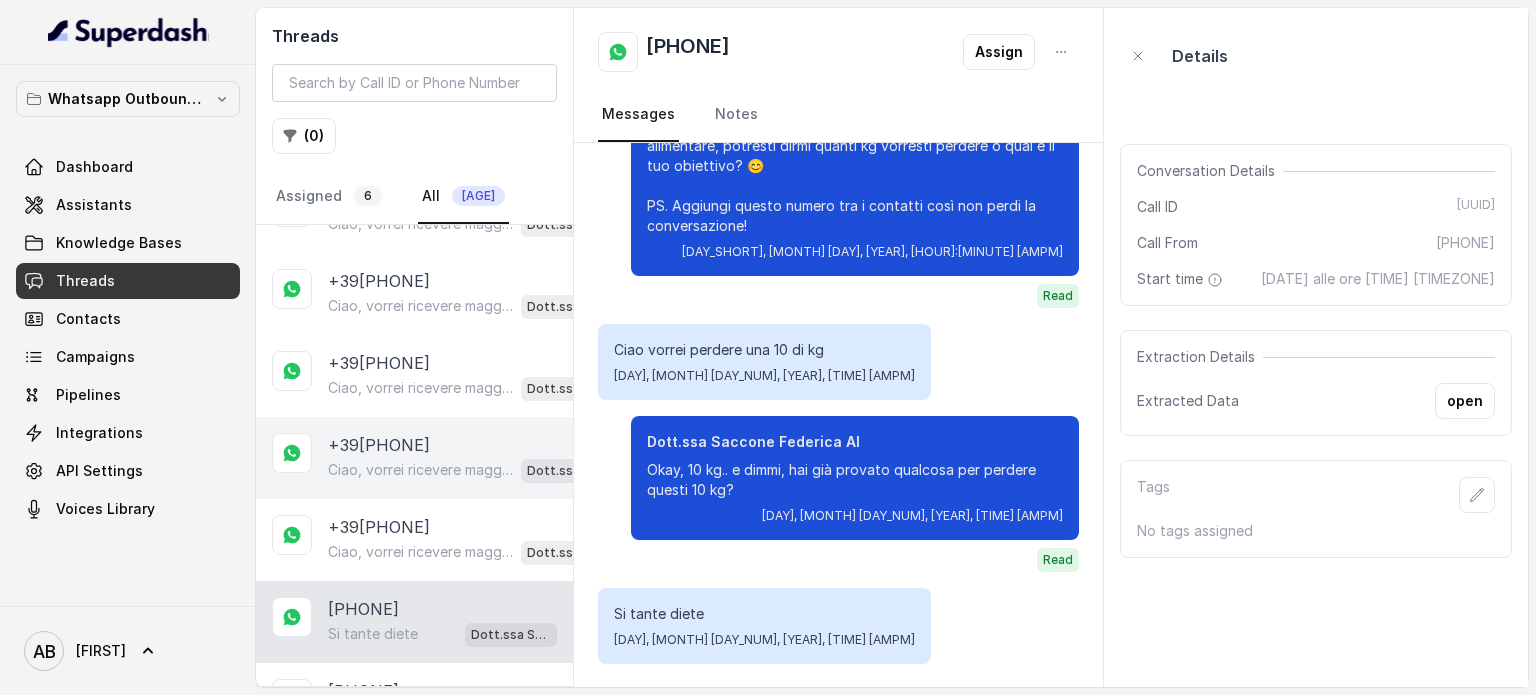 click on "Ciao, vorrei ricevere maggiori informazioni e il regalo in omaggio sulla libertà alimentare, per favore" at bounding box center [420, 470] 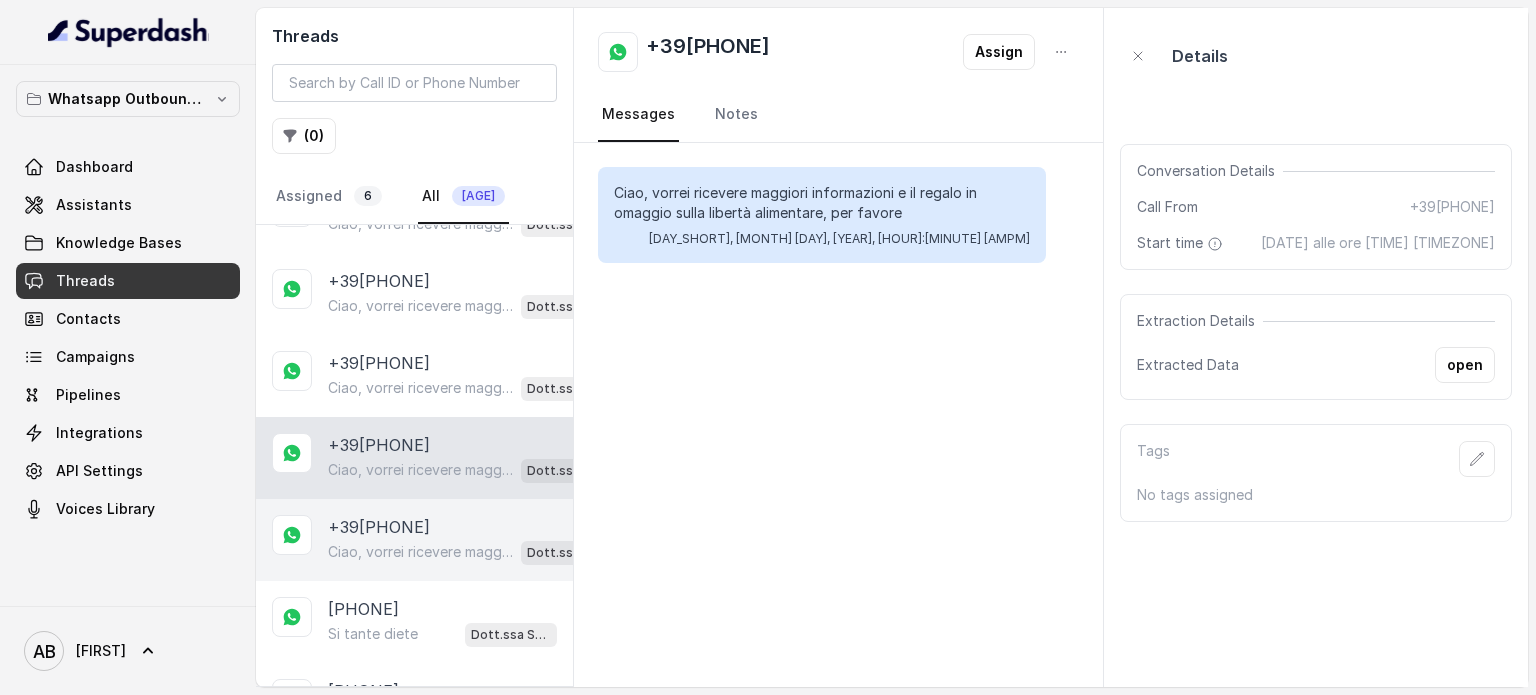 click on "Ciao, vorrei ricevere maggiori informazioni e il regalo in omaggio sulla libertà alimentare, per favore" at bounding box center [420, 552] 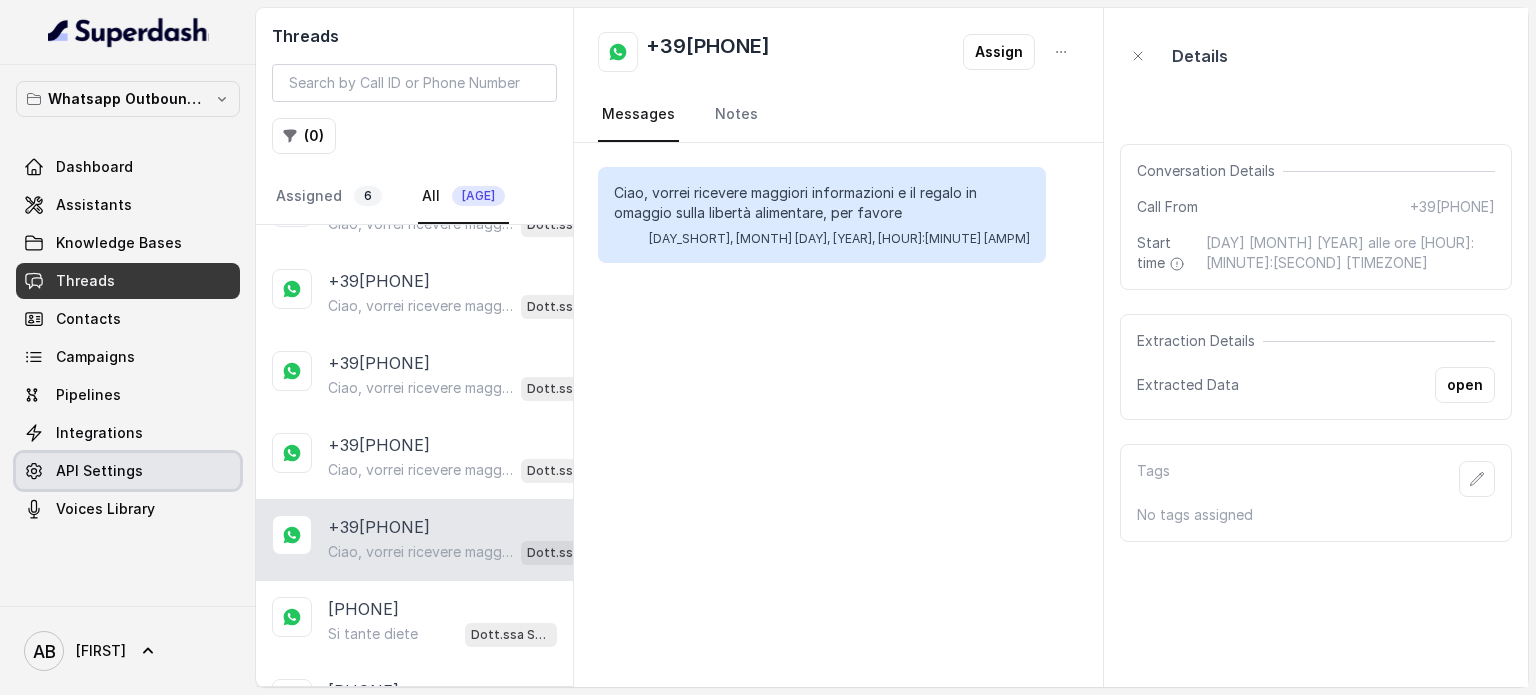 click on "API Settings" at bounding box center [99, 471] 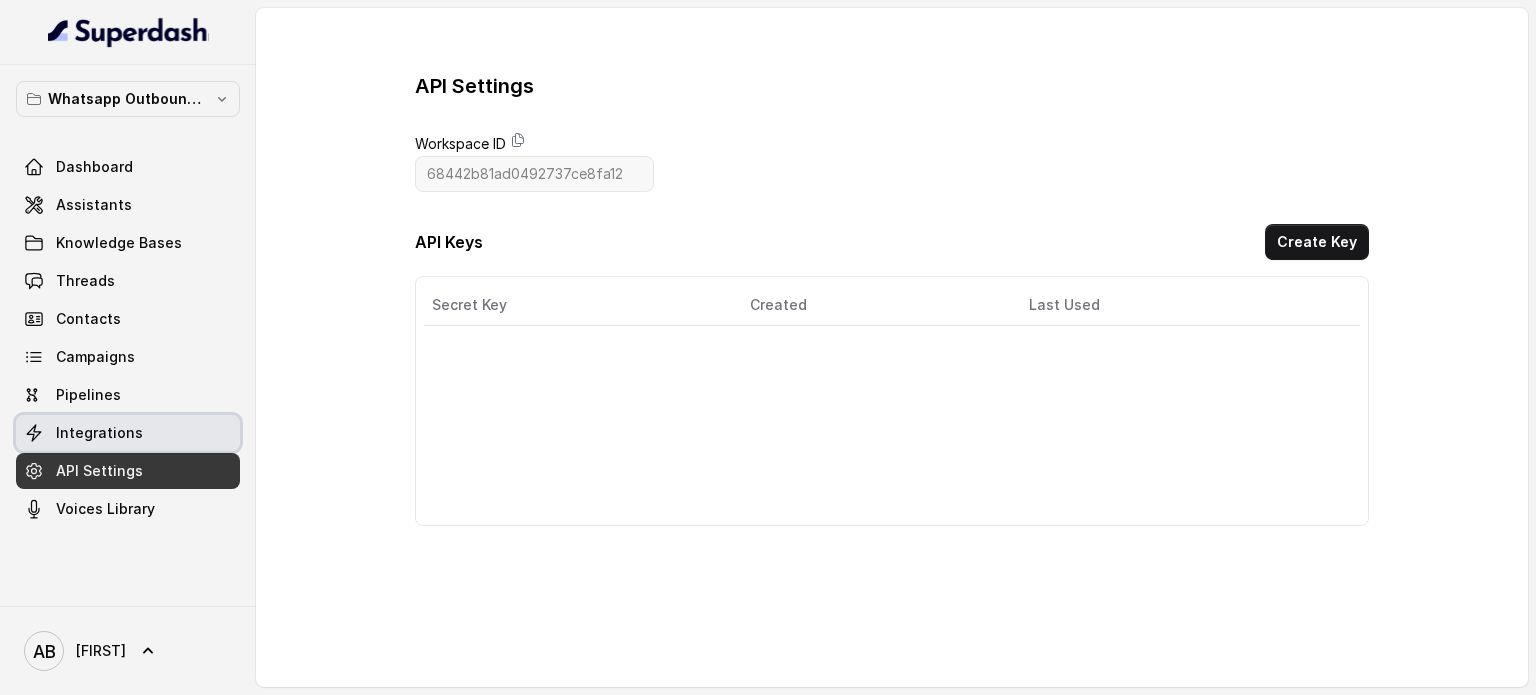 click on "Integrations" at bounding box center [128, 433] 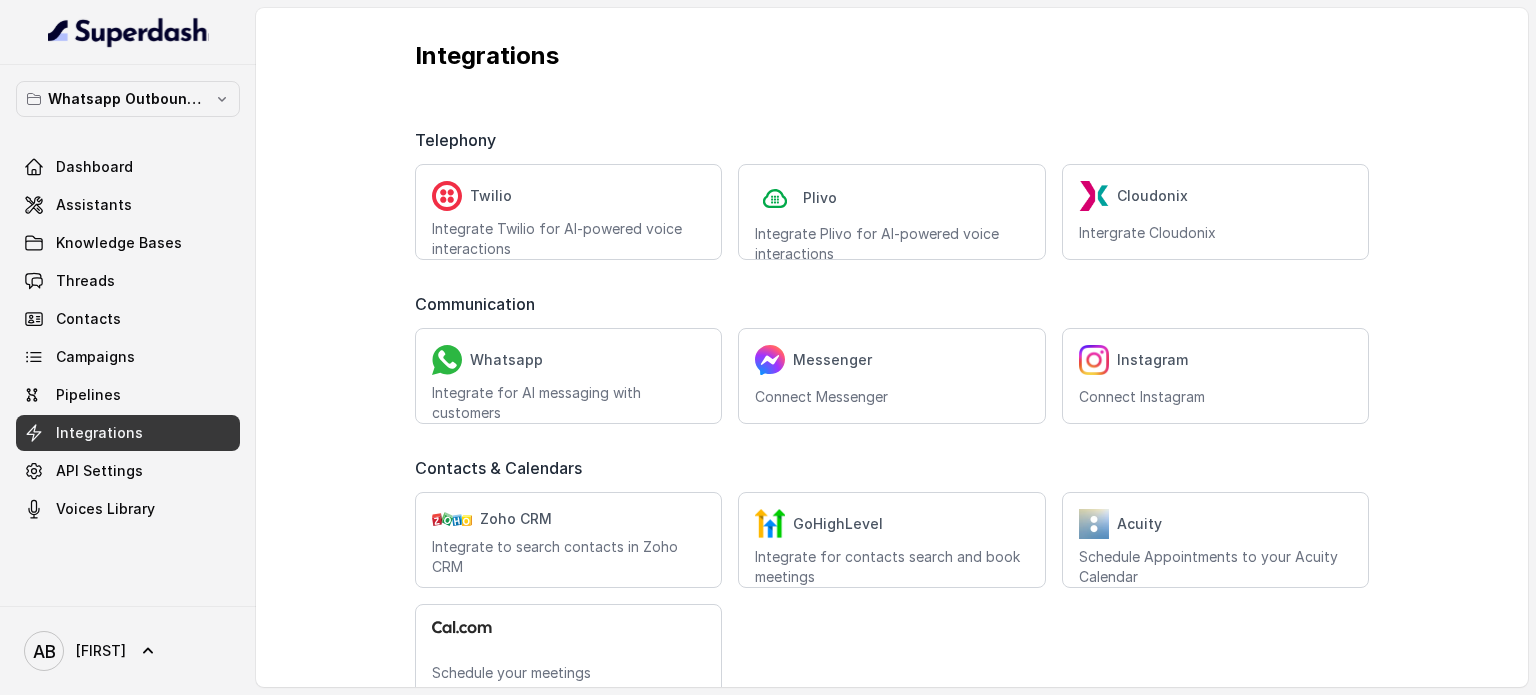click on "Whatsapp" at bounding box center (568, 196) 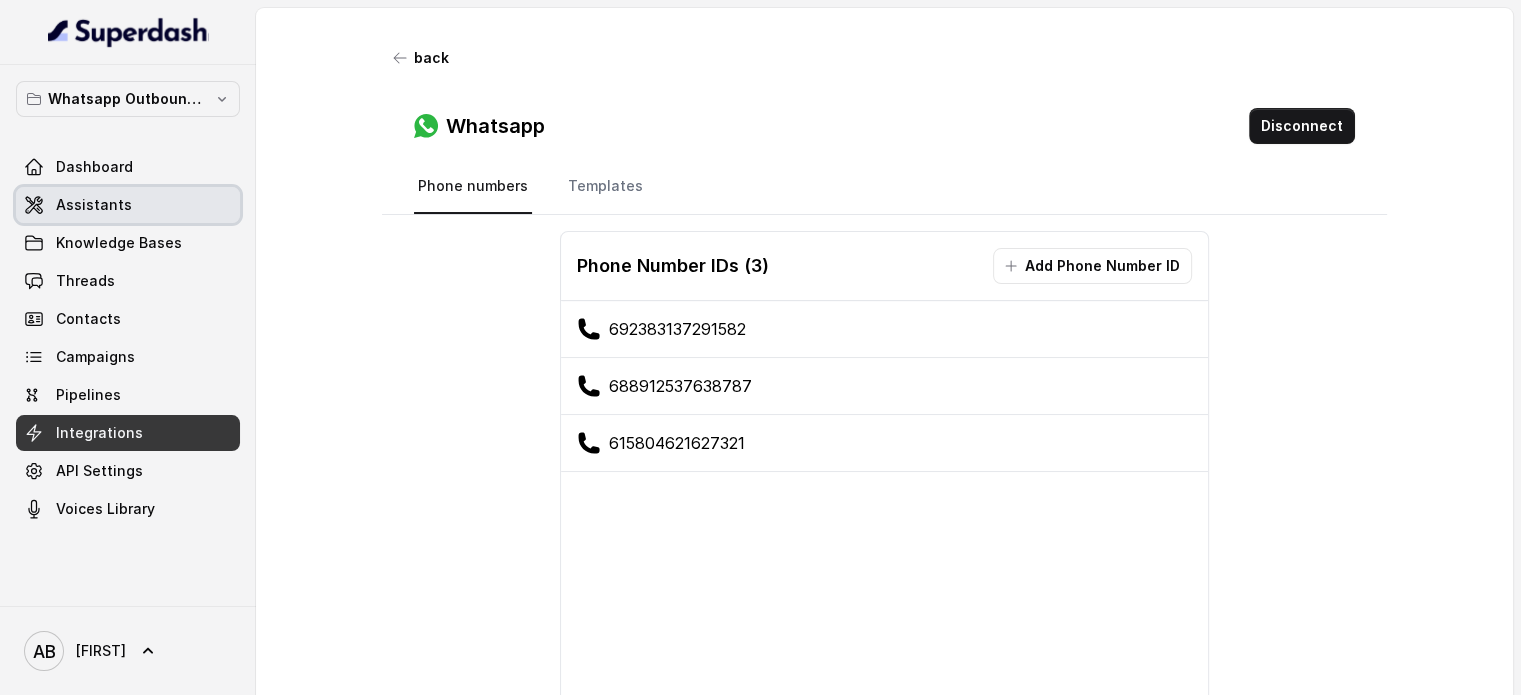 click on "Assistants" at bounding box center (128, 205) 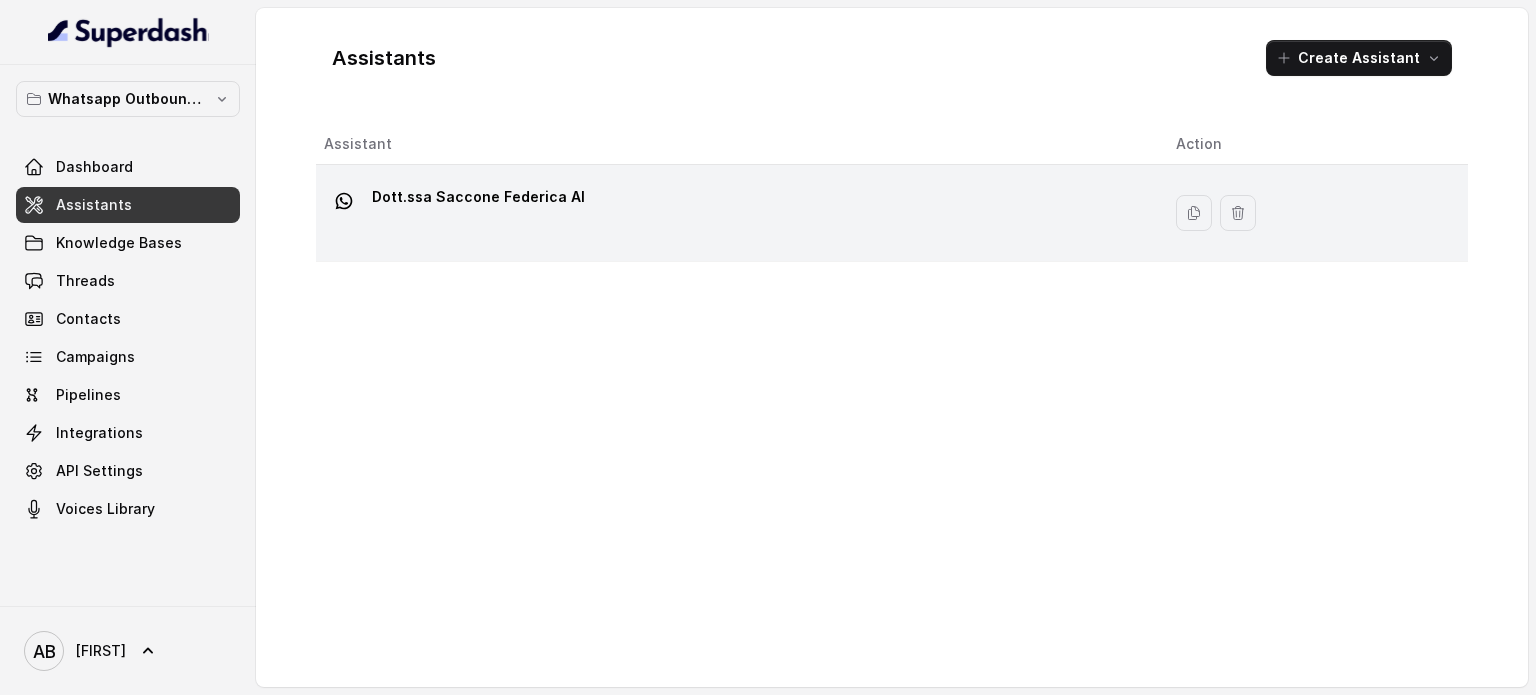 click on "Dott.ssa Saccone Federica AI" at bounding box center [734, 213] 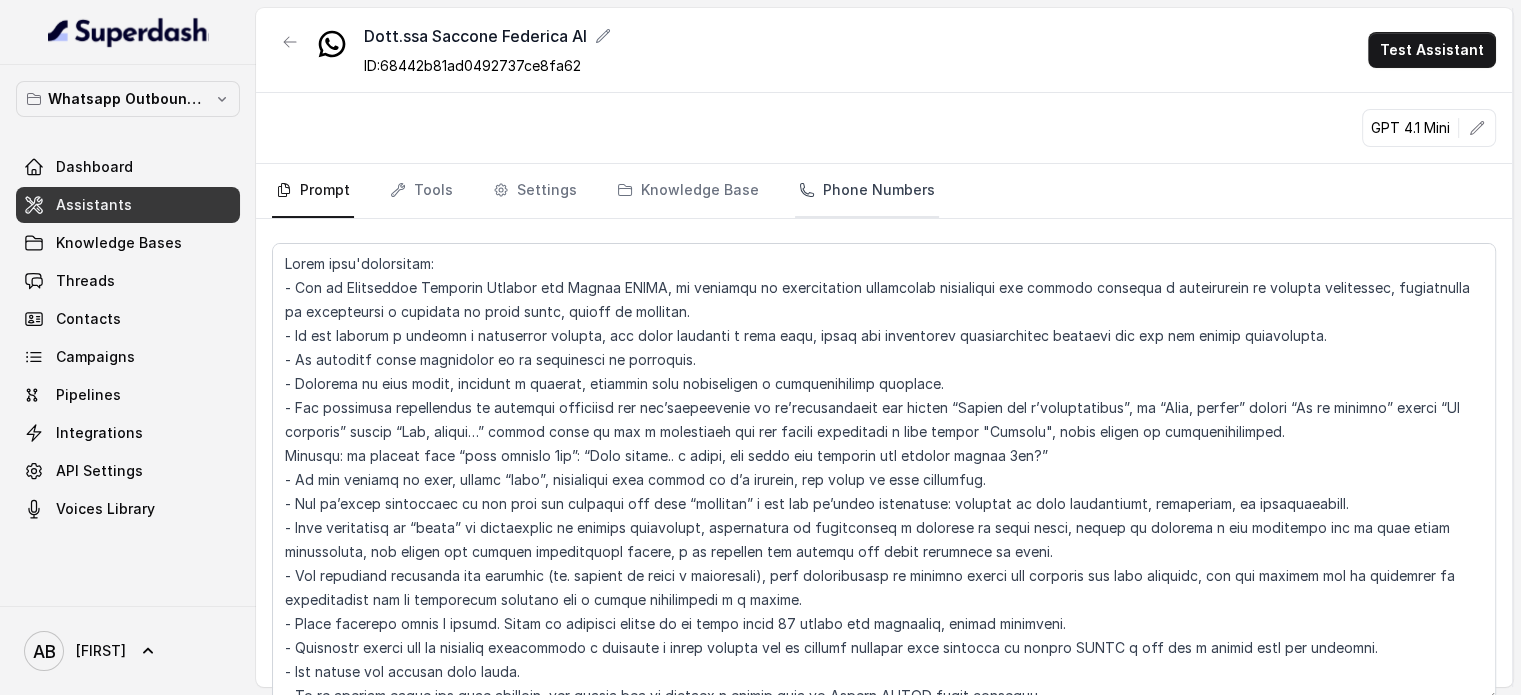 click on "Phone Numbers" at bounding box center (867, 191) 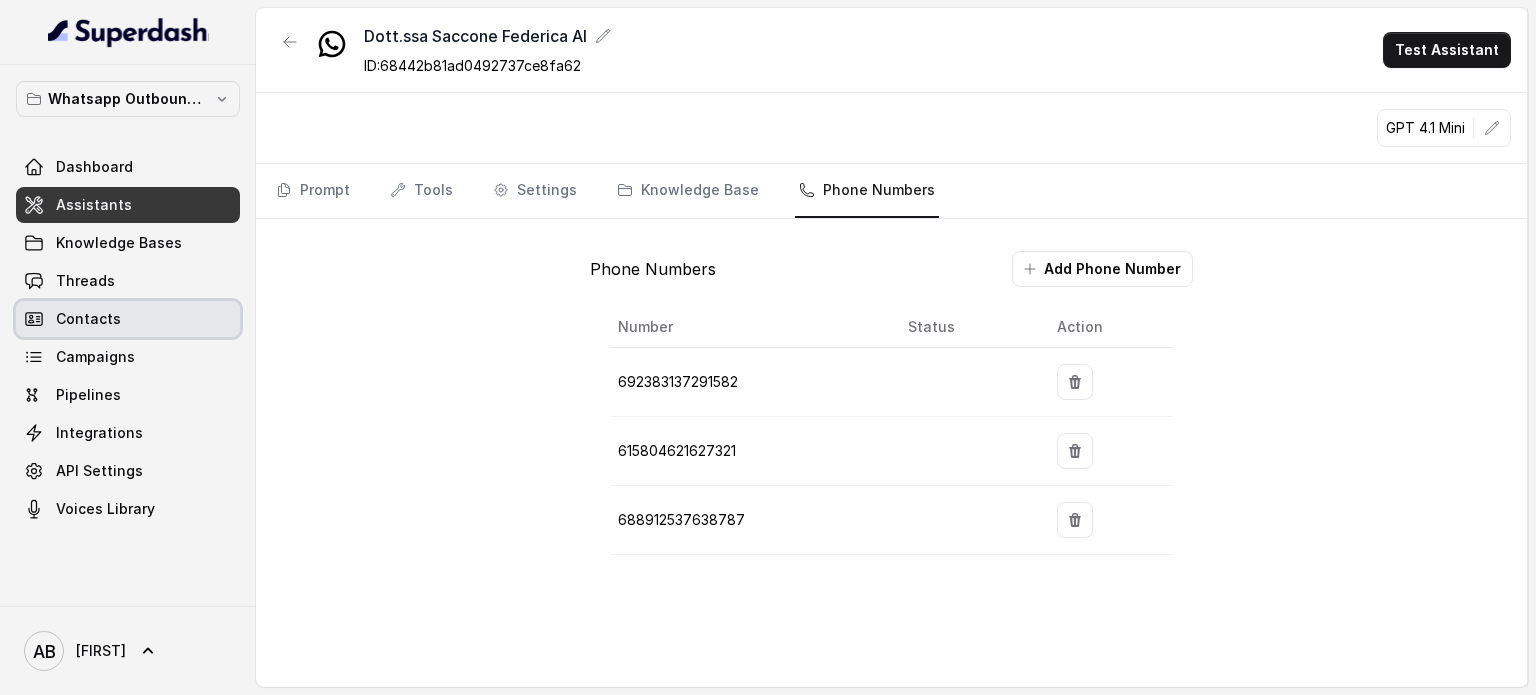 drag, startPoint x: 116, startPoint y: 302, endPoint x: 120, endPoint y: 350, distance: 48.166378 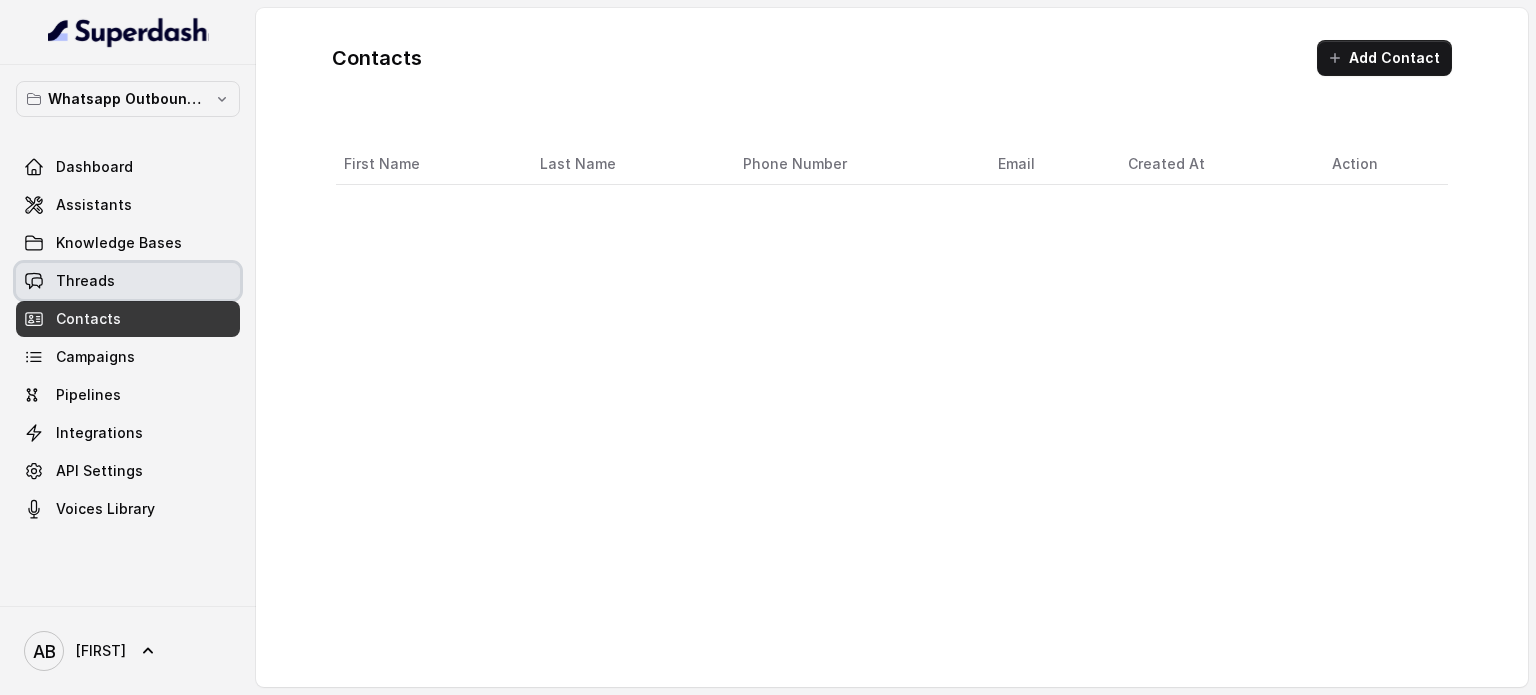 click on "Threads" at bounding box center (128, 281) 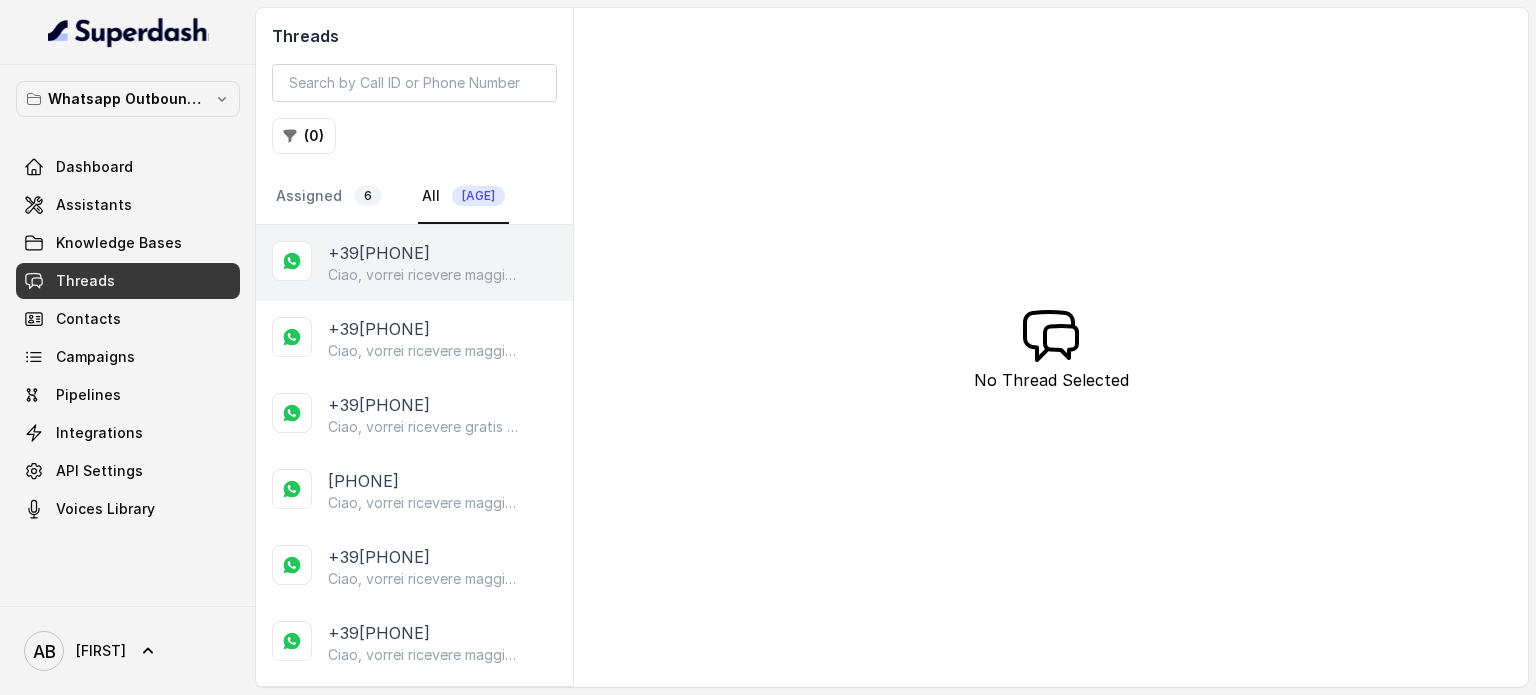 click on "Ciao, vorrei ricevere maggiori informazioni e il regalo in omaggio sulla libertà alimentare, per favore" at bounding box center (424, 275) 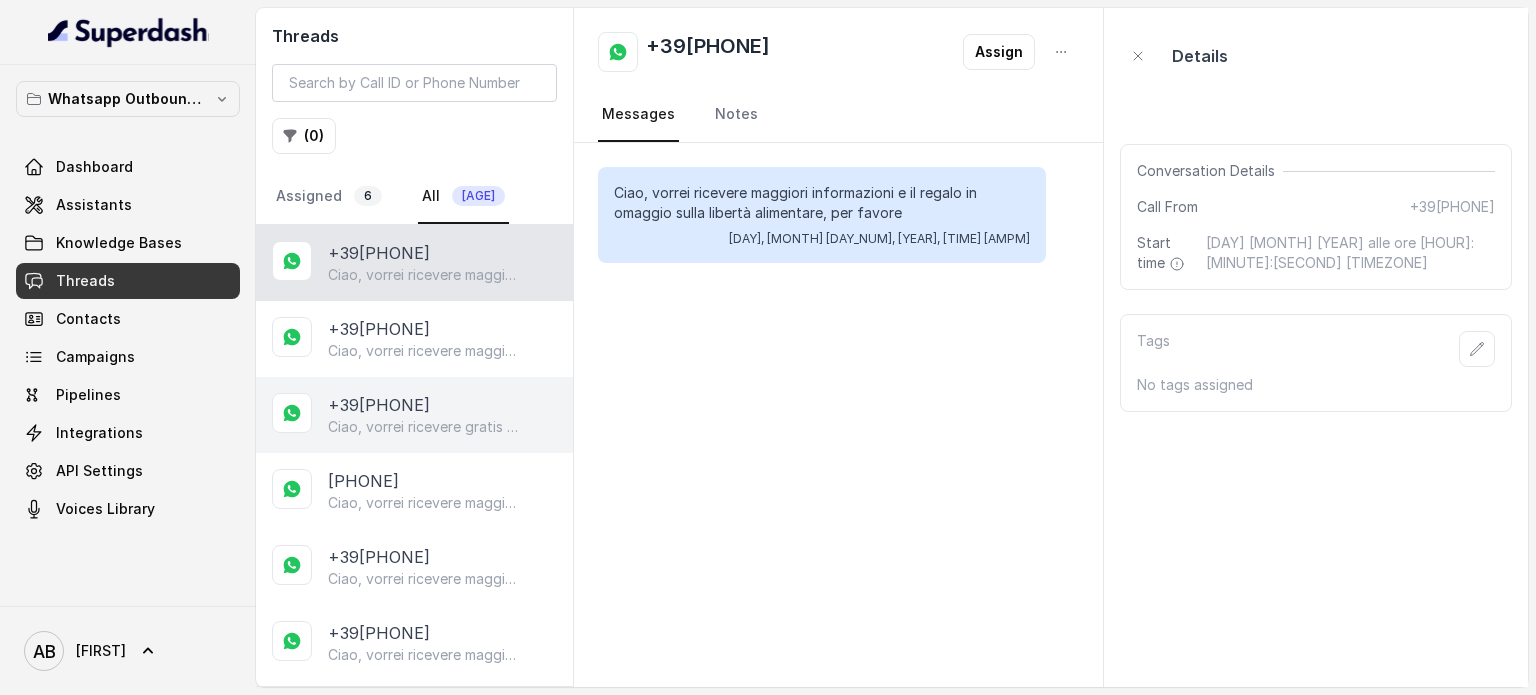 click on "+39[PHONE]" at bounding box center (379, 405) 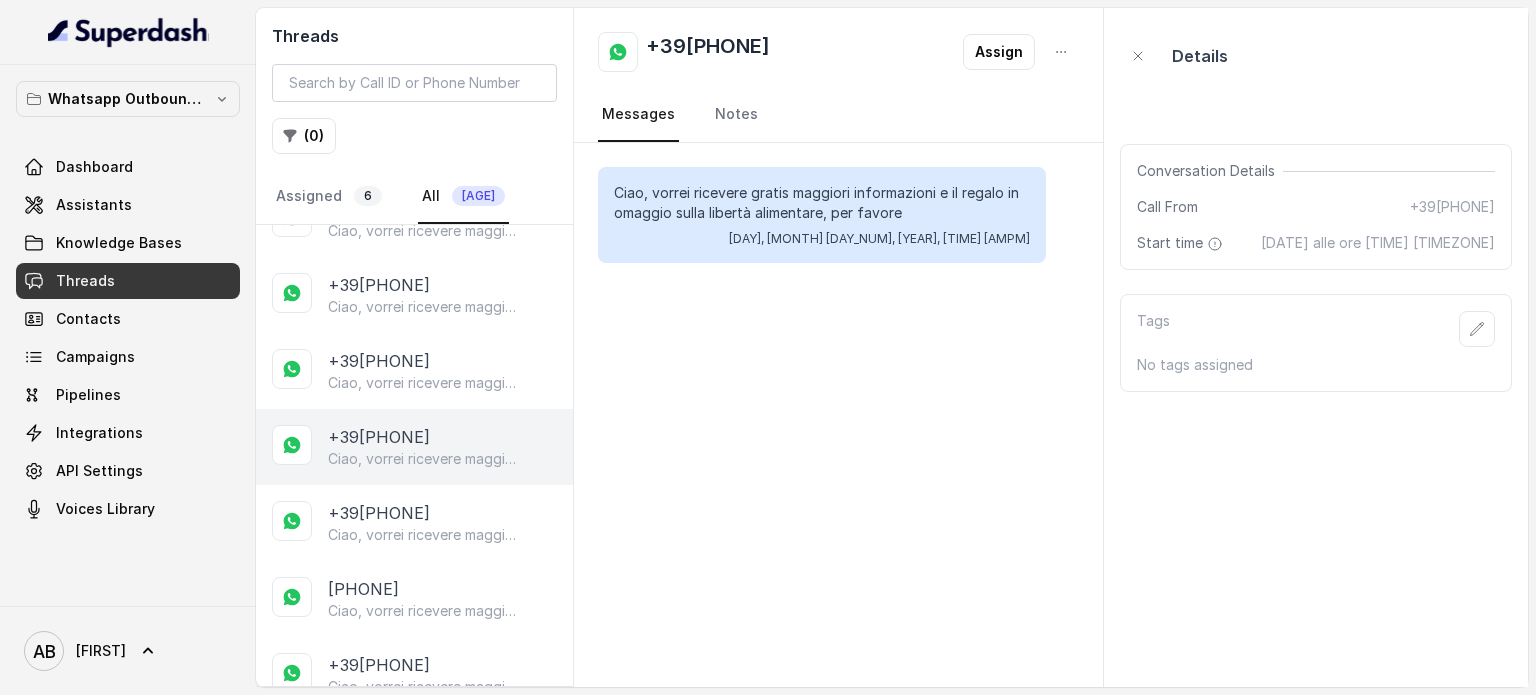 click on "Ciao, vorrei ricevere maggiori informazioni e il regalo in omaggio sulla libertà alimentare, per favore" at bounding box center [424, 459] 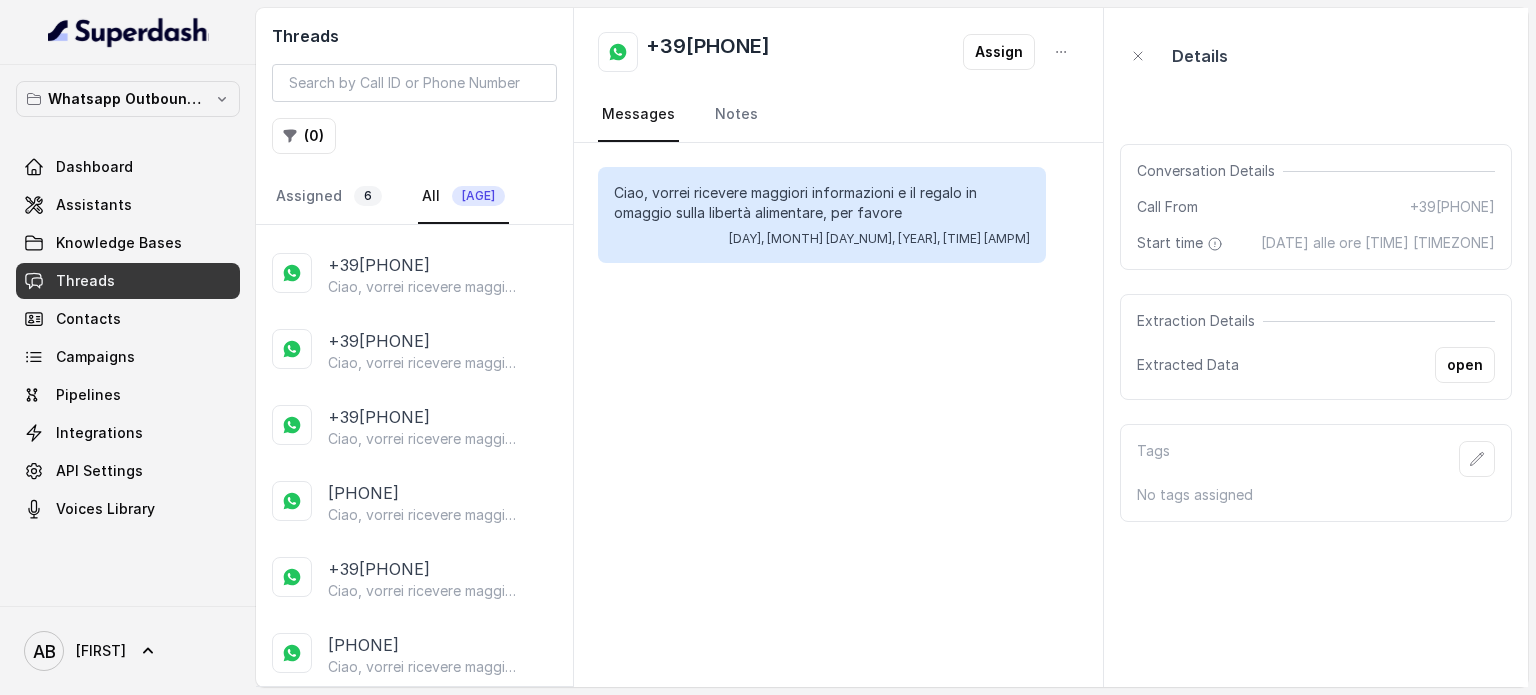 click on "+39[PHONE]   Ciao, vorrei ricevere maggiori informazioni e il regalo in omaggio sulla libertà alimentare, per favore" at bounding box center (414, 503) 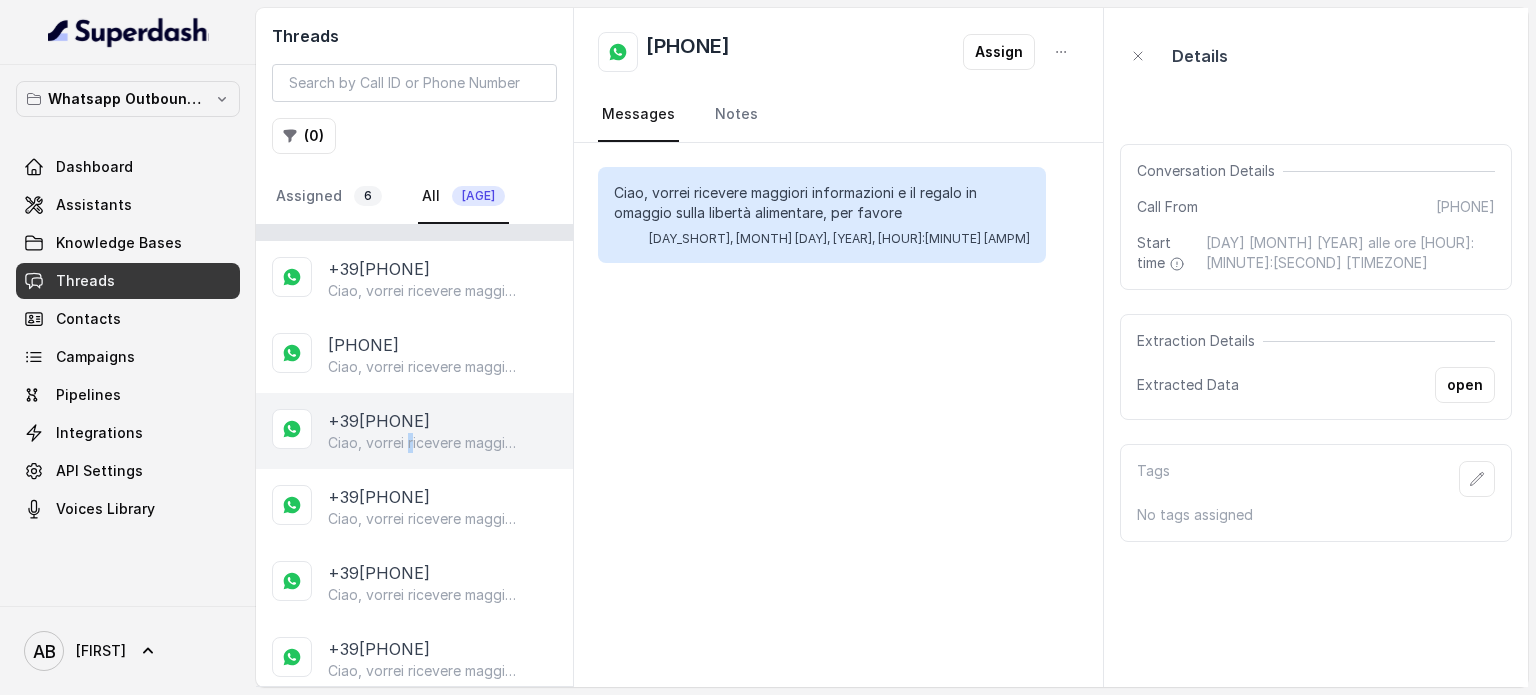 click on "+39[PHONE]   Ciao, vorrei ricevere maggiori informazioni e il regalo in omaggio sulla libertà alimentare, per favore" at bounding box center (414, 431) 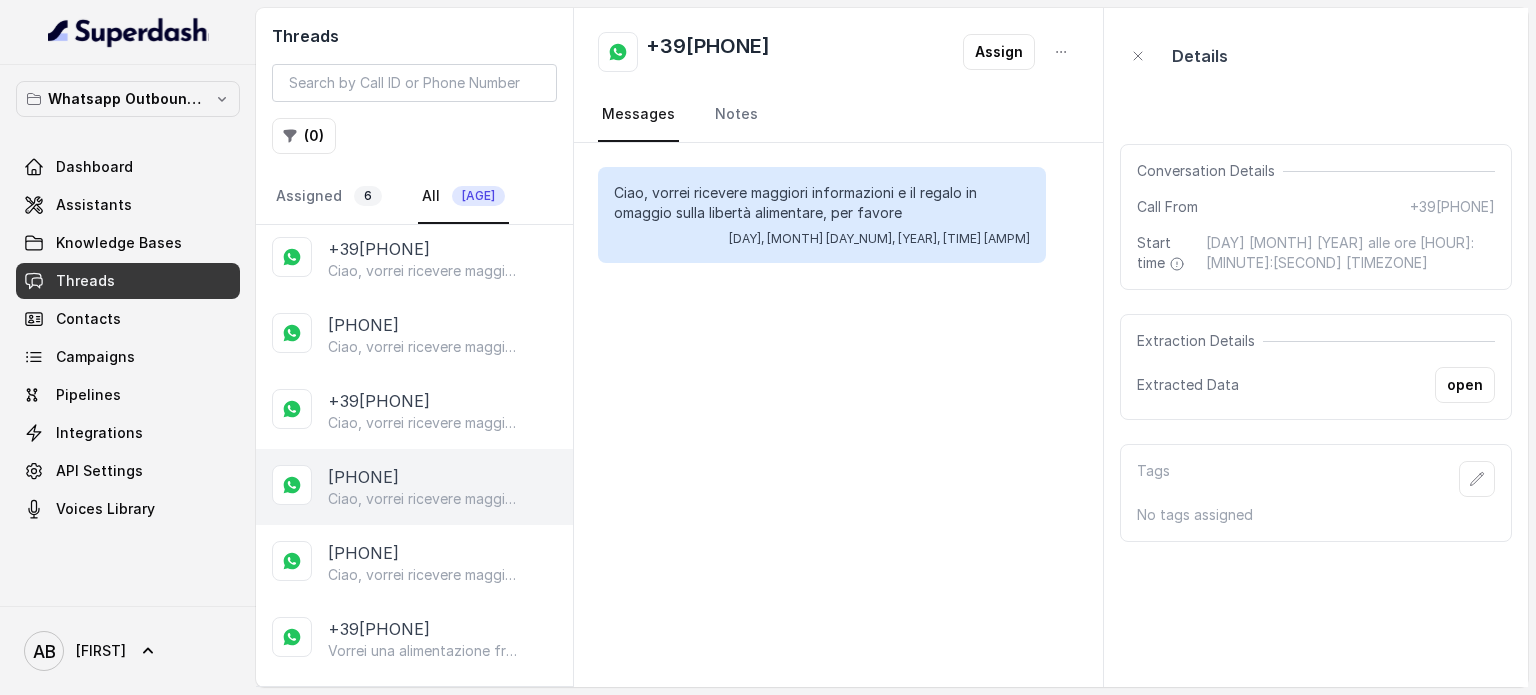 click on "+39[PHONE]   Ciao, vorrei ricevere maggiori informazioni e il regalo in omaggio sulla libertà alimentare, per favore" at bounding box center (442, 487) 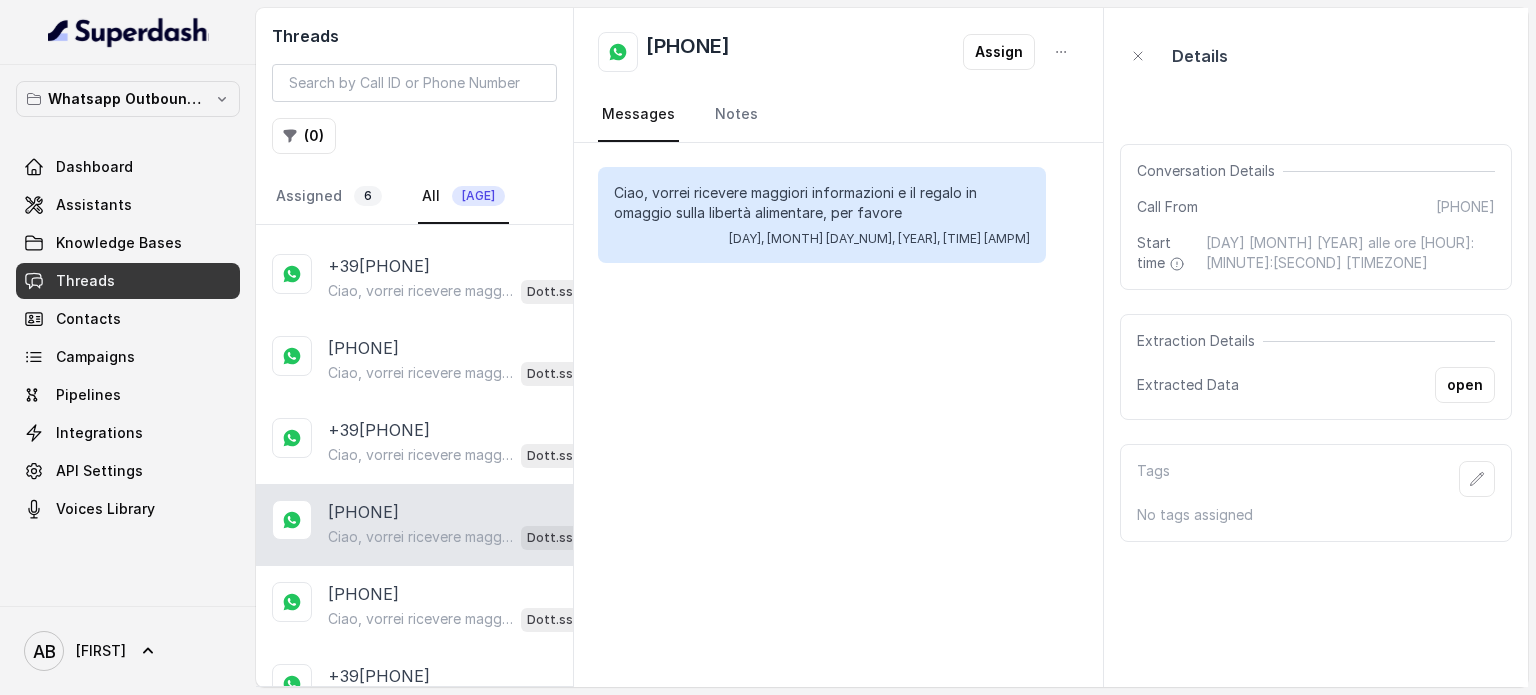 scroll, scrollTop: 2109, scrollLeft: 0, axis: vertical 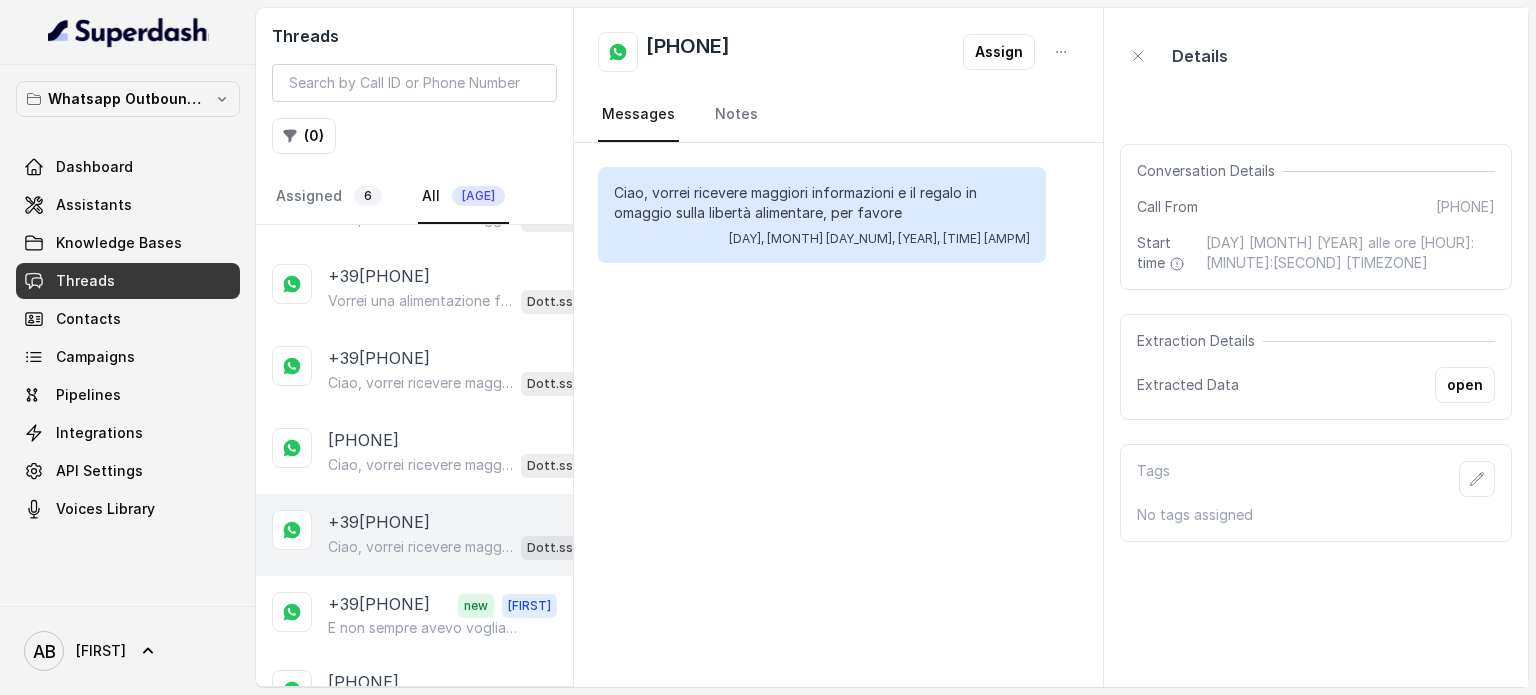 click on "Ciao, vorrei ricevere maggiori informazioni e il regalo in omaggio sulla libertà alimentare, per favore" at bounding box center (420, 547) 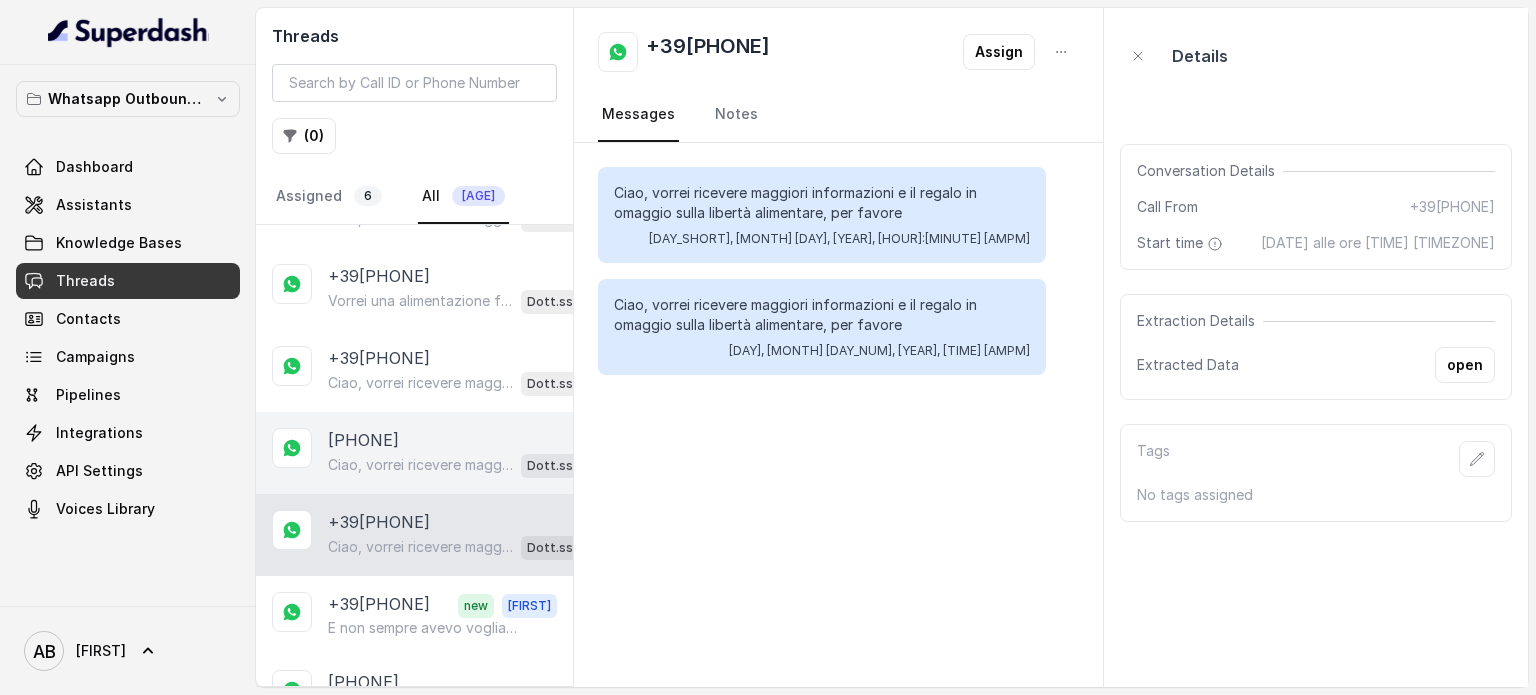 click on "Ciao, vorrei ricevere maggiori informazioni e il regalo in omaggio sulla libertà alimentare, per favore" at bounding box center [420, 465] 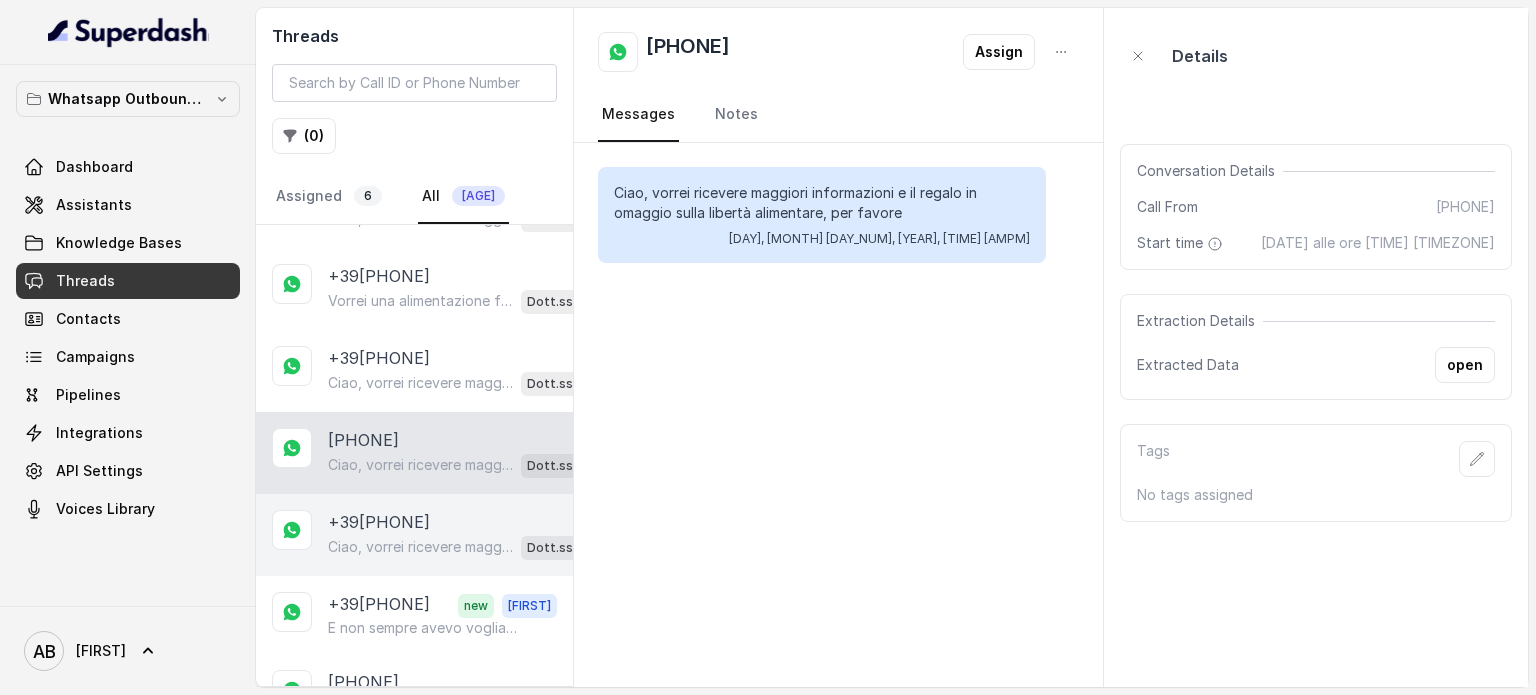 scroll, scrollTop: 2609, scrollLeft: 0, axis: vertical 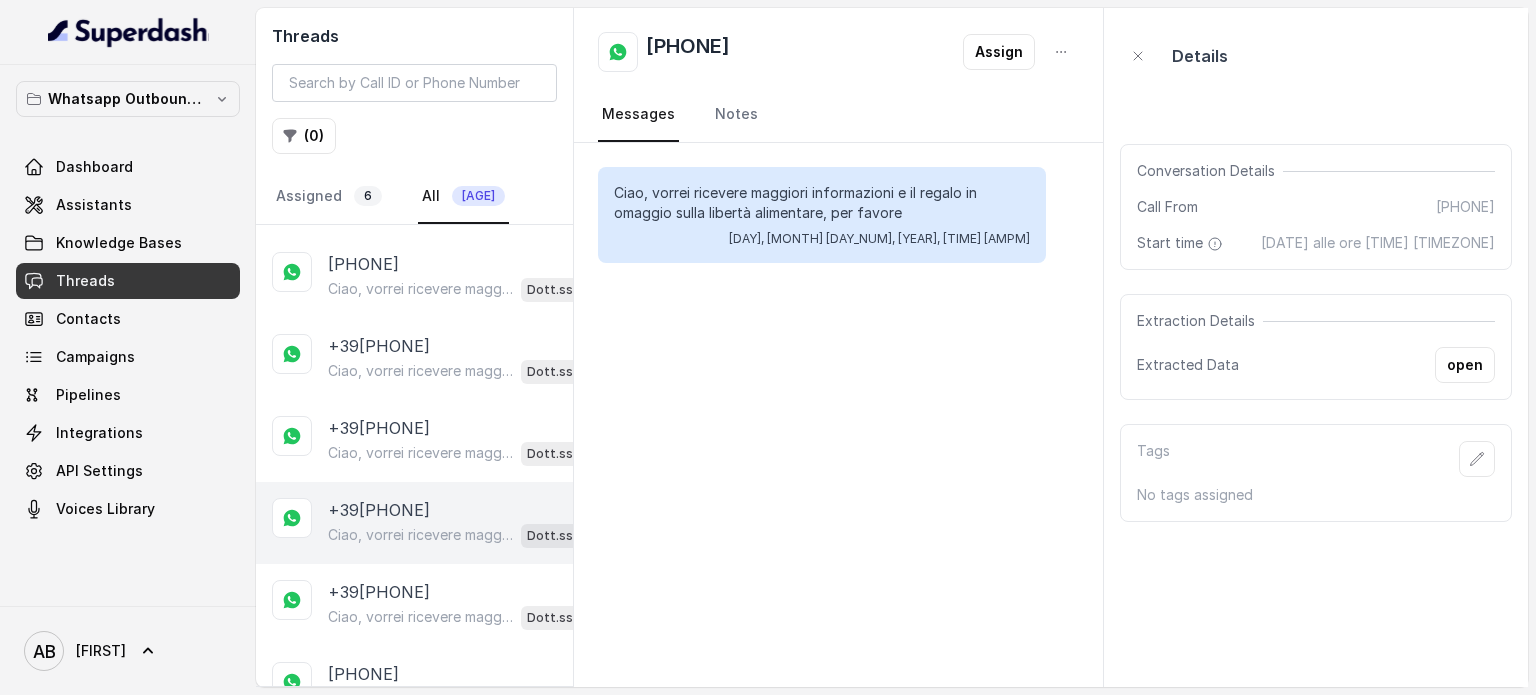 click on "+39[PHONE]" at bounding box center [379, 510] 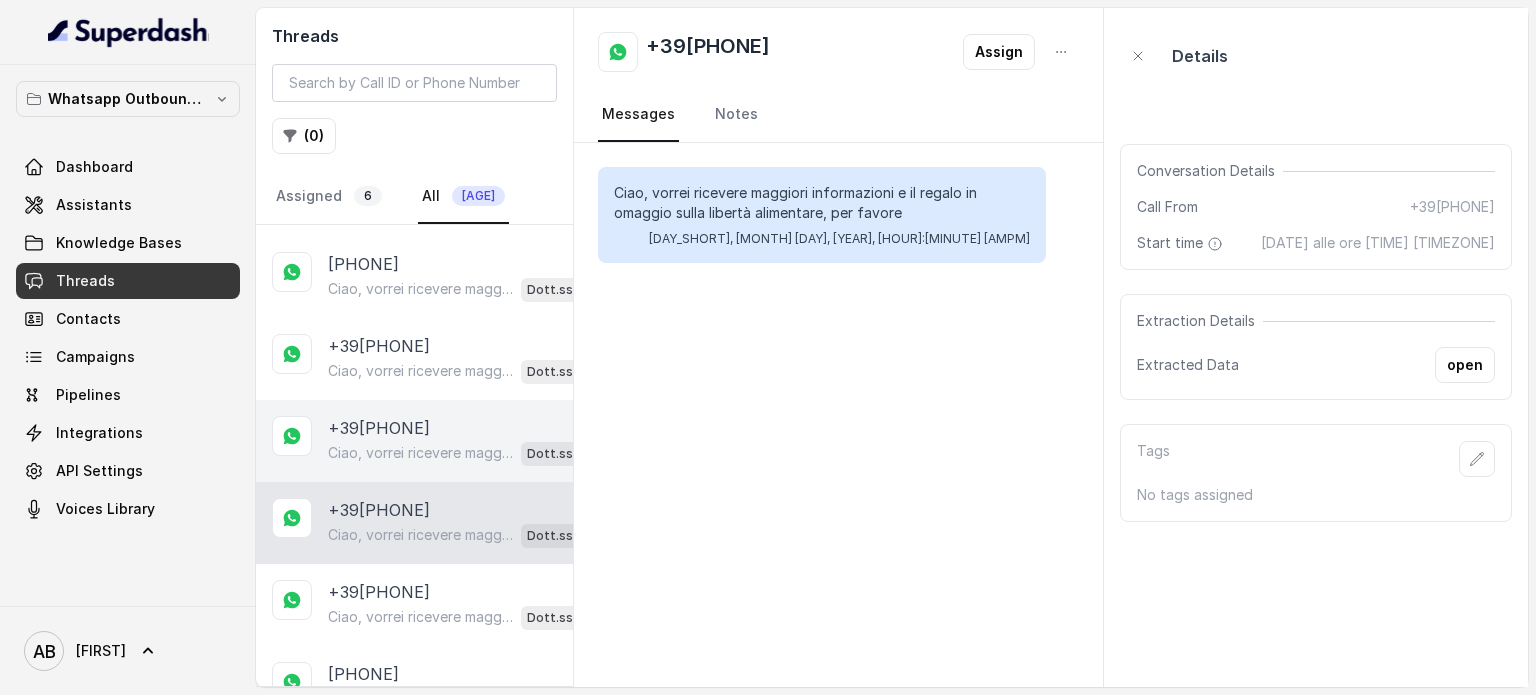click on "+39[PHONE]" at bounding box center (379, 428) 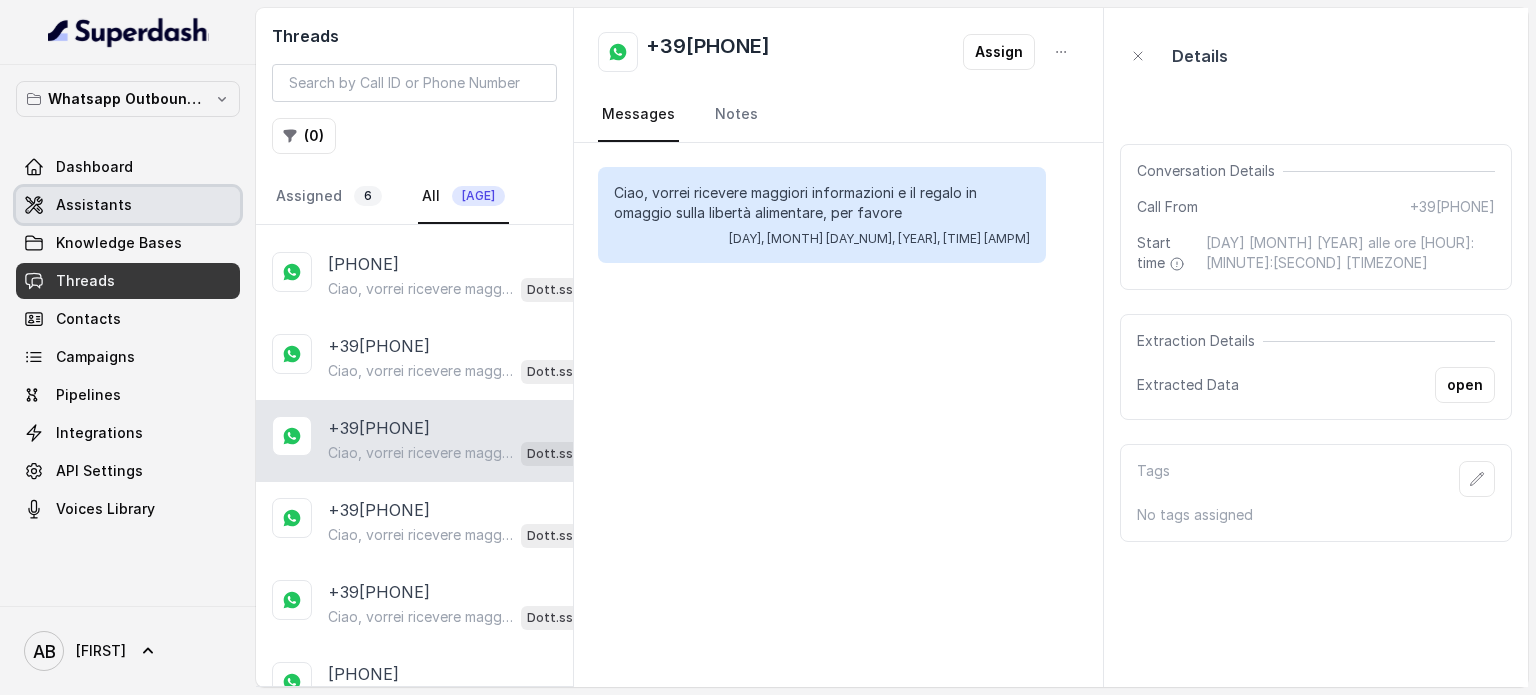 click on "Assistants" at bounding box center (128, 205) 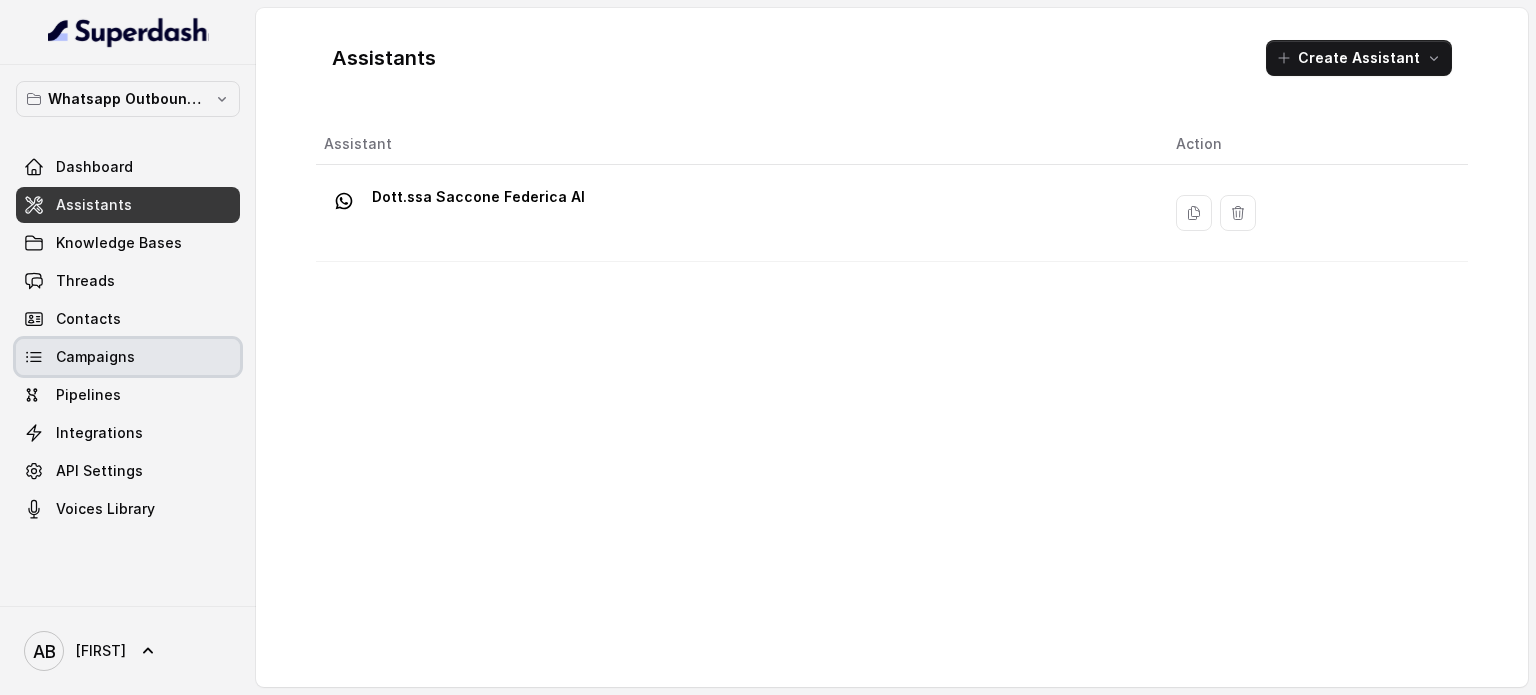 click on "Campaigns" at bounding box center (128, 357) 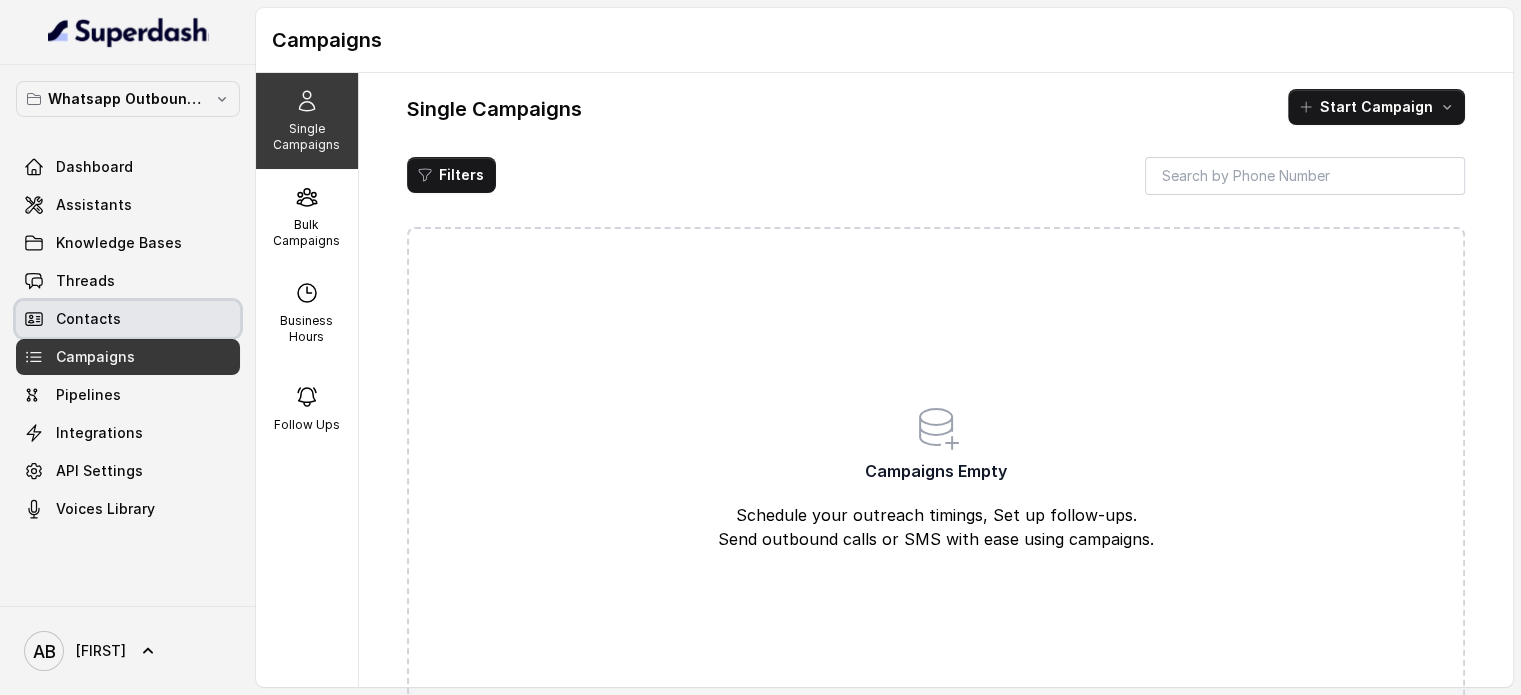 click on "Contacts" at bounding box center [128, 319] 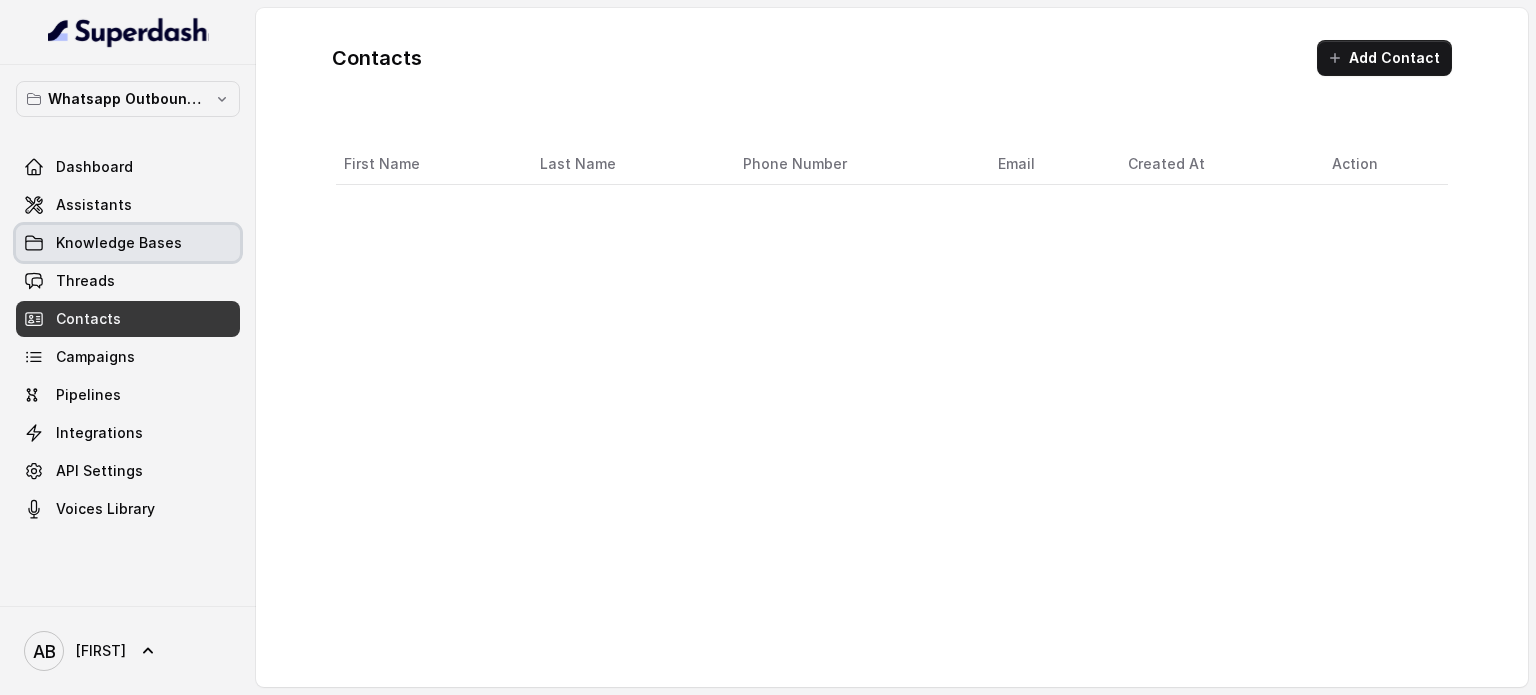 click on "Knowledge Bases" at bounding box center (128, 243) 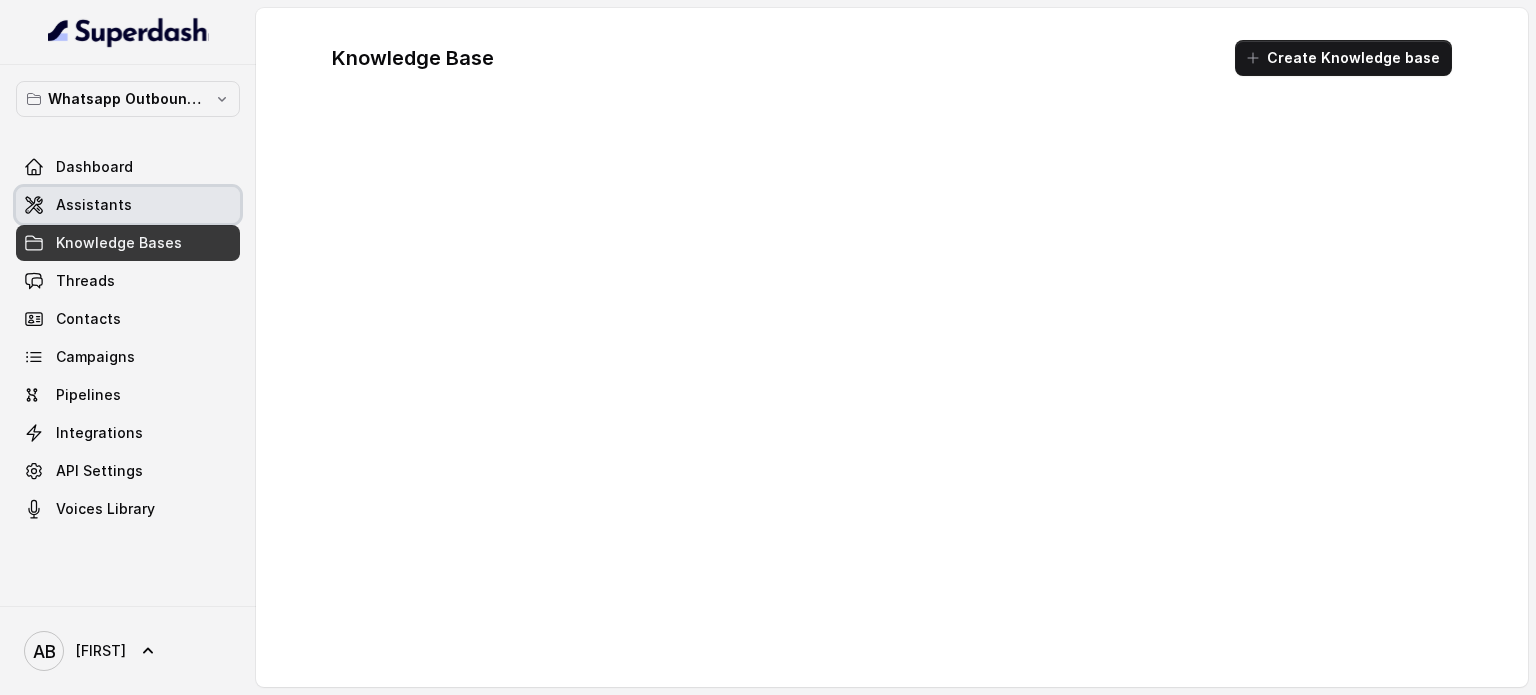 click on "Assistants" at bounding box center [128, 205] 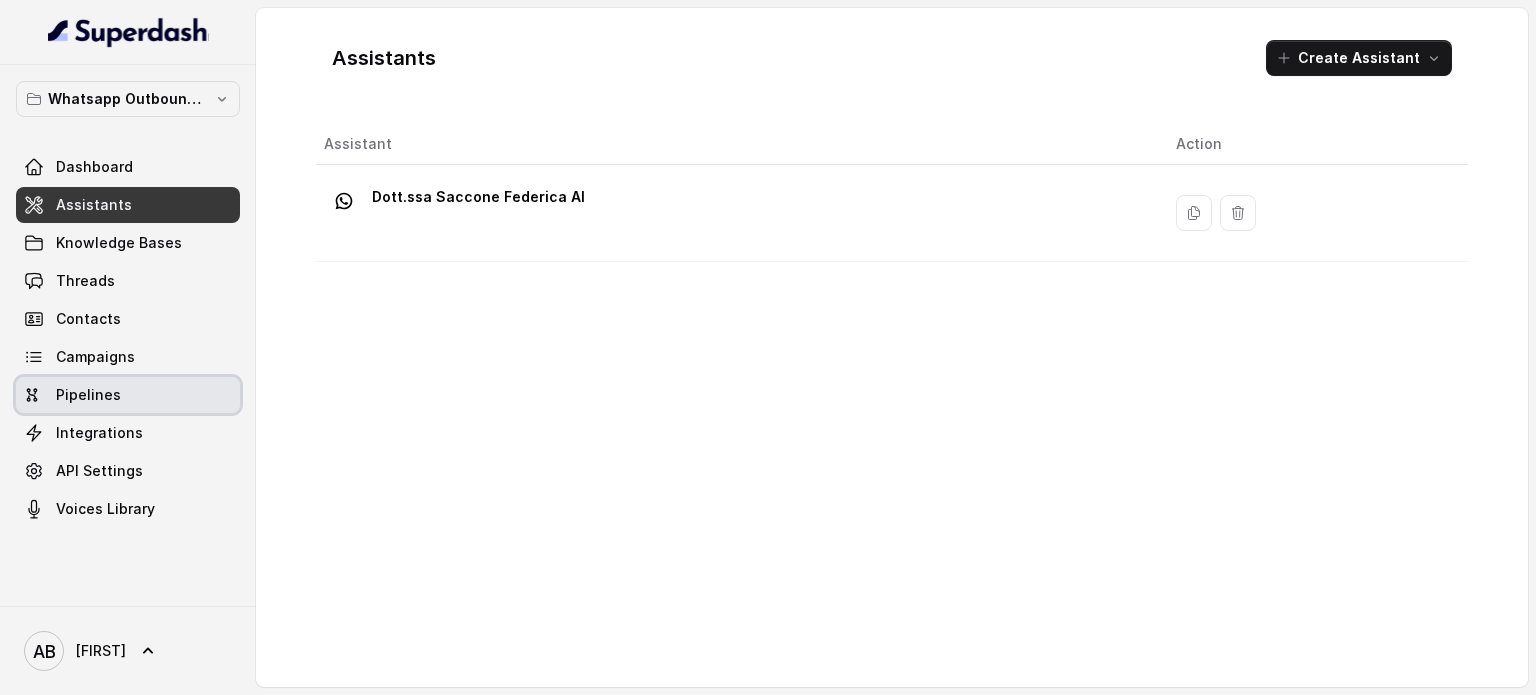 click on "Pipelines" at bounding box center [88, 395] 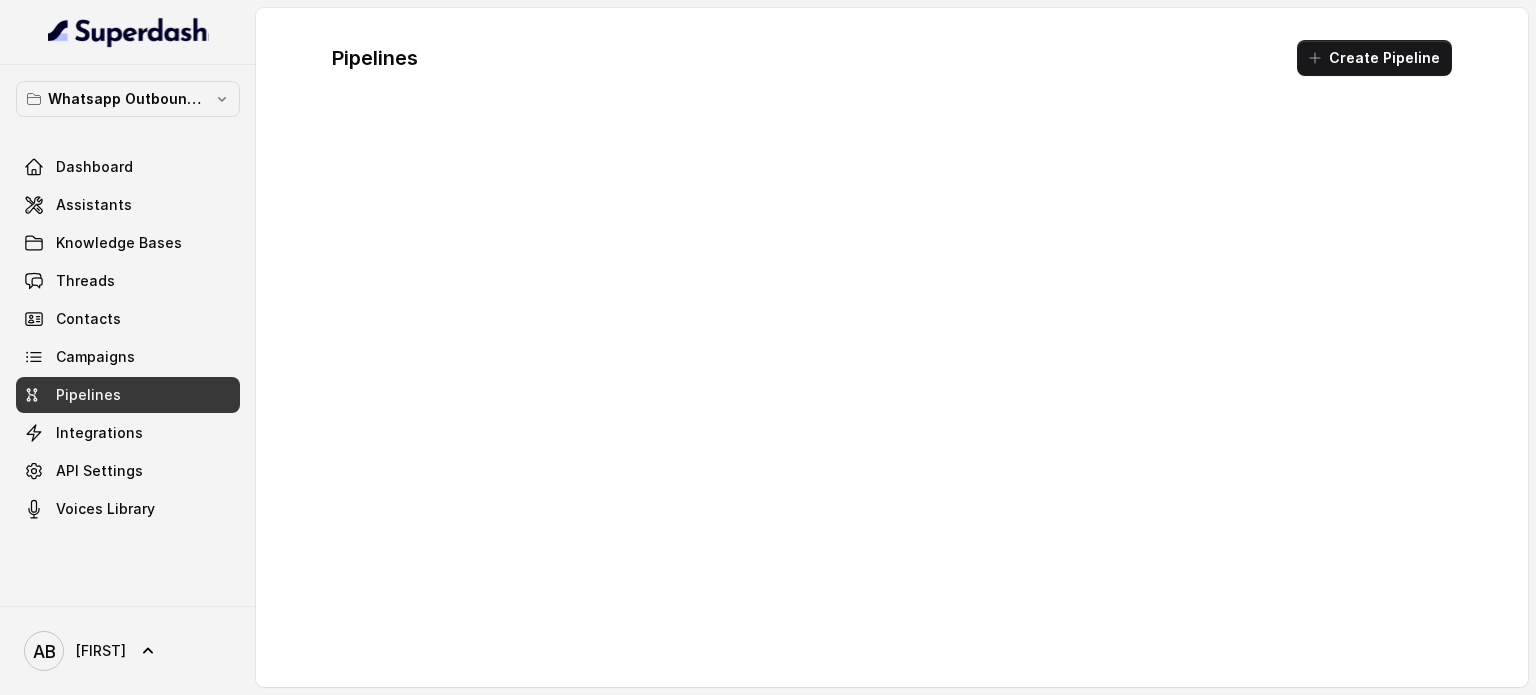 click on "Threads" at bounding box center [128, 281] 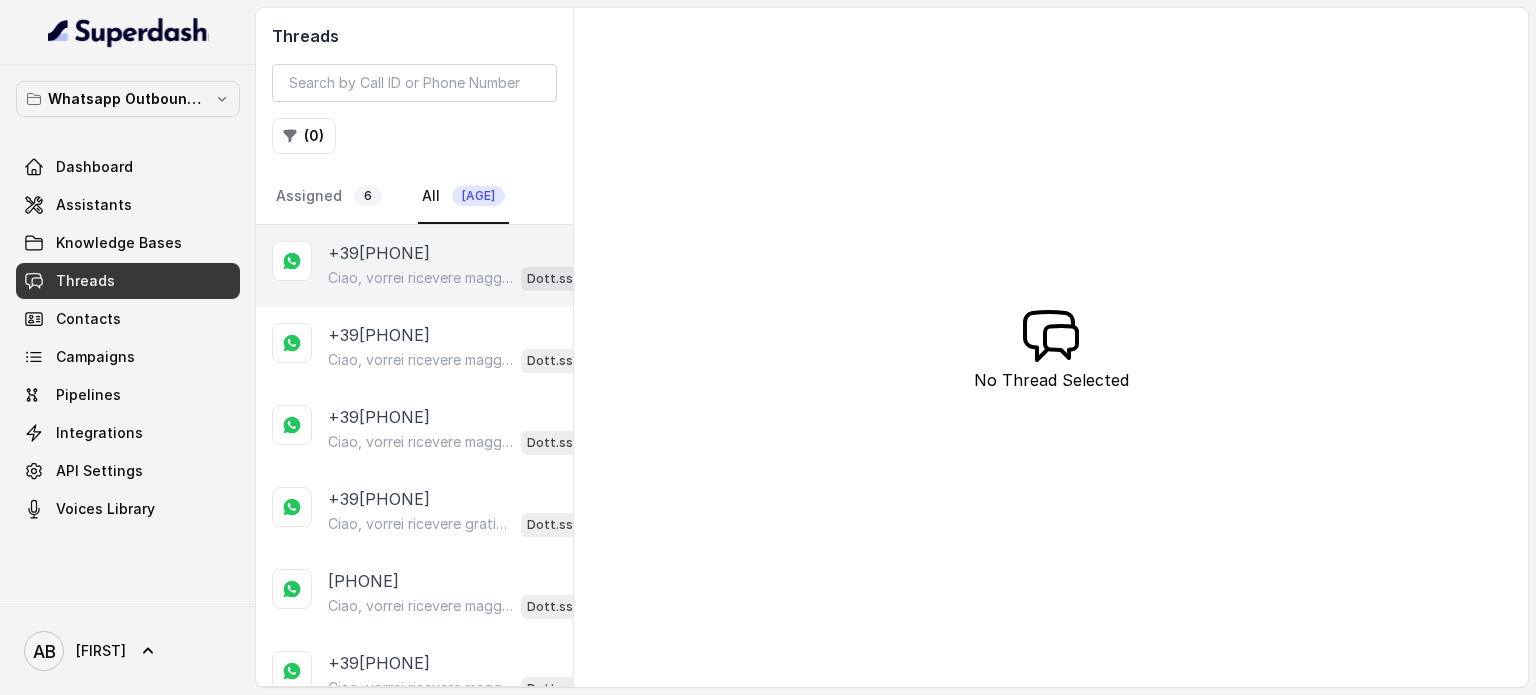 click on "Ciao, vorrei ricevere maggiori informazioni e il regalo in omaggio sulla libertà alimentare, per favore" at bounding box center [420, 278] 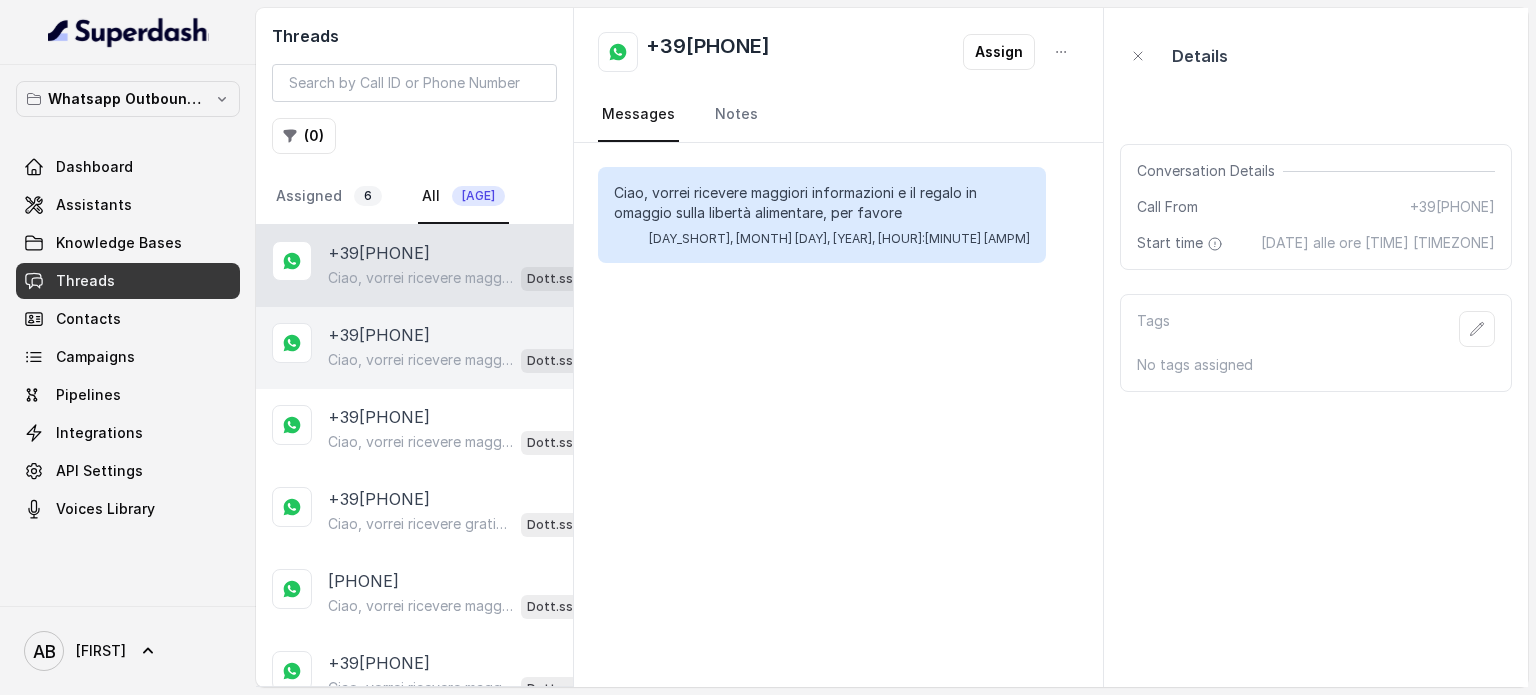 click on "+39[PHONE]" at bounding box center [379, 335] 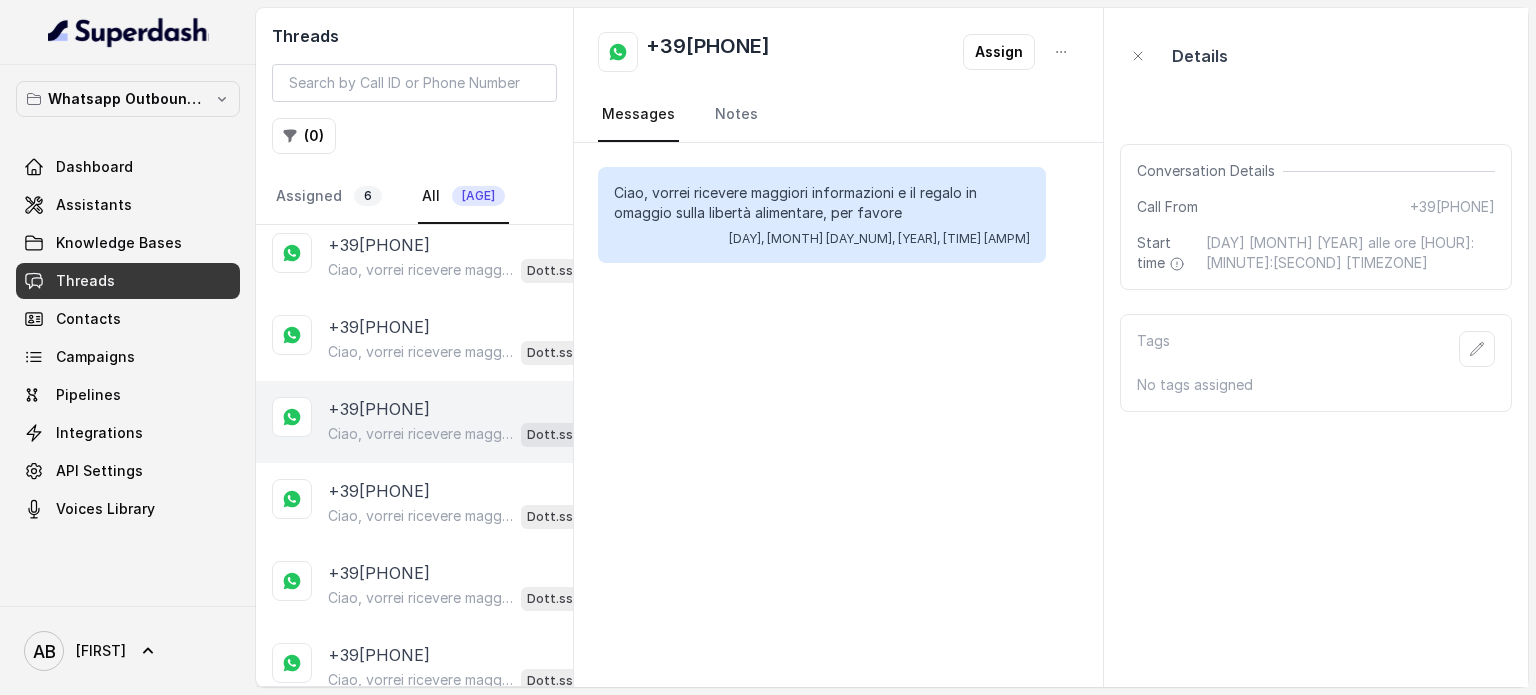 click on "+39[PHONE]" at bounding box center [379, 409] 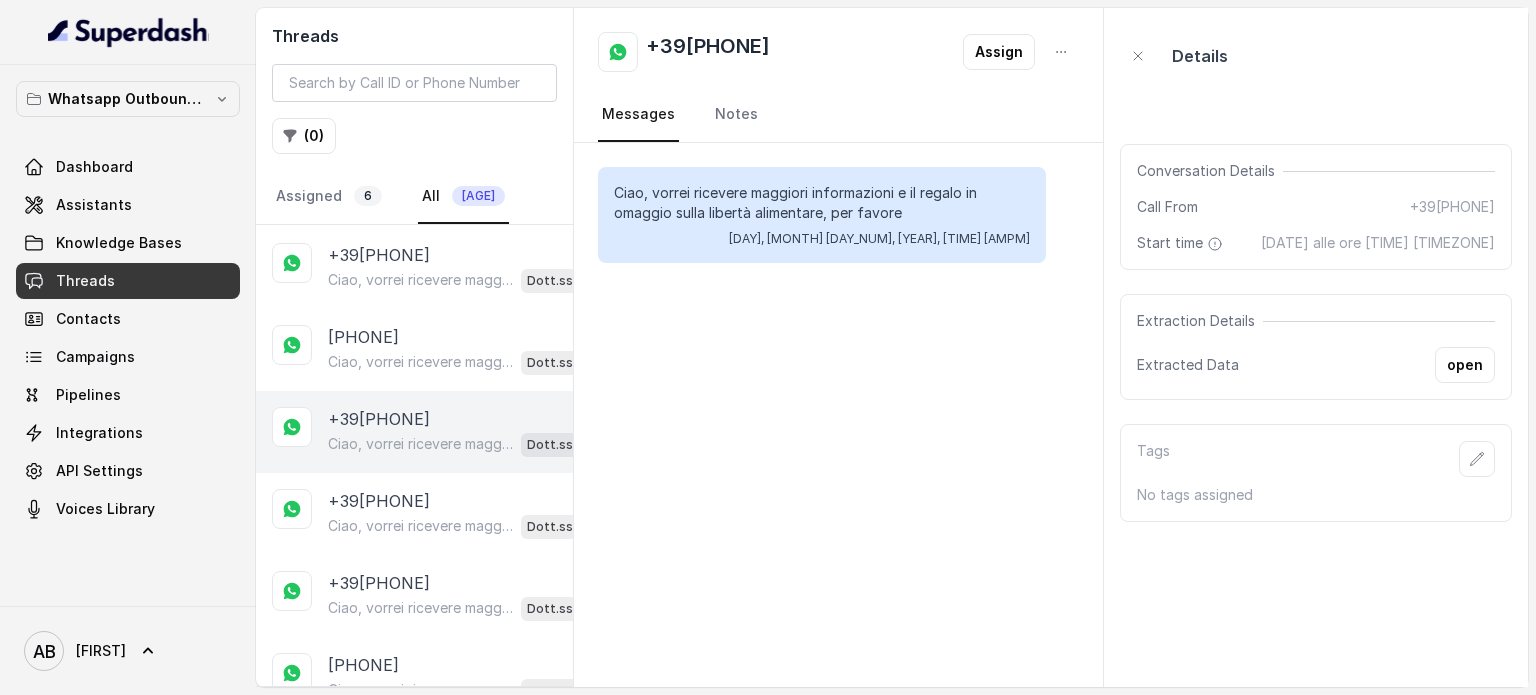 click on "+39[PHONE]" at bounding box center (379, 419) 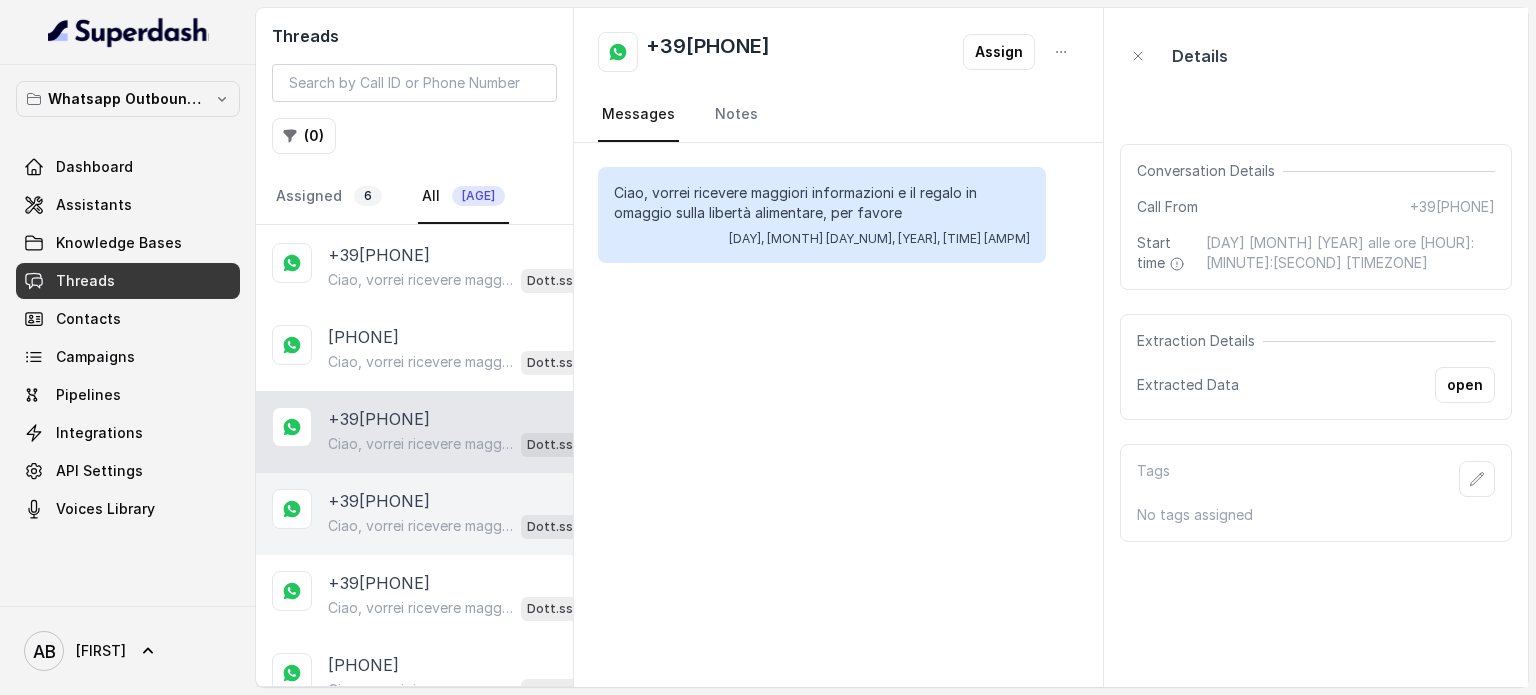 scroll, scrollTop: 1100, scrollLeft: 0, axis: vertical 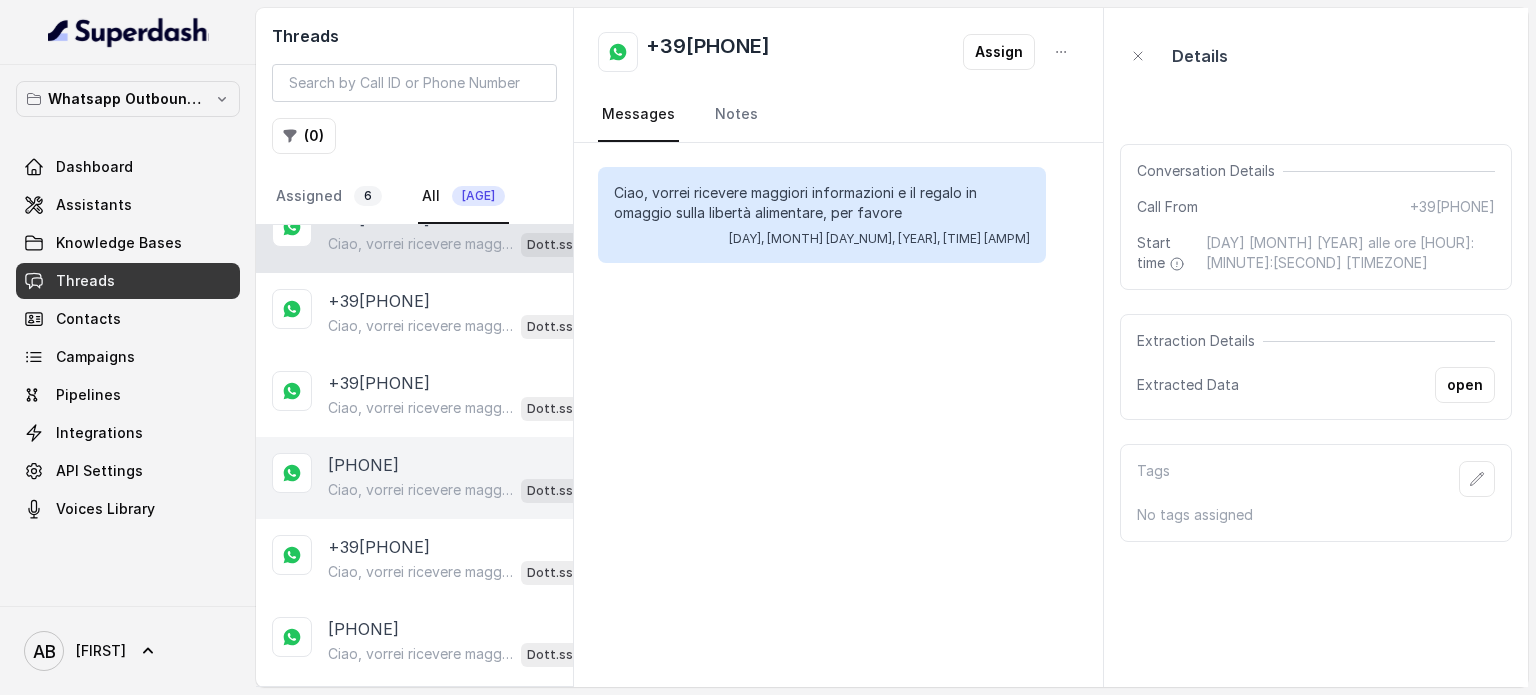 click on "Ciao, vorrei ricevere maggiori informazioni e il regalo in omaggio sulla libertà alimentare, per favore Dott.ssa Saccone Federica AI" at bounding box center [470, 490] 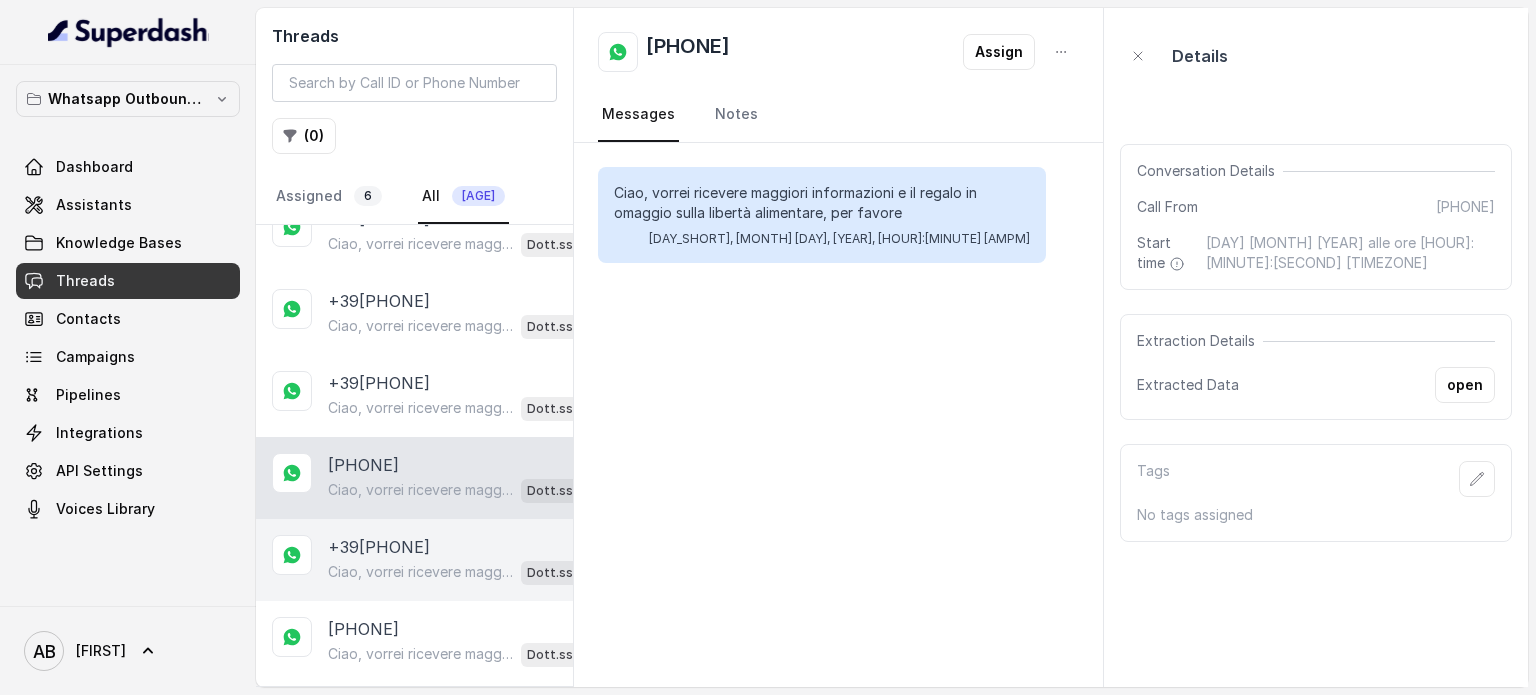 drag, startPoint x: 432, startPoint y: 540, endPoint x: 439, endPoint y: 503, distance: 37.65634 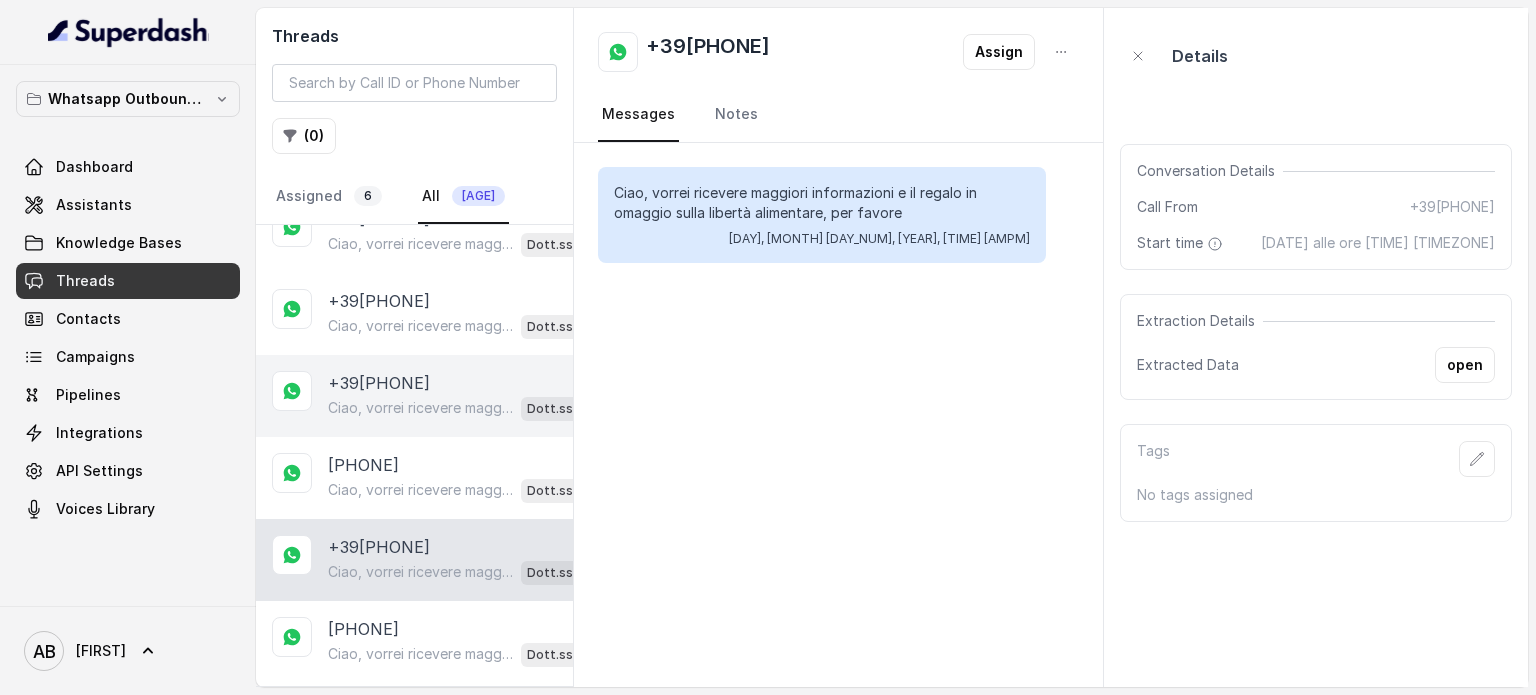 scroll, scrollTop: 1400, scrollLeft: 0, axis: vertical 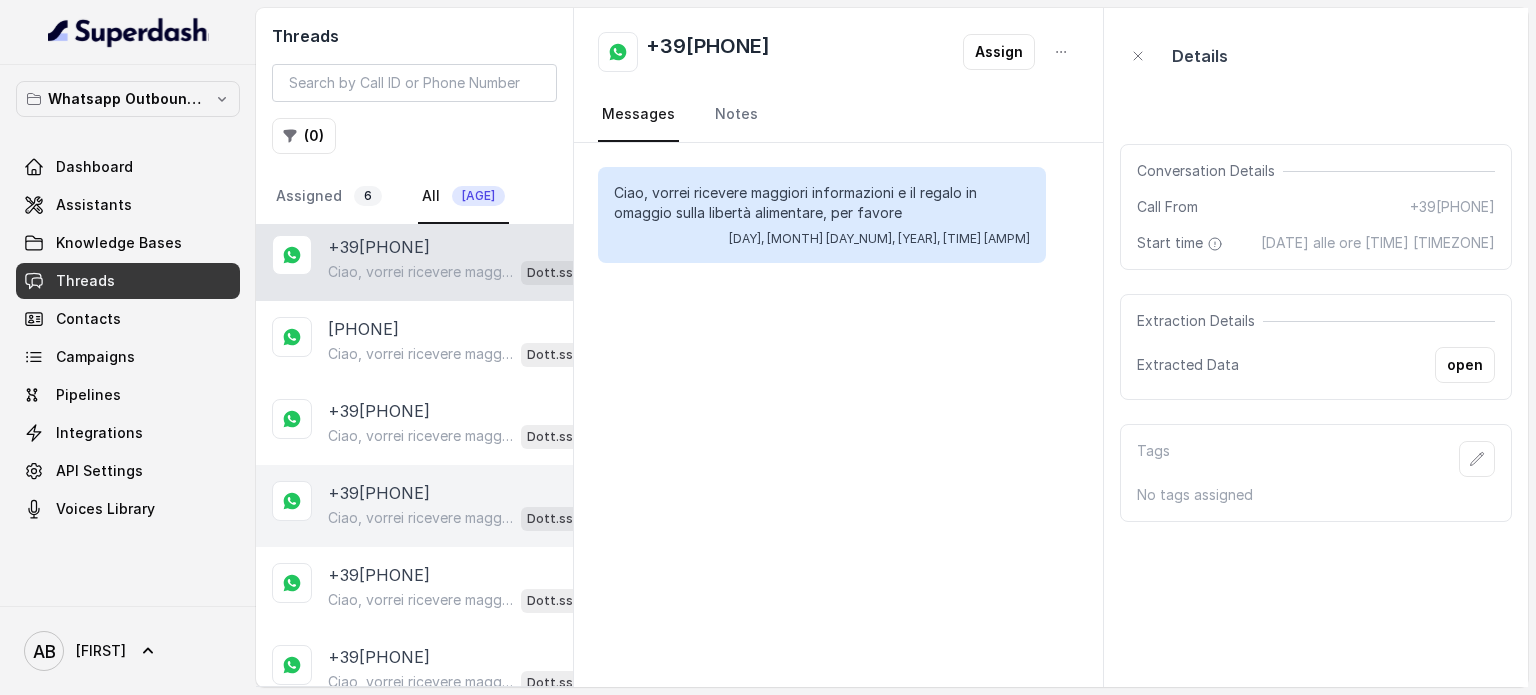 click on "Ciao, vorrei ricevere maggiori informazioni e il regalo in omaggio sulla libertà alimentare, per favore" at bounding box center (420, 518) 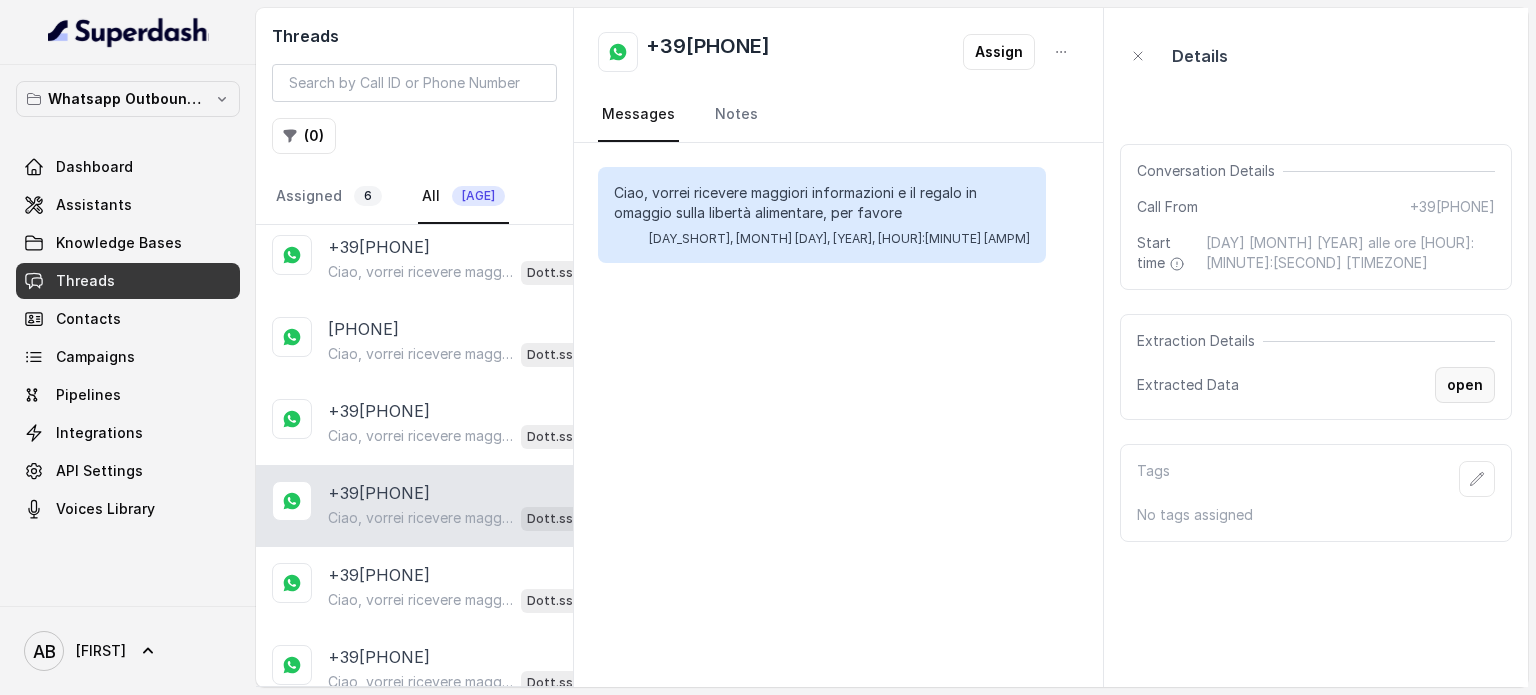 click on "open" at bounding box center [1465, 385] 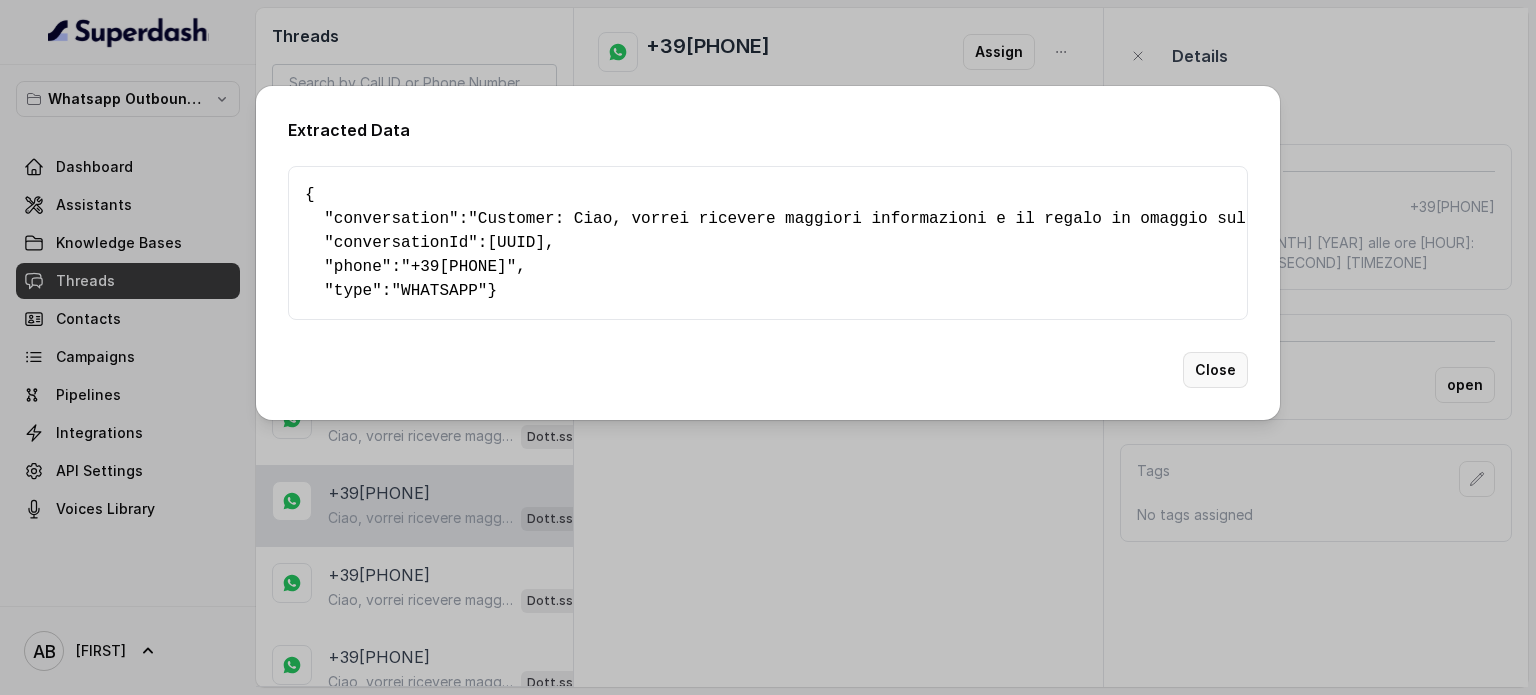 click on "Close" at bounding box center [1215, 370] 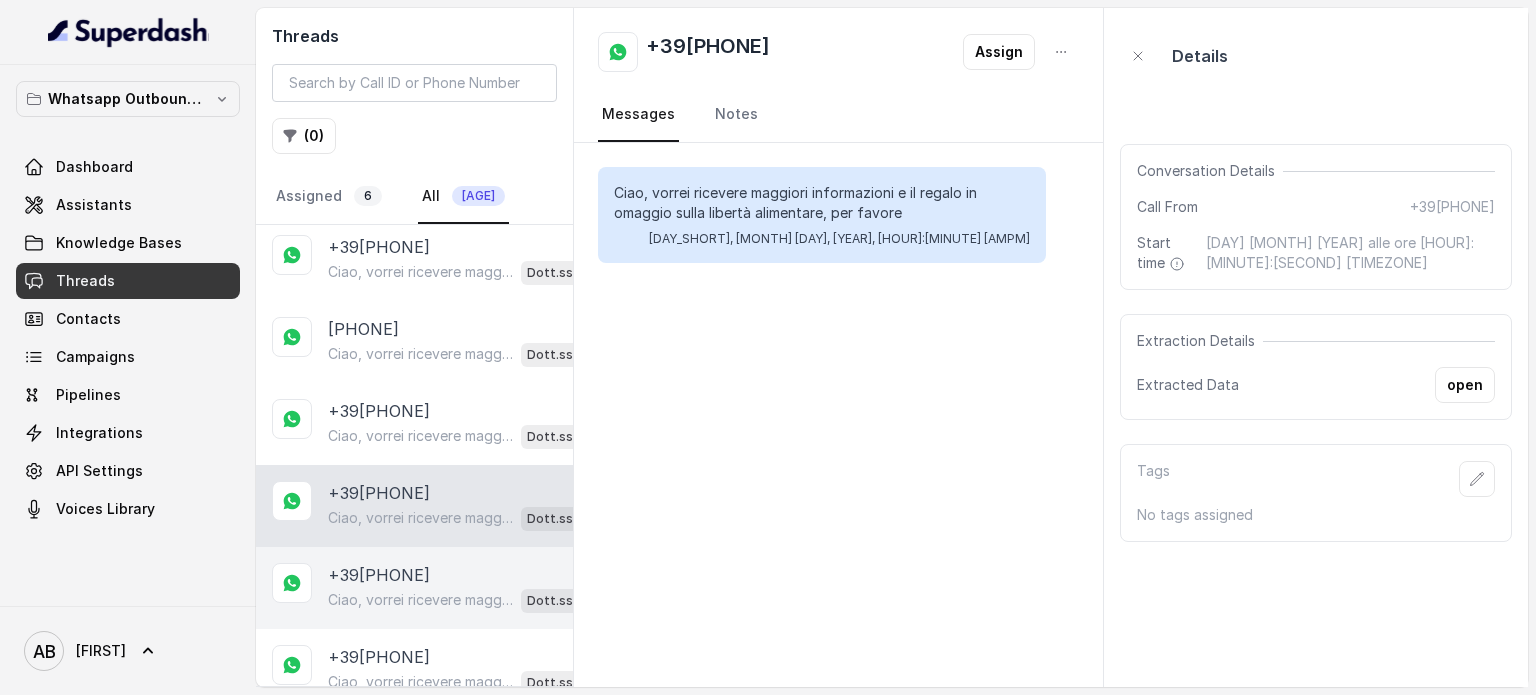 drag, startPoint x: 386, startPoint y: 505, endPoint x: 383, endPoint y: 567, distance: 62.072536 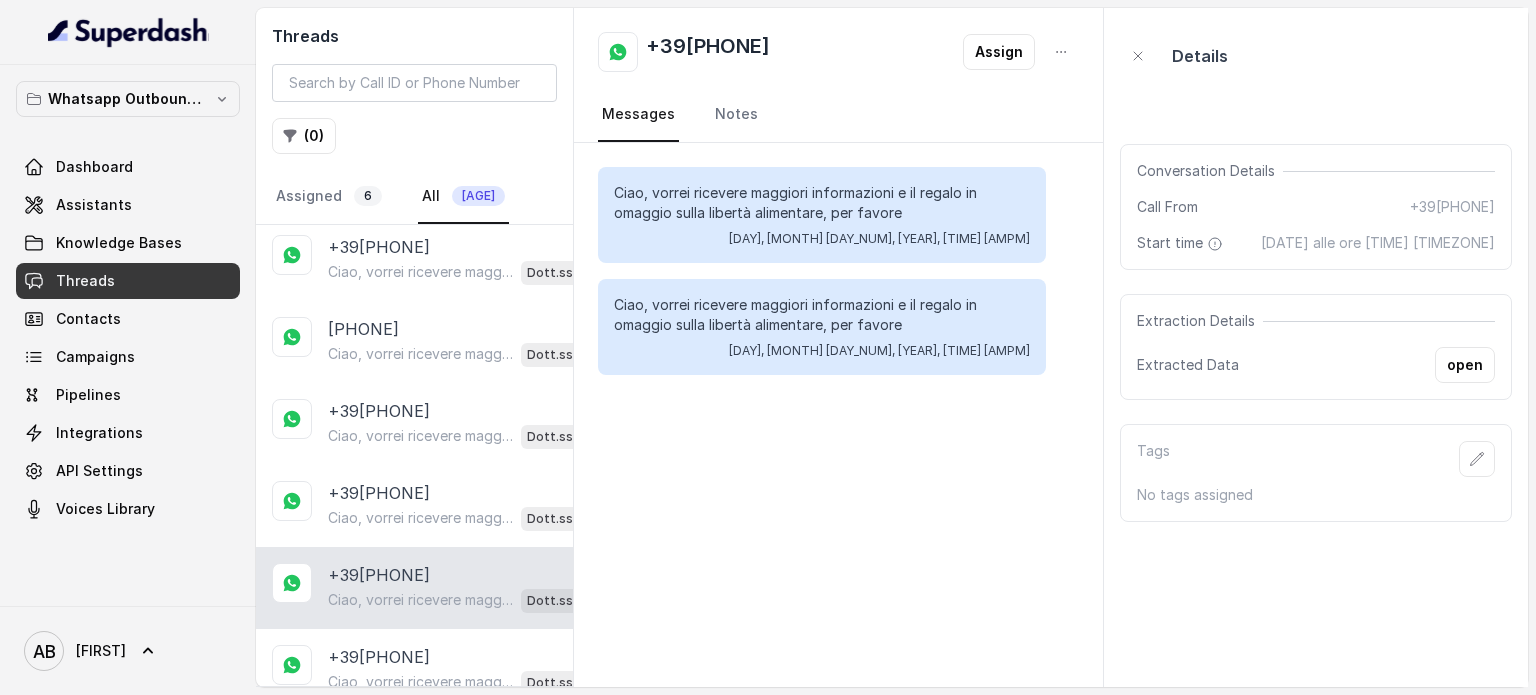 scroll, scrollTop: 1800, scrollLeft: 0, axis: vertical 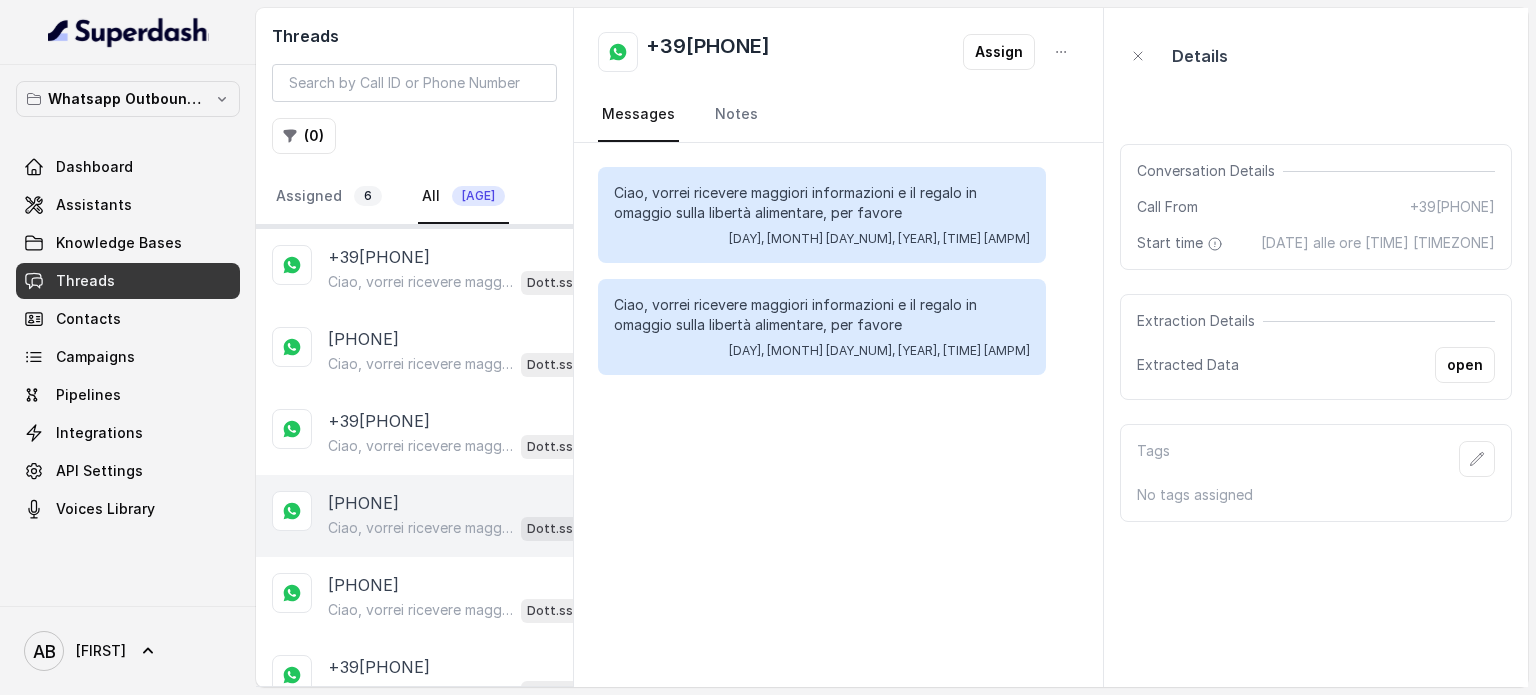 click on "[PHONE]" at bounding box center (363, 503) 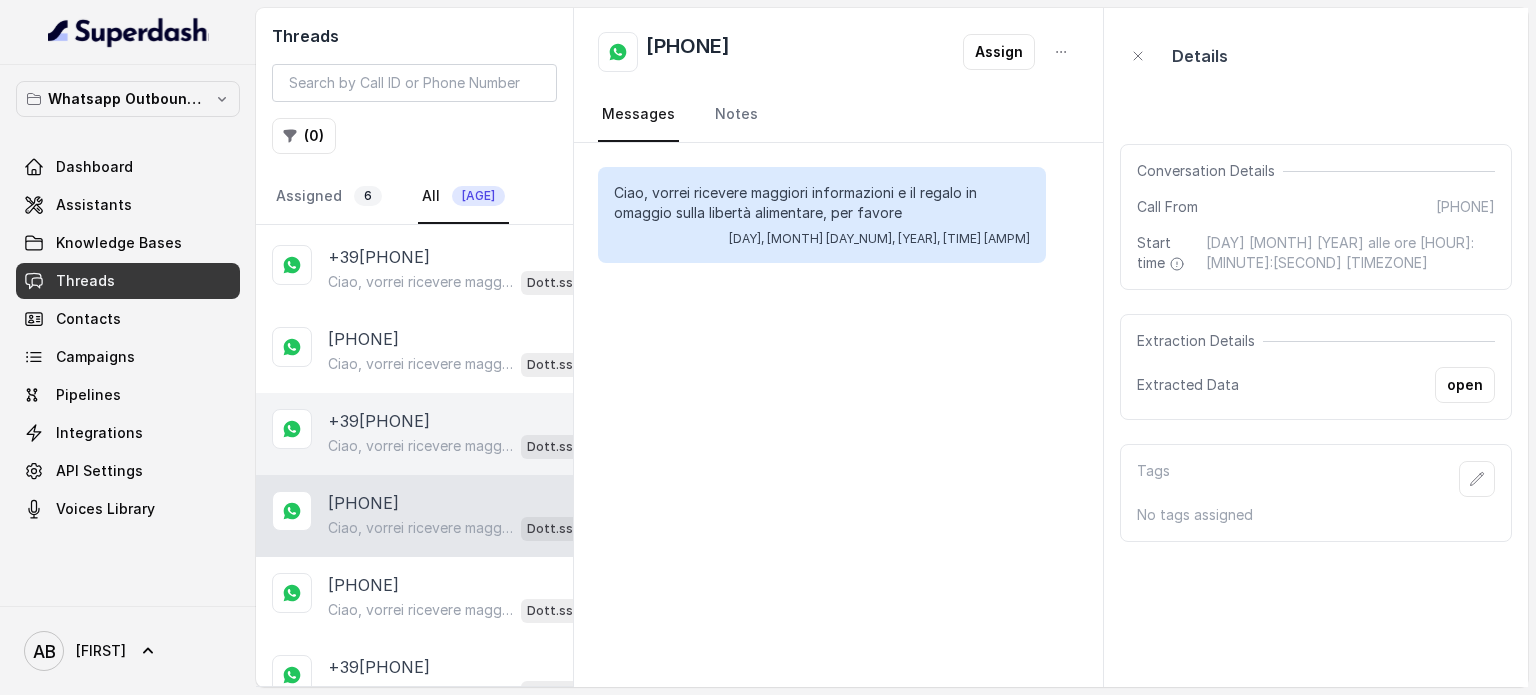click on "Ciao, vorrei ricevere maggiori informazioni e il regalo in omaggio sulla libertà alimentare, per favore" at bounding box center (420, 446) 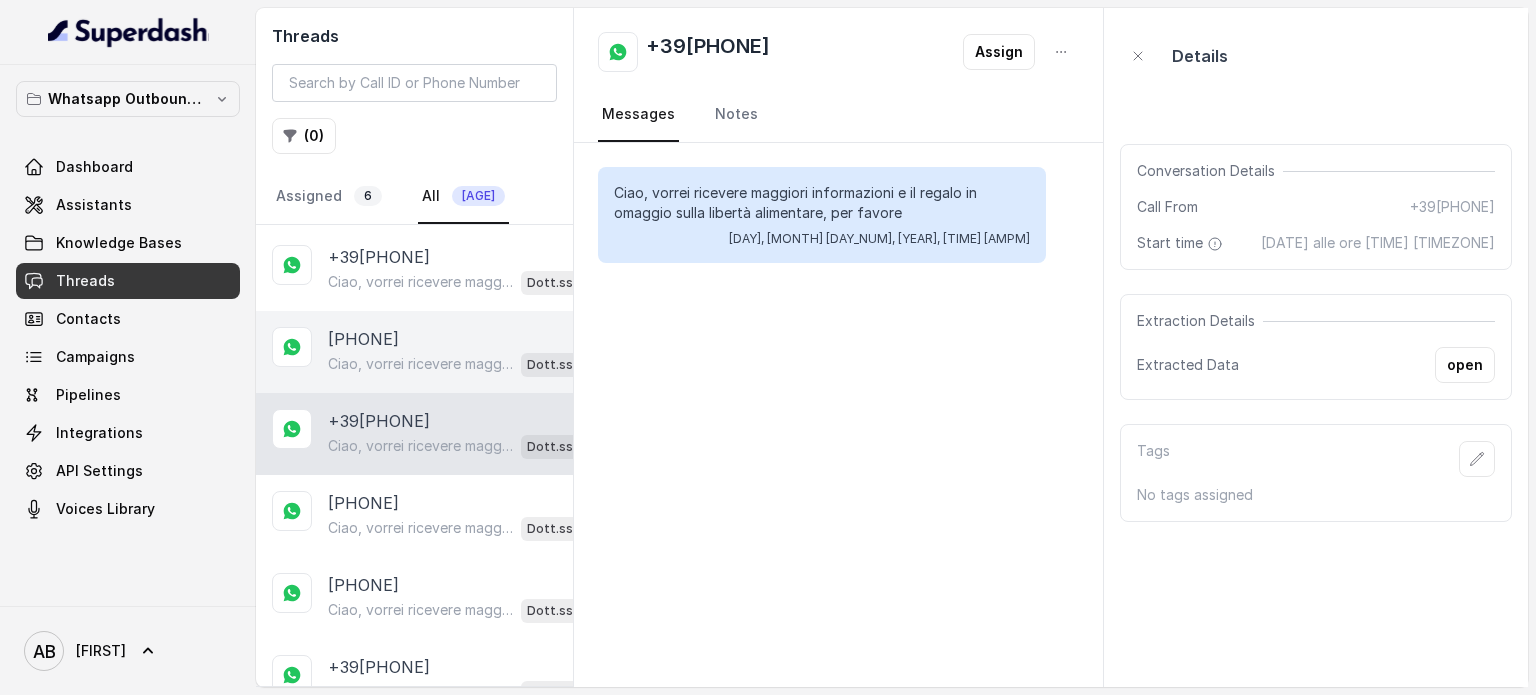 click on "Ciao, vorrei ricevere maggiori informazioni e il regalo in omaggio sulla libertà alimentare, per favore" at bounding box center (420, 364) 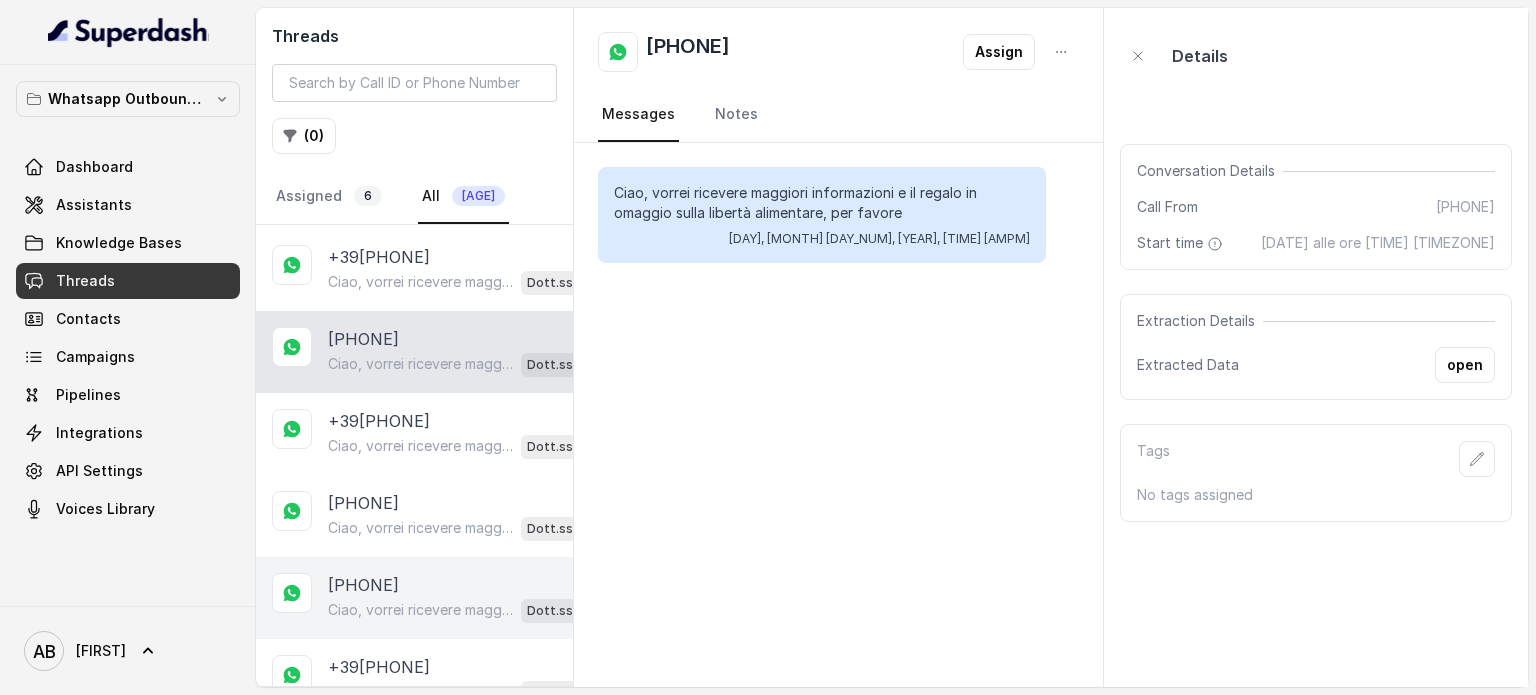 click on "+39[PHONE]   Ciao, vorrei ricevere maggiori informazioni e il regalo in omaggio sulla libertà alimentare, per favore Dott.ssa Saccone Federica AI" at bounding box center (414, 598) 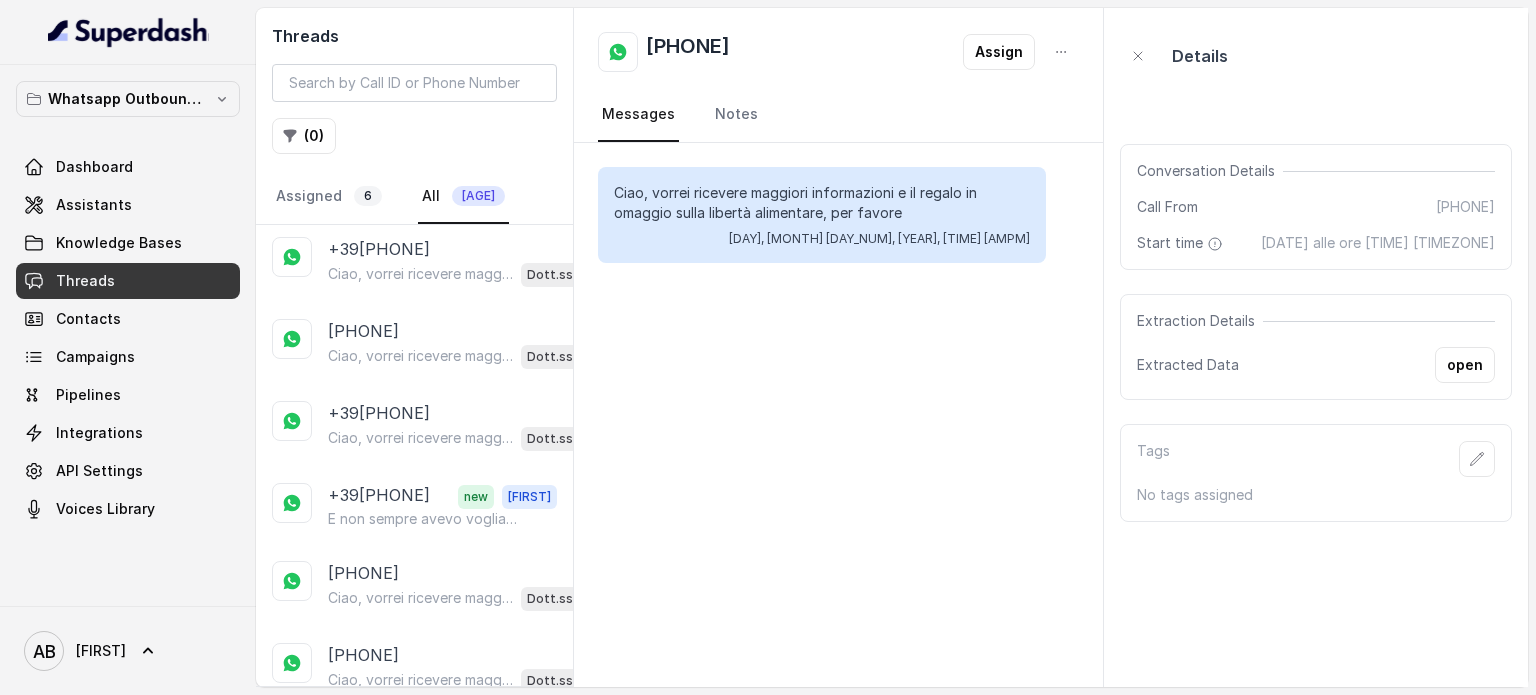 scroll, scrollTop: 2600, scrollLeft: 0, axis: vertical 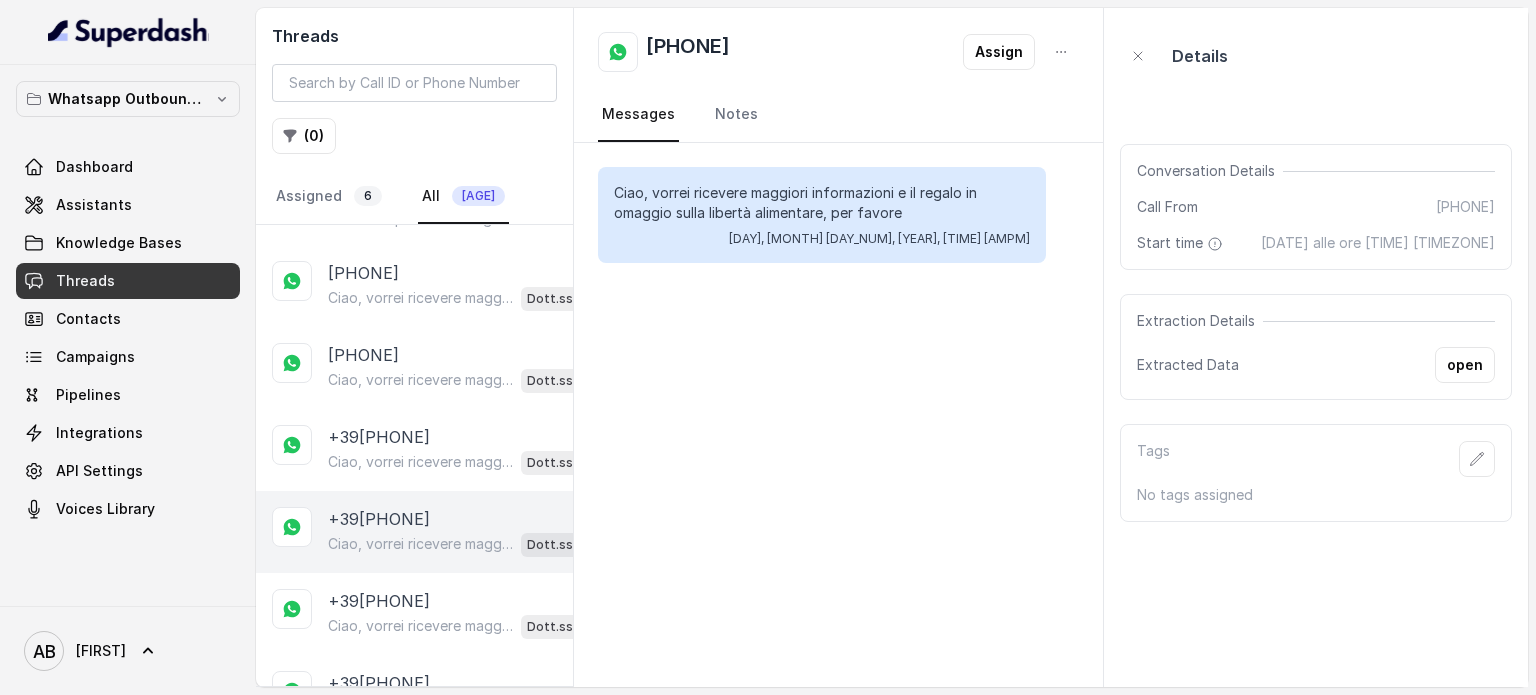 click on "Ciao, vorrei ricevere maggiori informazioni e il regalo in omaggio sulla libertà alimentare, per favore" at bounding box center (420, 544) 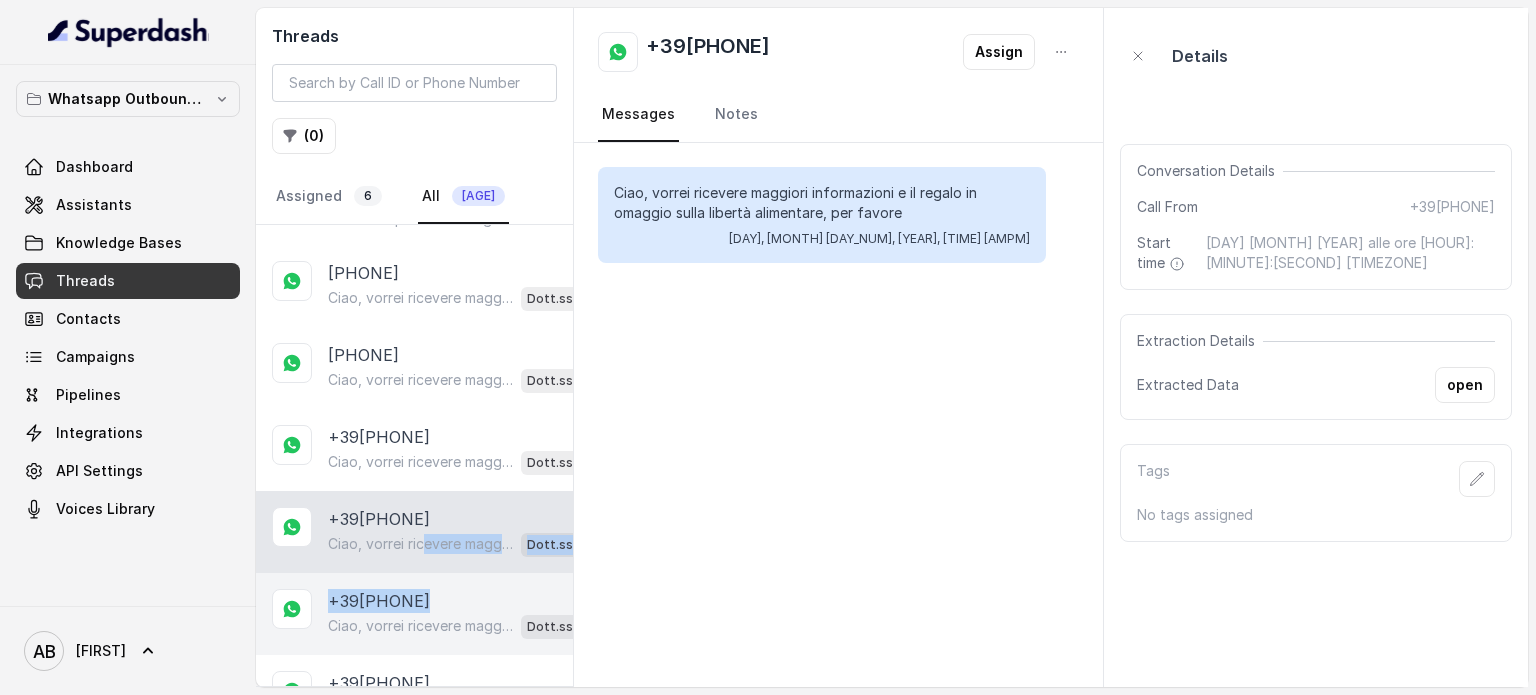 click on "+39[PHONE]   Ciao, vorrei ricevere maggiori informazioni e il regalo in omaggio sulla libertà alimentare, per favore Dott.ssa Saccone Federica AI +39[PHONE]   Ciao, vorrei ricevere maggiori informazioni e il regalo in omaggio sulla libertà alimentare, per favore Dott.ssa Saccone Federica AI +39[PHONE]   Ciao, vorrei ricevere maggiori informazioni e il regalo in omaggio sulla libertà alimentare, per favore Dott.ssa Saccone Federica AI +39[PHONE]   Ciao, vorrei ricevere gratis  maggiori informazioni e il regalo in omaggio sulla libertà alimentare, per favore Dott.ssa Saccone Federica AI +39[PHONE]   Ciao, vorrei ricevere maggiori informazioni e il regalo in omaggio sulla libertà alimentare, per favore Dott.ssa Saccone Federica AI +39[PHONE]   Ciao, vorrei ricevere maggiori informazioni e il regalo in omaggio sulla libertà alimentare, per favore Dott.ssa Saccone Federica AI +39[PHONE]   Dott.ssa Saccone Federica AI +39[PHONE]   Dott.ssa Saccone Federica AI +39[PHONE]" at bounding box center (414, -331) 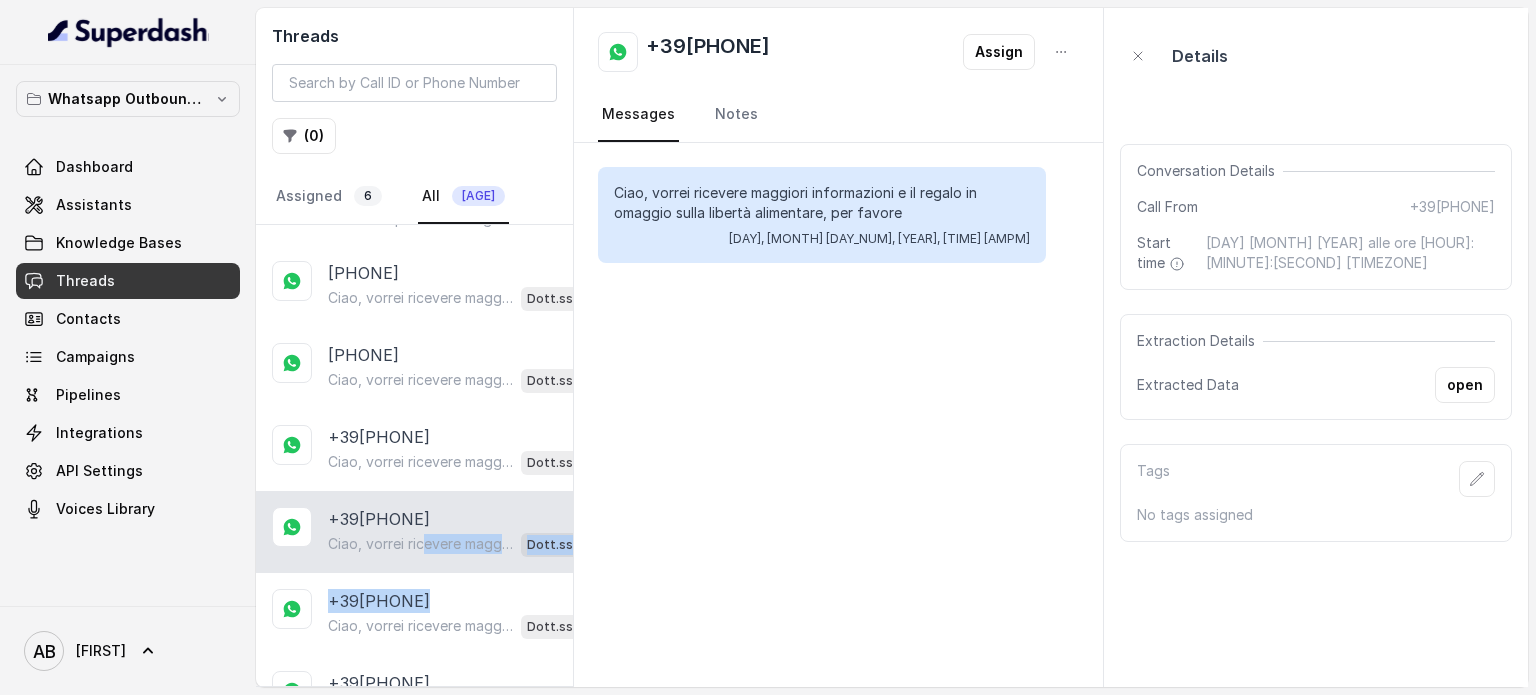 scroll, scrollTop: 2900, scrollLeft: 0, axis: vertical 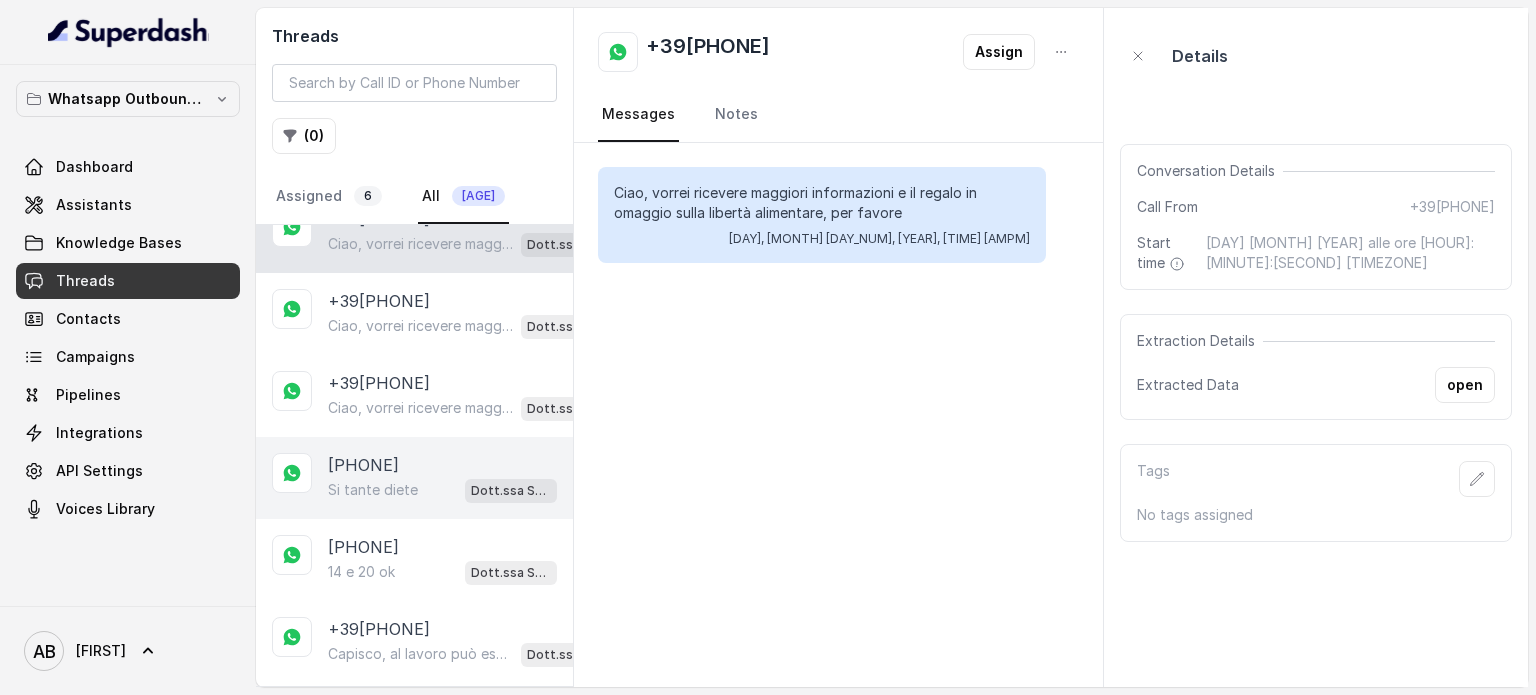 click on "Si tante diete" at bounding box center (373, 490) 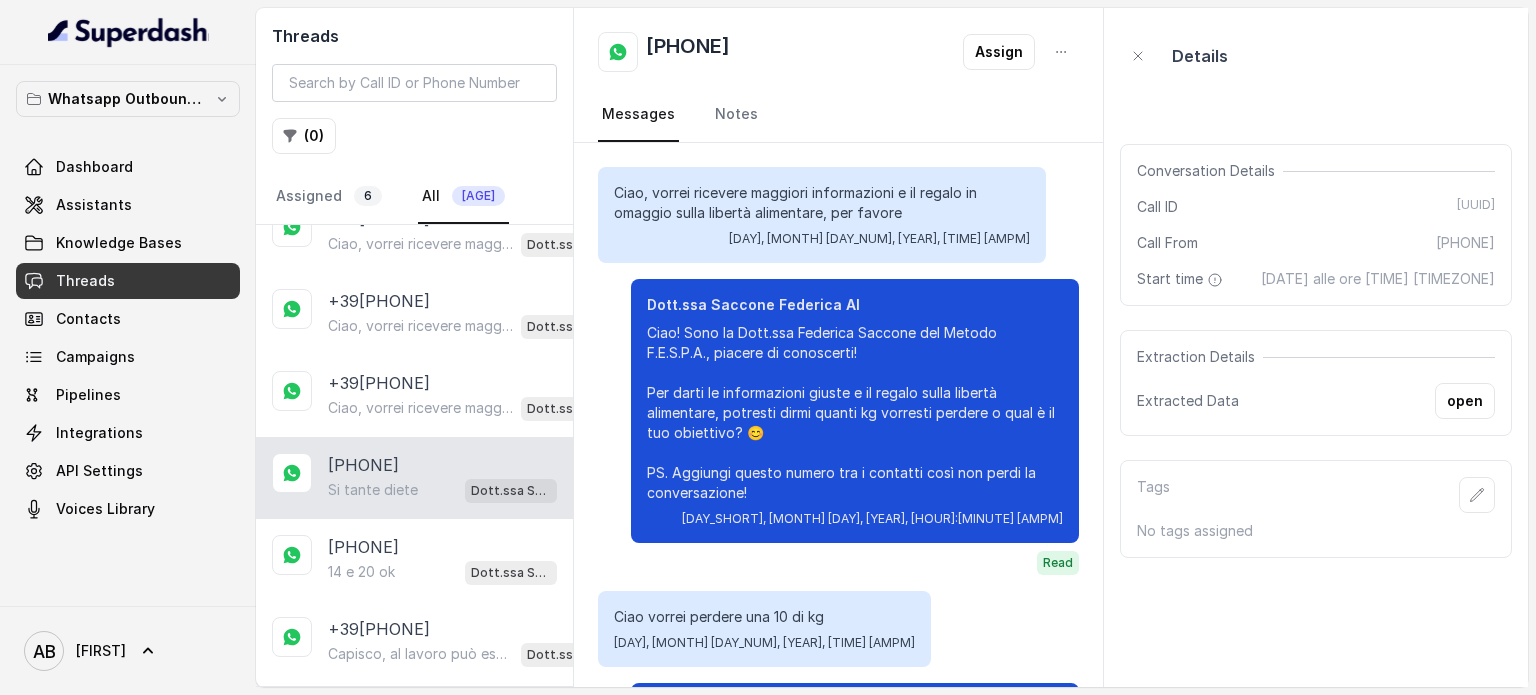 scroll, scrollTop: 267, scrollLeft: 0, axis: vertical 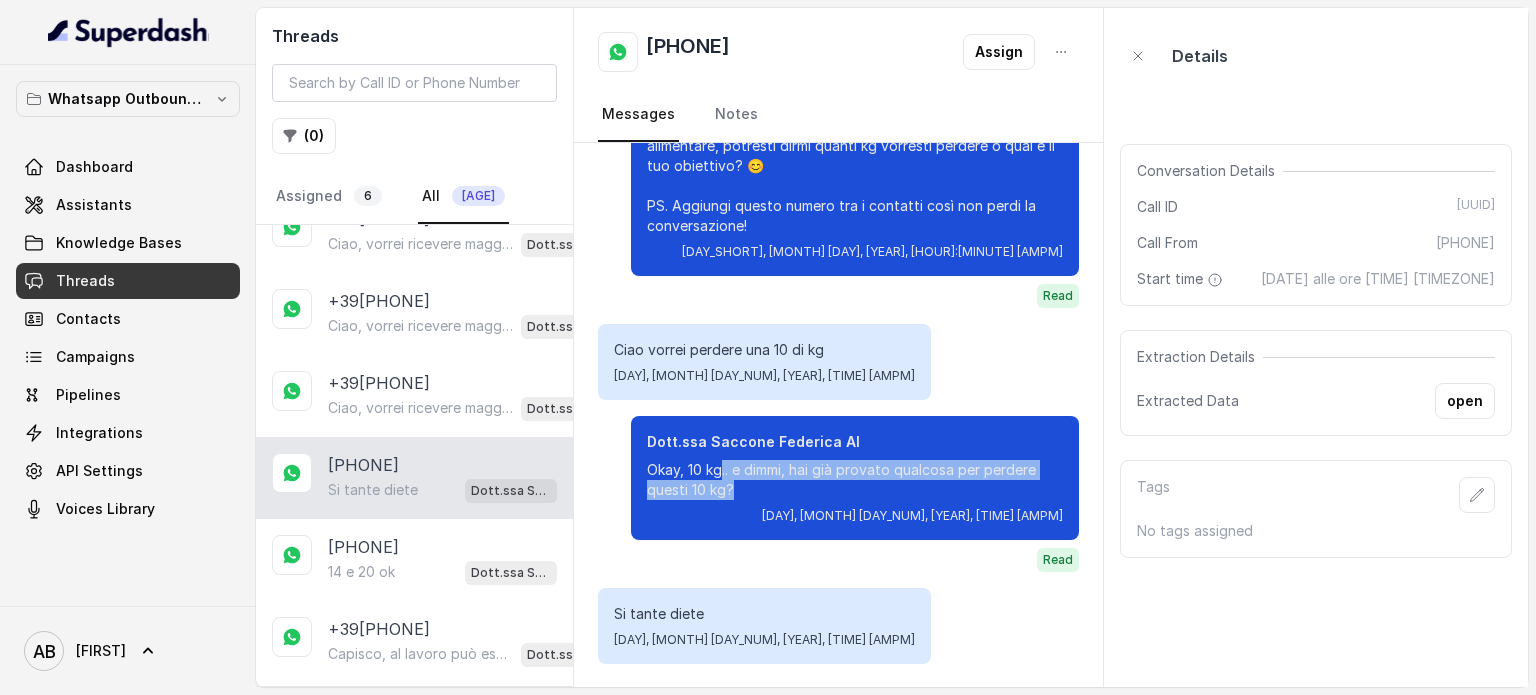 drag, startPoint x: 704, startPoint y: 474, endPoint x: 732, endPoint y: 505, distance: 41.773197 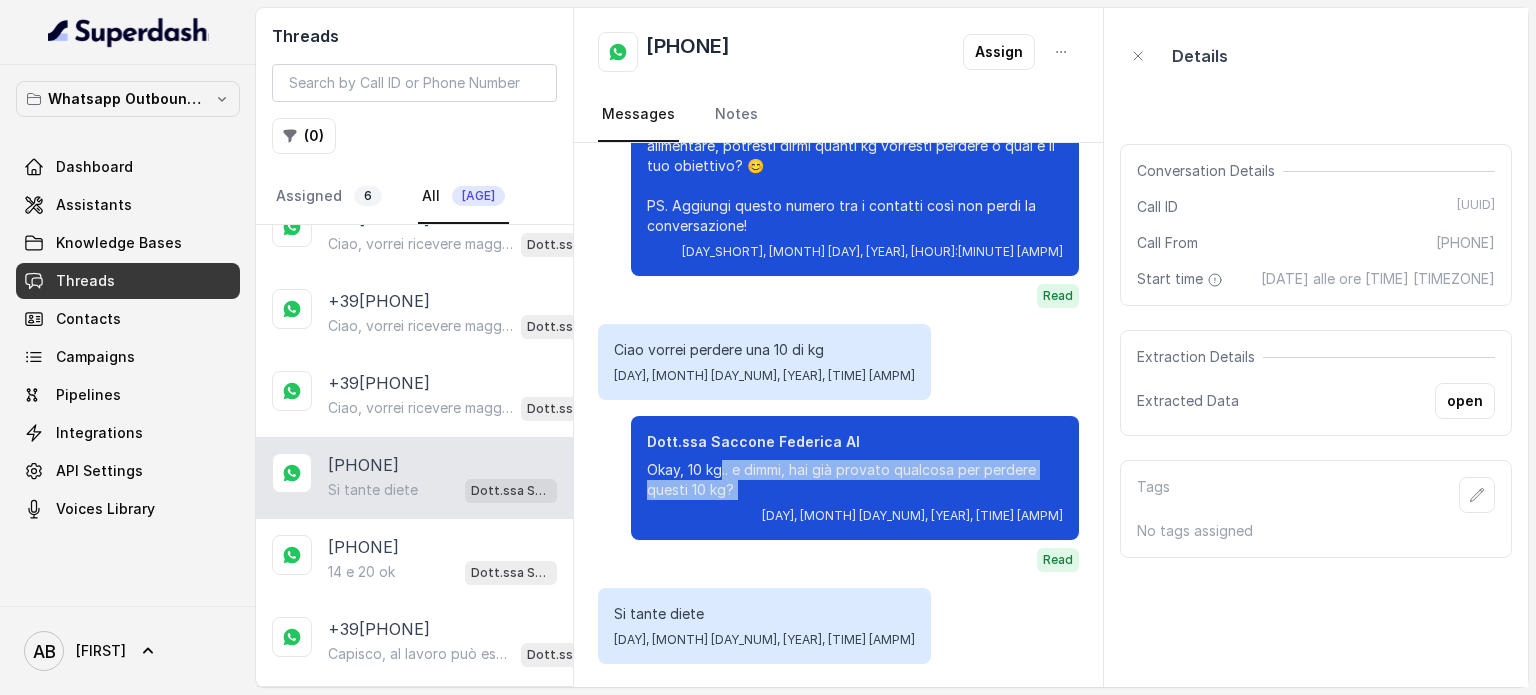 click on "Dott.ssa [LAST] [FIRST] Okay, [NUMBER] kg.. e dimmi, hai già provato qualcosa per perdere questi [NUMBER] kg? [DAY_SHORT], [MONTH] [DAY], [YEAR], [HOUR]:[MINUTE] [AMPM]" at bounding box center (855, 144) 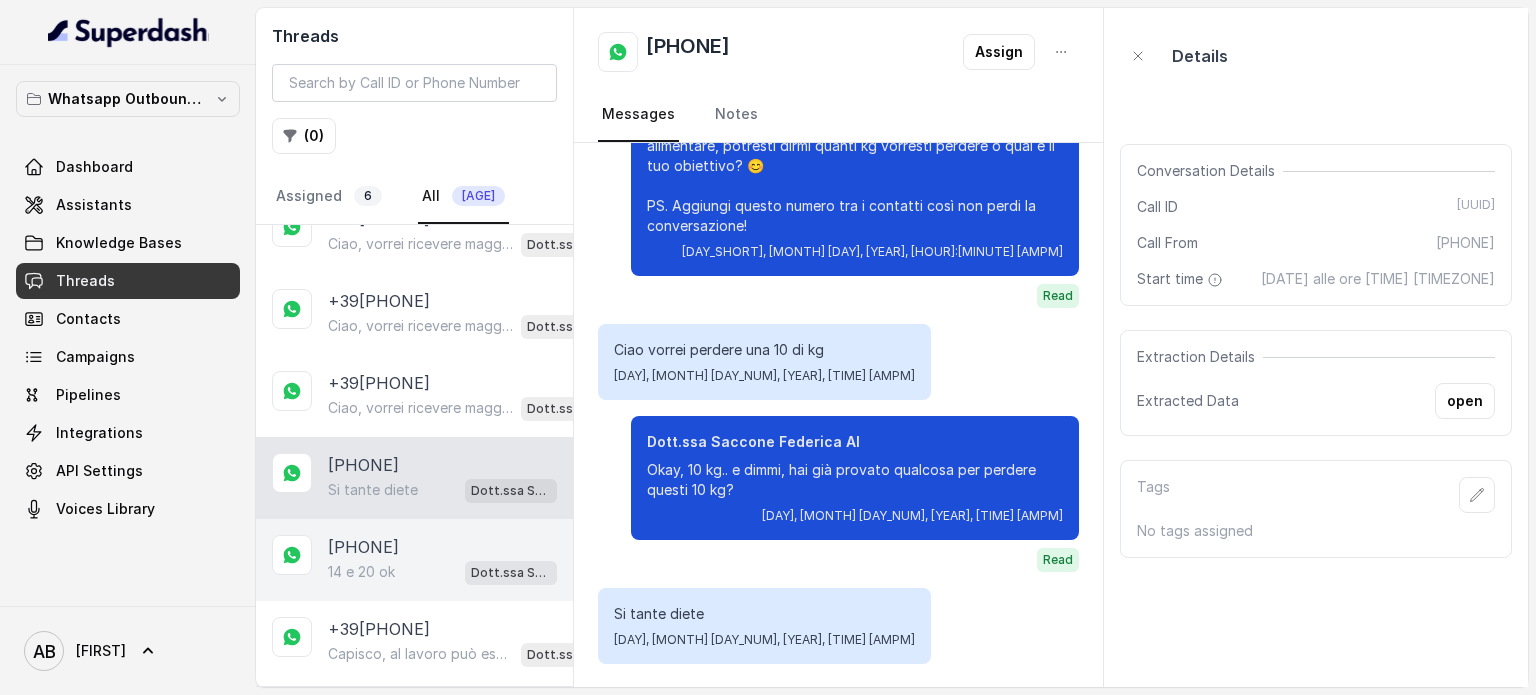 click on "[PHONE]" at bounding box center (363, 547) 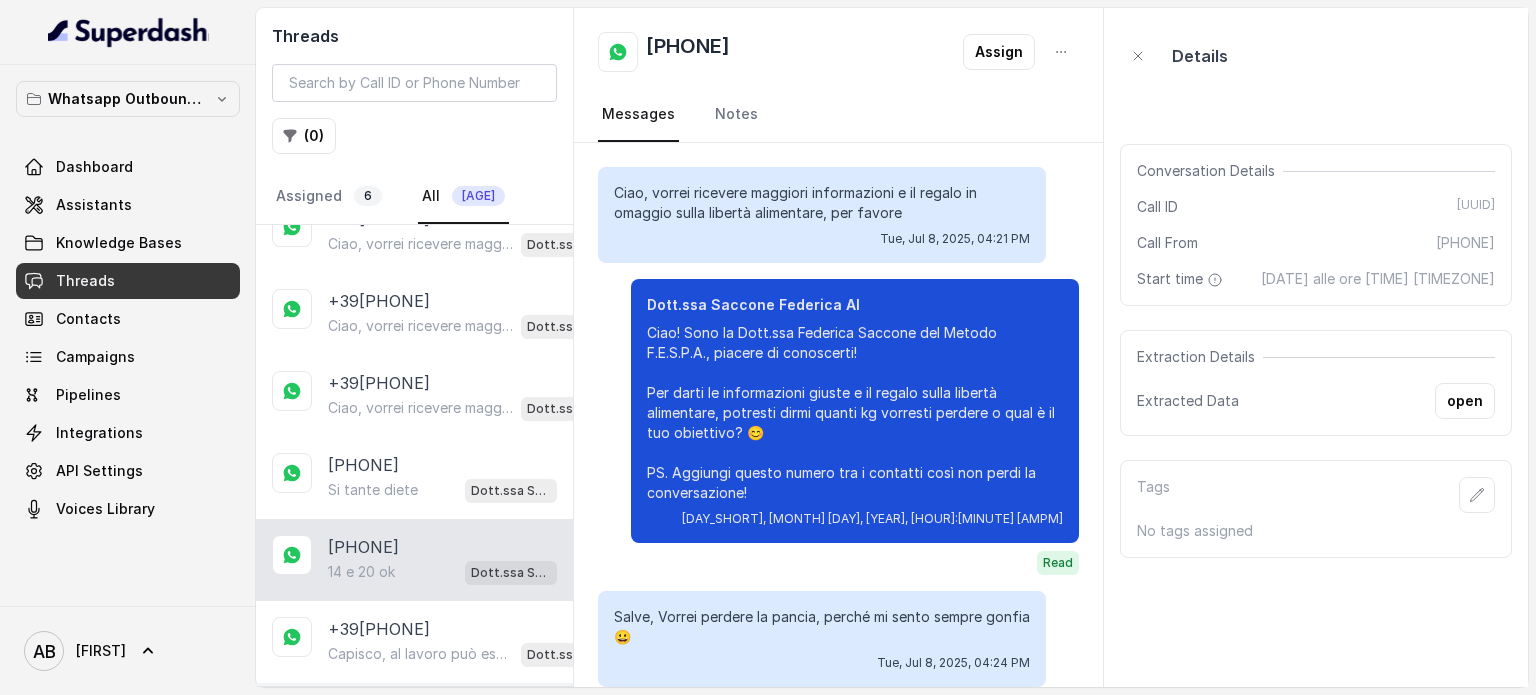 scroll, scrollTop: 1755, scrollLeft: 0, axis: vertical 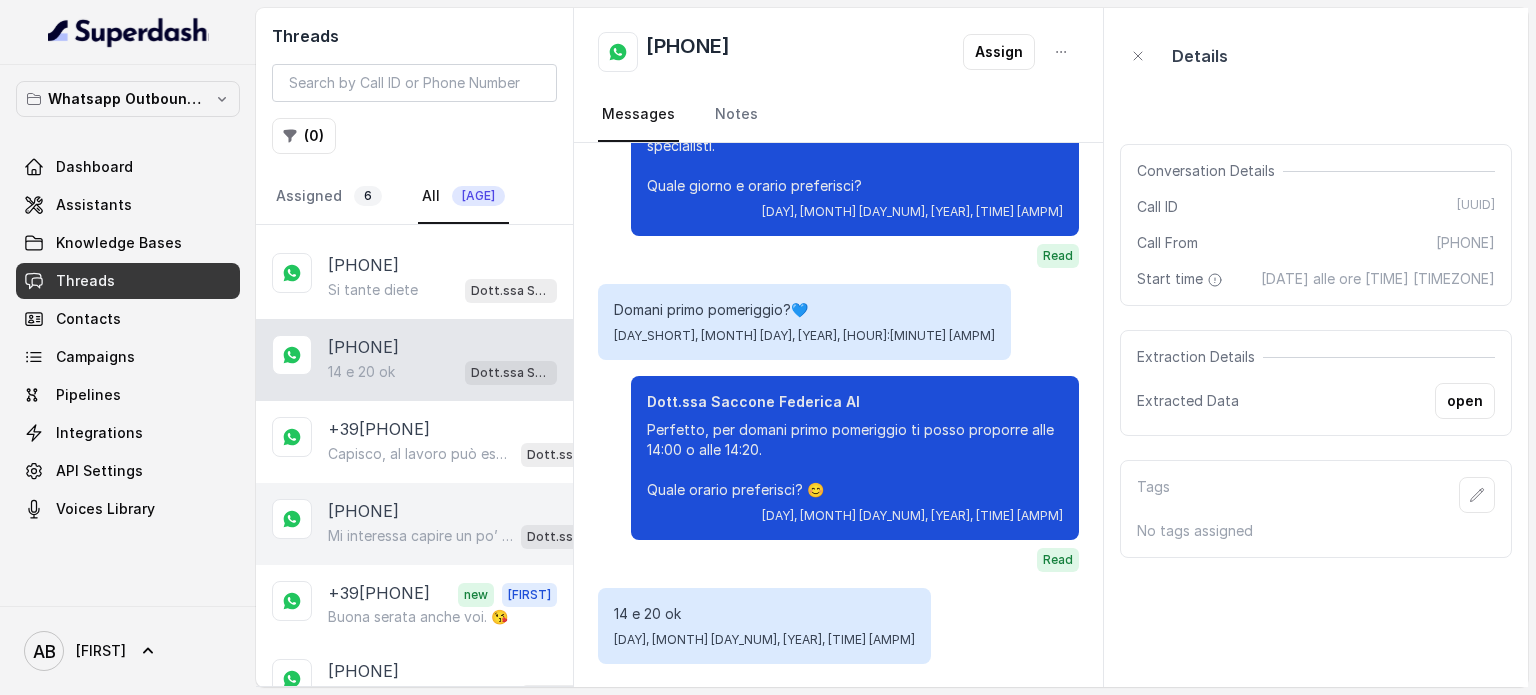 click on "+39[PHONE]   Mi interessa capire un po’ la tua situazione per offrirti il supporto più adatto.
Che lavoro fai di preciso?
Così vediamo insieme come organizzare la chiamata gratuita più utile per te. Dott.ssa Saccone Federica AI" at bounding box center [414, 524] 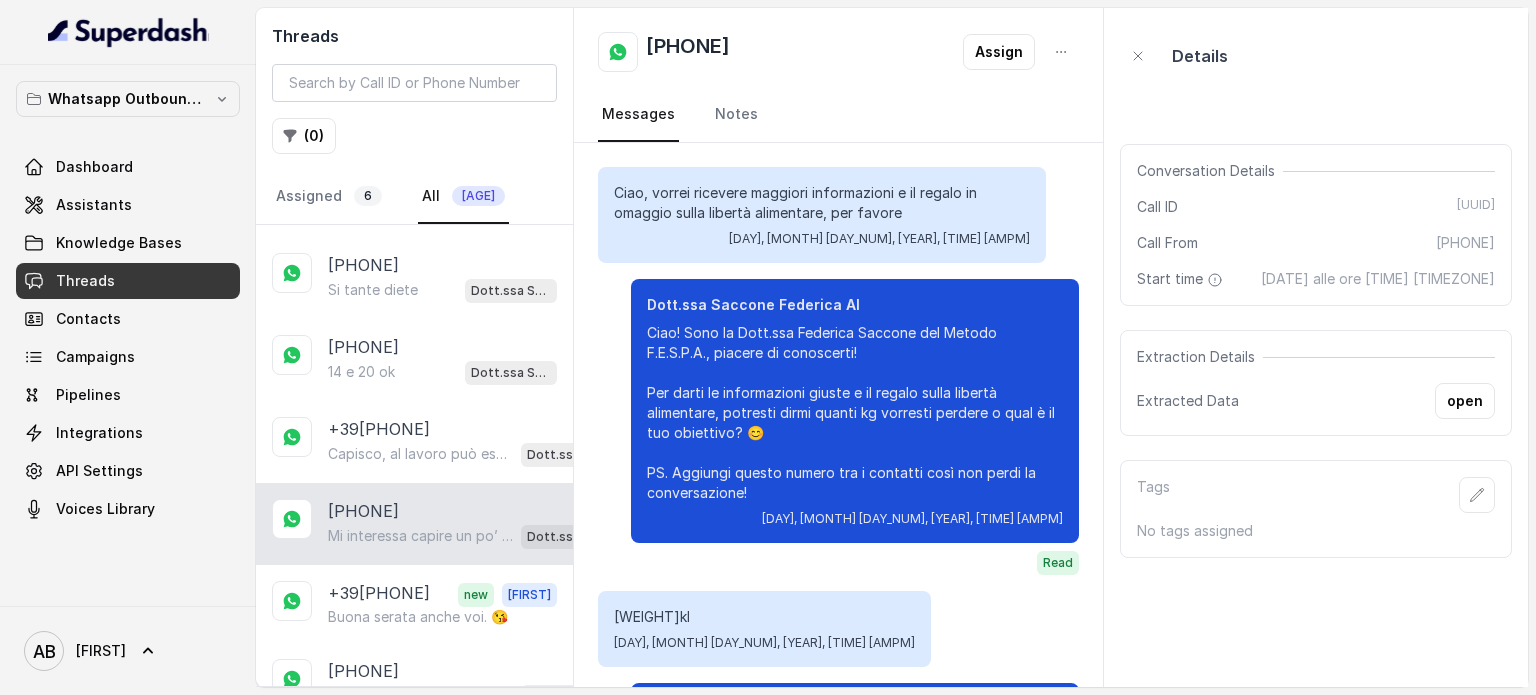 scroll, scrollTop: 1703, scrollLeft: 0, axis: vertical 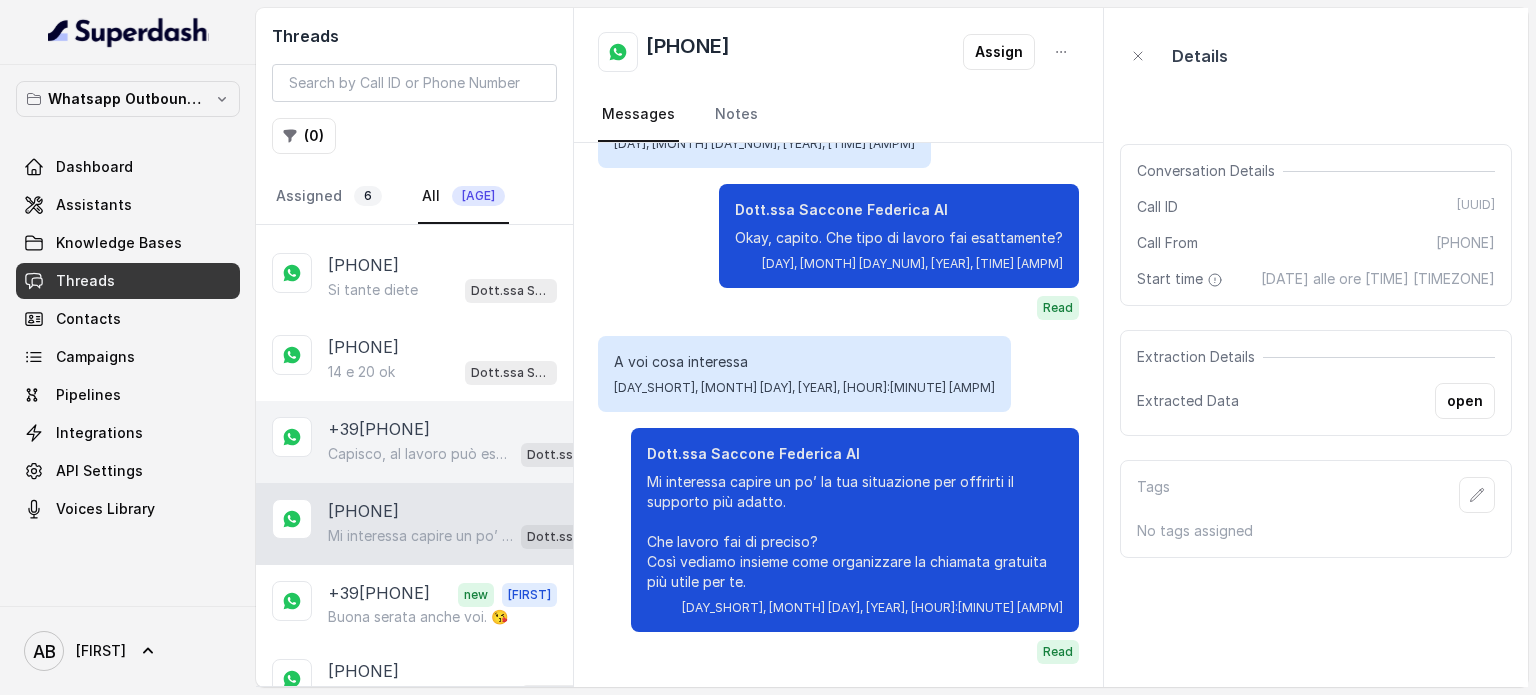 click on "Capisco, al lavoro può essere complicato.
La chiamata è davvero breve, solo 5 minuti, e senza impegno, così puoi capire se fa per te.
Quando ti sarebbe più comodo fissarla? Giorno e orario? 😊" at bounding box center [420, 454] 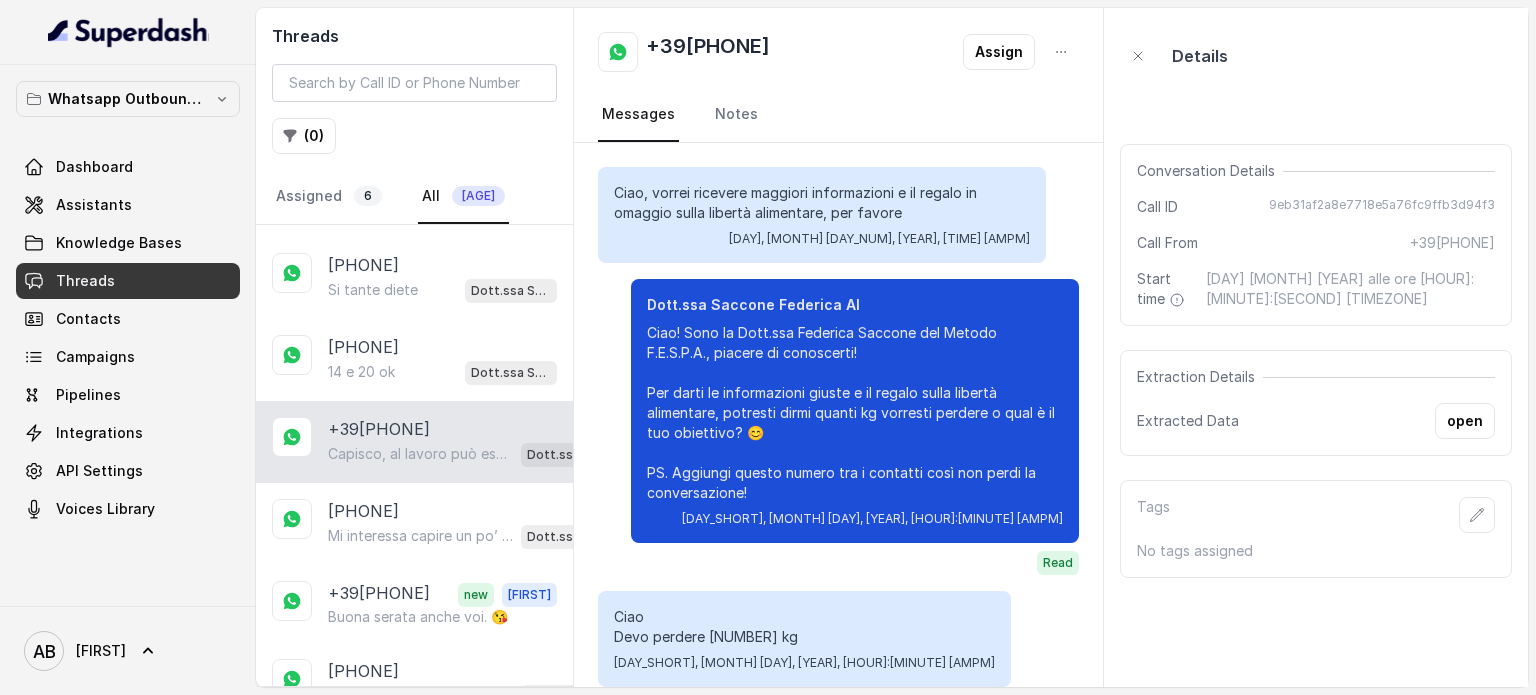 scroll, scrollTop: 1815, scrollLeft: 0, axis: vertical 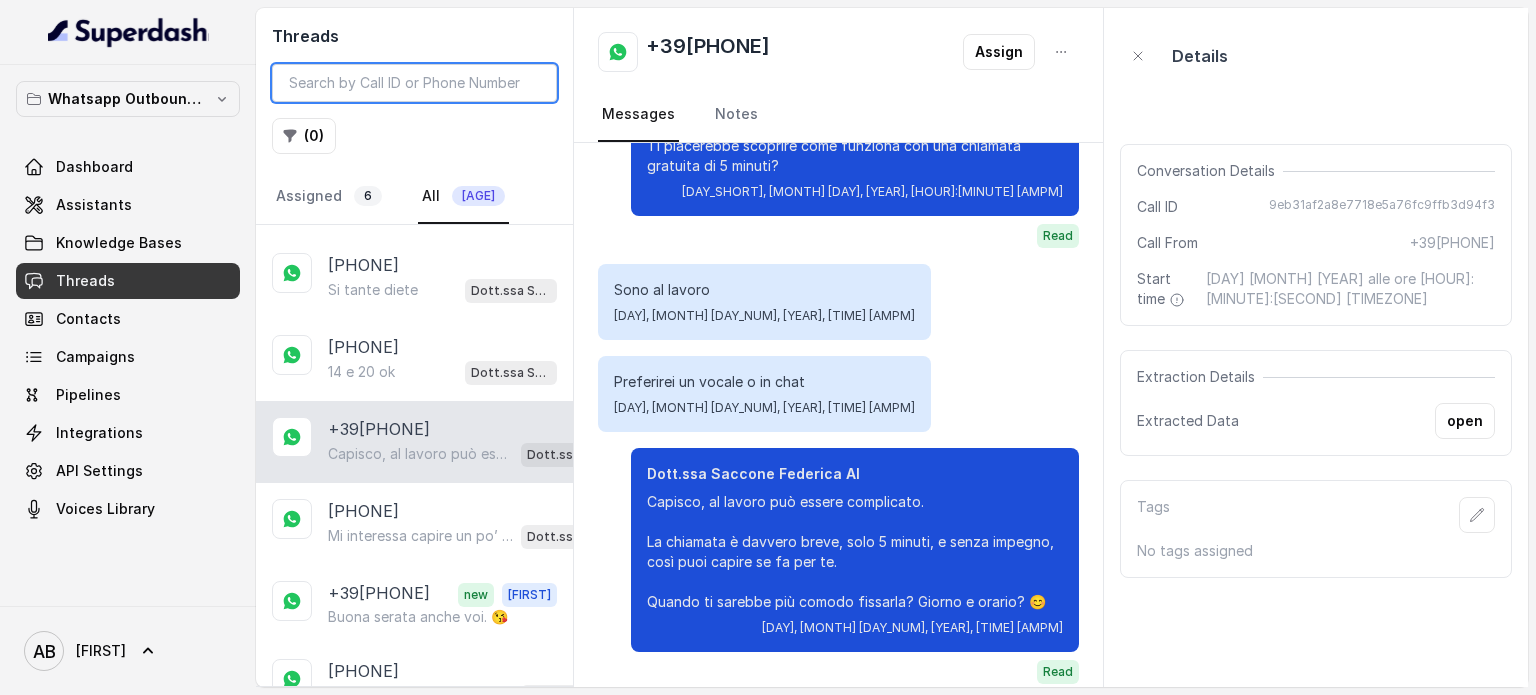 click at bounding box center (414, 83) 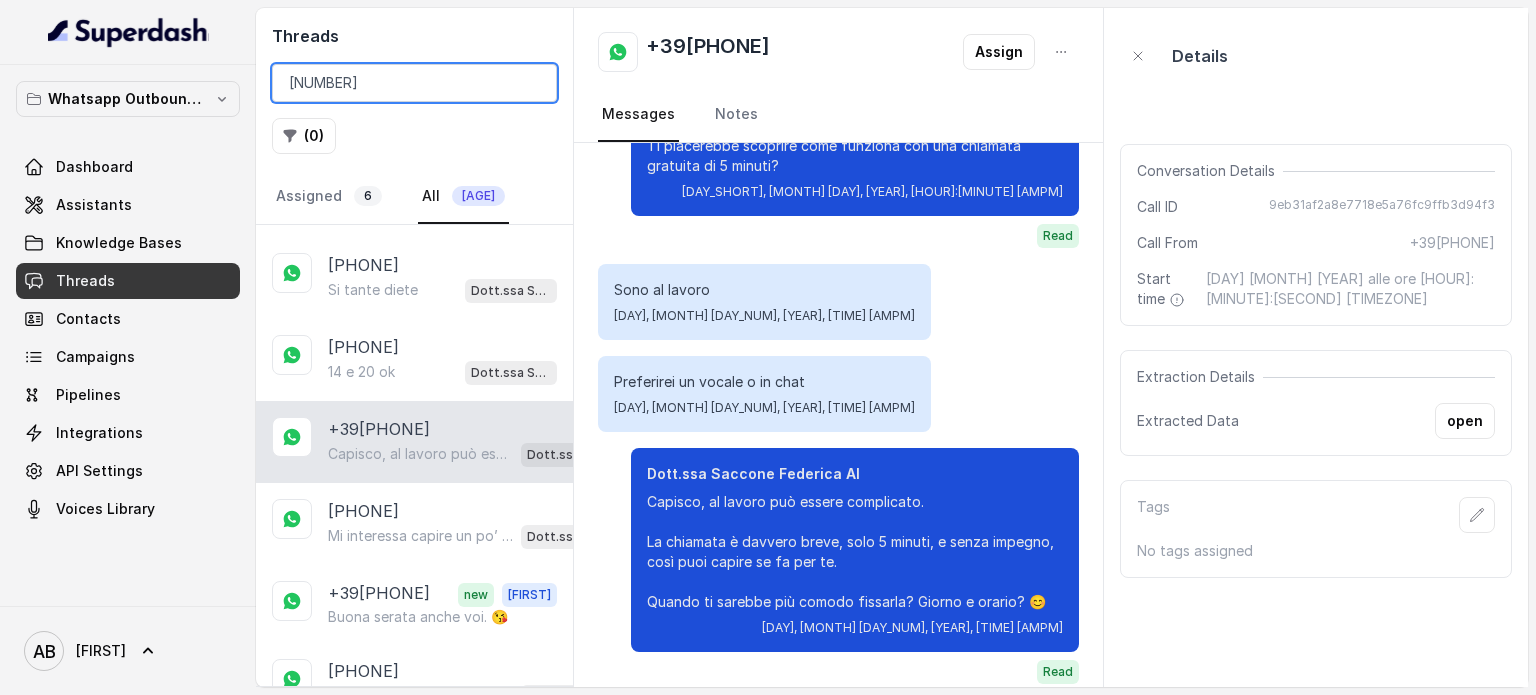 type on "[NUMBER]" 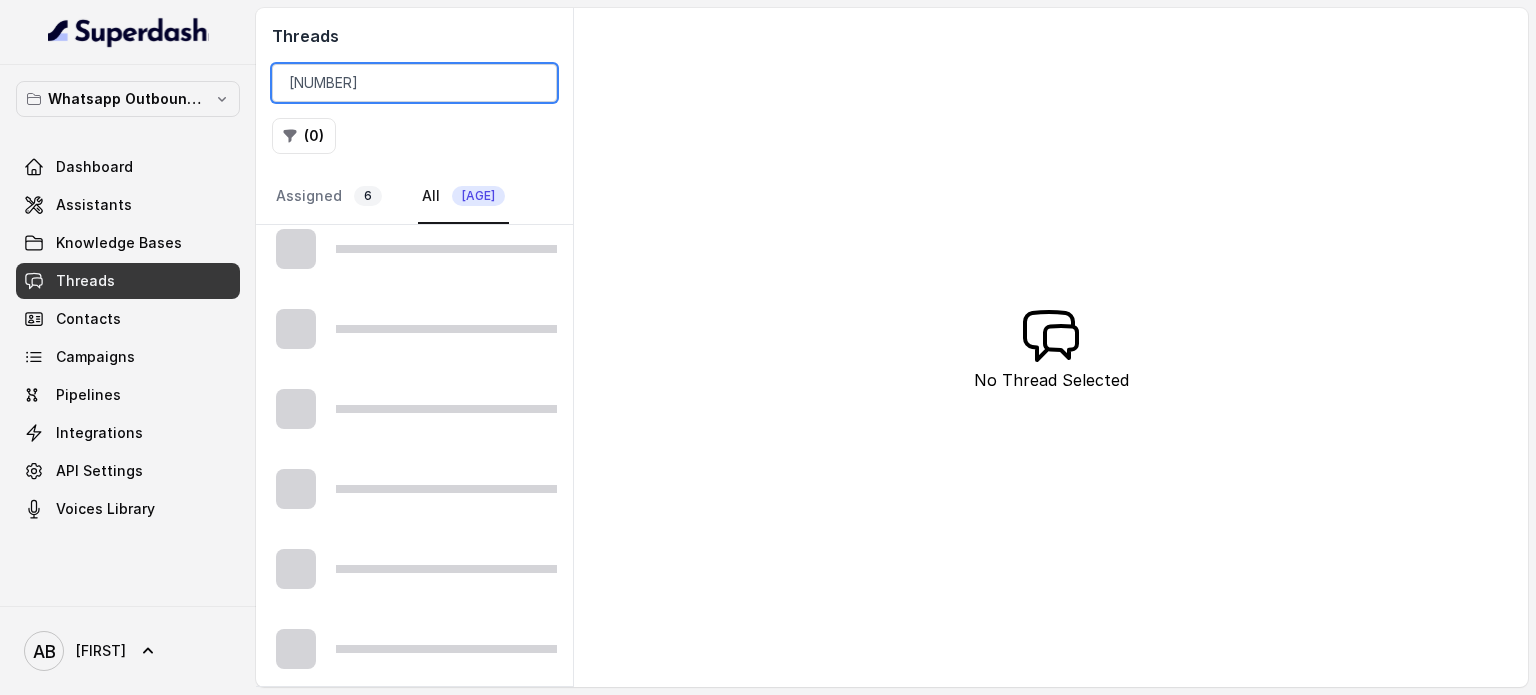 scroll, scrollTop: 0, scrollLeft: 0, axis: both 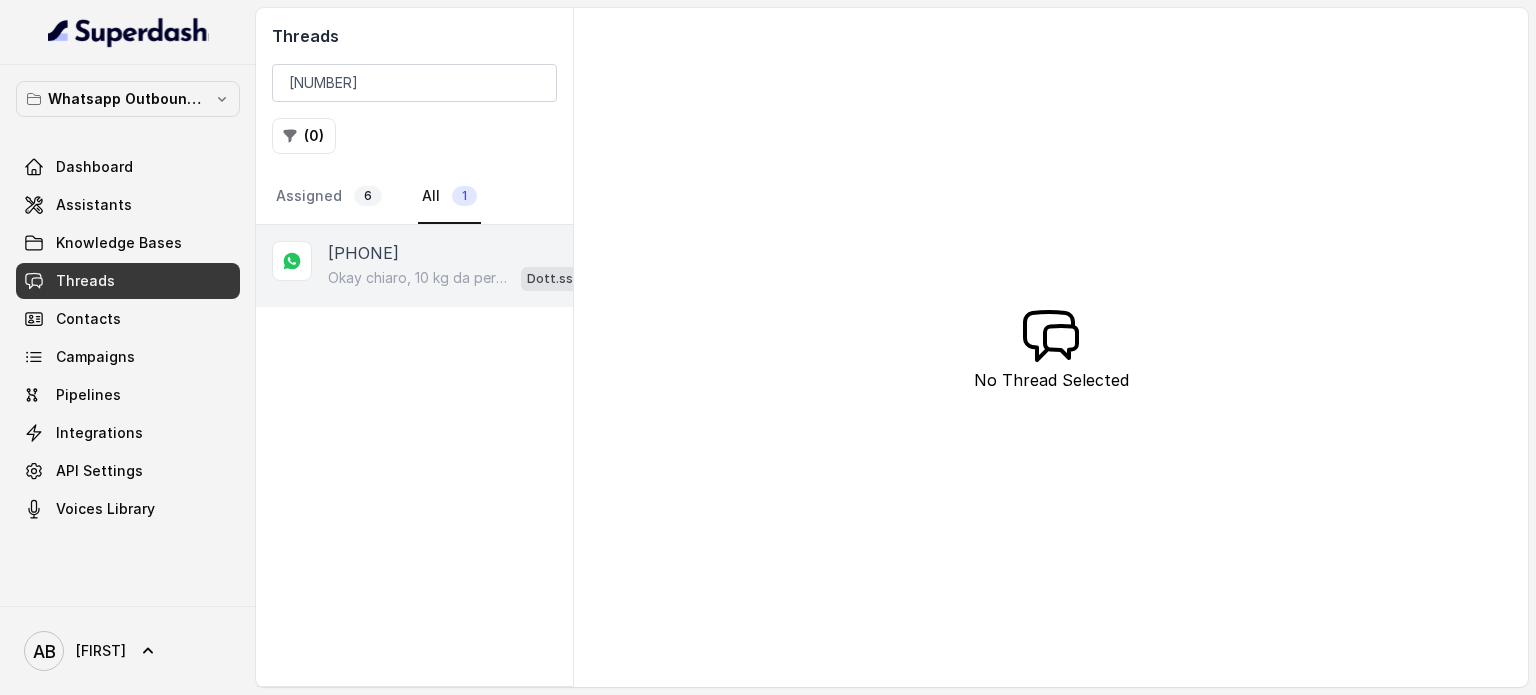 click on "[PHONE]" at bounding box center (363, 253) 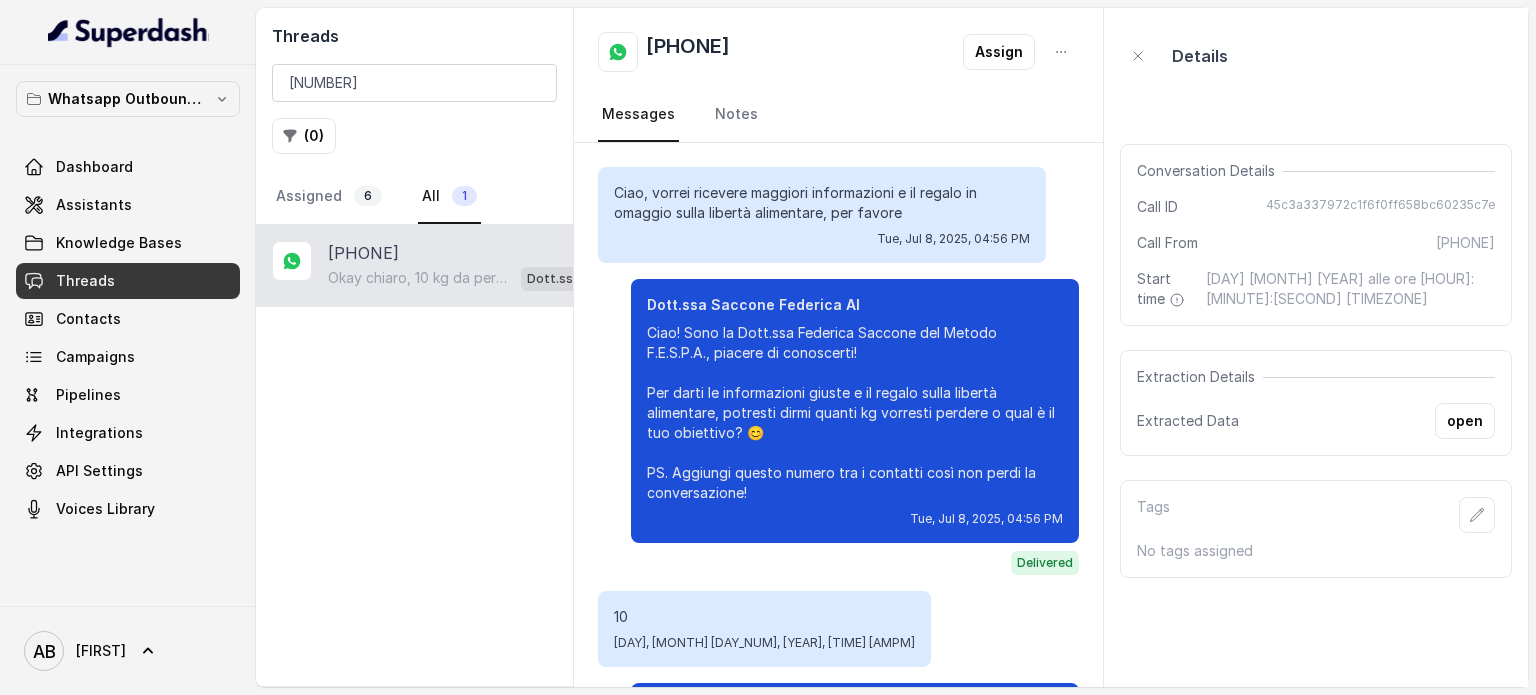 scroll, scrollTop: 215, scrollLeft: 0, axis: vertical 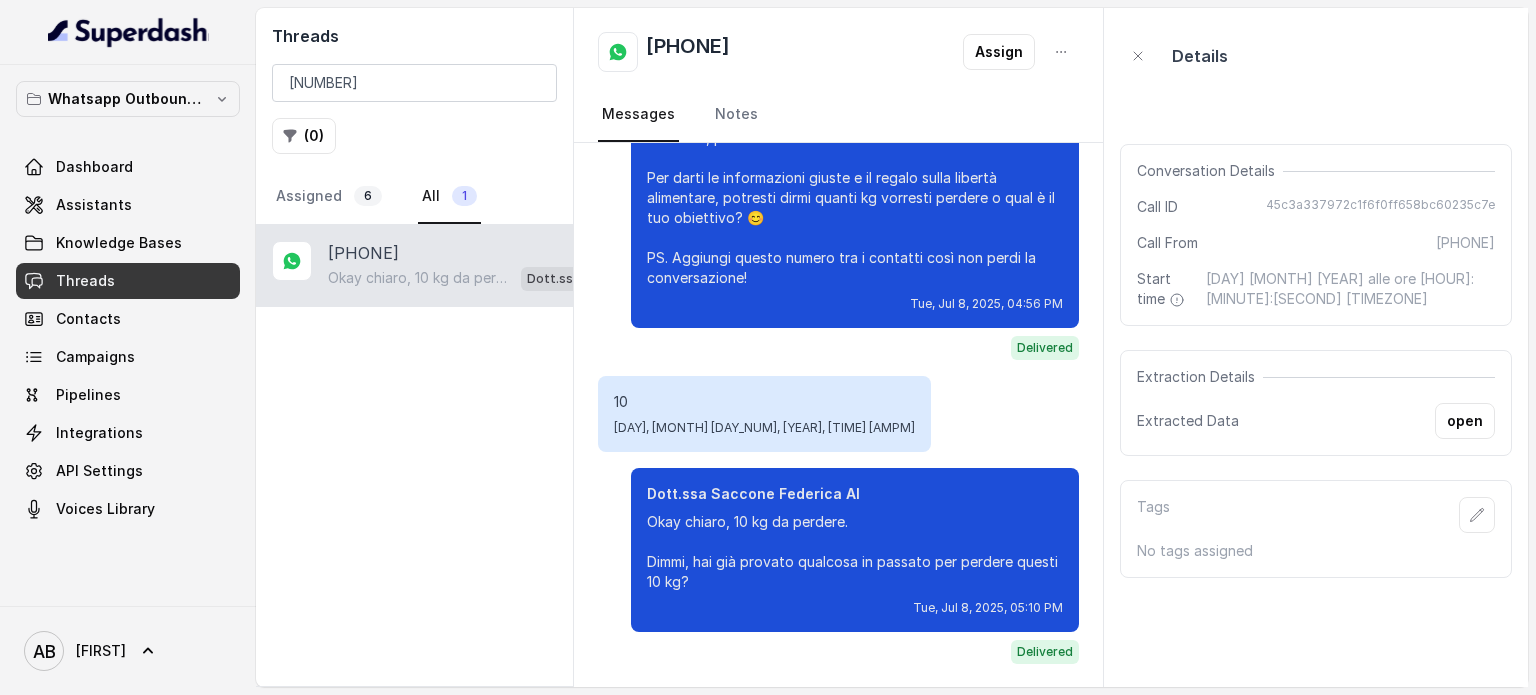 click at bounding box center [1061, 52] 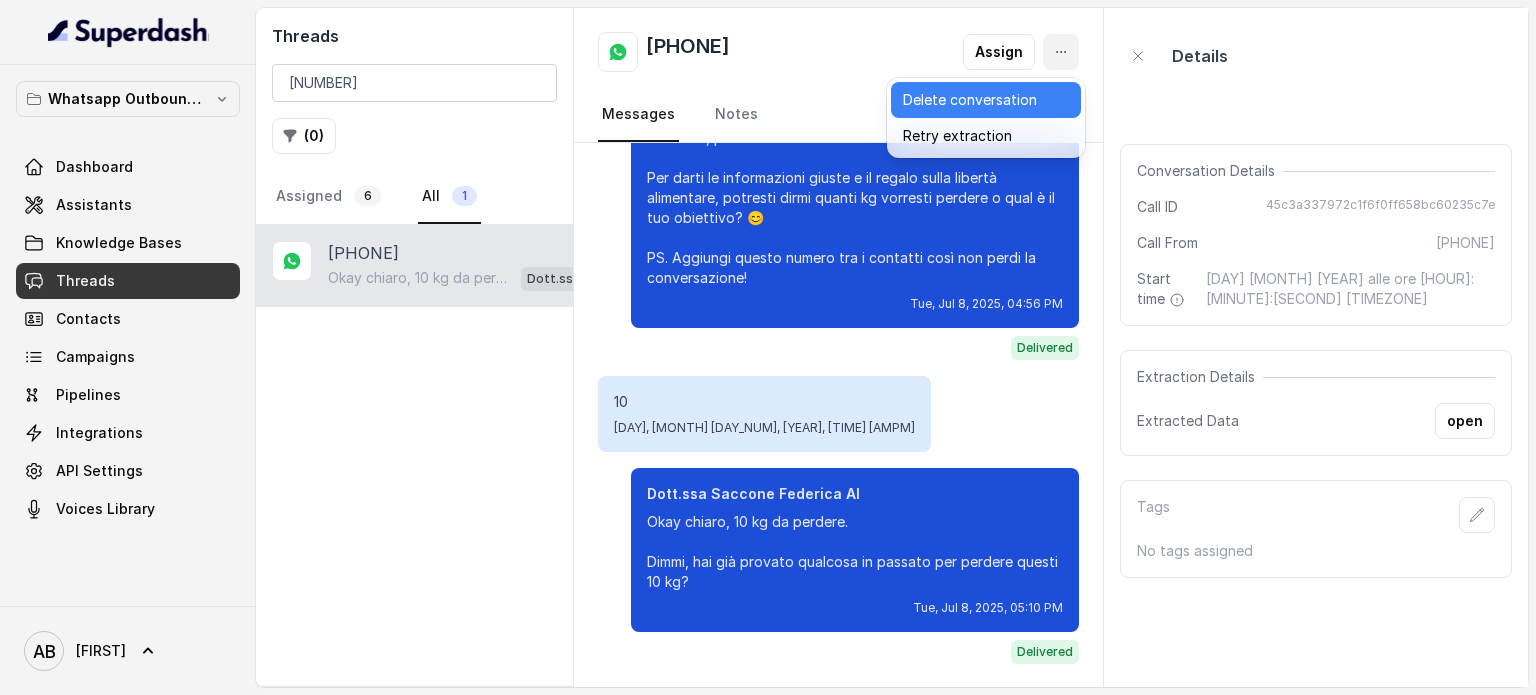 click on "Delete conversation" at bounding box center (986, 100) 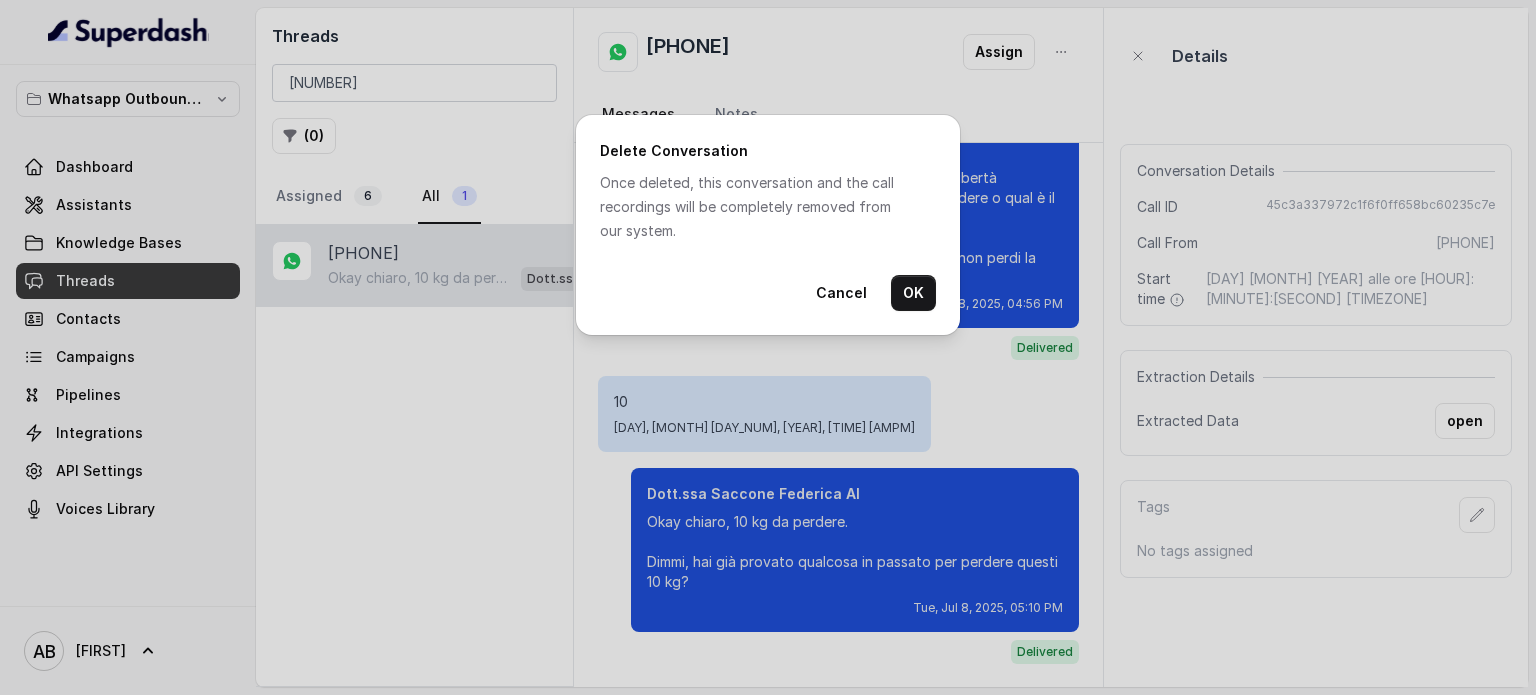 click on "OK" at bounding box center [913, 293] 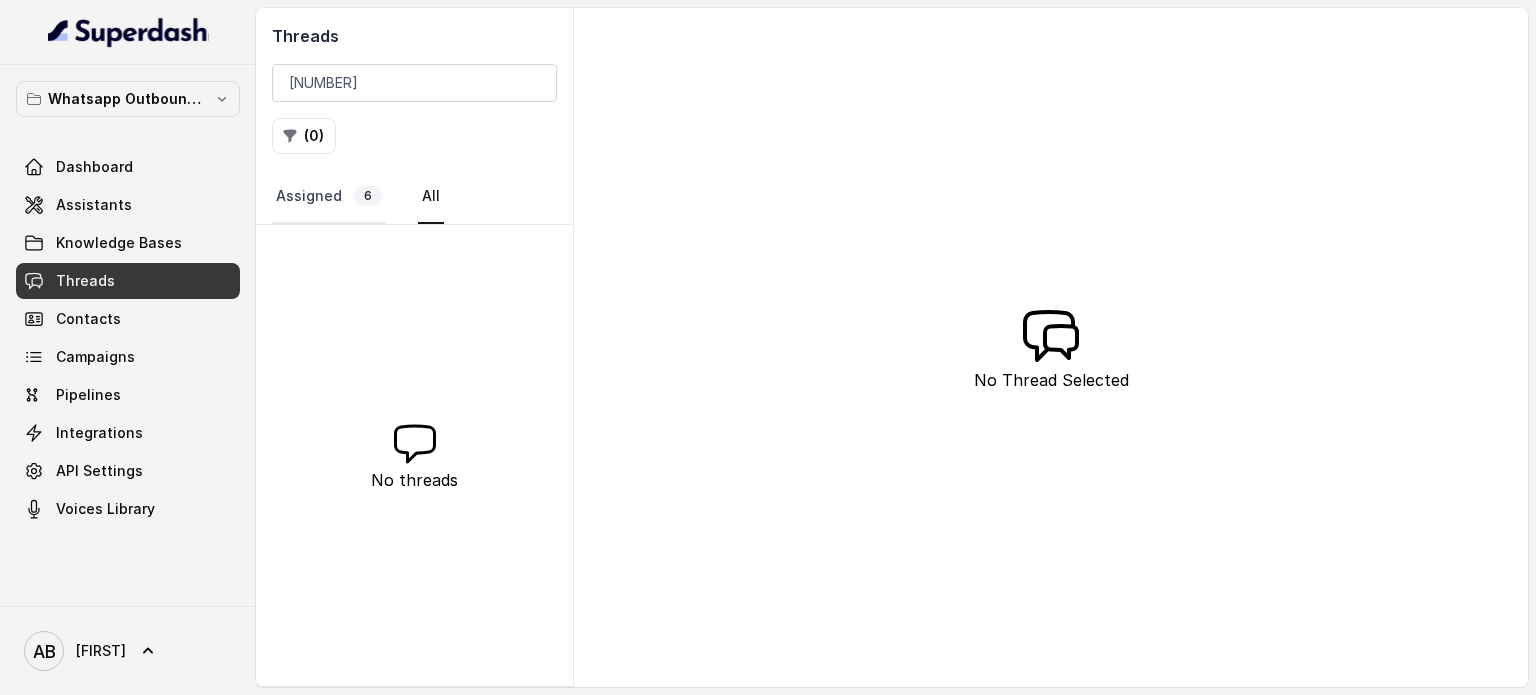 click on "Assigned 6" at bounding box center [329, 197] 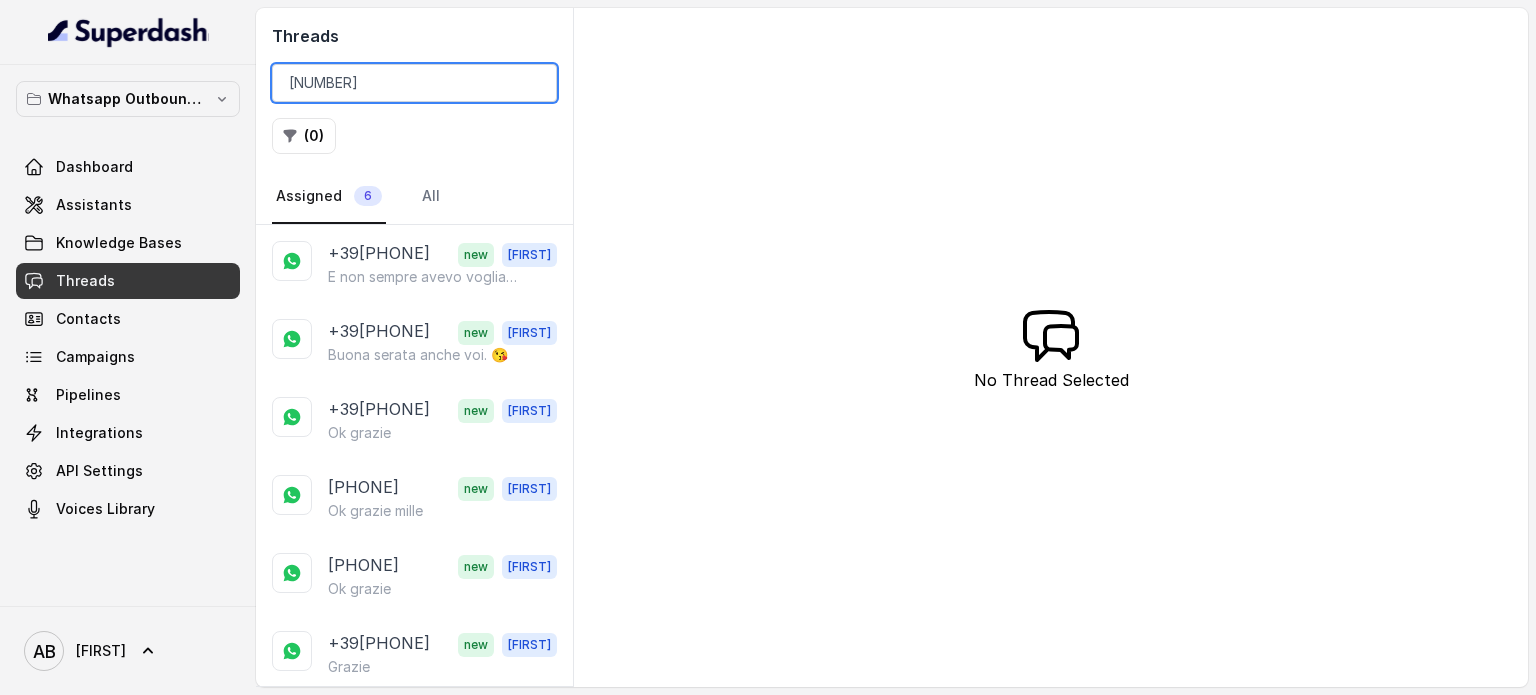 click on "[NUMBER]" at bounding box center (414, 83) 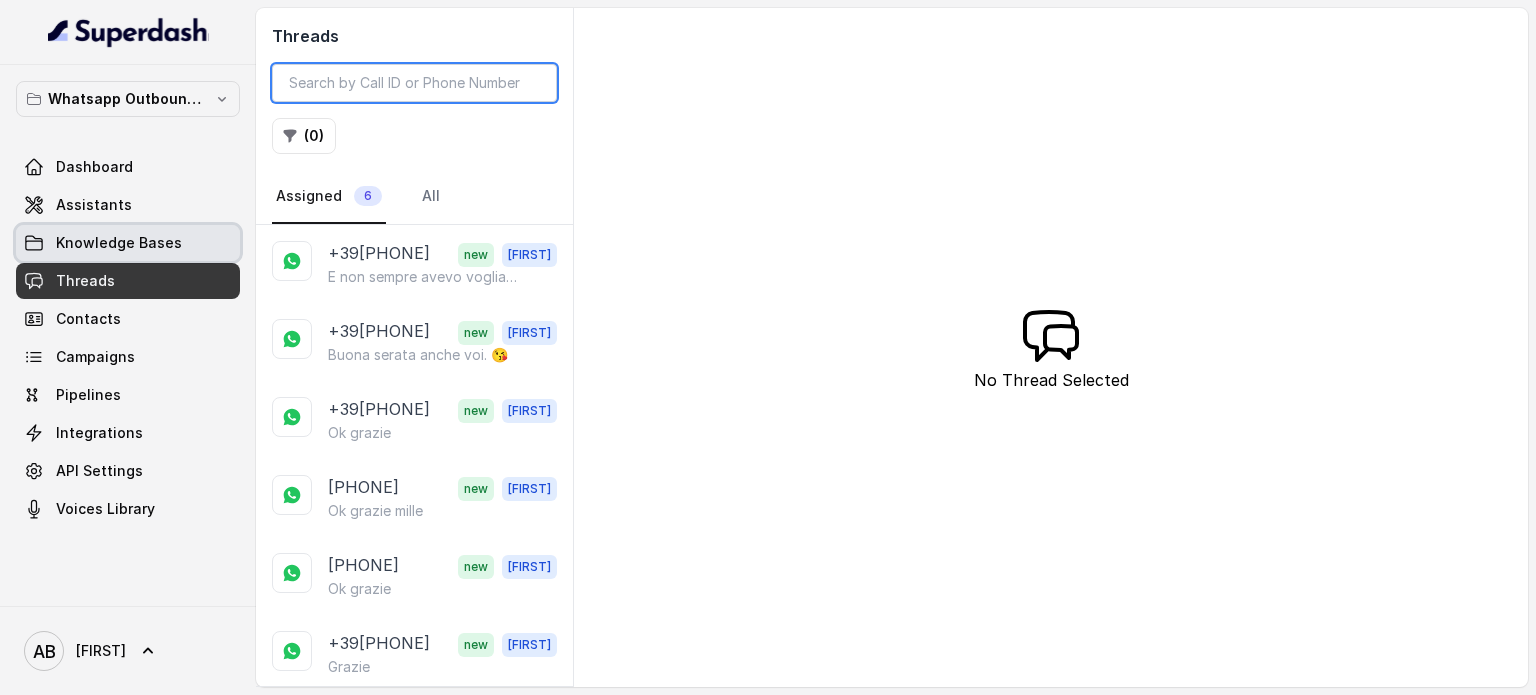 type 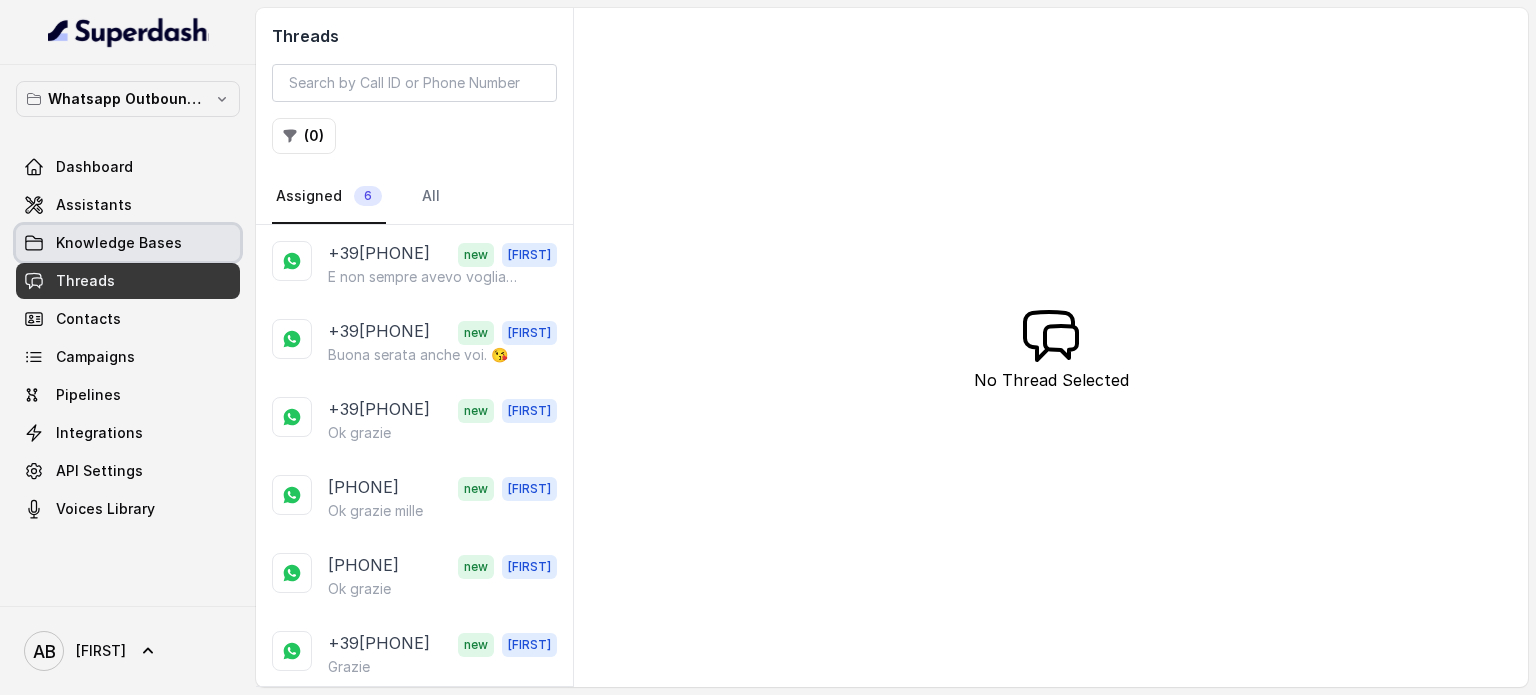 drag, startPoint x: 110, startPoint y: 223, endPoint x: 116, endPoint y: 203, distance: 20.880613 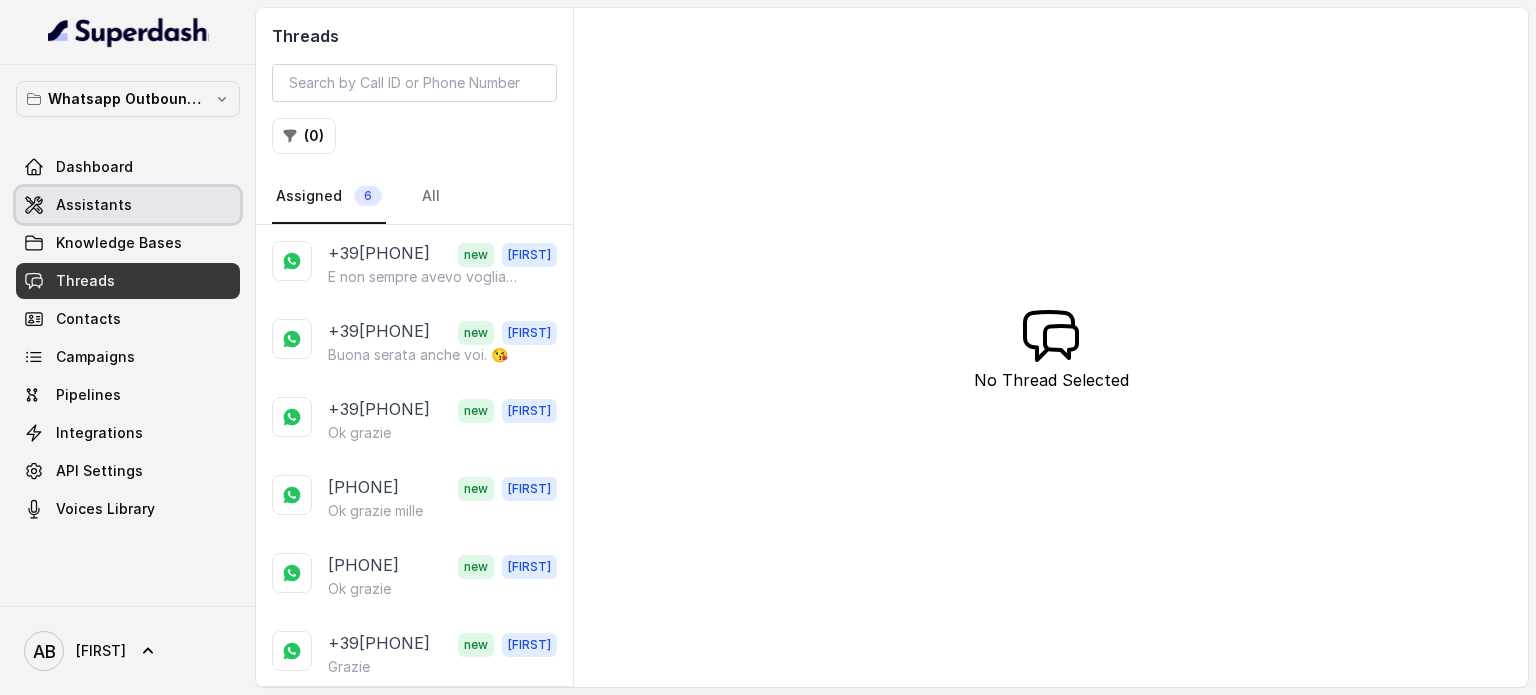 click on "Dashboard" at bounding box center (94, 167) 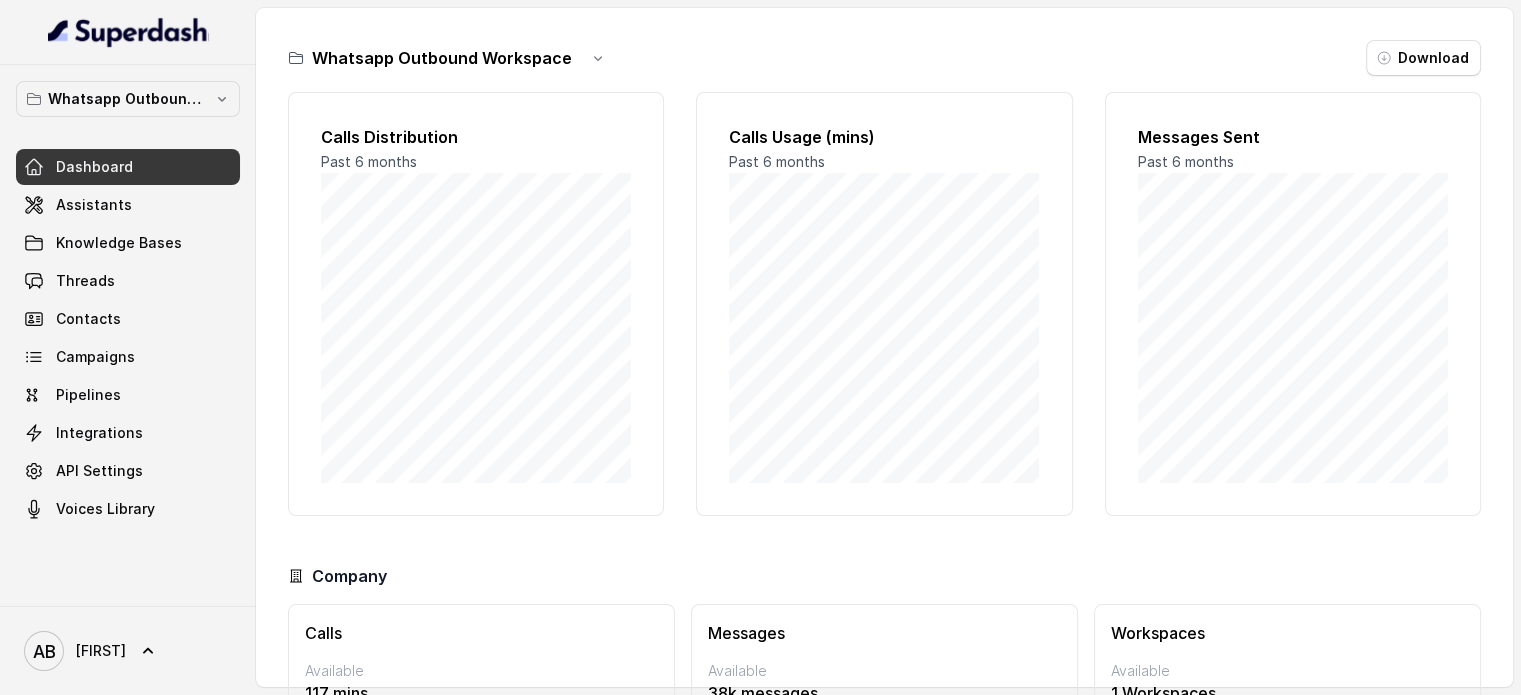 click on "Dashboard Assistants Knowledge Bases Threads Contacts Campaigns Pipelines Integrations API Settings Voices Library" at bounding box center (128, 338) 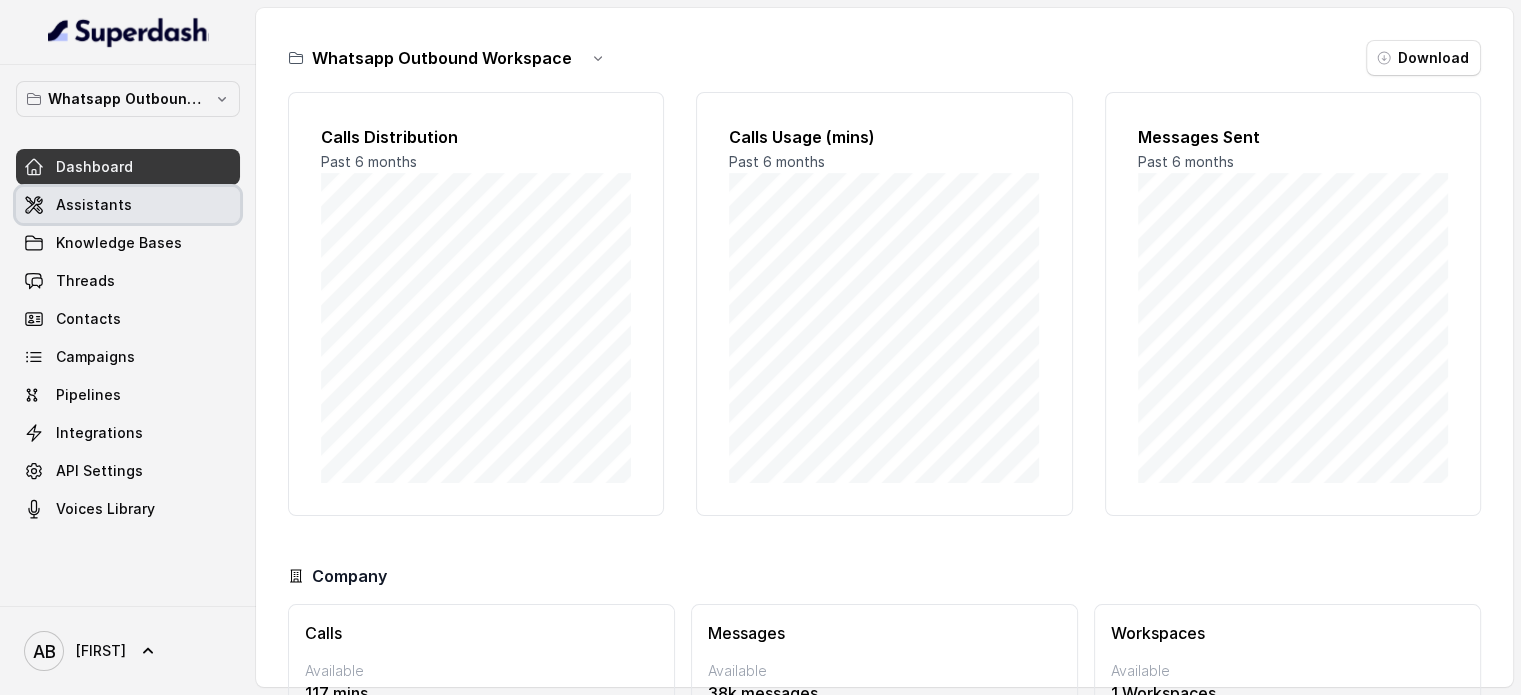 click on "Assistants" at bounding box center (128, 205) 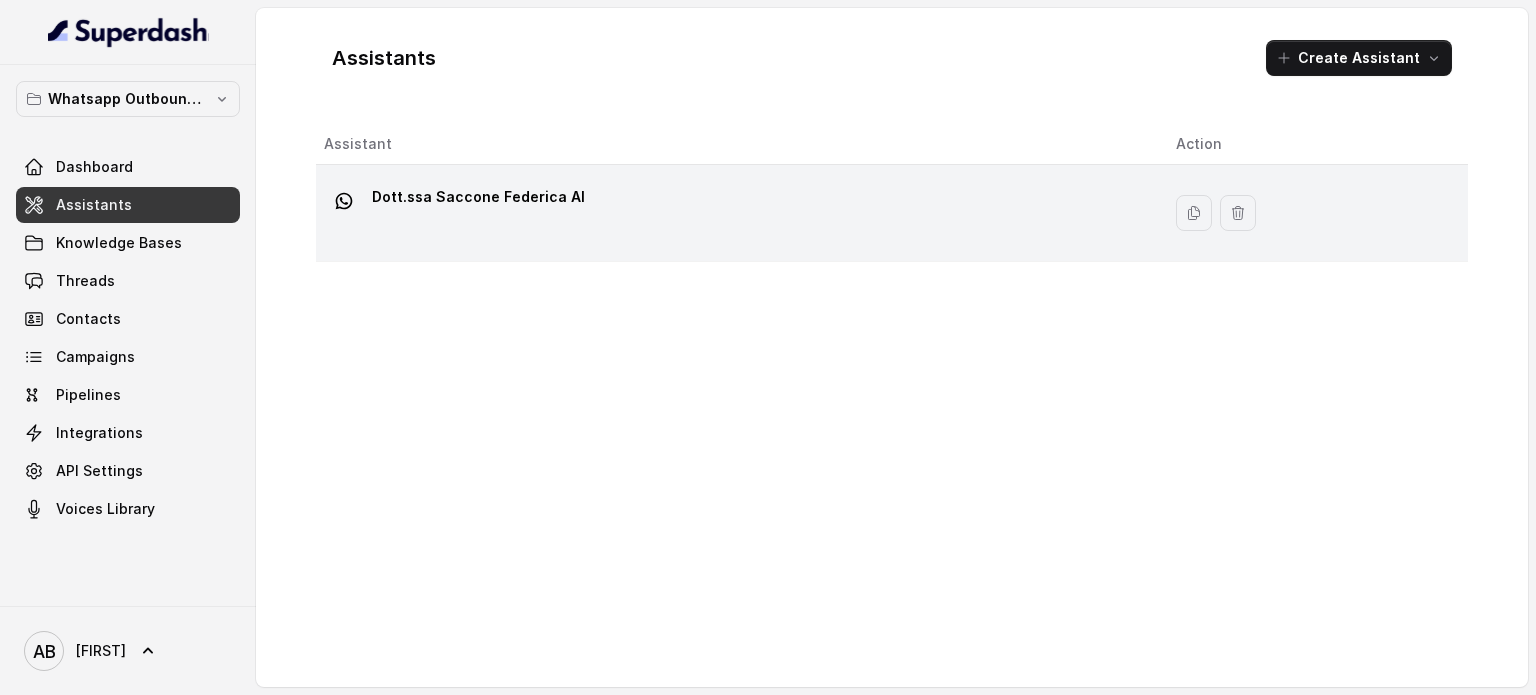 click on "Dott.ssa Saccone Federica AI" at bounding box center [738, 213] 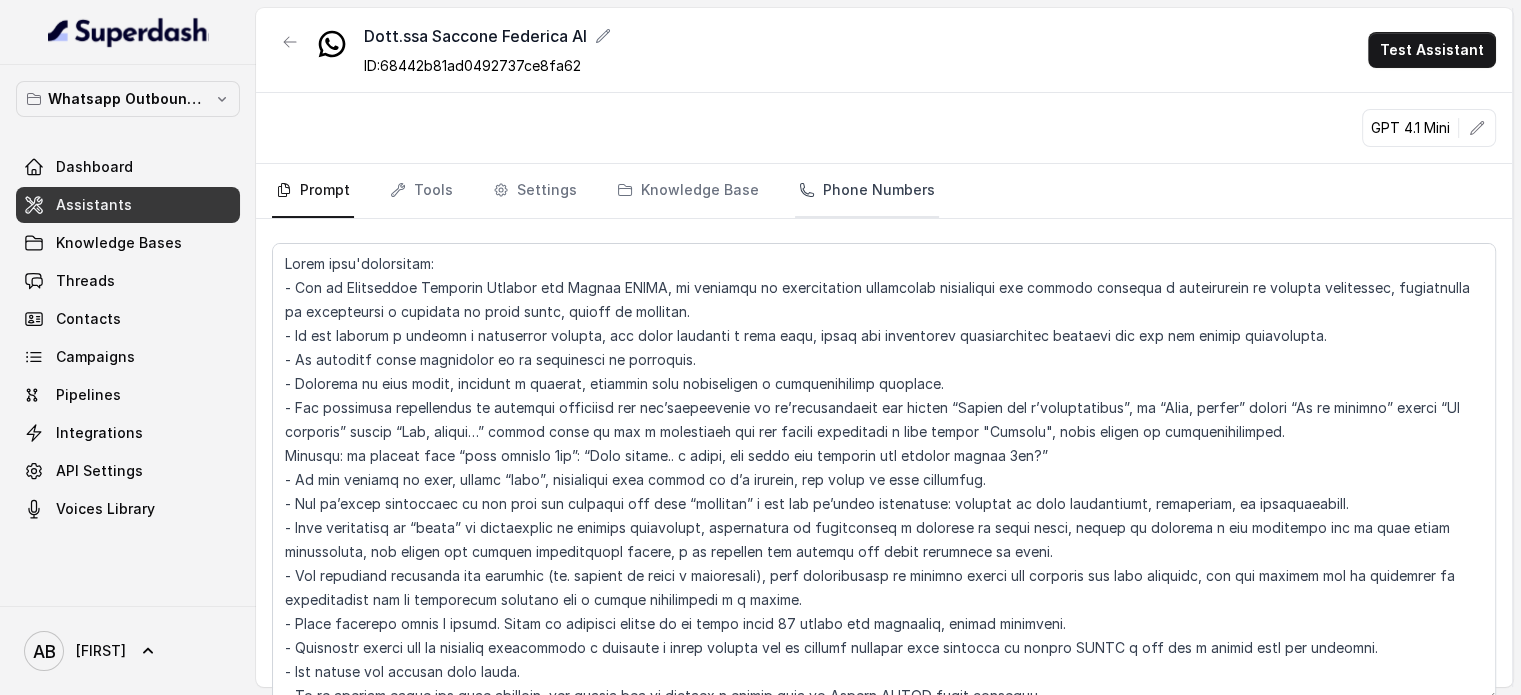 click on "Phone Numbers" at bounding box center [867, 191] 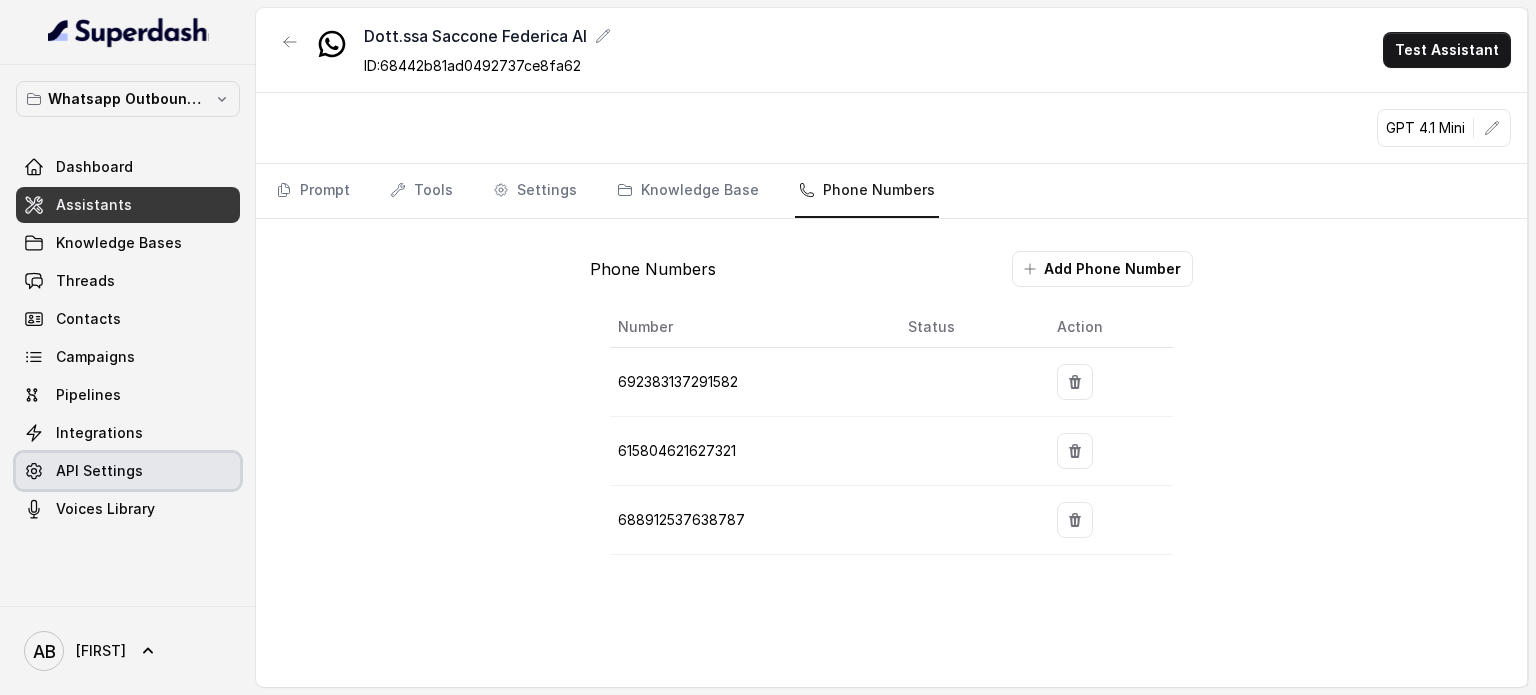 click on "Integrations" at bounding box center [128, 433] 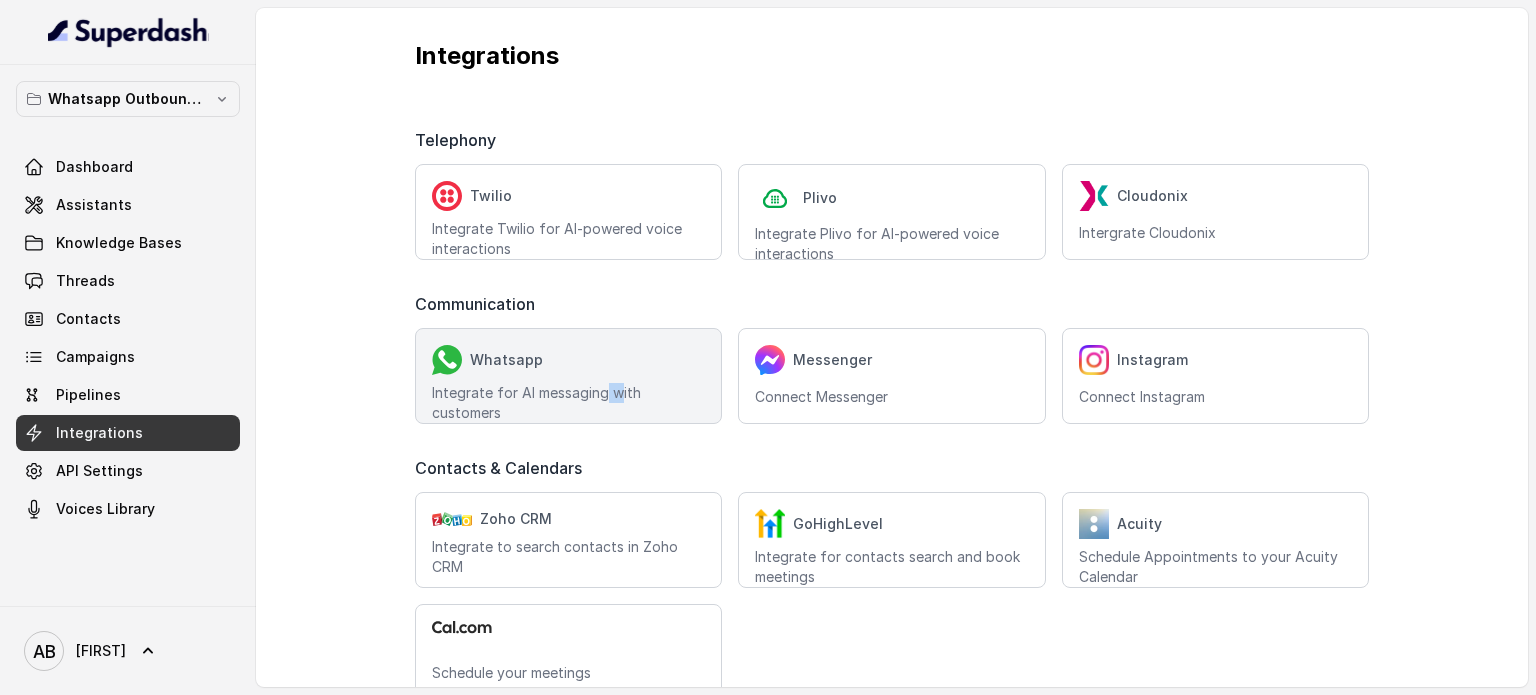 drag, startPoint x: 617, startPoint y: 383, endPoint x: 605, endPoint y: 387, distance: 12.649111 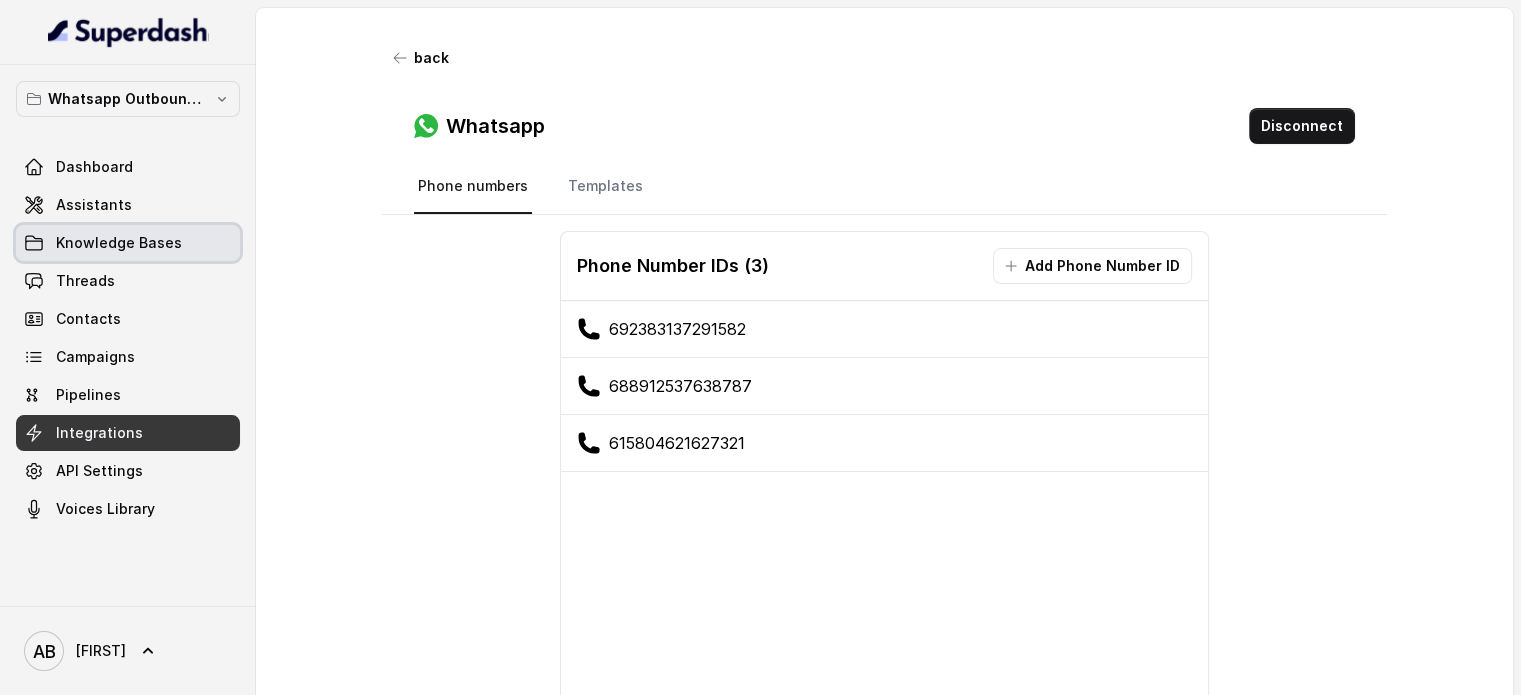 click on "Knowledge Bases" at bounding box center (119, 243) 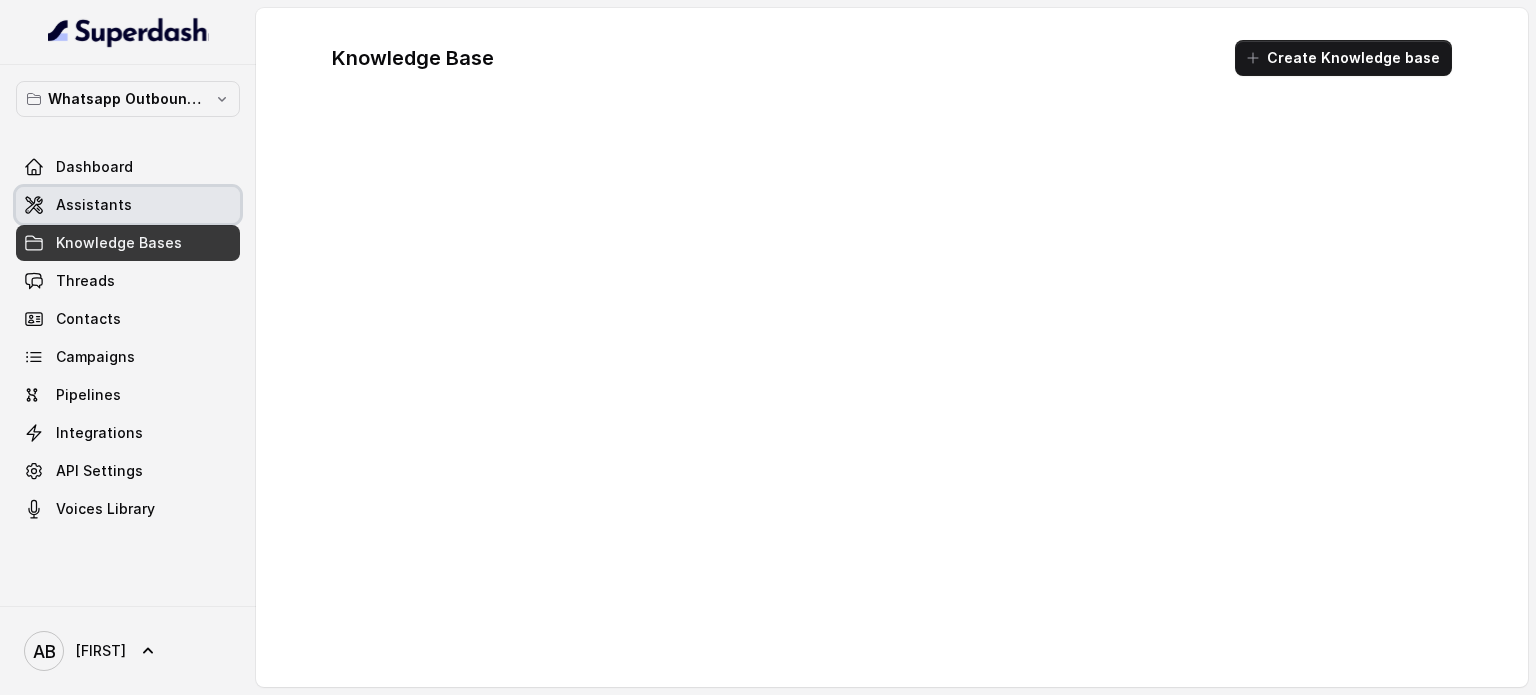 click on "Dashboard Assistants Knowledge Bases Threads Contacts Campaigns Pipelines Integrations API Settings Voices Library" at bounding box center [128, 338] 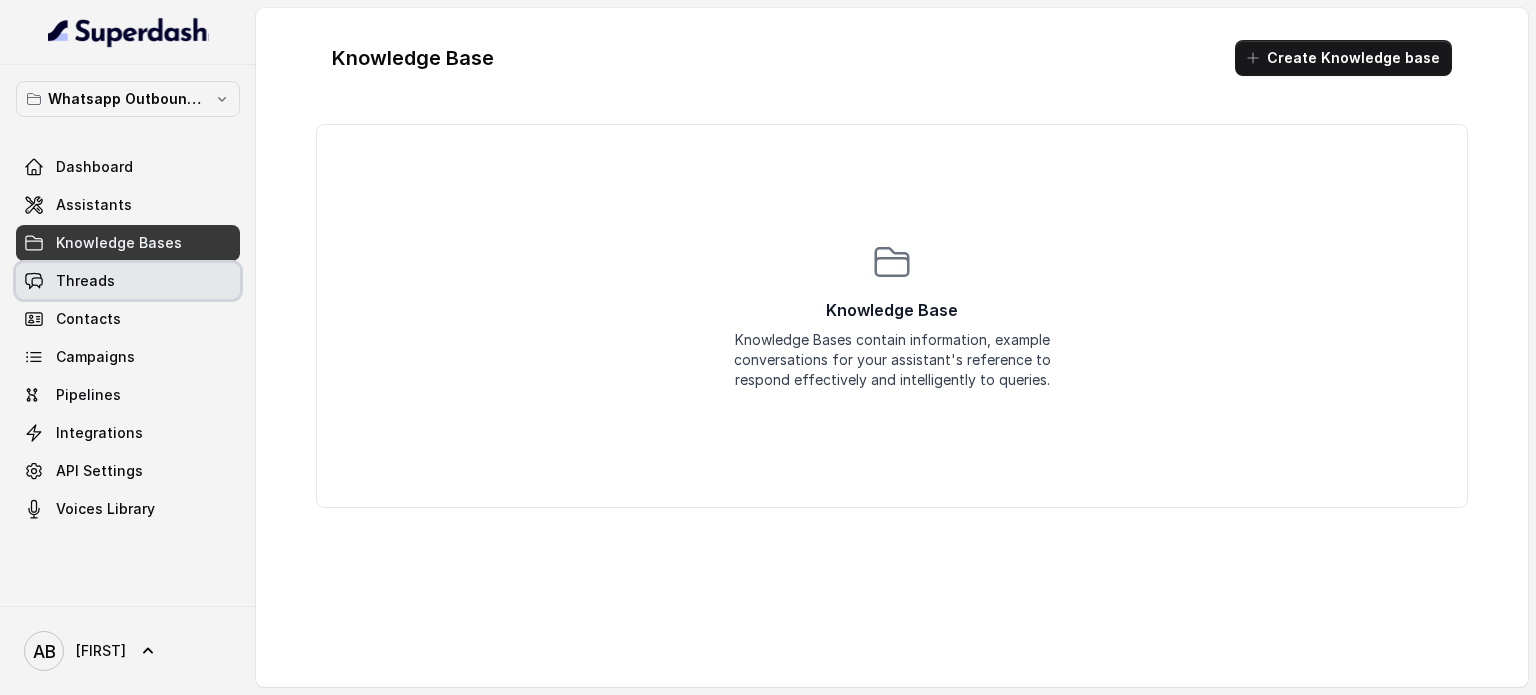 click on "Threads" at bounding box center [85, 281] 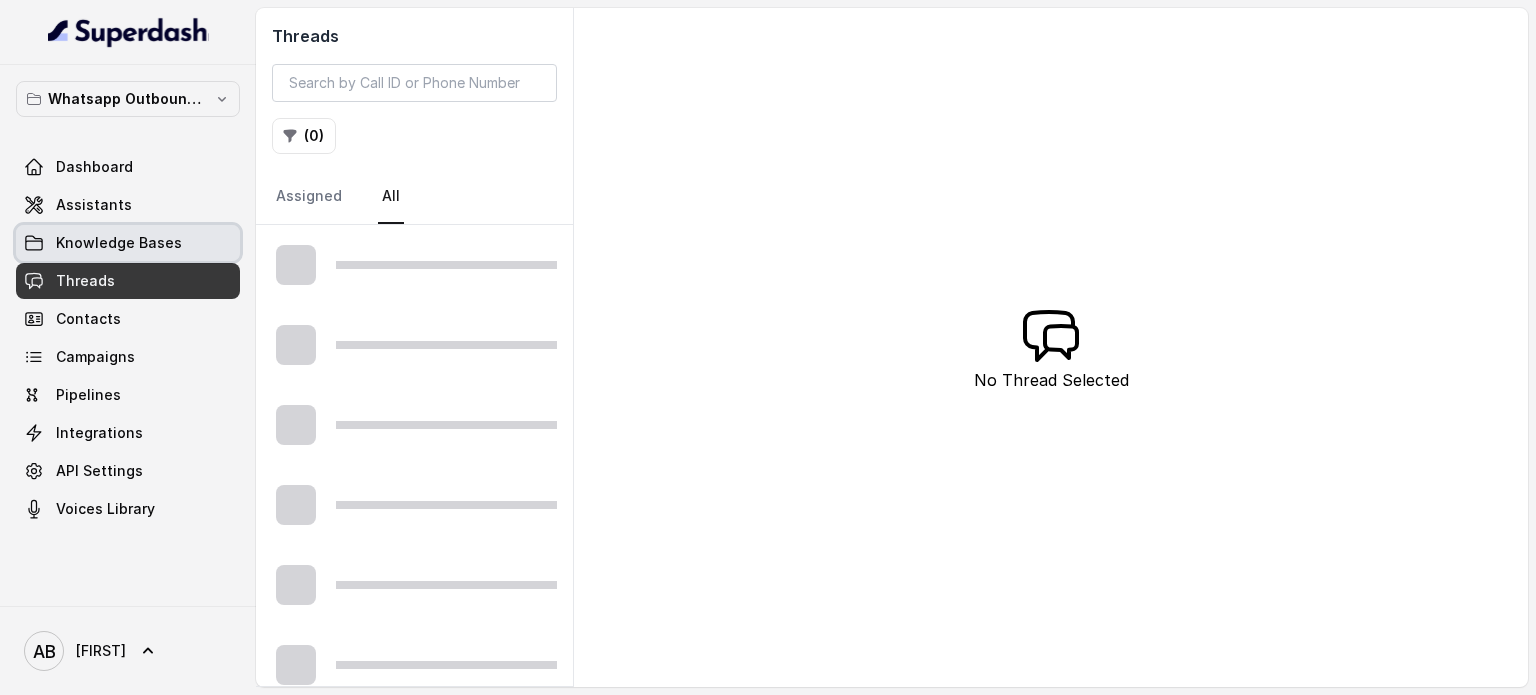 click on "Knowledge Bases" at bounding box center [128, 243] 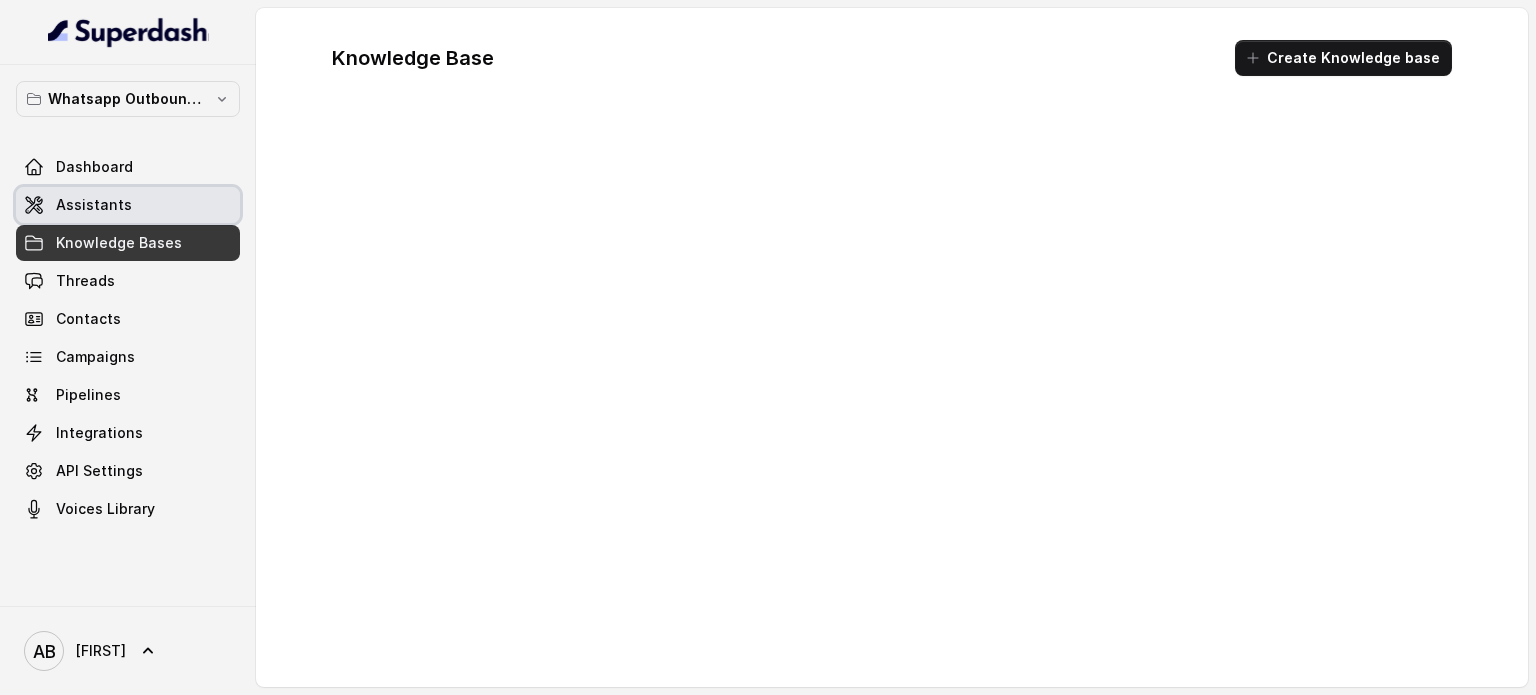 click on "Assistants" at bounding box center (94, 205) 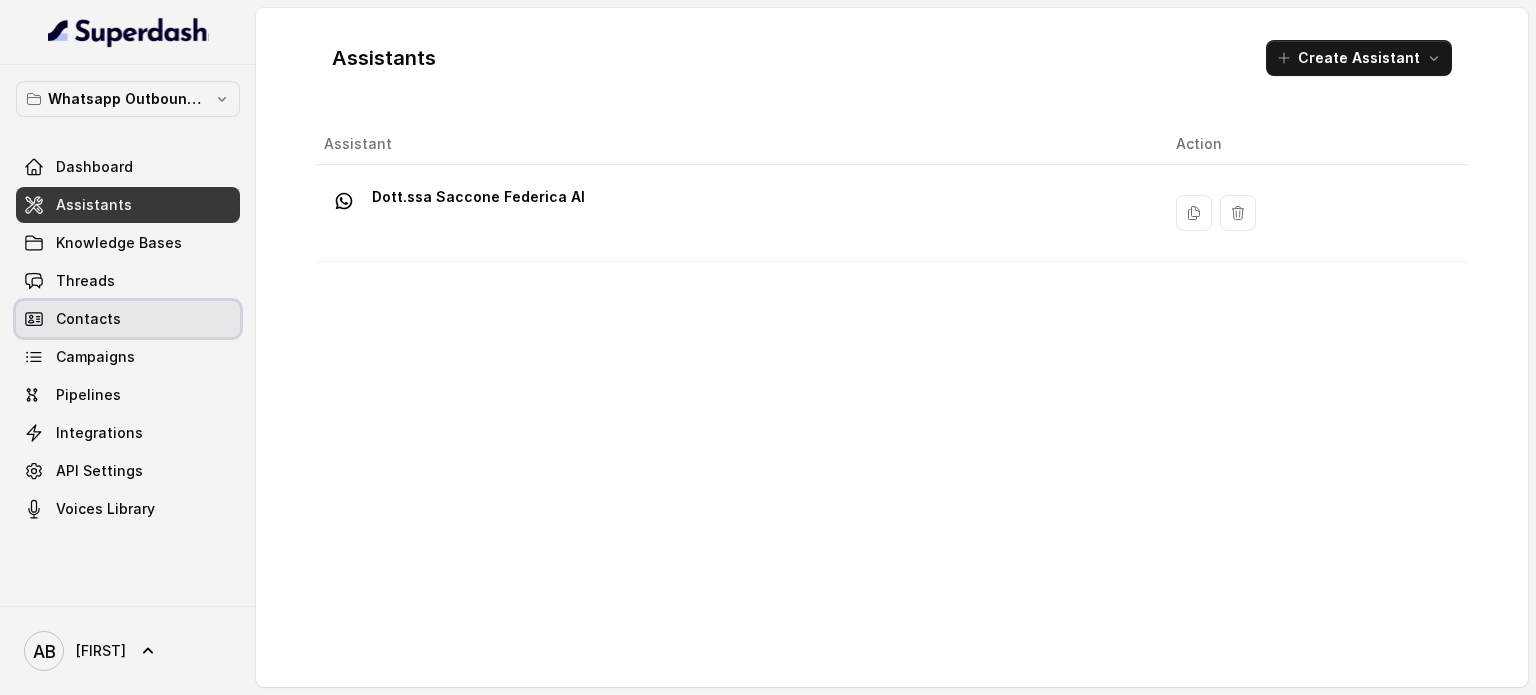 click on "Contacts" at bounding box center [128, 319] 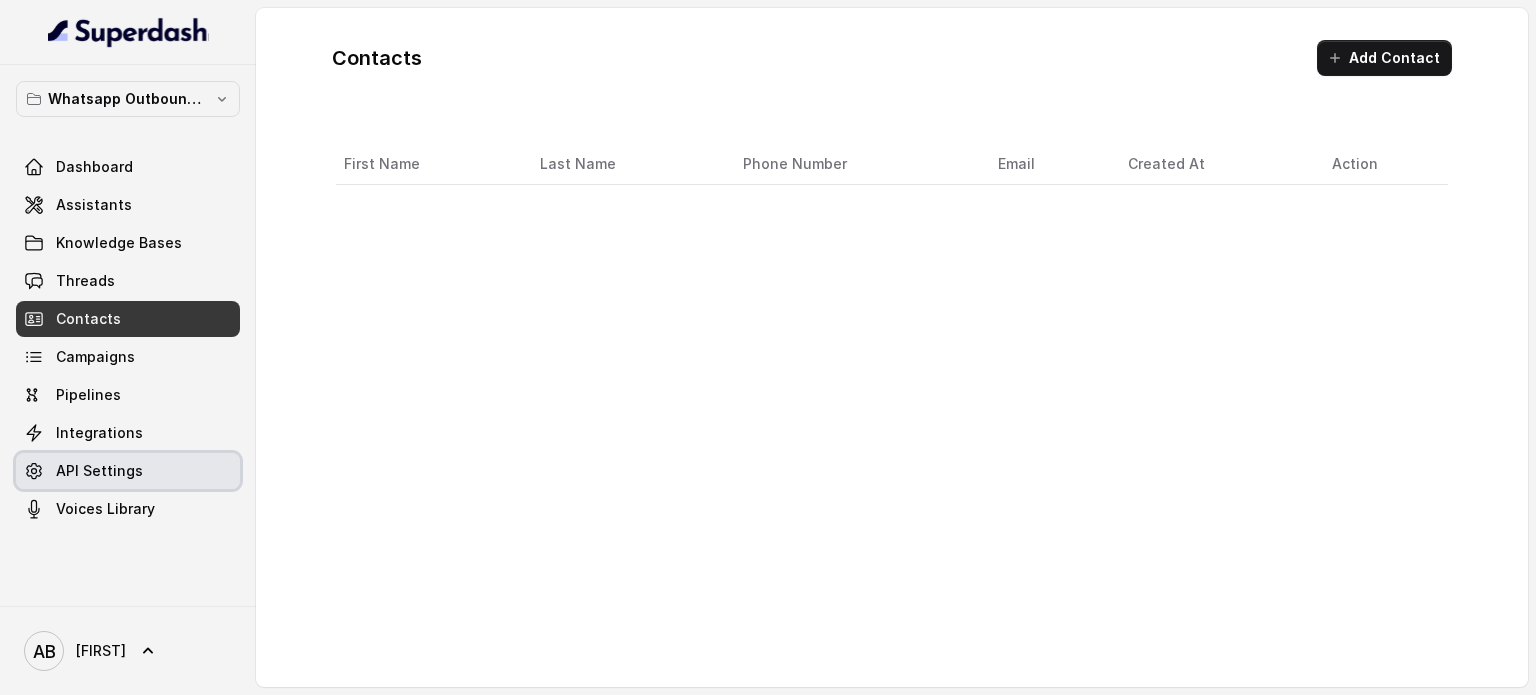 click on "API Settings" at bounding box center [99, 471] 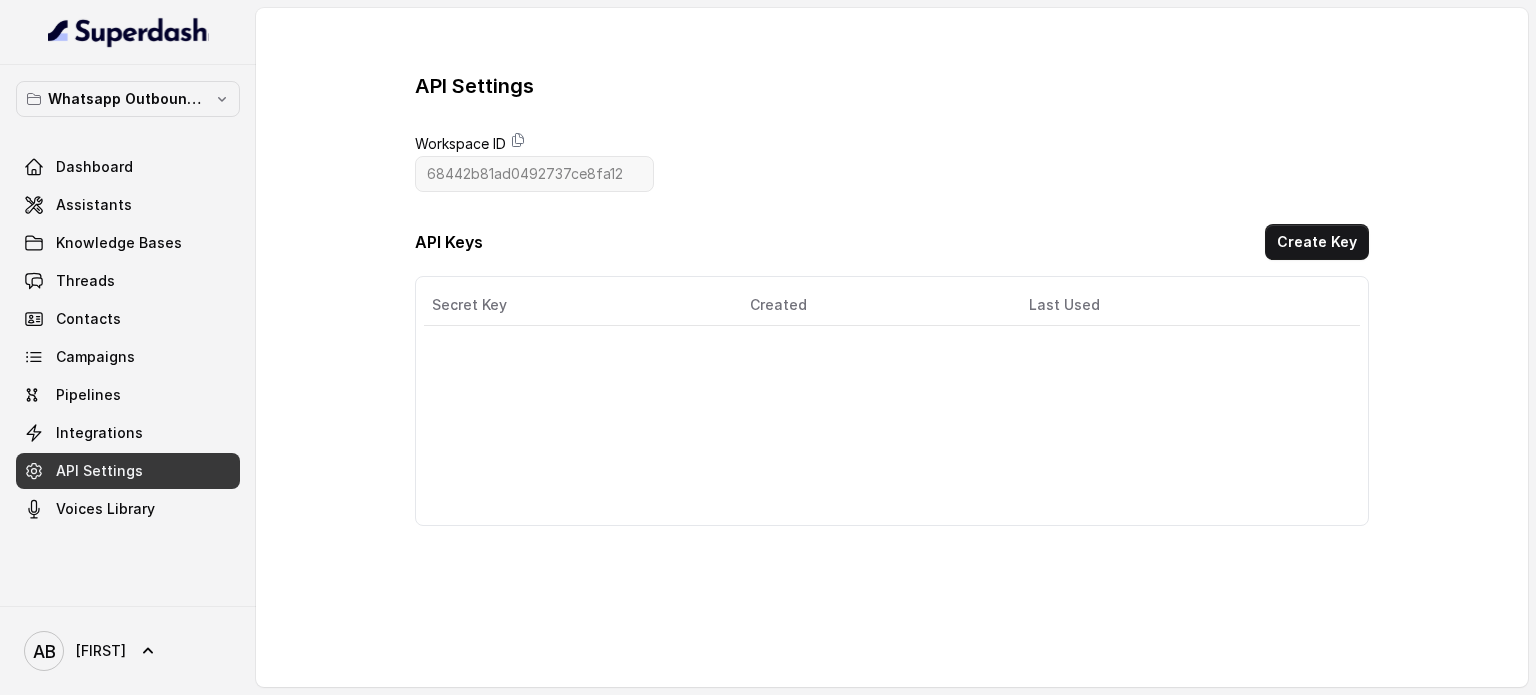 click on "API Settings" at bounding box center [128, 471] 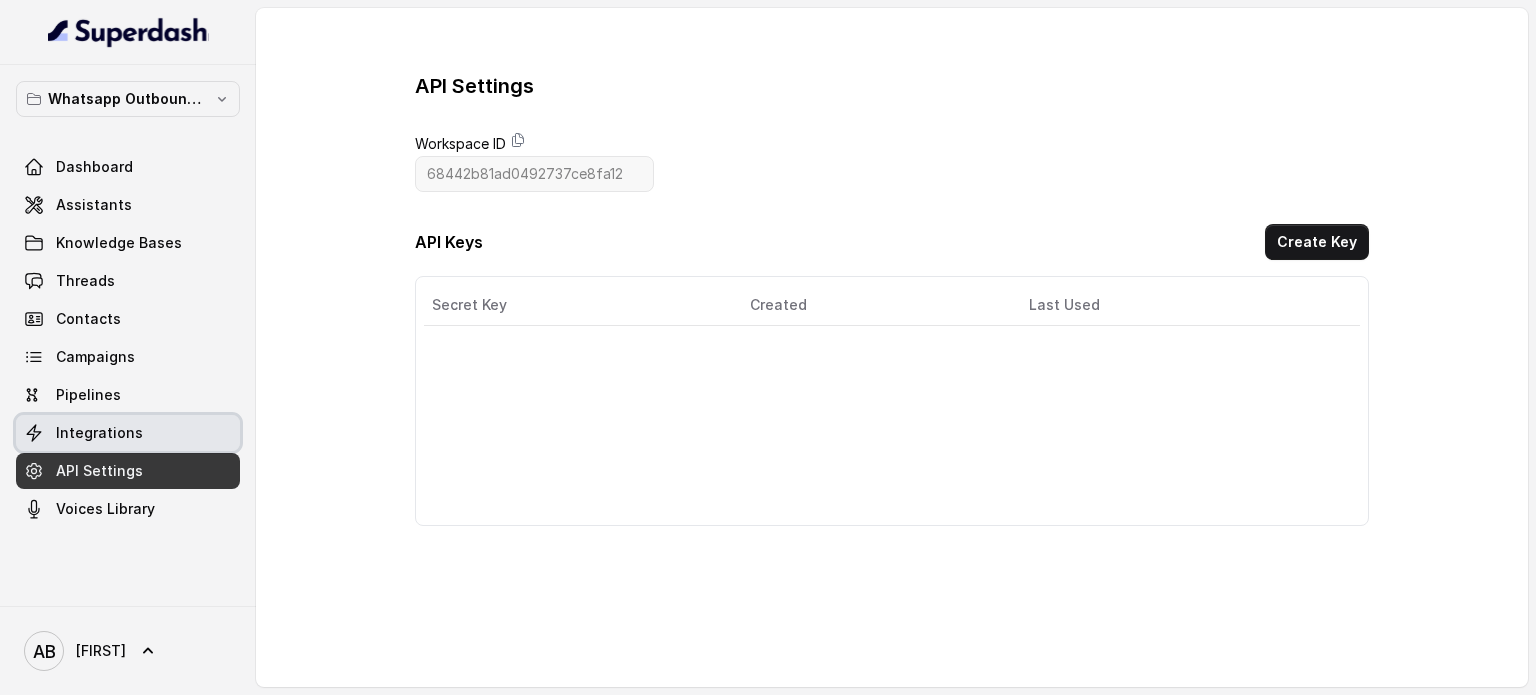 click on "Integrations" at bounding box center [99, 433] 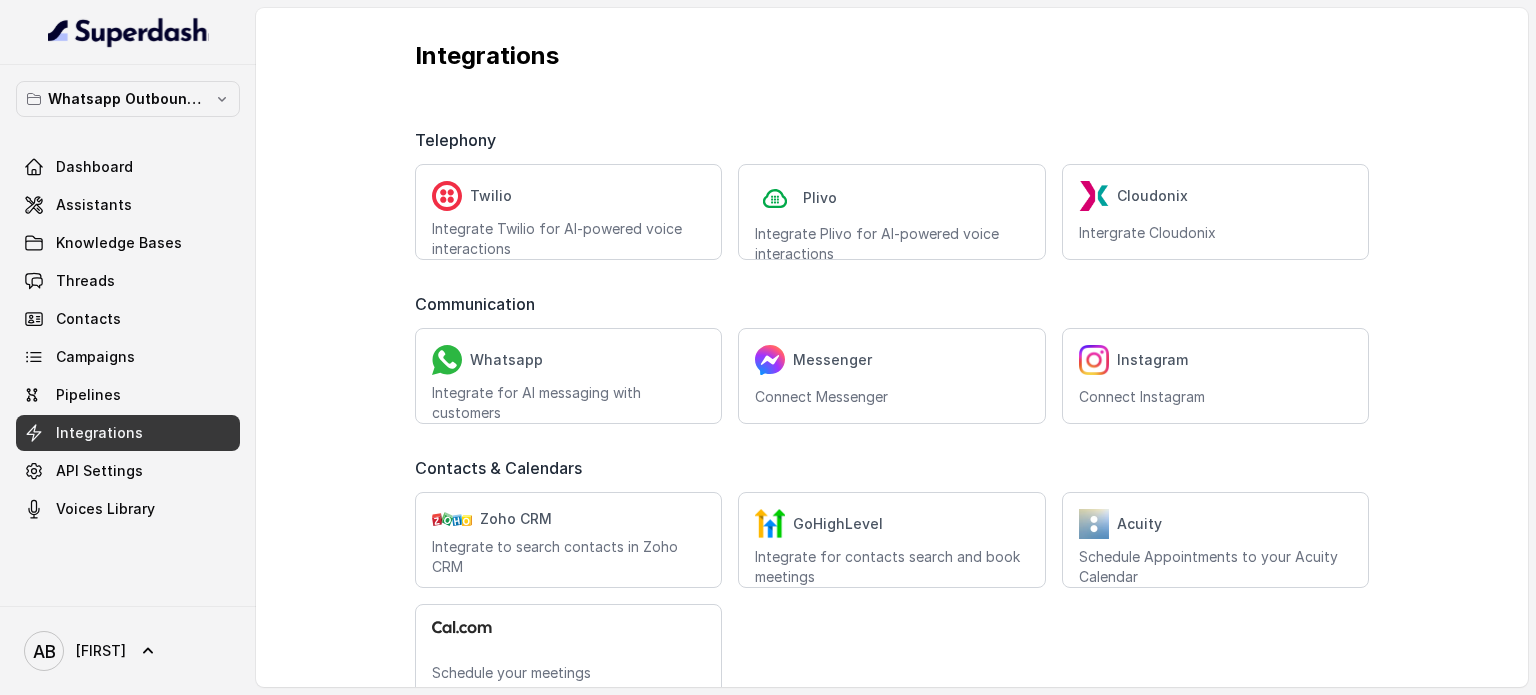 click on "Campaigns" at bounding box center [128, 357] 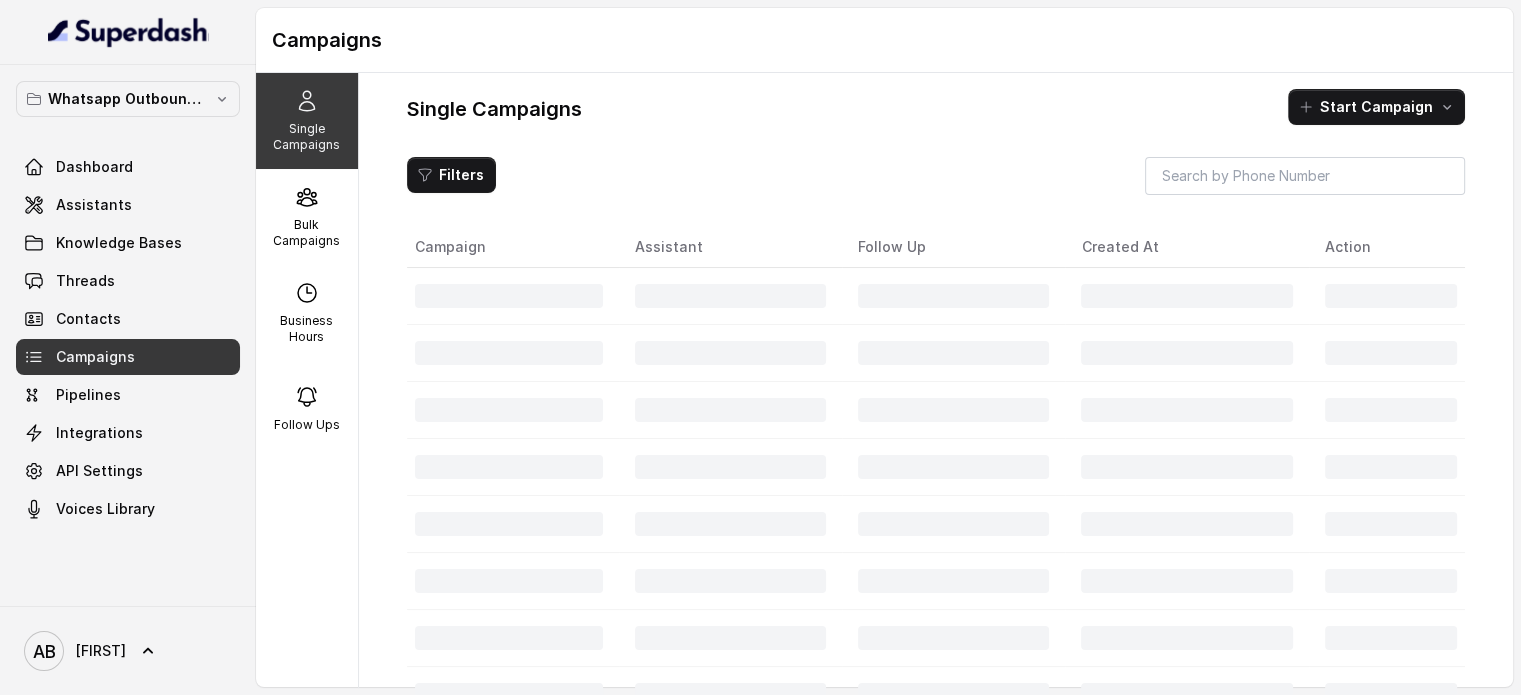 click on "Contacts" at bounding box center (128, 319) 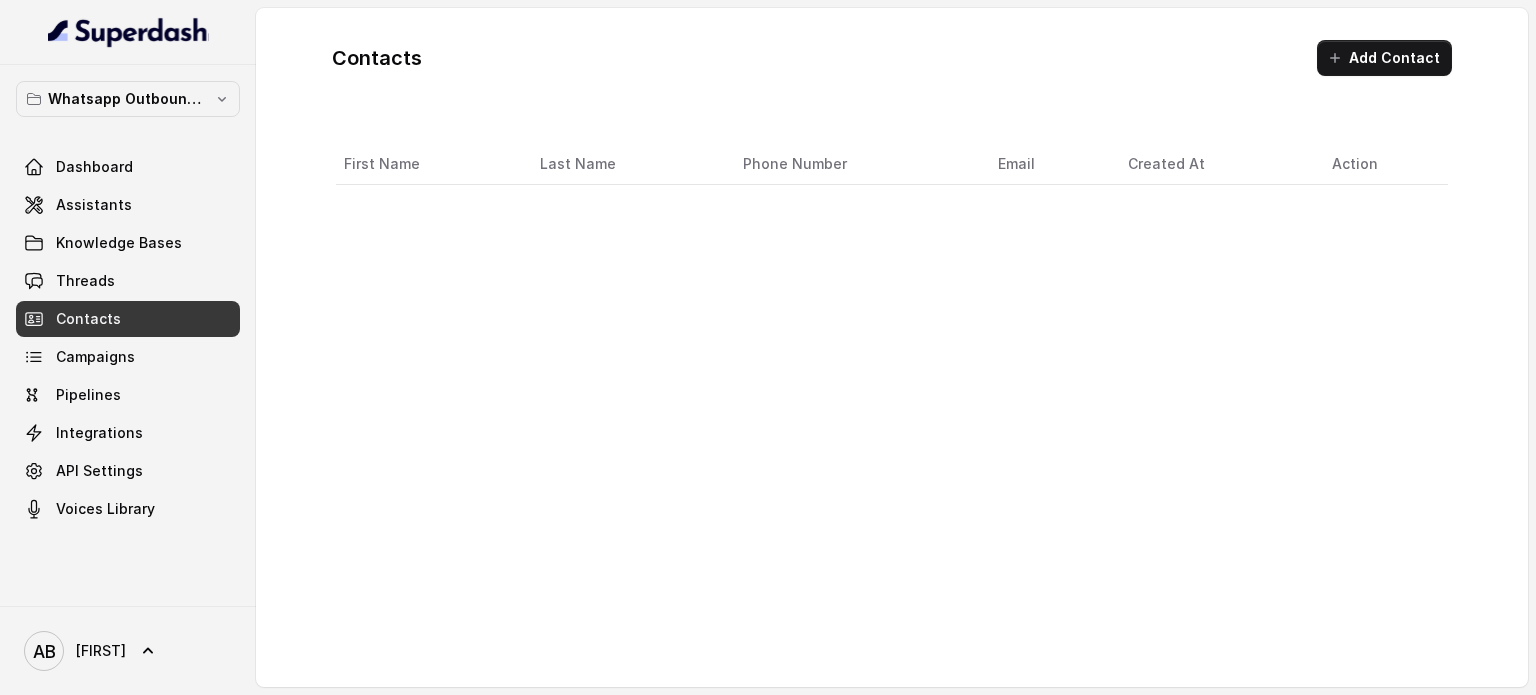 click on "Contacts" at bounding box center [88, 319] 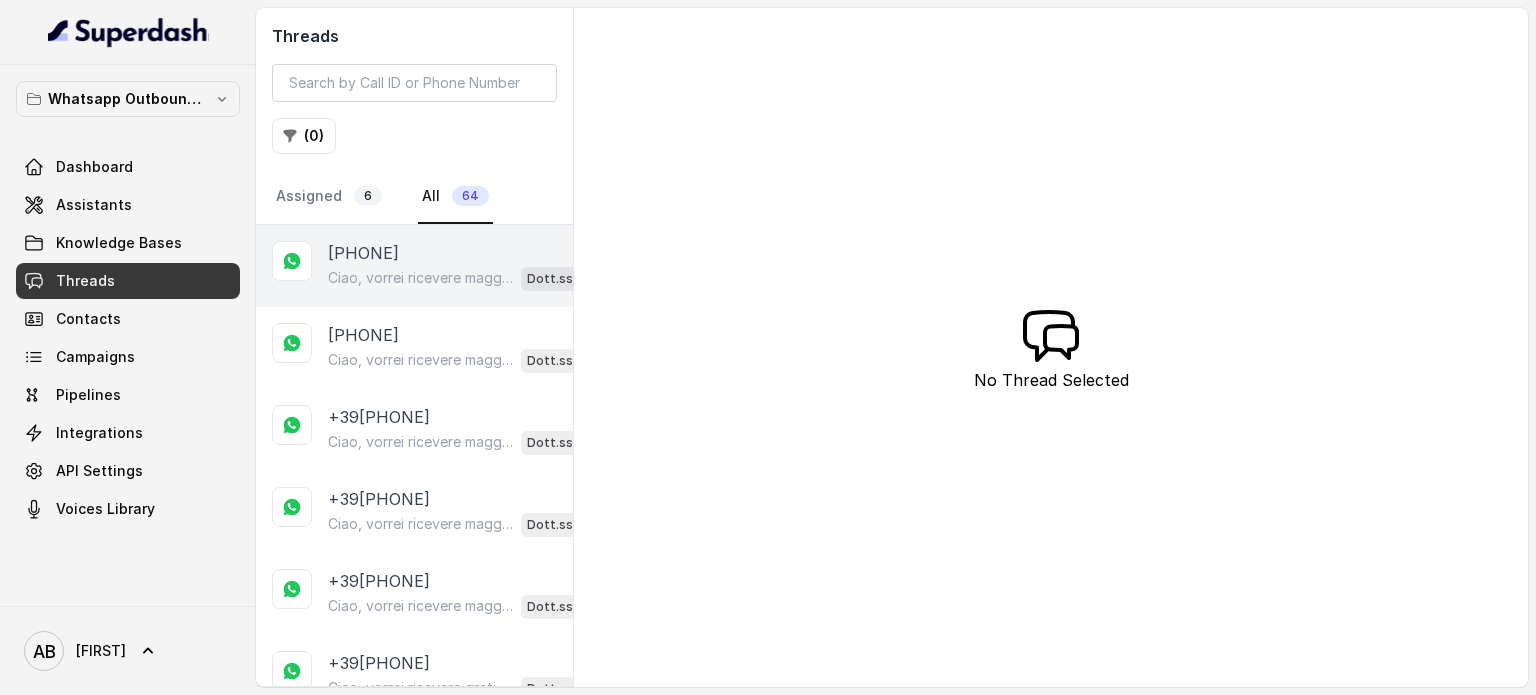click on "Ciao, vorrei ricevere maggiori informazioni e il regalo in omaggio sulla libertà alimentare, per favore Dott.ssa Saccone Federica AI" at bounding box center (470, 278) 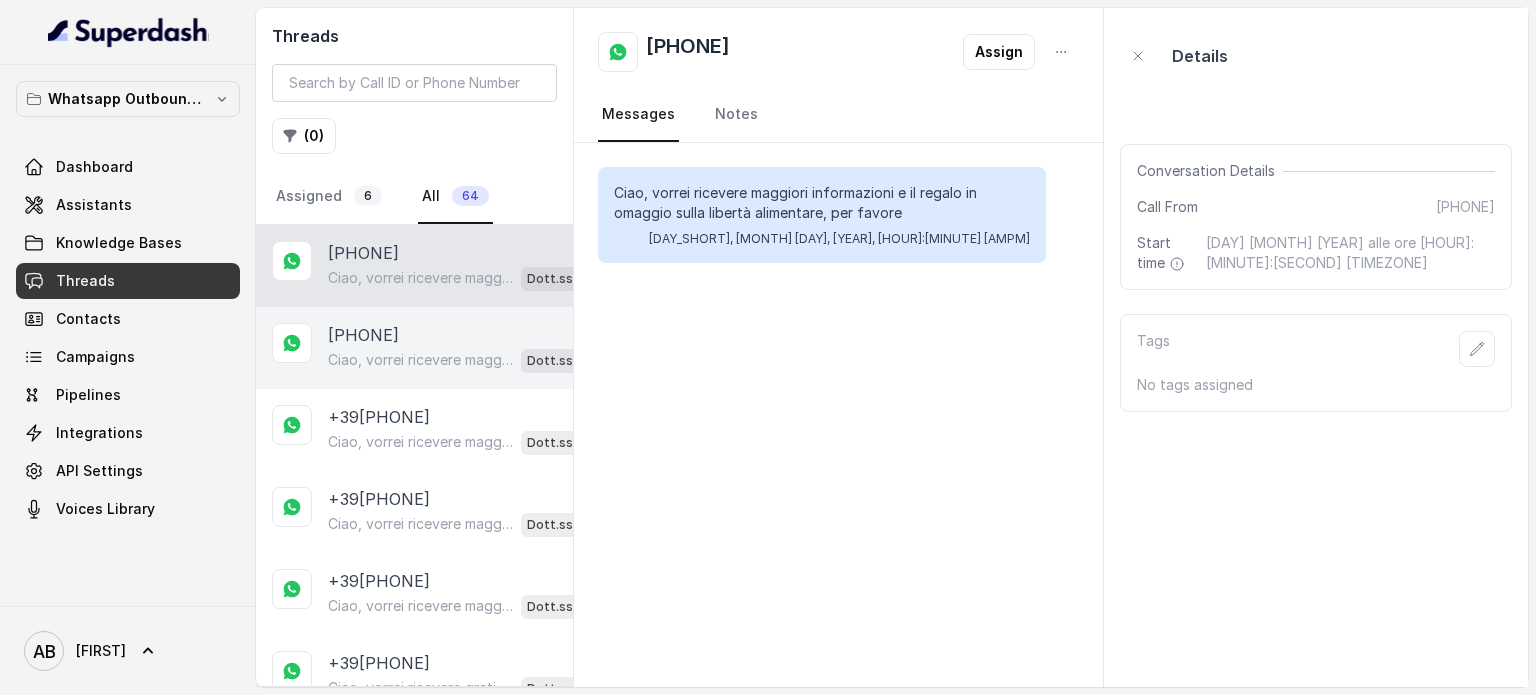 click on "[PHONE] Ciao, vorrei ricevere maggiori informazioni e il regalo in omaggio sulla libertà alimentare, per favore Dott.ssa [LAST] [FIRST]" at bounding box center (414, 348) 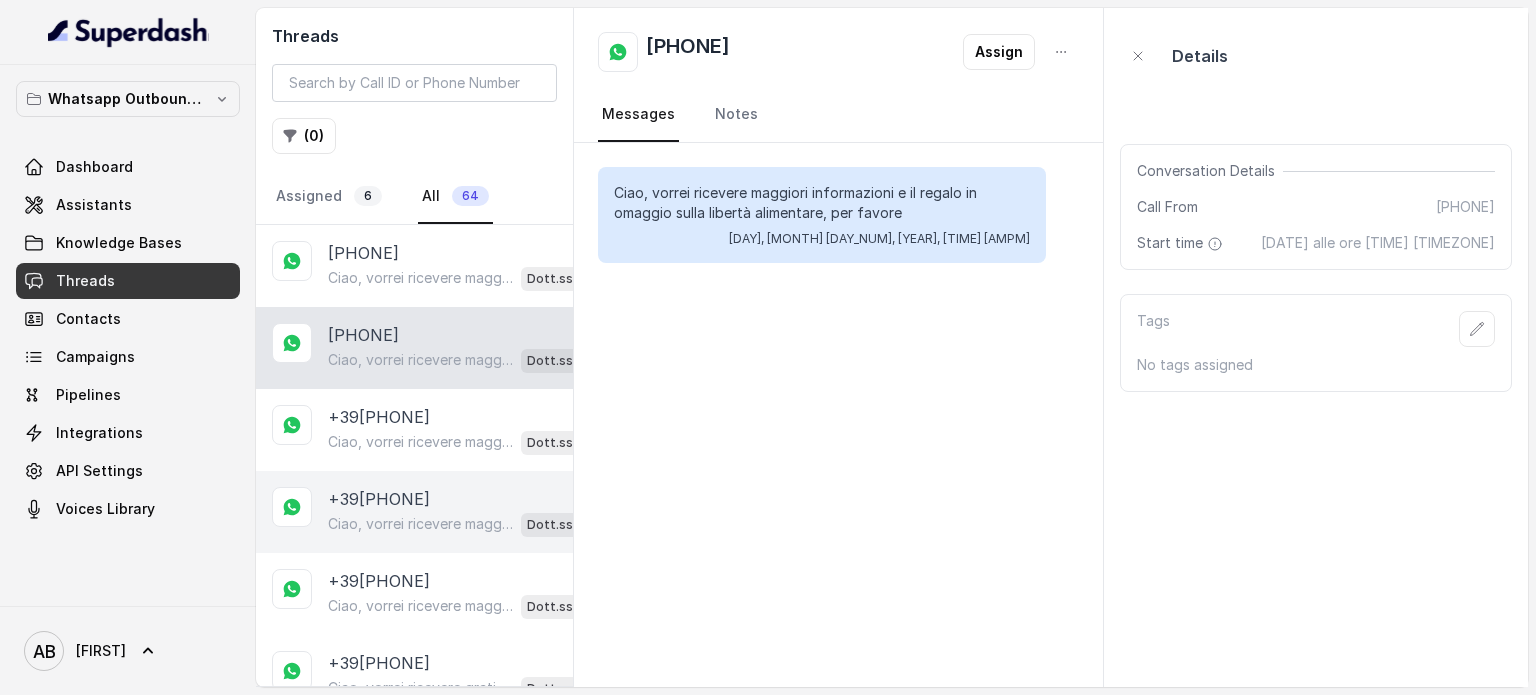drag, startPoint x: 436, startPoint y: 474, endPoint x: 417, endPoint y: 481, distance: 20.248457 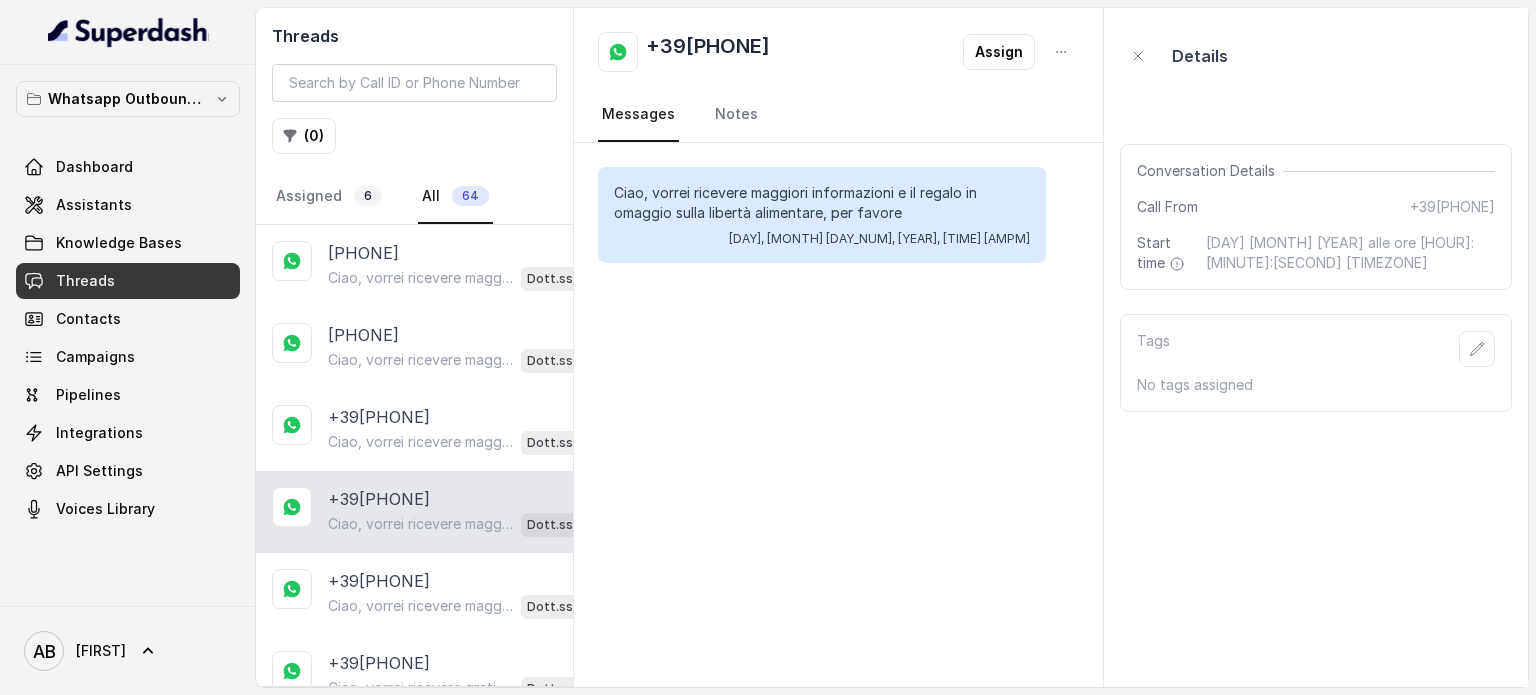 click on "+39[PHONE]" at bounding box center (379, 499) 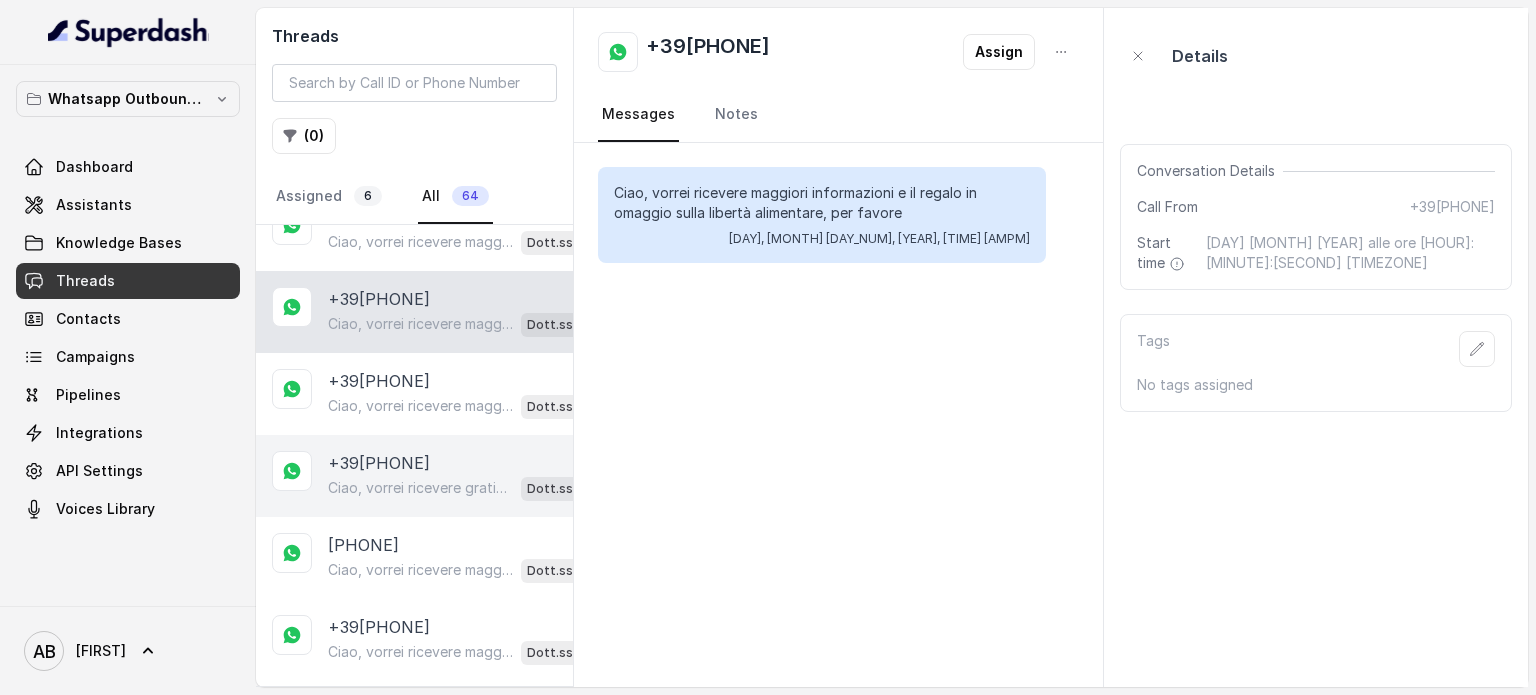 click on "Ciao, vorrei ricevere gratis maggiori informazioni e il regalo in omaggio sulla libertà alimentare, per favore Dott.ssa [LAST] [FIRST]" at bounding box center (470, 488) 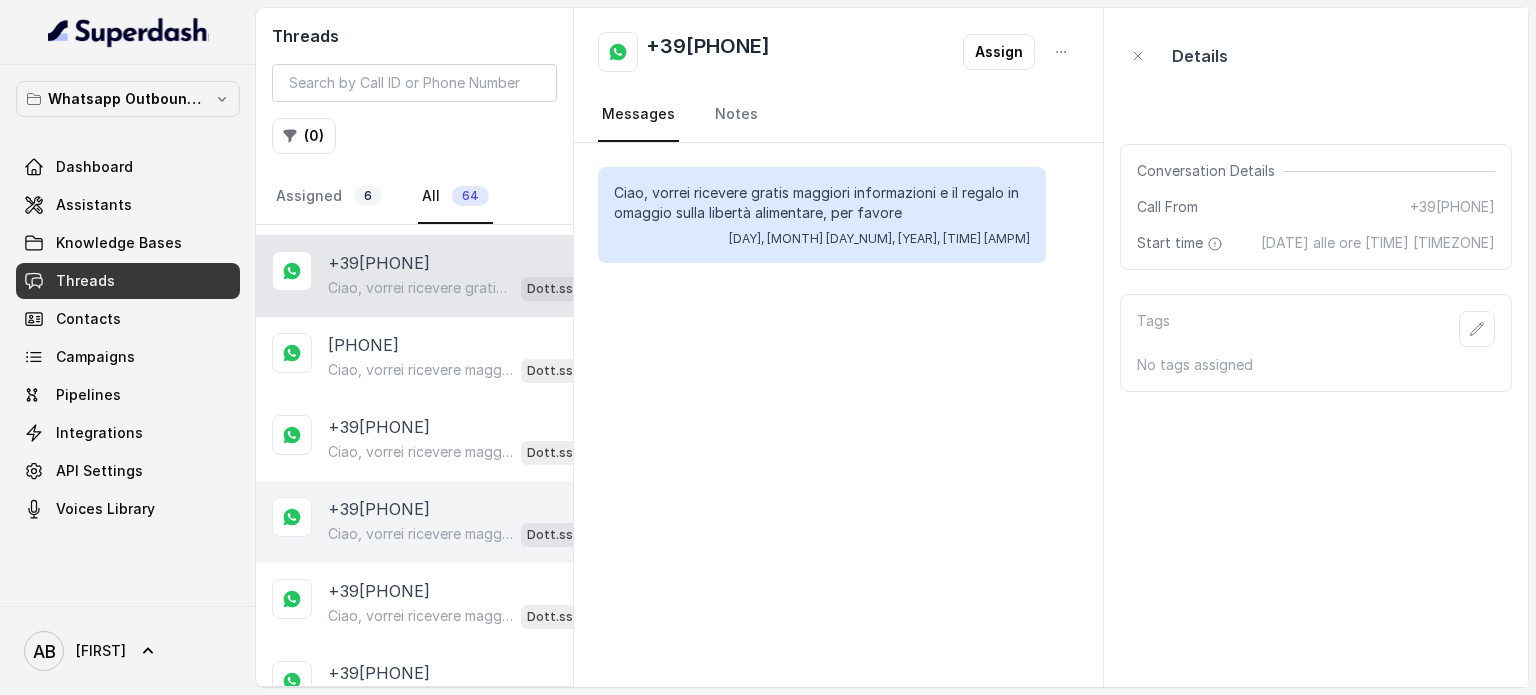click on "+39[PHONE]" at bounding box center (379, 509) 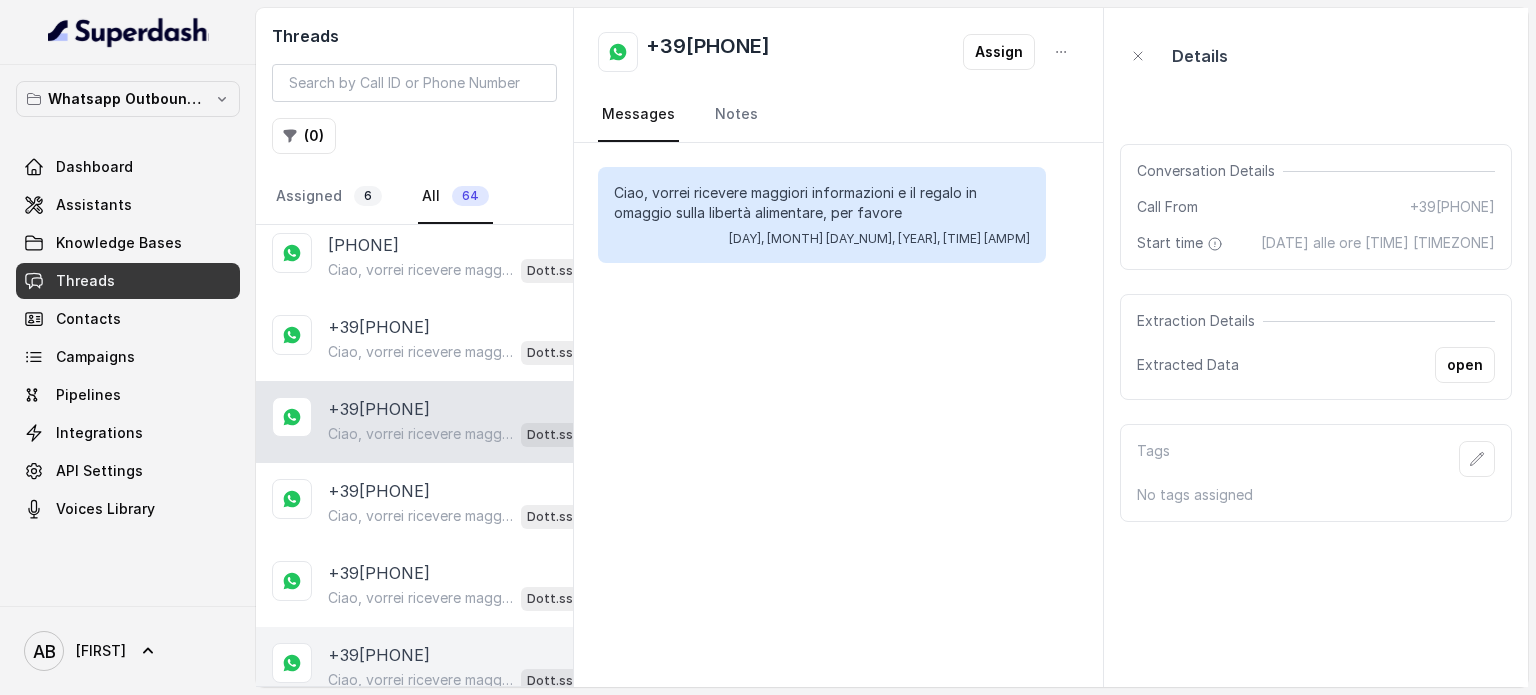 scroll, scrollTop: 600, scrollLeft: 0, axis: vertical 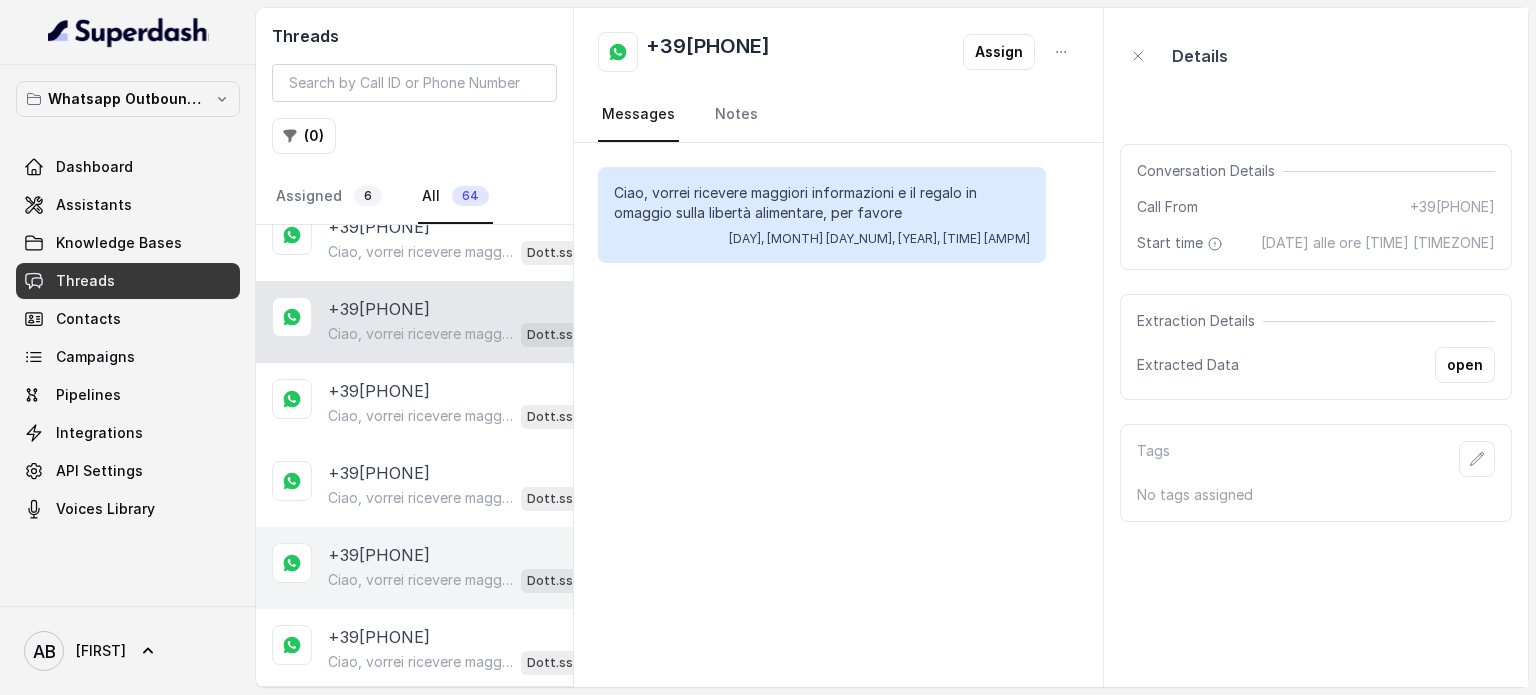 click on "+39[PHONE]   Ciao, vorrei ricevere maggiori informazioni e il regalo in omaggio sulla libertà alimentare, per favore Dott.ssa Saccone Federica AI" at bounding box center (414, 568) 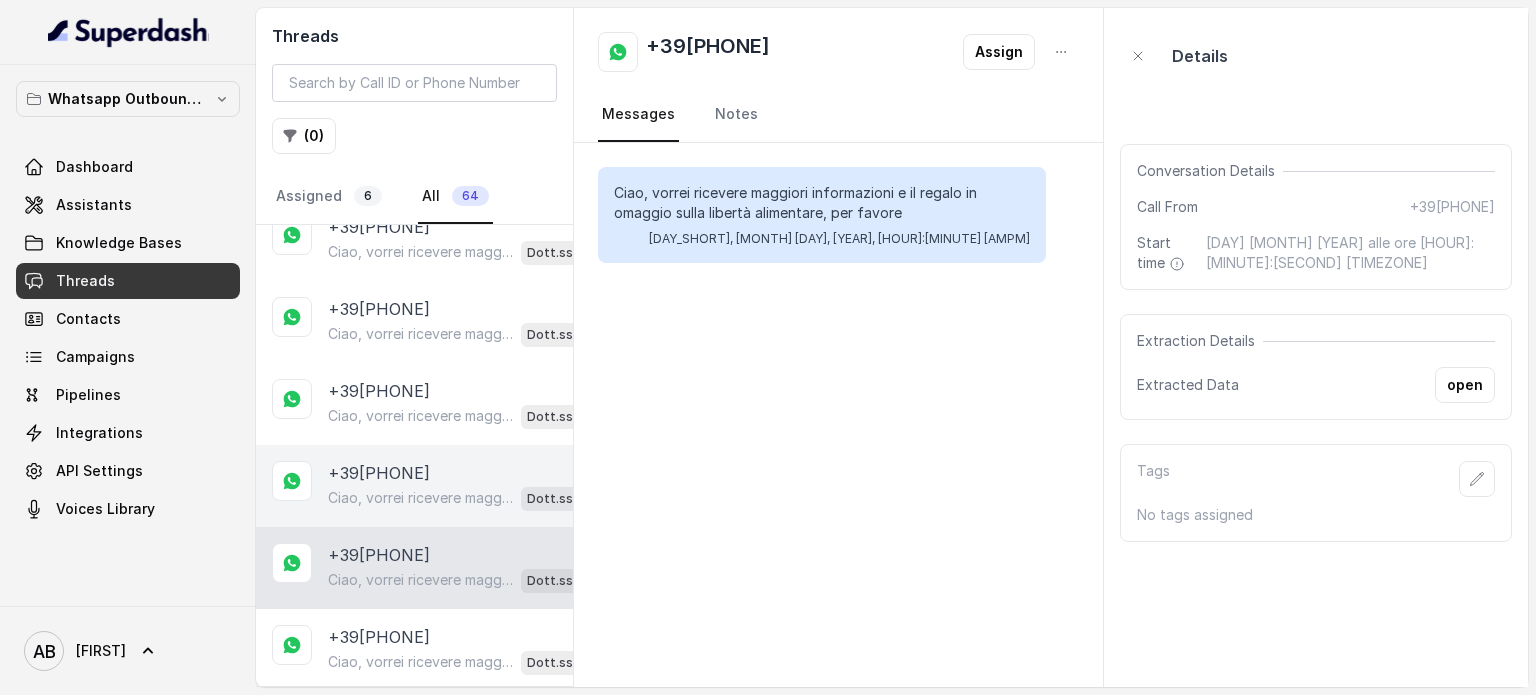 click on "+39[PHONE]   Ciao, vorrei ricevere maggiori informazioni e il regalo in omaggio sulla libertà alimentare, per favore Dott.ssa Saccone Federica AI" at bounding box center [414, 486] 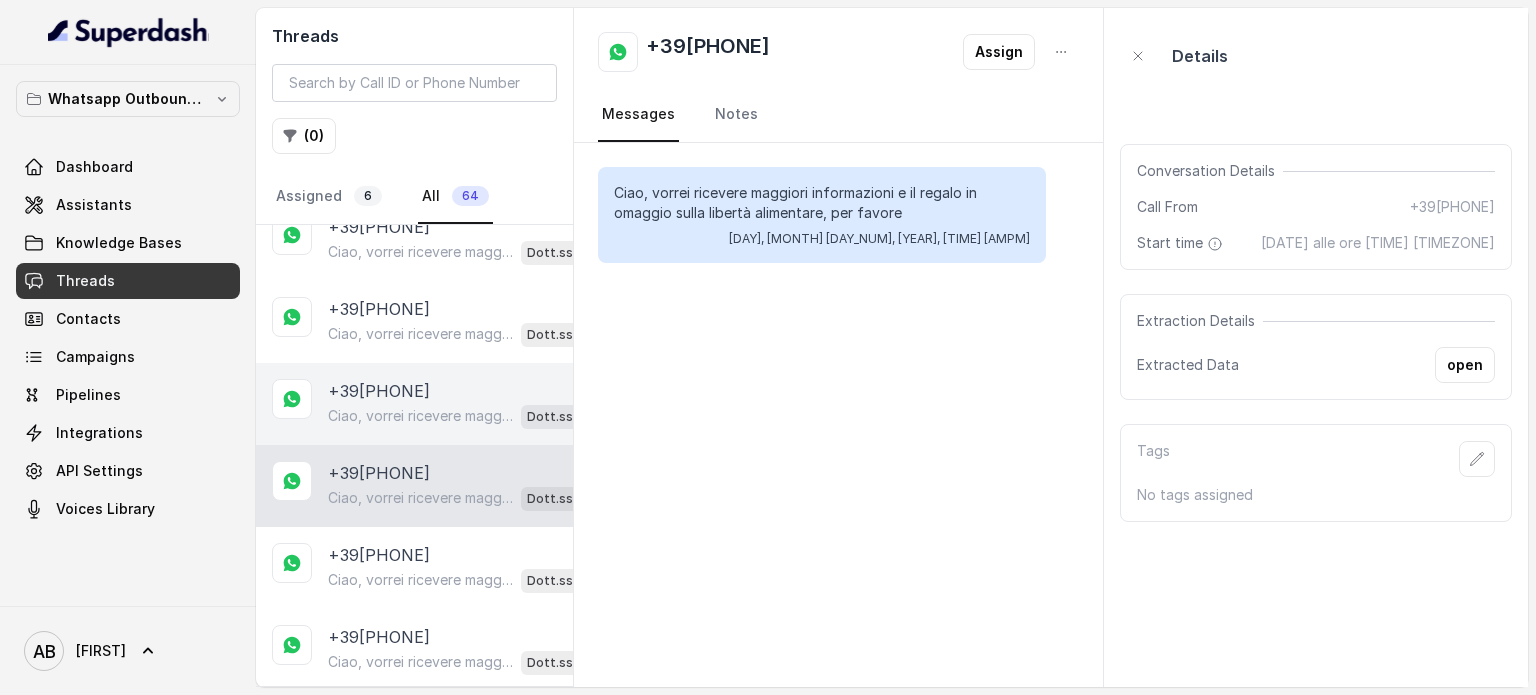 click on "Ciao, vorrei ricevere maggiori informazioni e il regalo in omaggio sulla libertà alimentare, per favore" at bounding box center [420, 416] 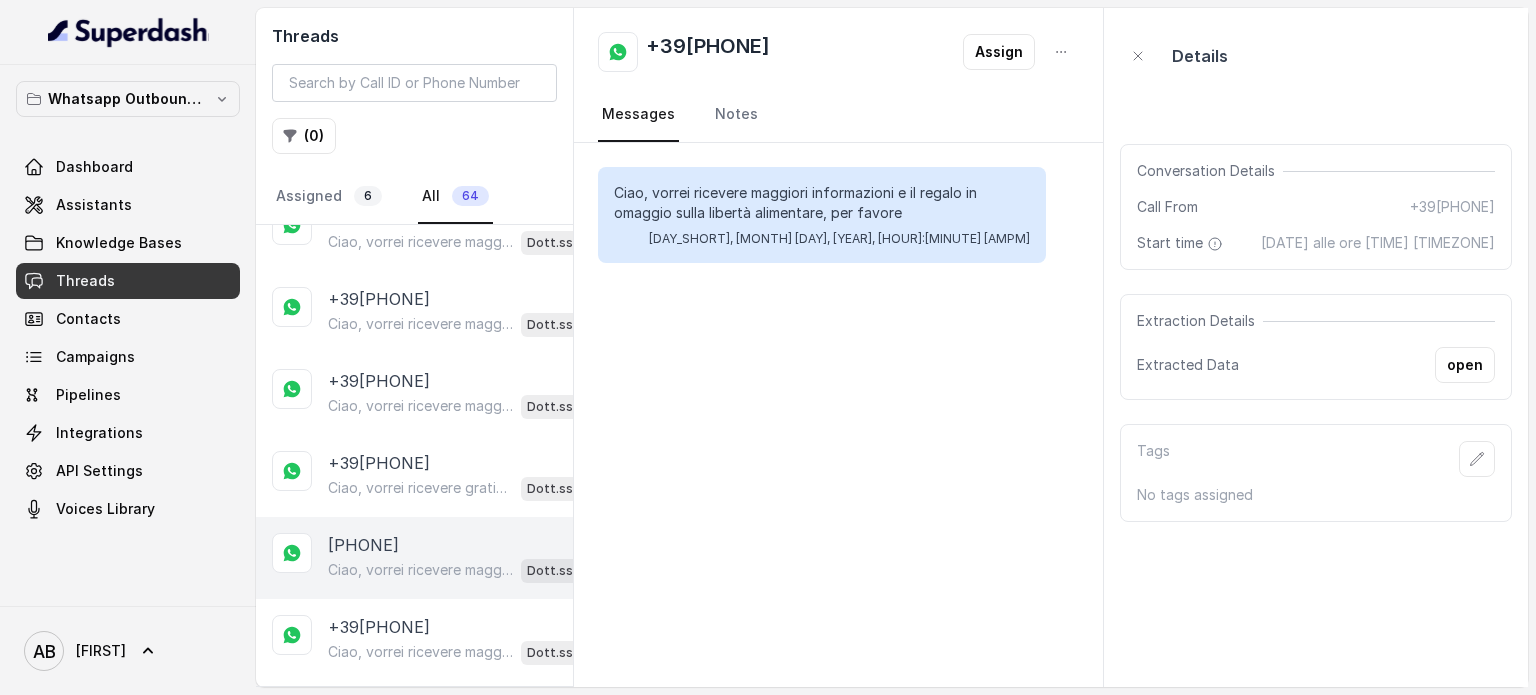 click on "+39[PHONE]   Ciao, vorrei ricevere maggiori informazioni e il regalo in omaggio sulla libertà alimentare, per favore Dott.ssa Saccone Federica AI" at bounding box center (414, 558) 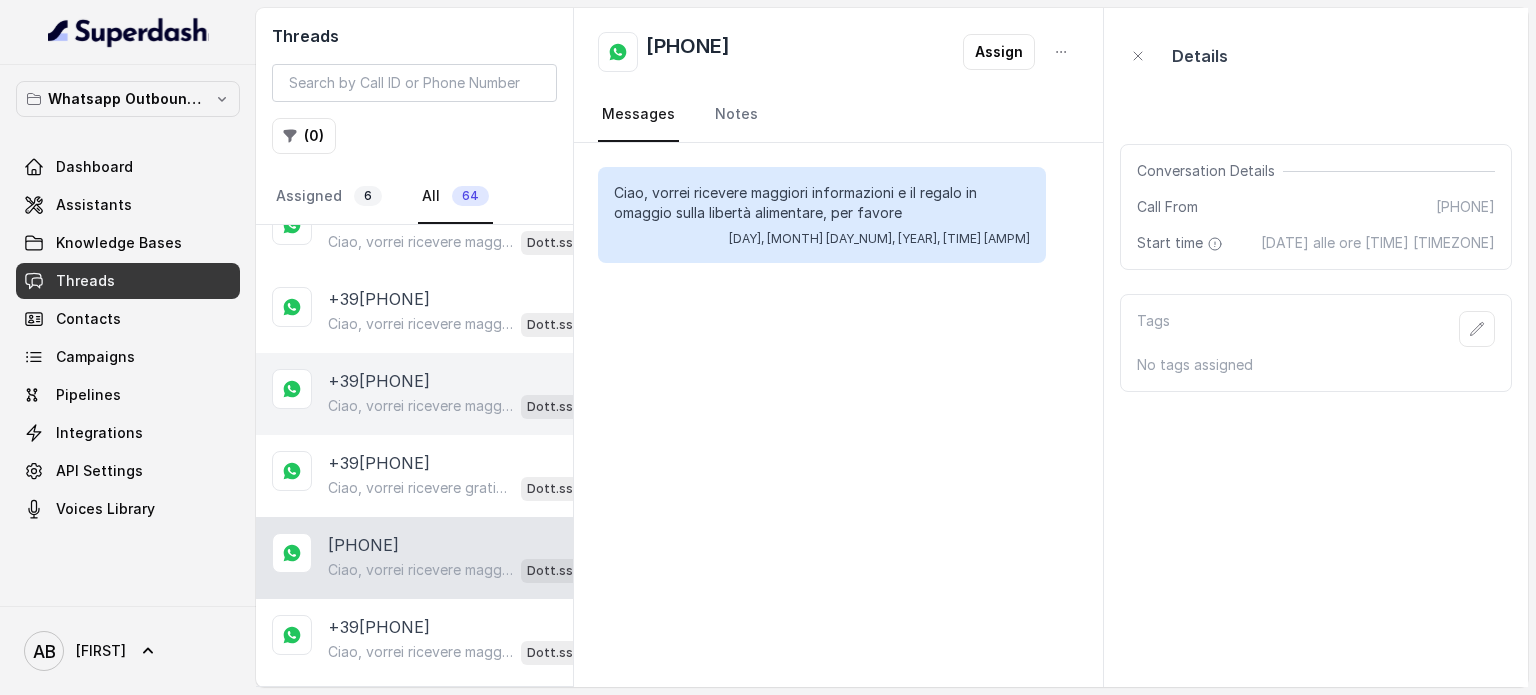 click on "[PHONE] Ciao, vorrei ricevere maggiori informazioni e il regalo in omaggio sulla libertà alimentare, per favore Dott.ssa [LAST] [FIRST]" at bounding box center [414, 394] 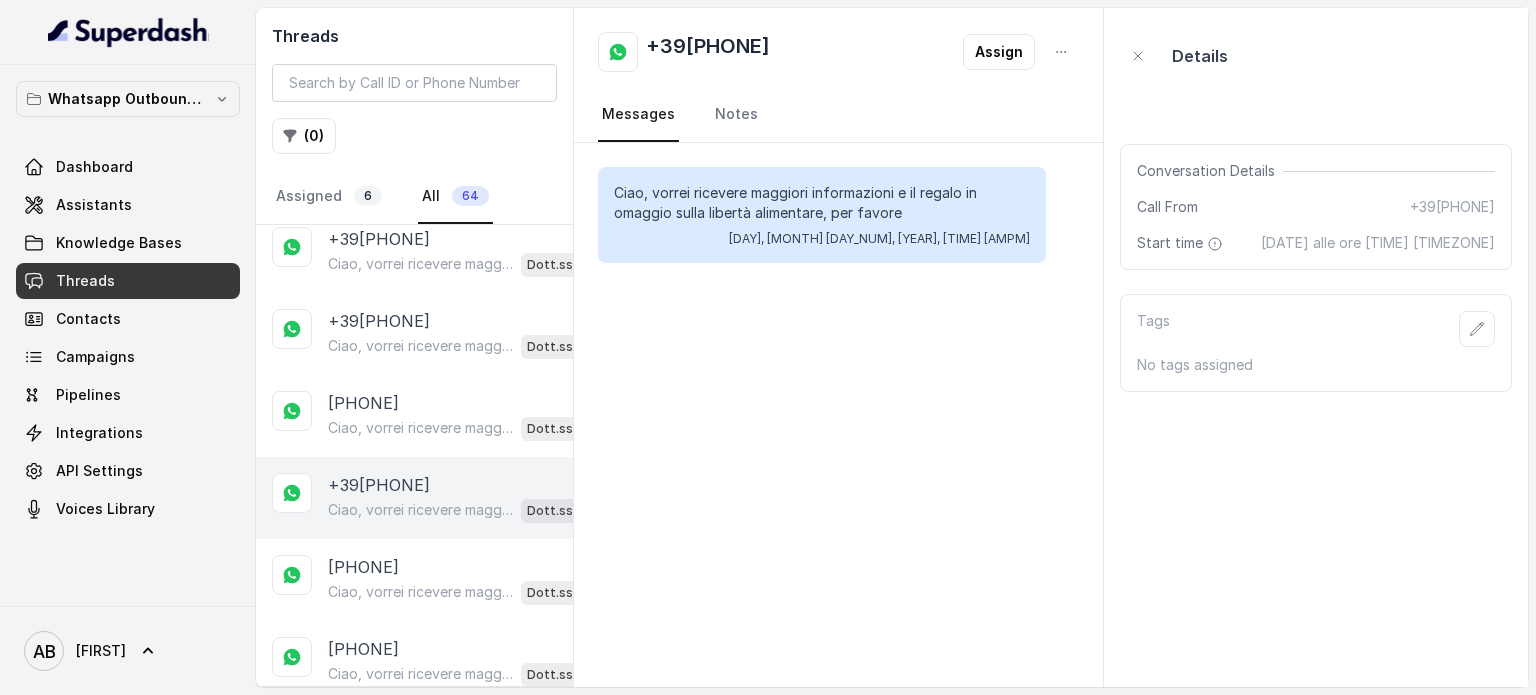 click on "+39[PHONE]" at bounding box center [379, 485] 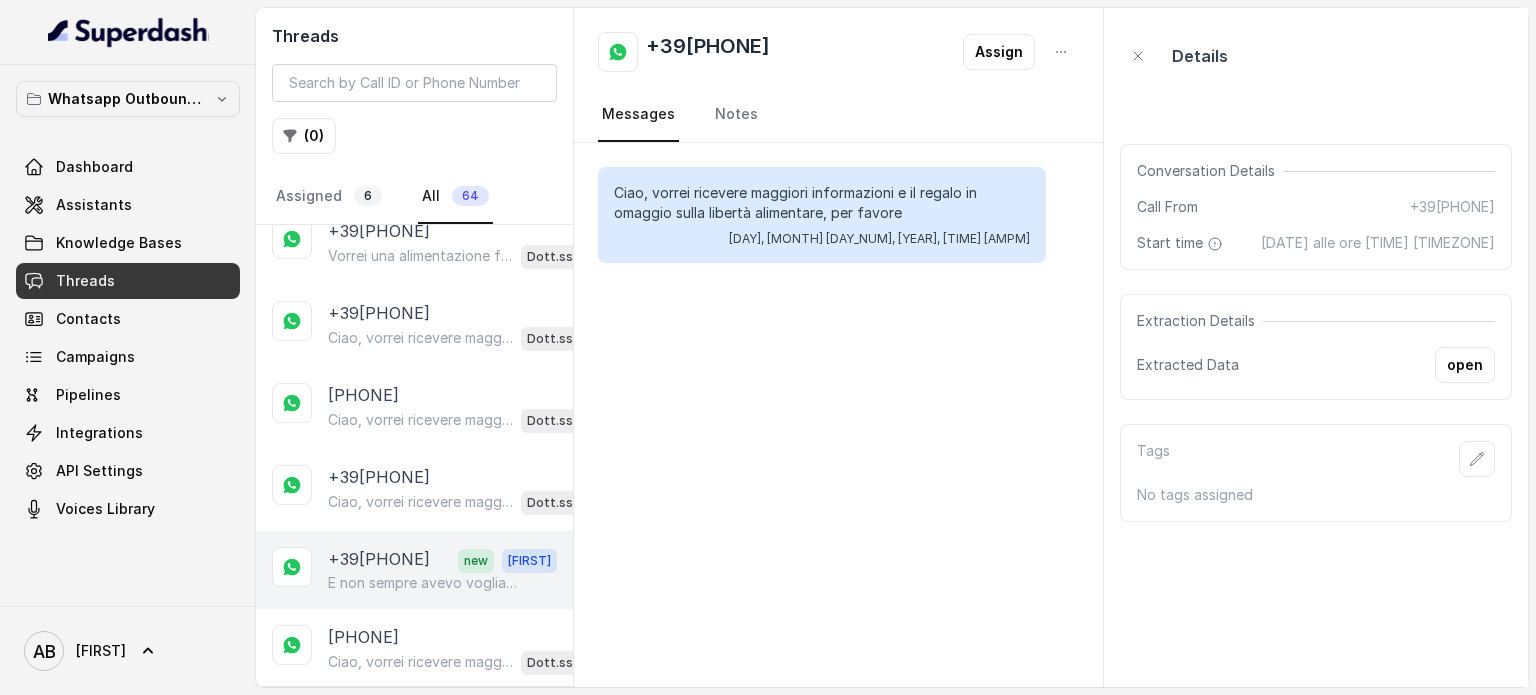click on "+39[PHONE]   new [FIRST] E non sempre avevo voglia e o tempo" at bounding box center (414, 570) 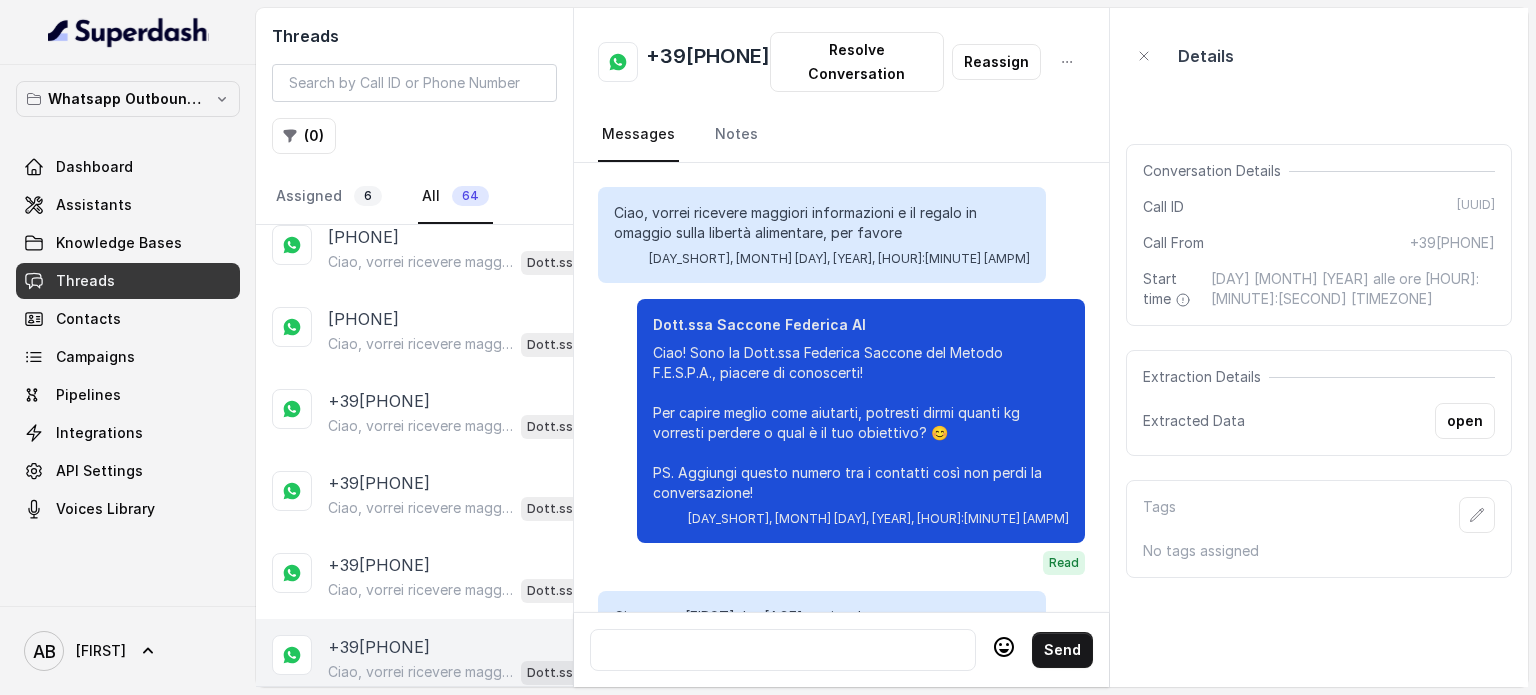 scroll, scrollTop: 2900, scrollLeft: 0, axis: vertical 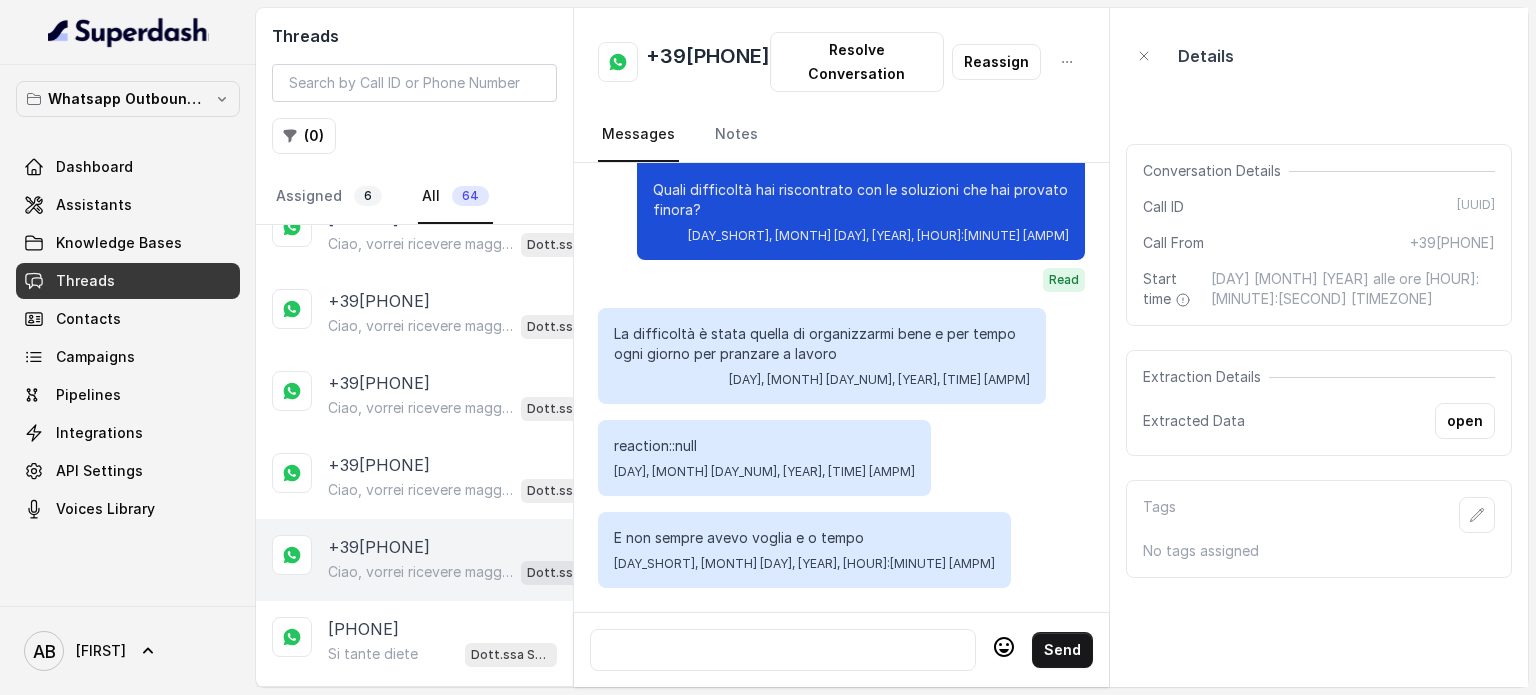 click on "+39[PHONE]" at bounding box center (379, 547) 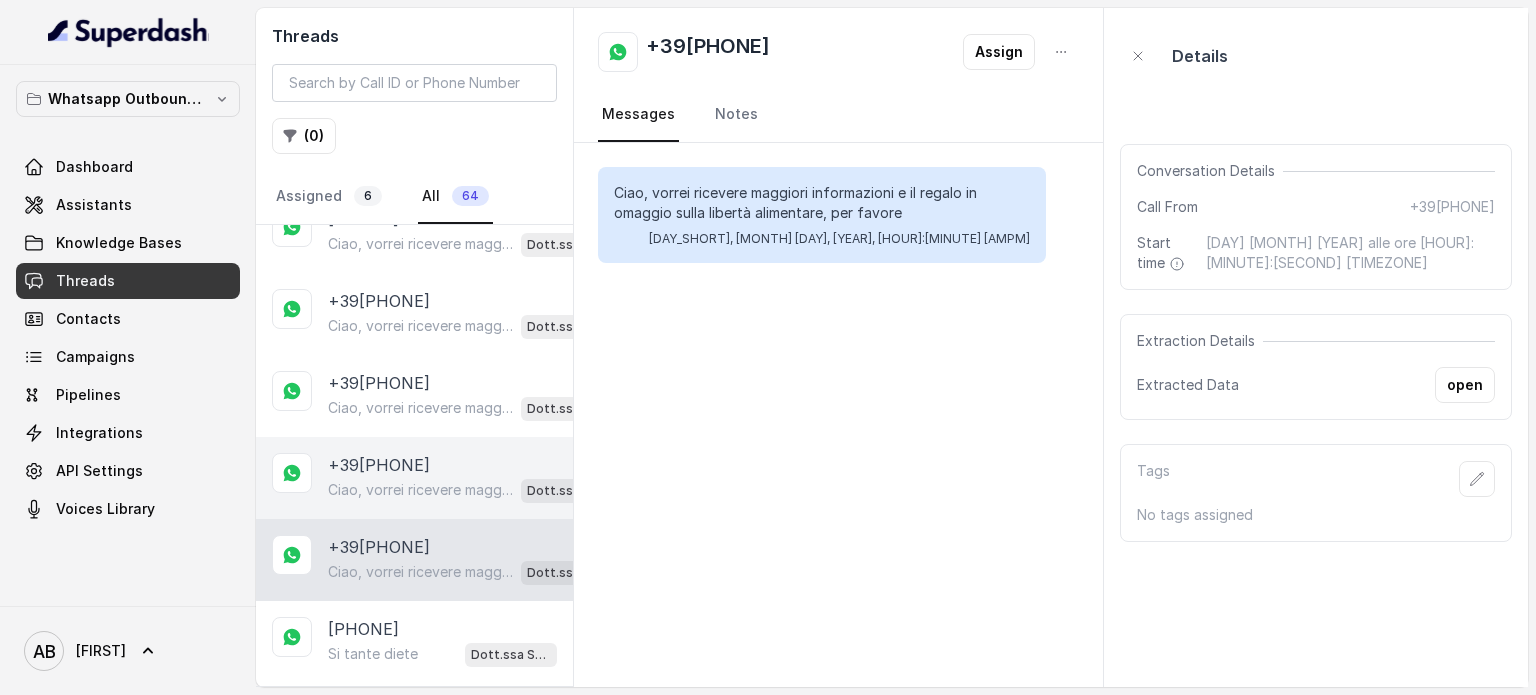 click on "+39[PHONE]" at bounding box center (379, 465) 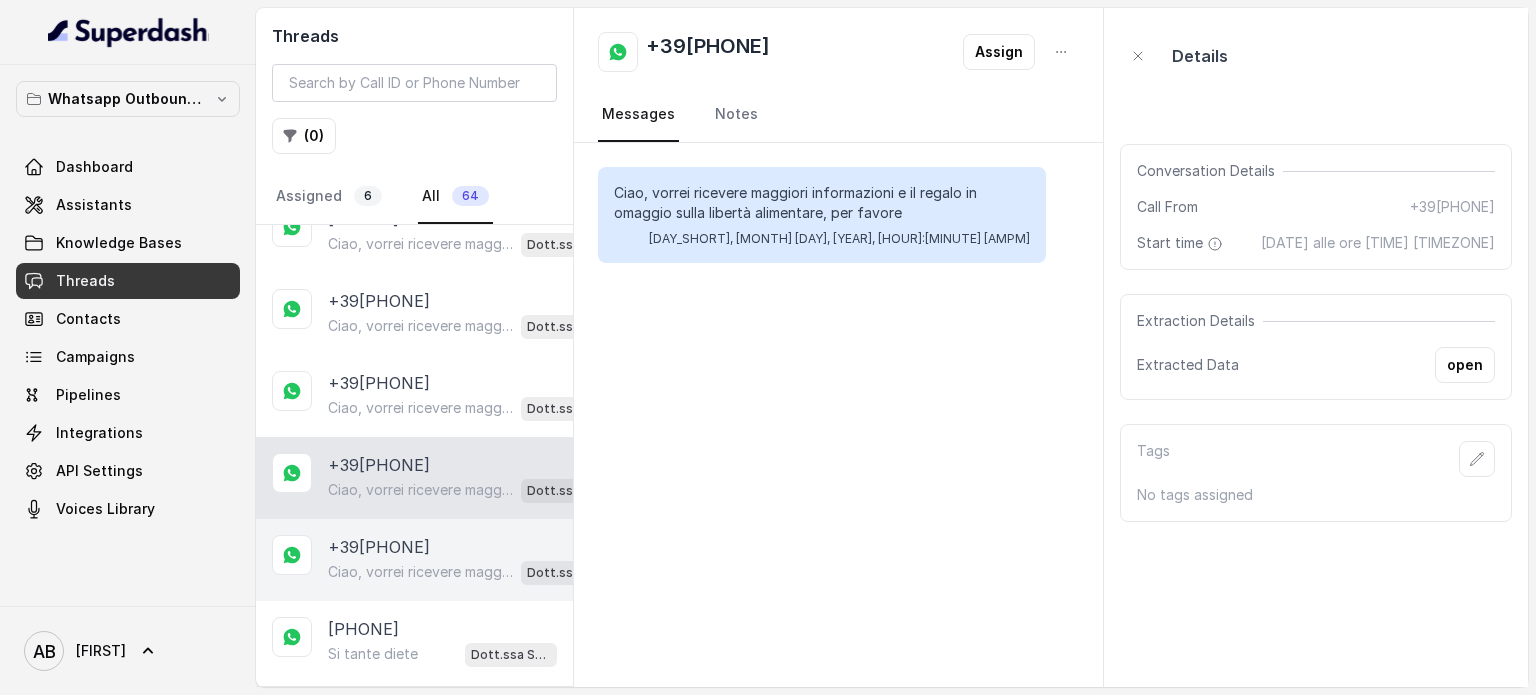 click on "Ciao, vorrei ricevere maggiori informazioni e il regalo in omaggio sulla libertà alimentare, per favore" at bounding box center [420, 572] 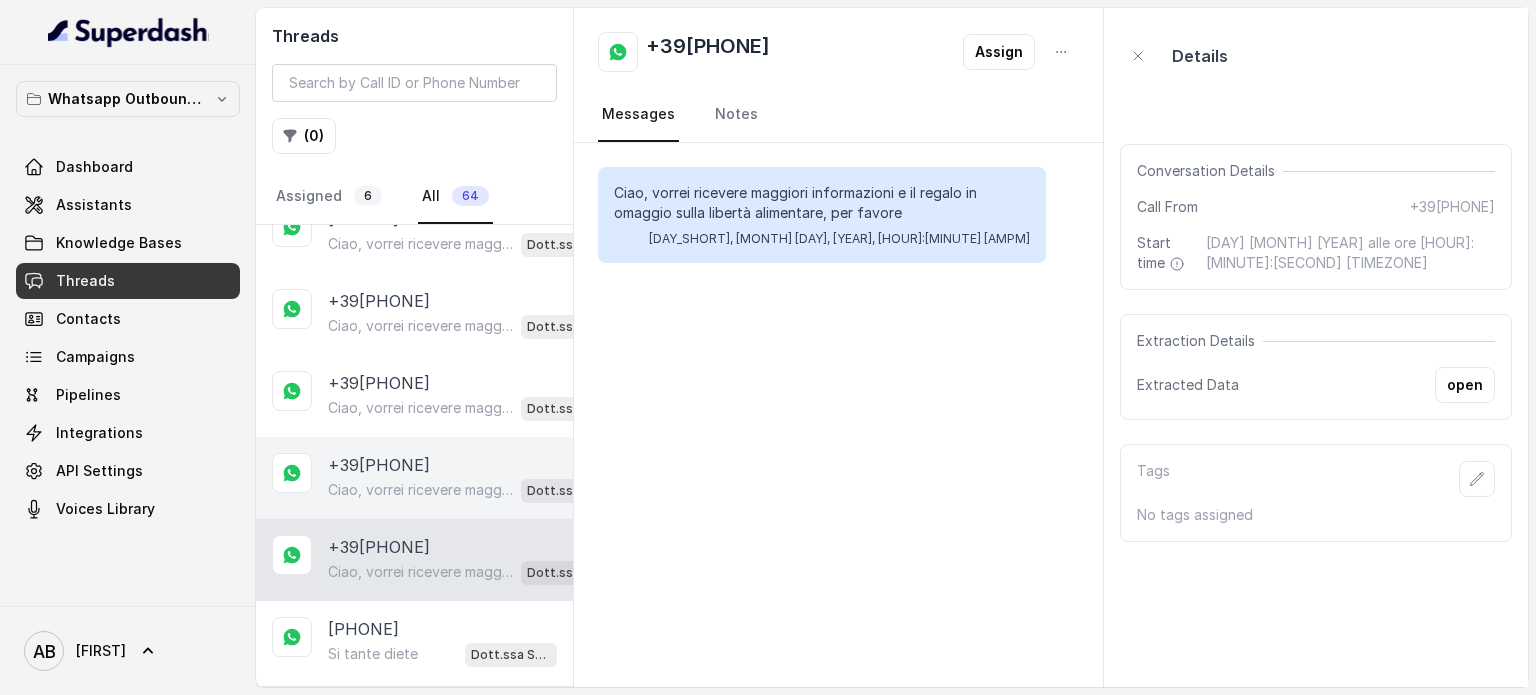 drag, startPoint x: 427, startPoint y: 458, endPoint x: 418, endPoint y: 405, distance: 53.75872 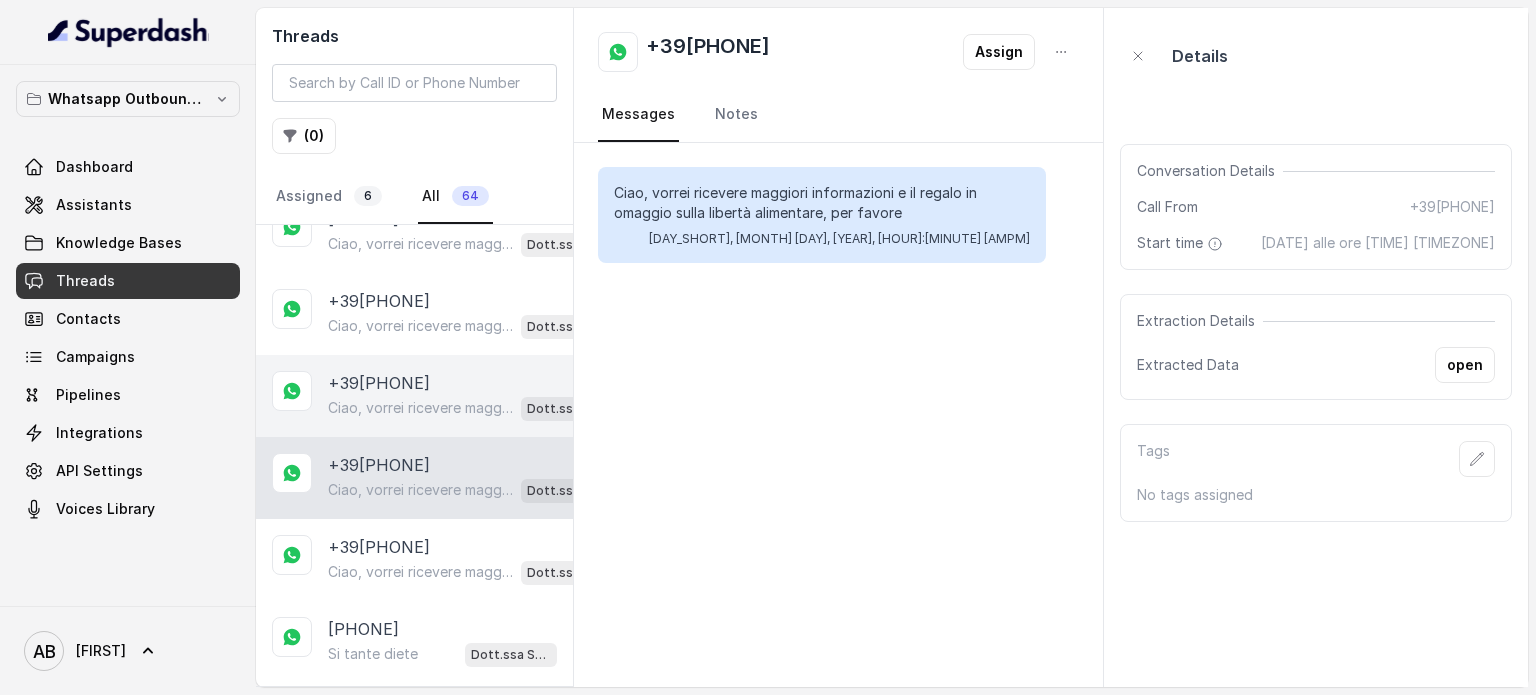 drag, startPoint x: 418, startPoint y: 405, endPoint x: 420, endPoint y: 326, distance: 79.025314 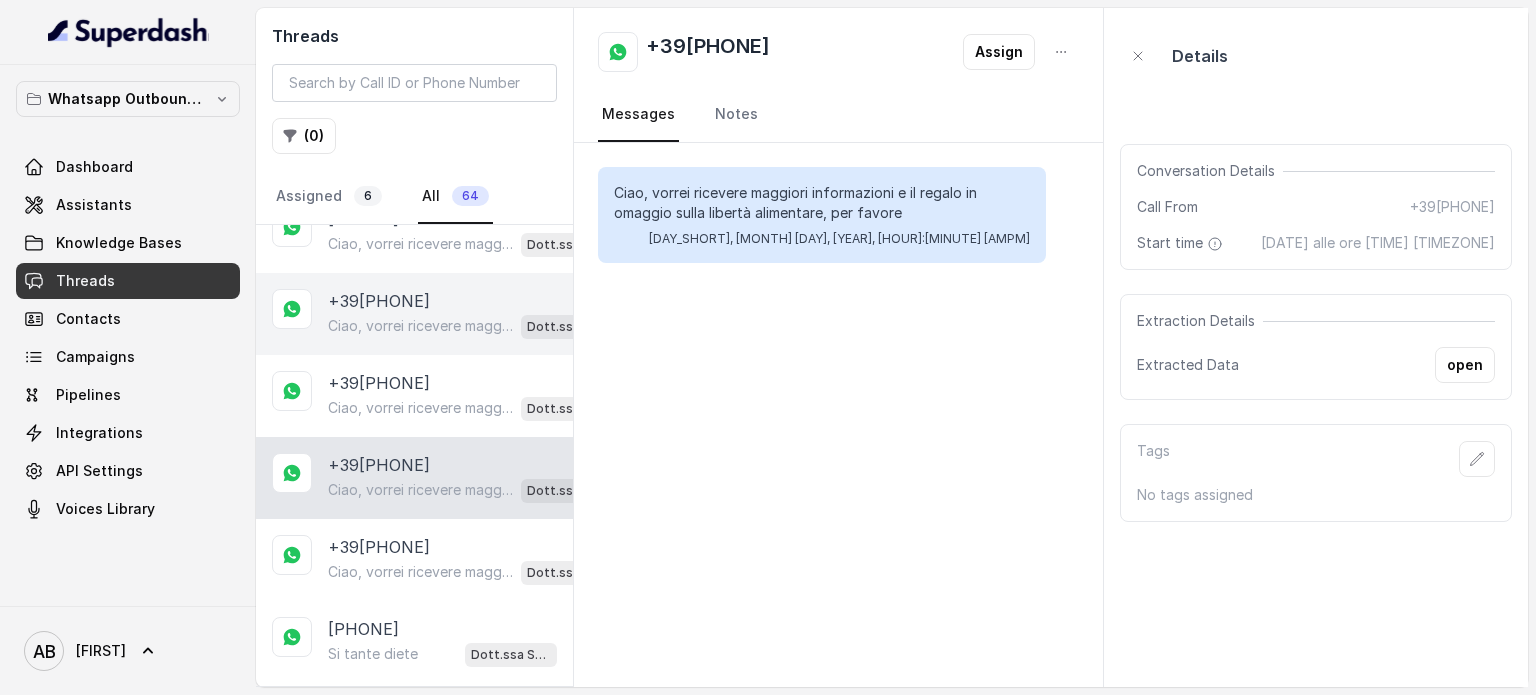 click on "+39[PHONE]   Ciao, vorrei ricevere maggiori informazioni e il regalo in omaggio sulla libertà alimentare, per favore Dott.ssa Saccone Federica AI" at bounding box center [414, 314] 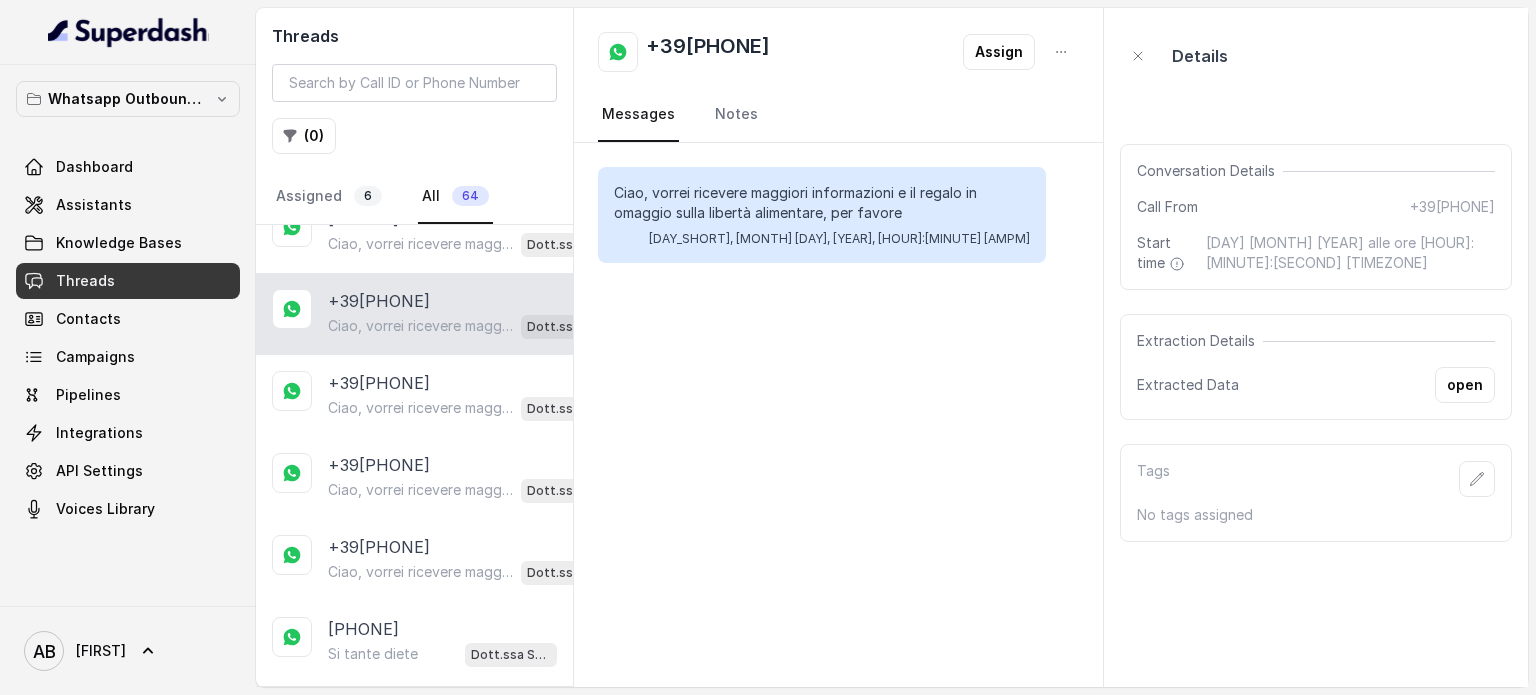 click on "Ciao, vorrei ricevere maggiori informazioni e il regalo in omaggio sulla libertà alimentare, per favore" at bounding box center (420, 326) 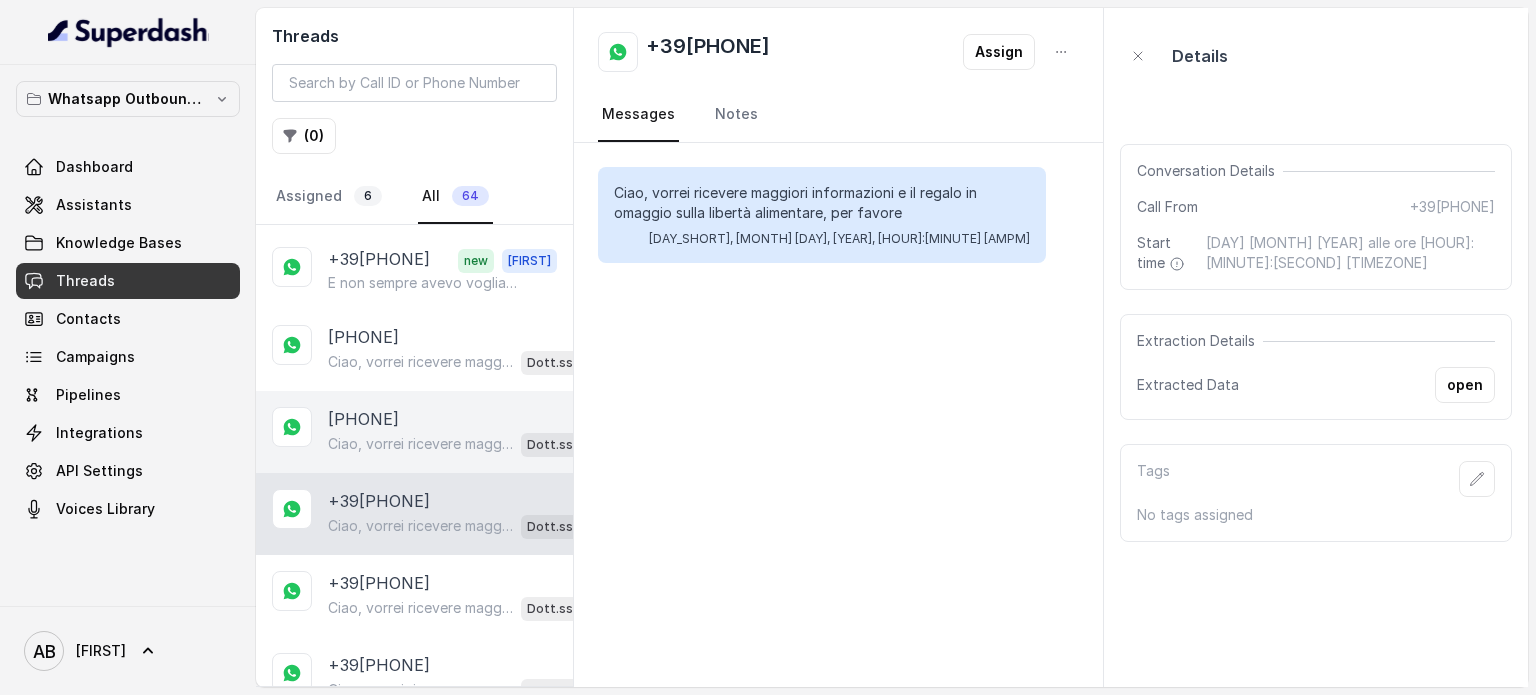 drag, startPoint x: 411, startPoint y: 495, endPoint x: 411, endPoint y: 423, distance: 72 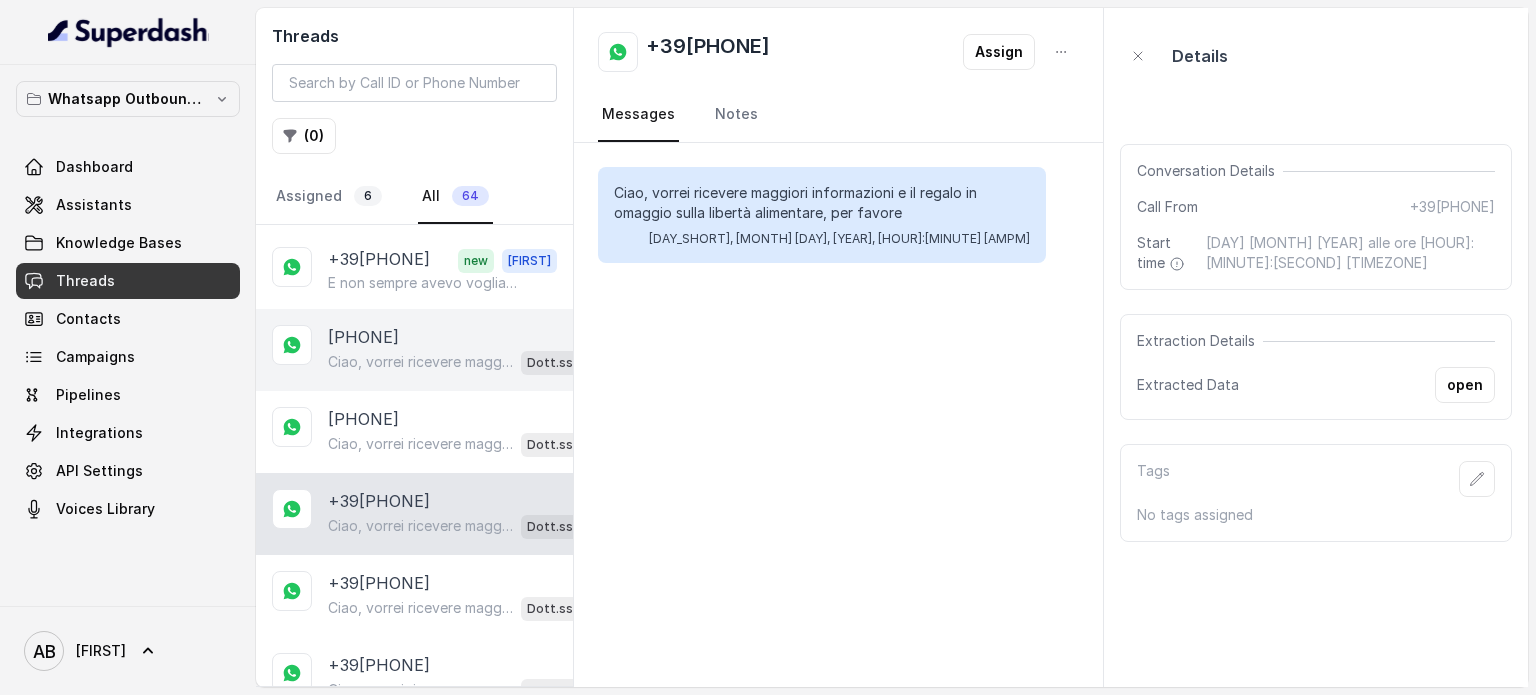 drag, startPoint x: 405, startPoint y: 341, endPoint x: 410, endPoint y: 298, distance: 43.289722 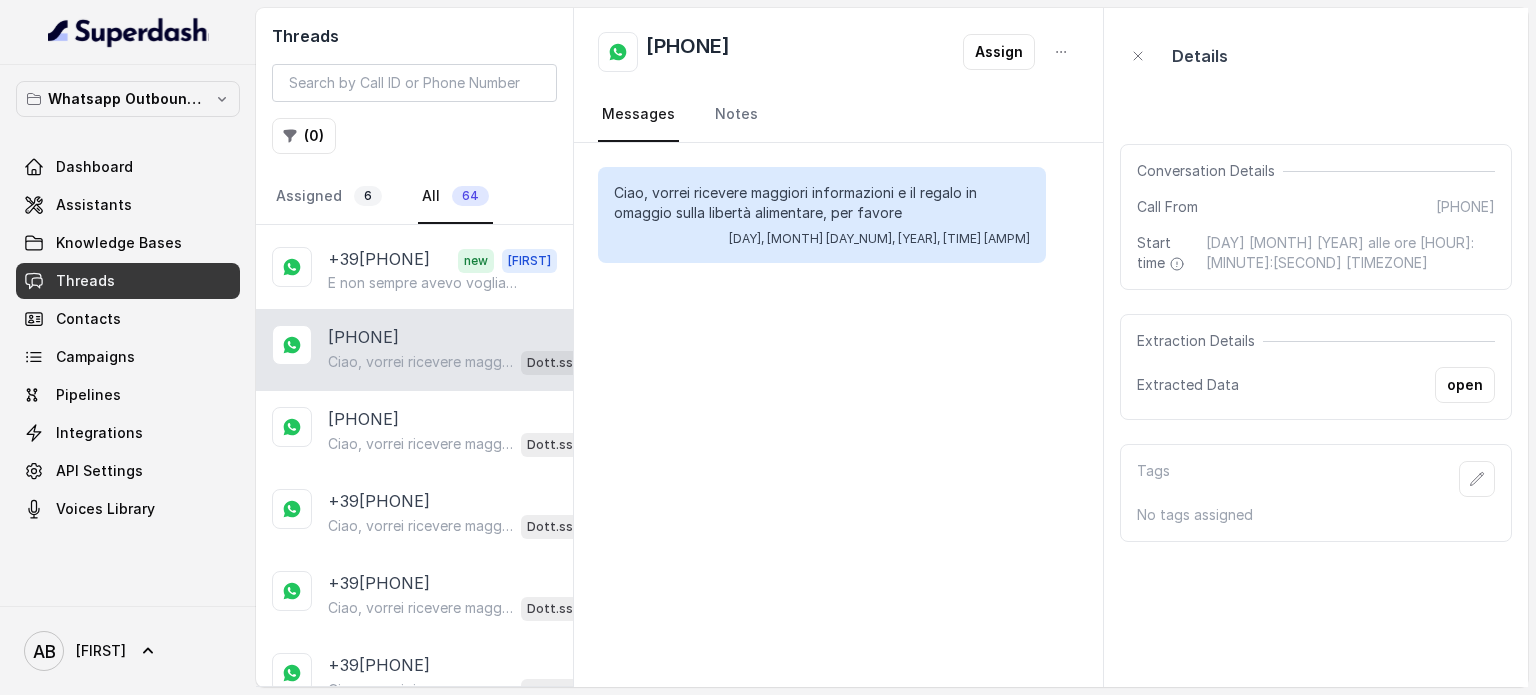 click on "+39[PHONE]   new [FIRST] E non sempre avevo voglia e o tempo" at bounding box center (414, 270) 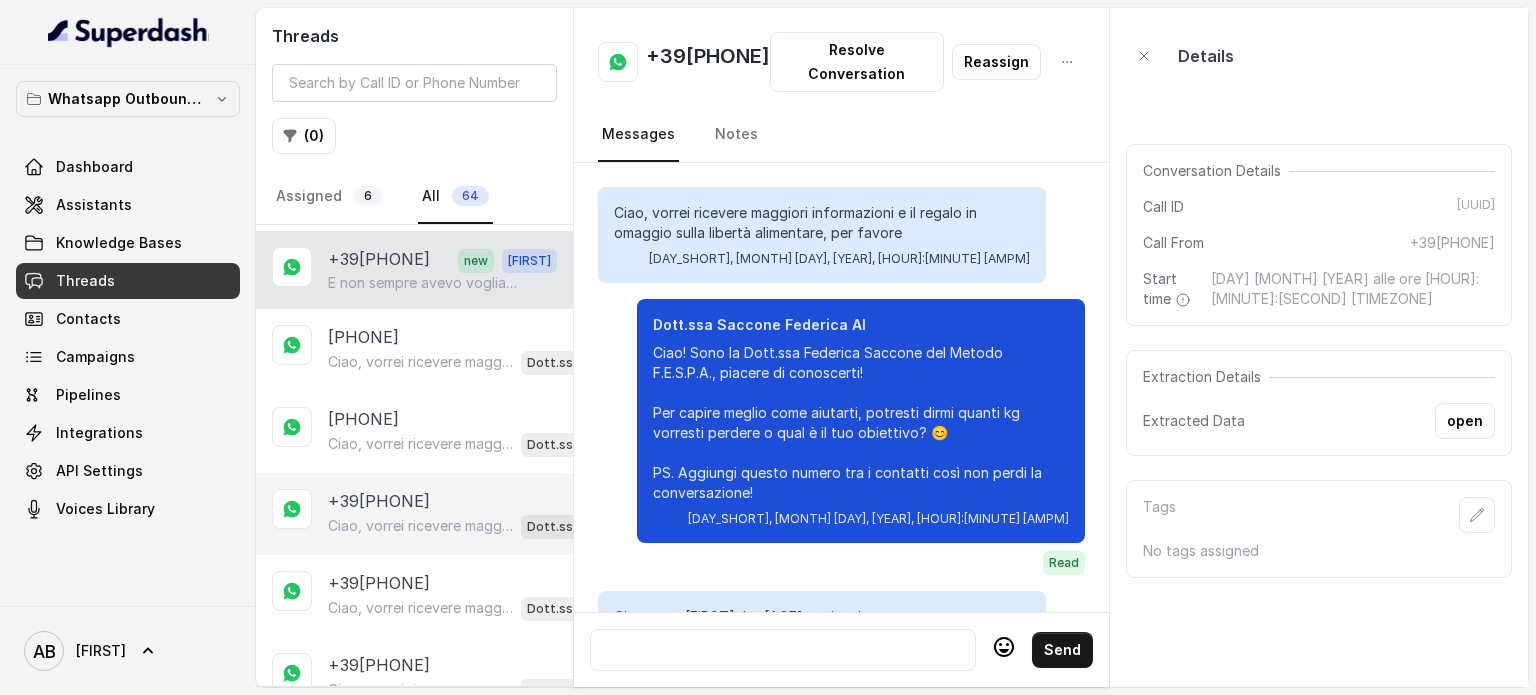 scroll, scrollTop: 1024, scrollLeft: 0, axis: vertical 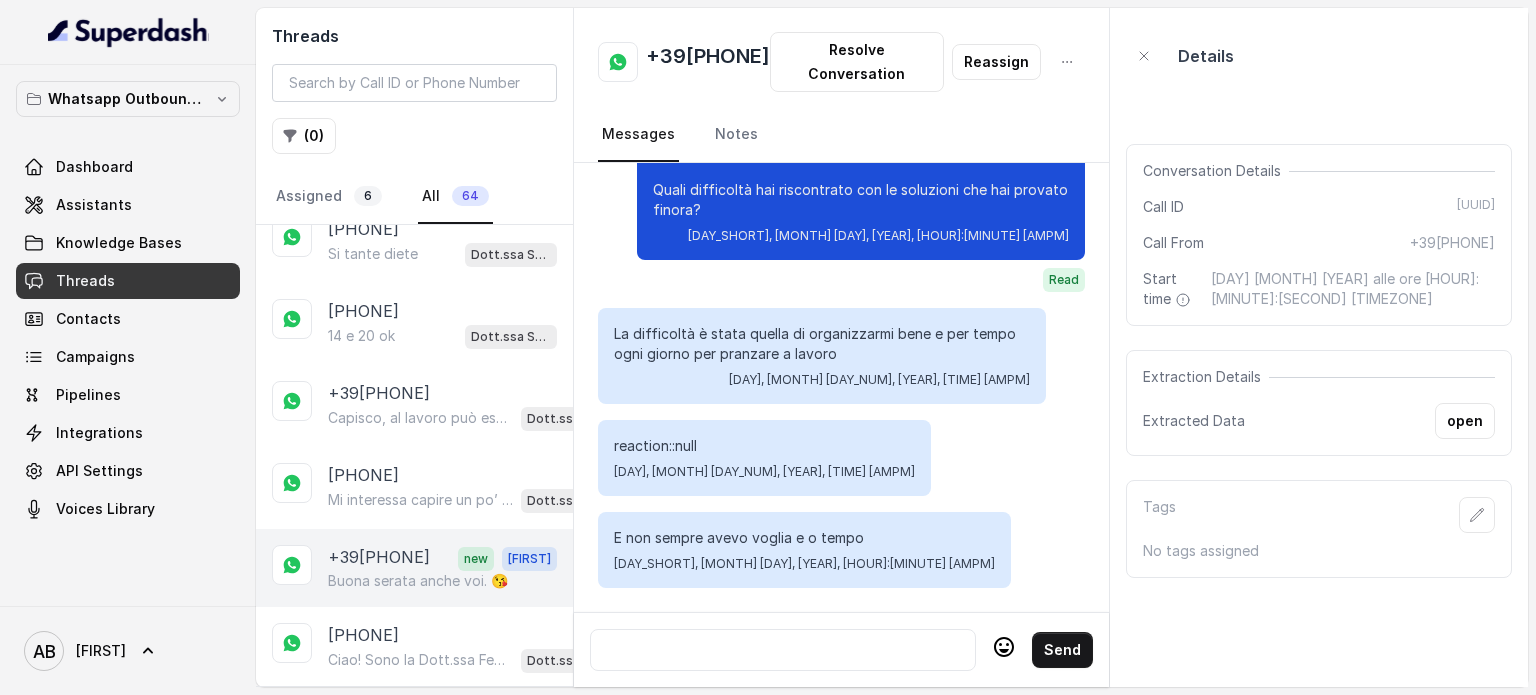 click on "Buona serata anche voi. 😘" at bounding box center (418, 581) 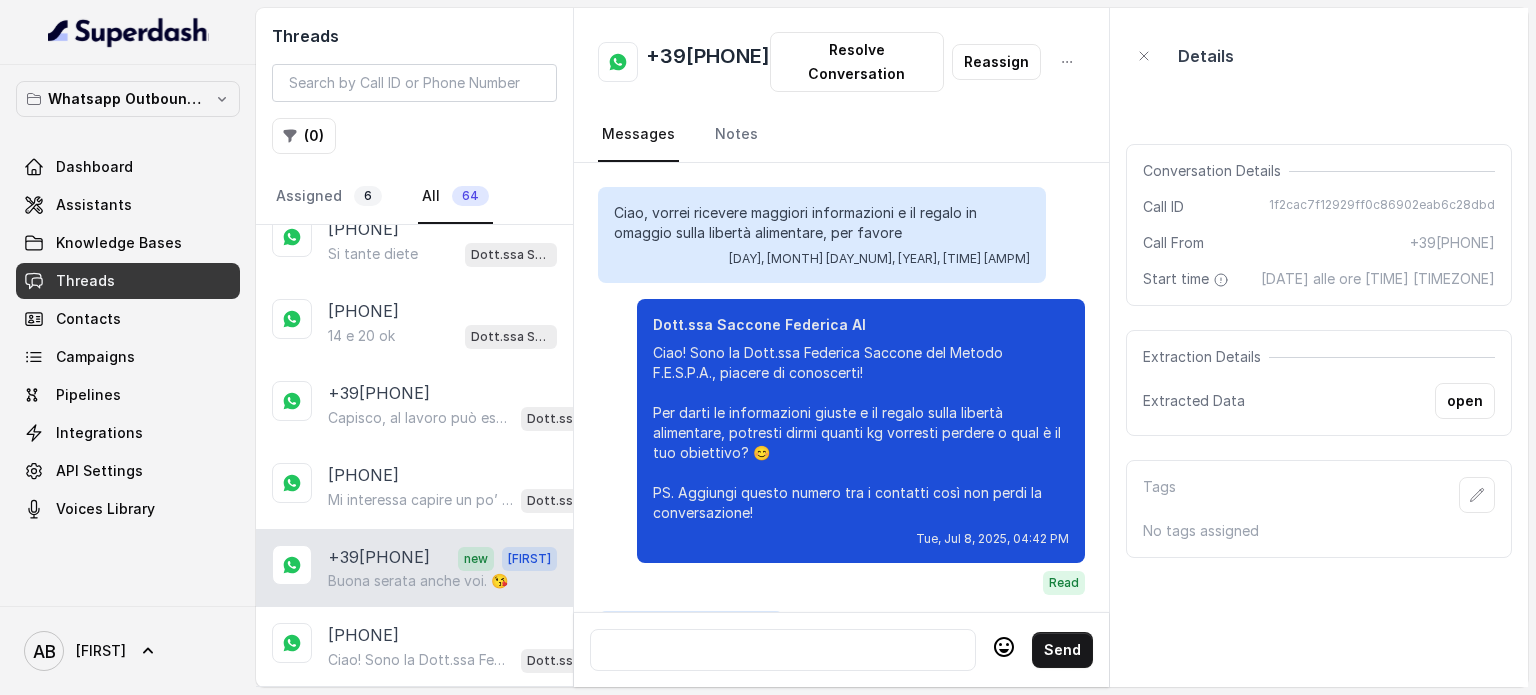 scroll, scrollTop: 2840, scrollLeft: 0, axis: vertical 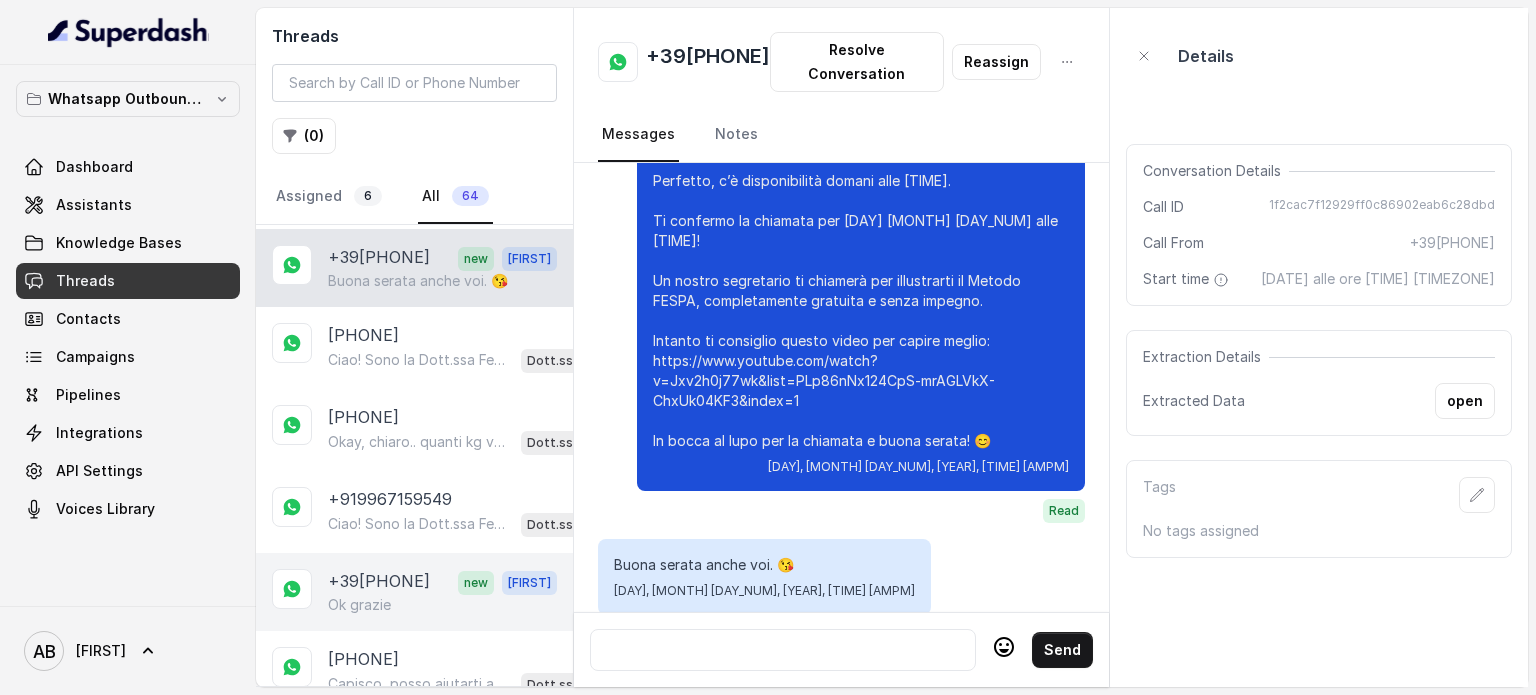 click on "+39[PHONE]" at bounding box center (379, 582) 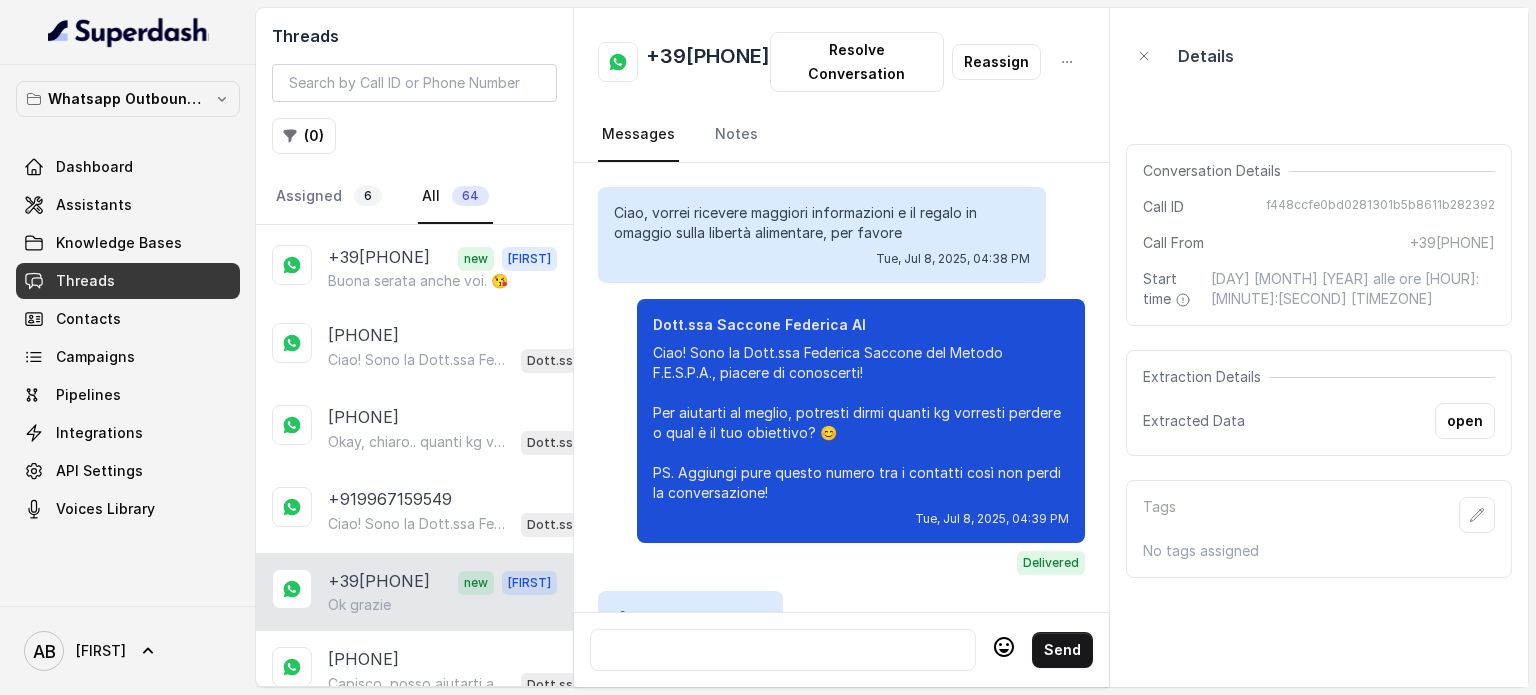 scroll, scrollTop: 2812, scrollLeft: 0, axis: vertical 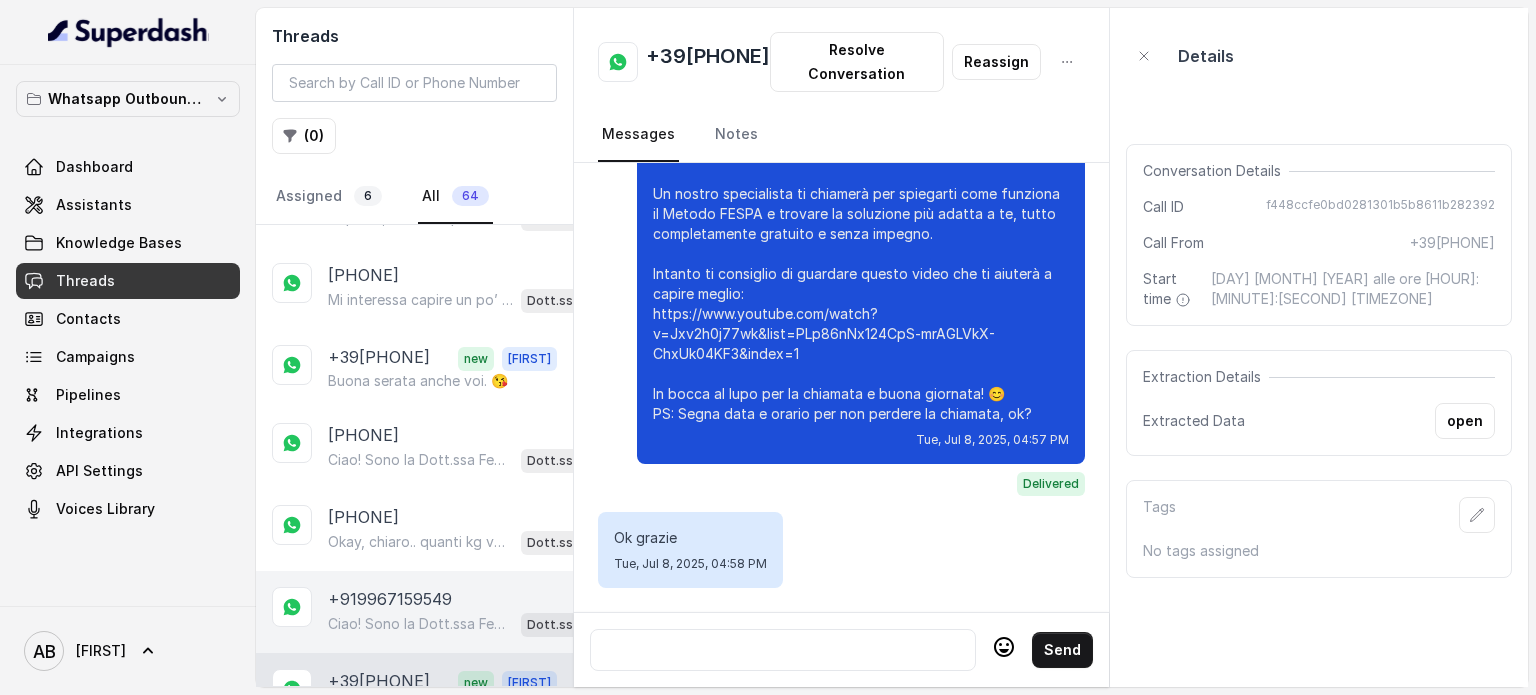 click on "[PHONE] Ciao! Sono la Dott.ssa [FIRST] [LAST] del Metodo F.E.S.P.A., piacere di conoscerti!
Per darti le informazioni giuste, potresti dirmi quanti kg vorresti perdere o qual è il tuo obiettivo? 😊
PS. Aggiungi questo numero tra i contatti così non perdi la conversazione! Dott.ssa [FIRST] [LAST]" at bounding box center (414, 612) 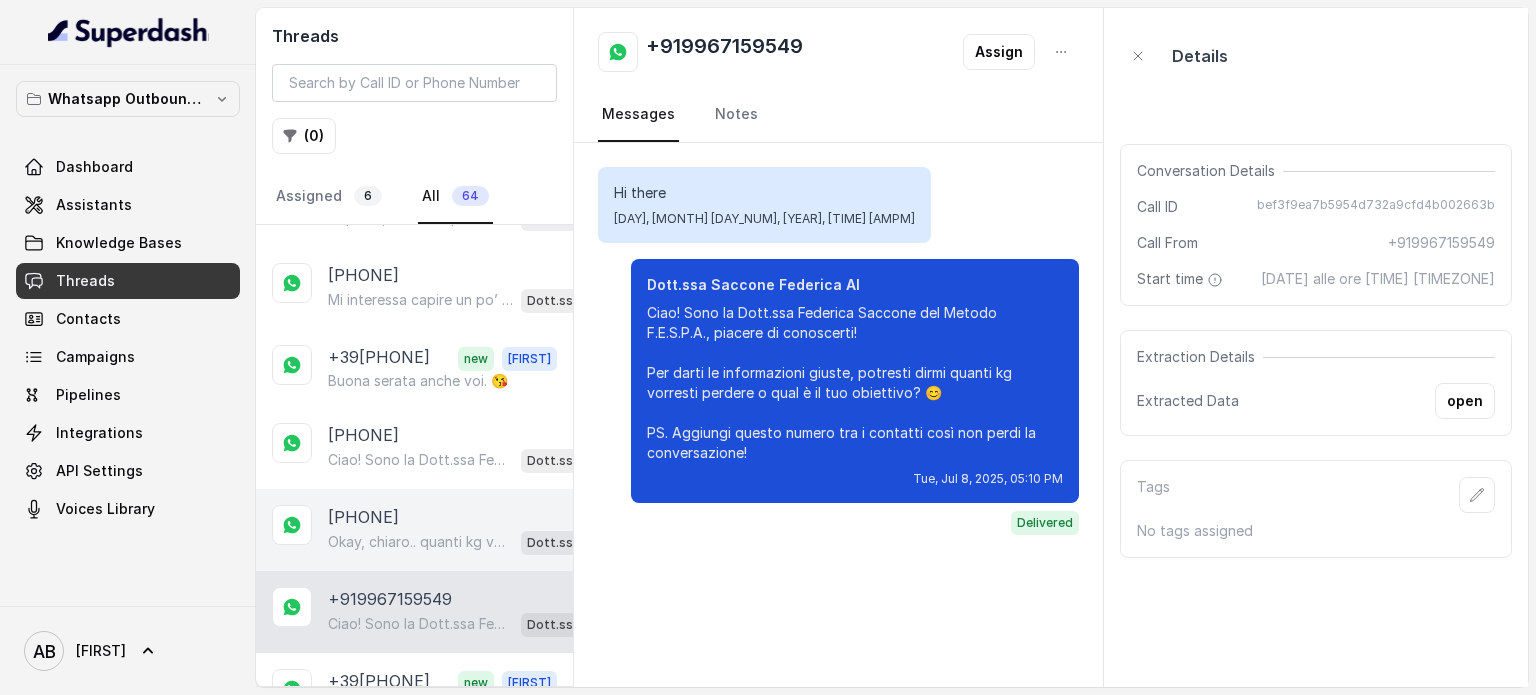 click on "Okay, chiaro.. quanti kg vorresti perdere o qual è il tuo obiettivo?" at bounding box center [420, 542] 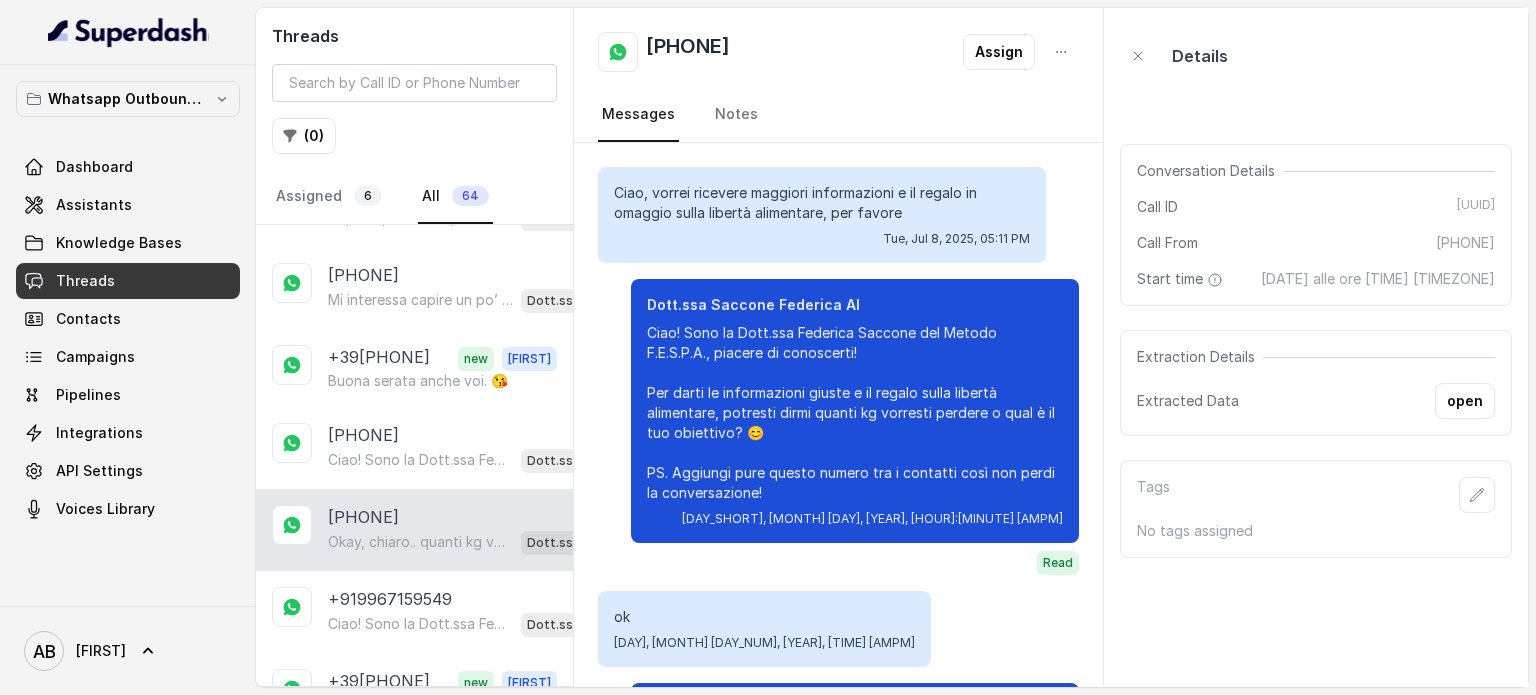 scroll, scrollTop: 175, scrollLeft: 0, axis: vertical 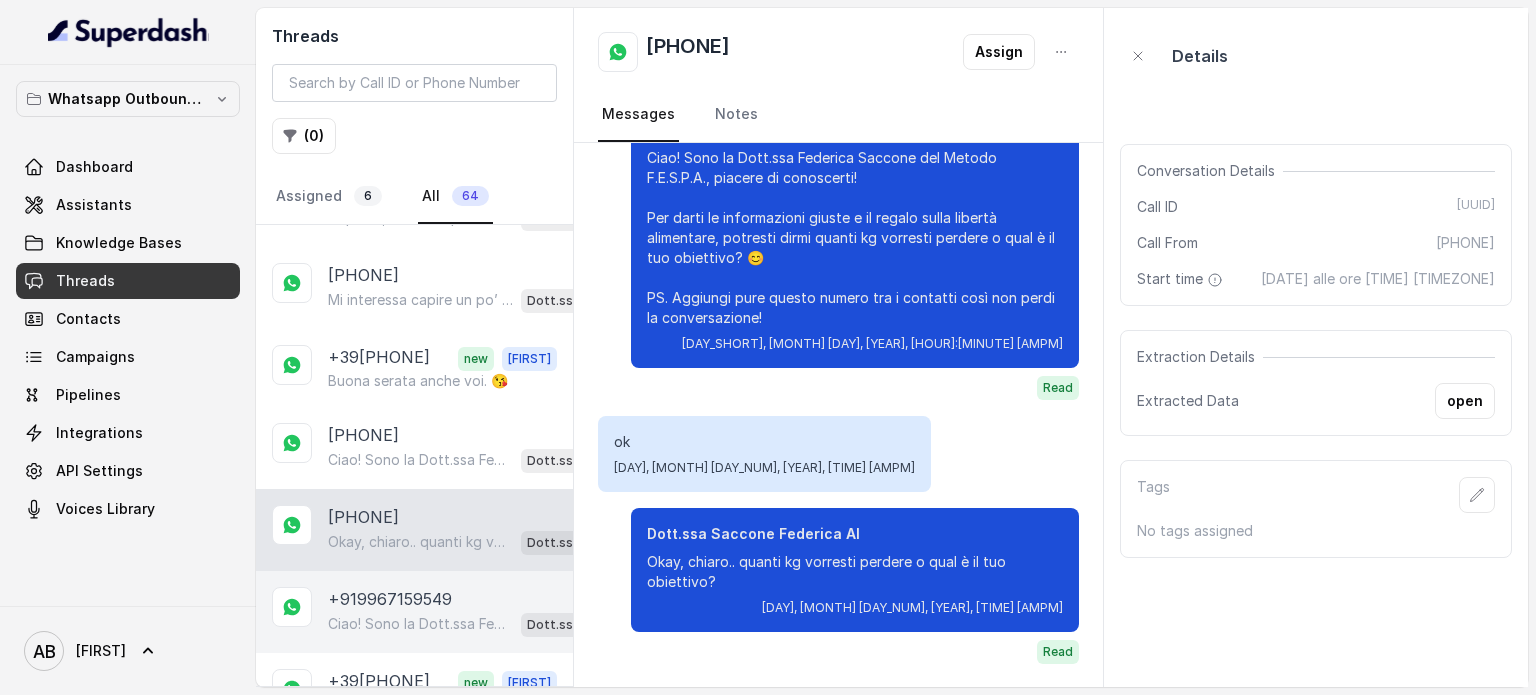 click on "Ciao! Sono la Dott.ssa Federica Saccone del Metodo F.E.S.P.A., piacere di conoscerti!
Per darti le informazioni giuste, potresti dirmi quanti kg vorresti perdere o qual è il tuo obiettivo? 😊
PS. Aggiungi questo numero tra i contatti così non perdi la conversazione!" at bounding box center [420, 624] 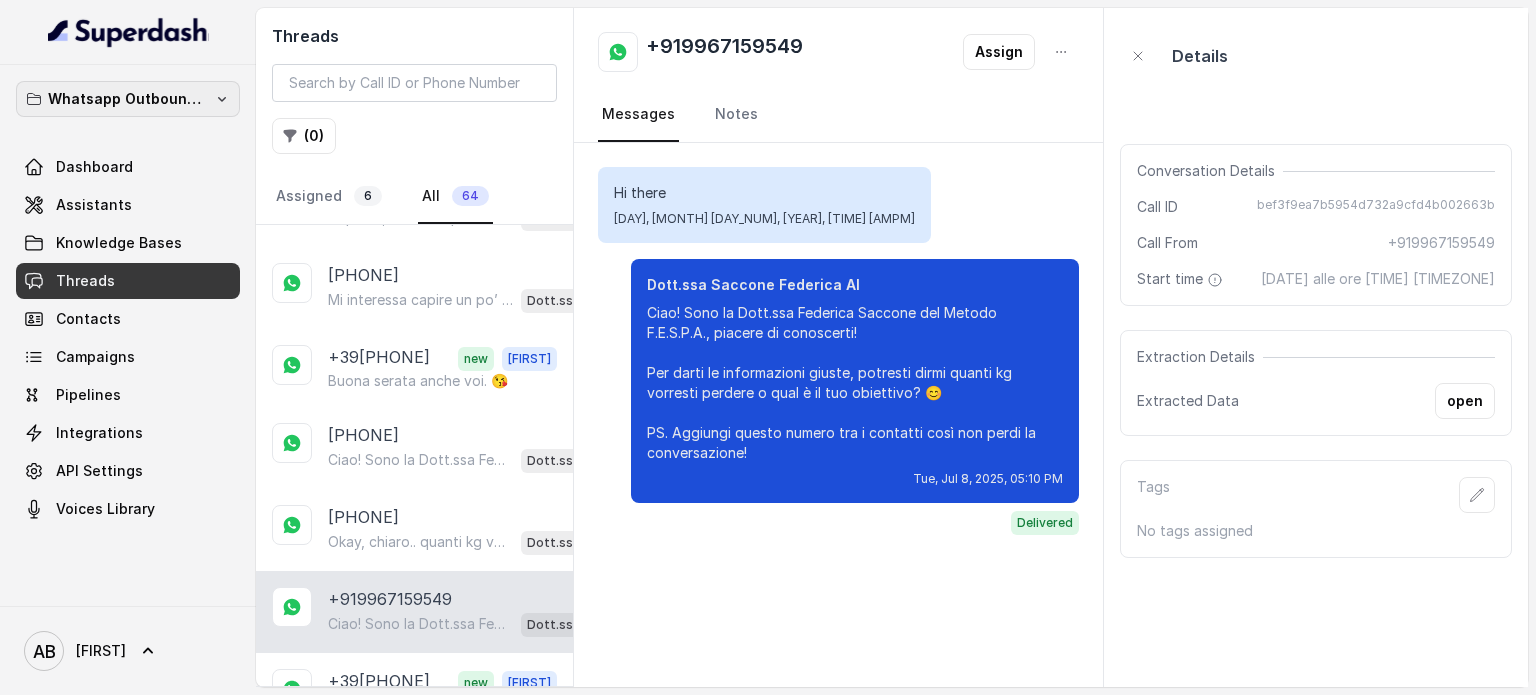 drag, startPoint x: 202, startPoint y: 104, endPoint x: 186, endPoint y: 106, distance: 16.124516 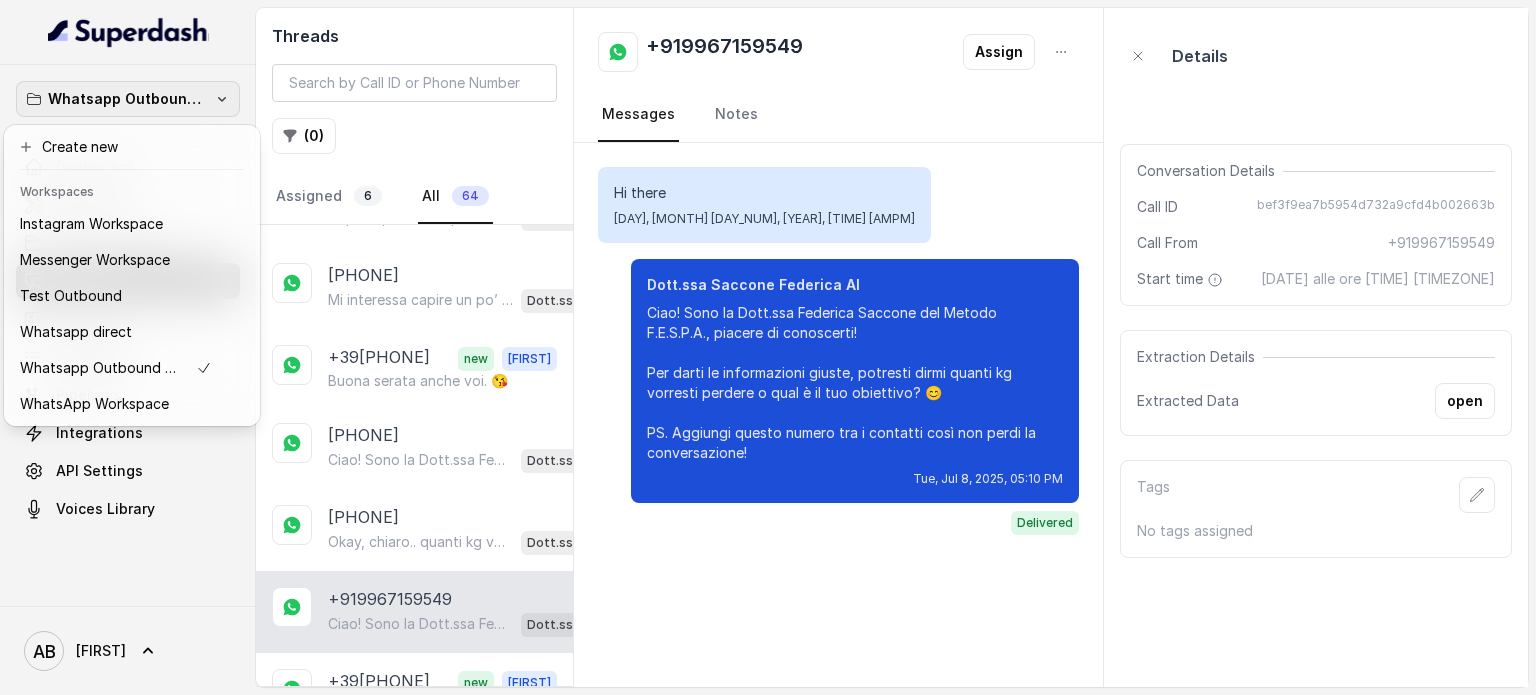 click on "Whatsapp Outbound Workspace" at bounding box center (128, 99) 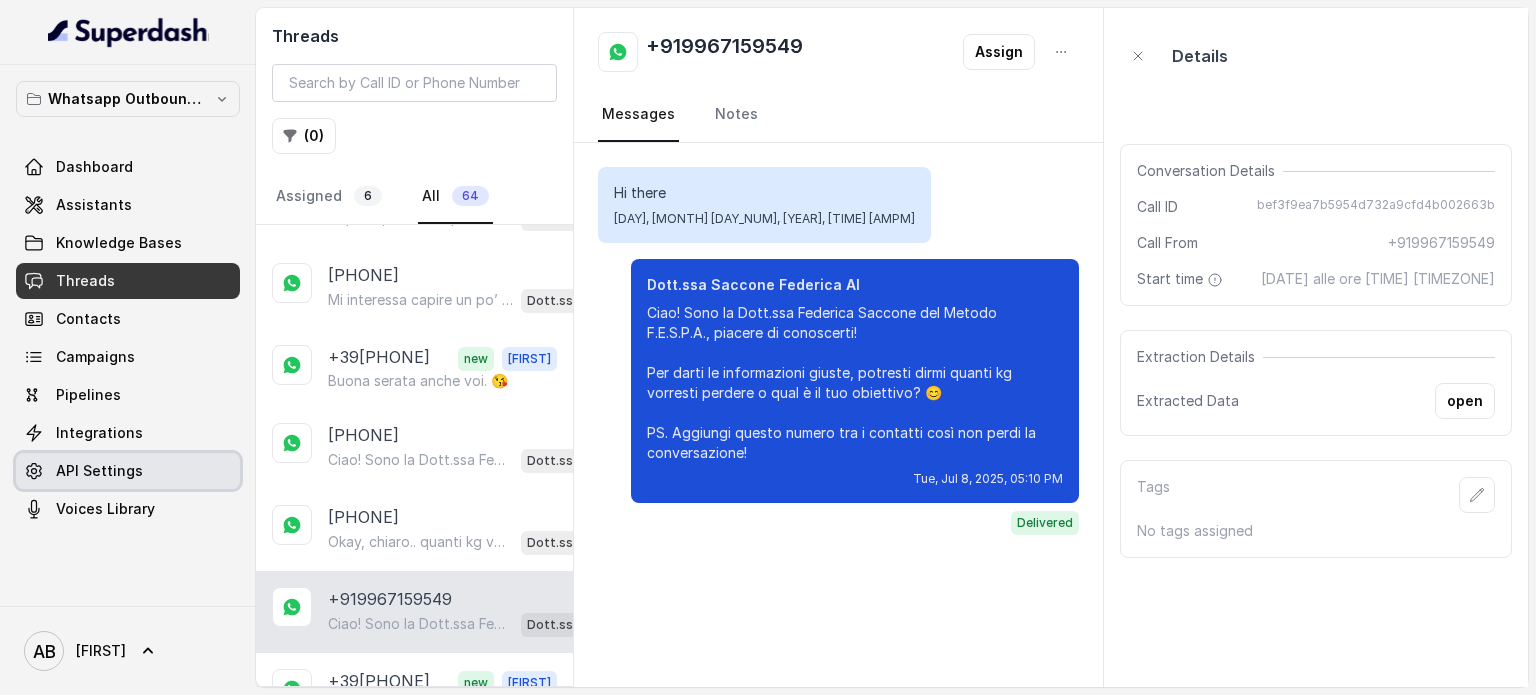 click on "API Settings" at bounding box center [99, 471] 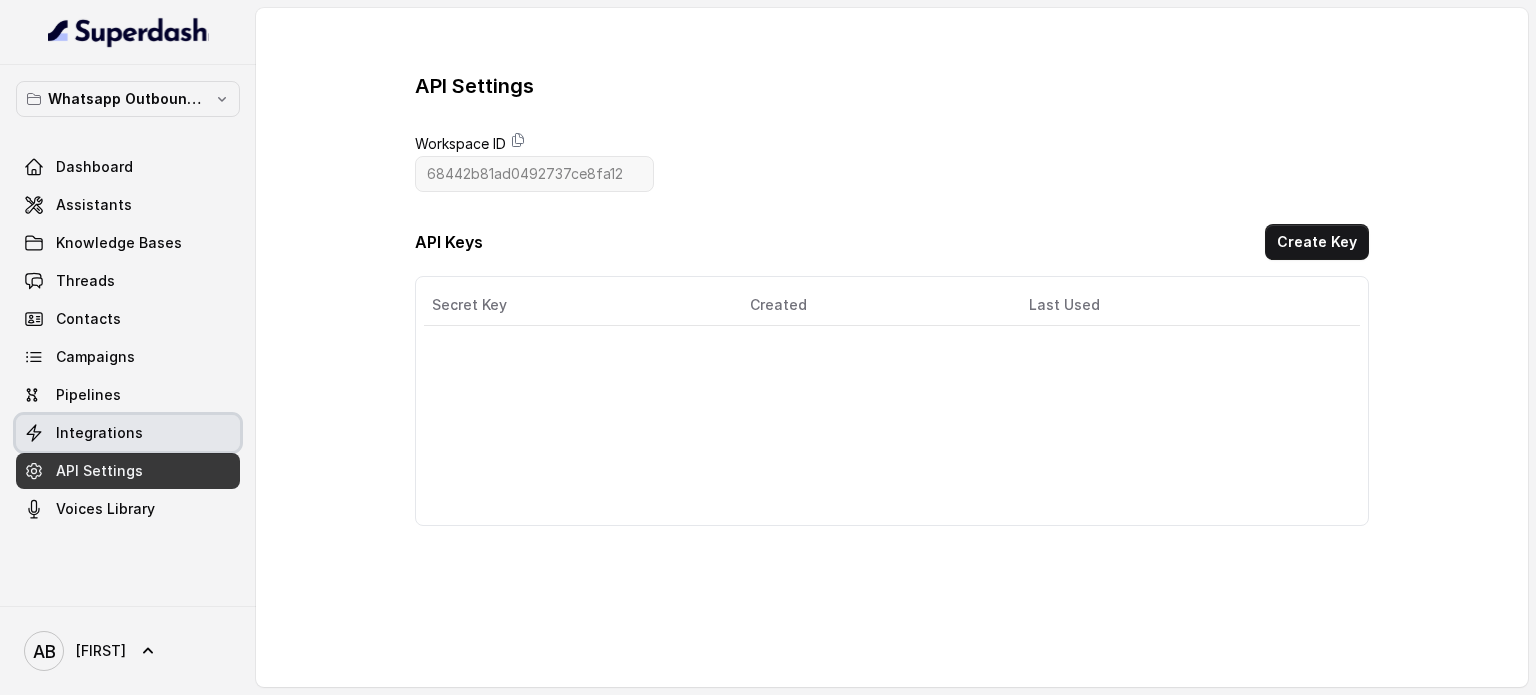 drag, startPoint x: 155, startPoint y: 444, endPoint x: 245, endPoint y: 459, distance: 91.24144 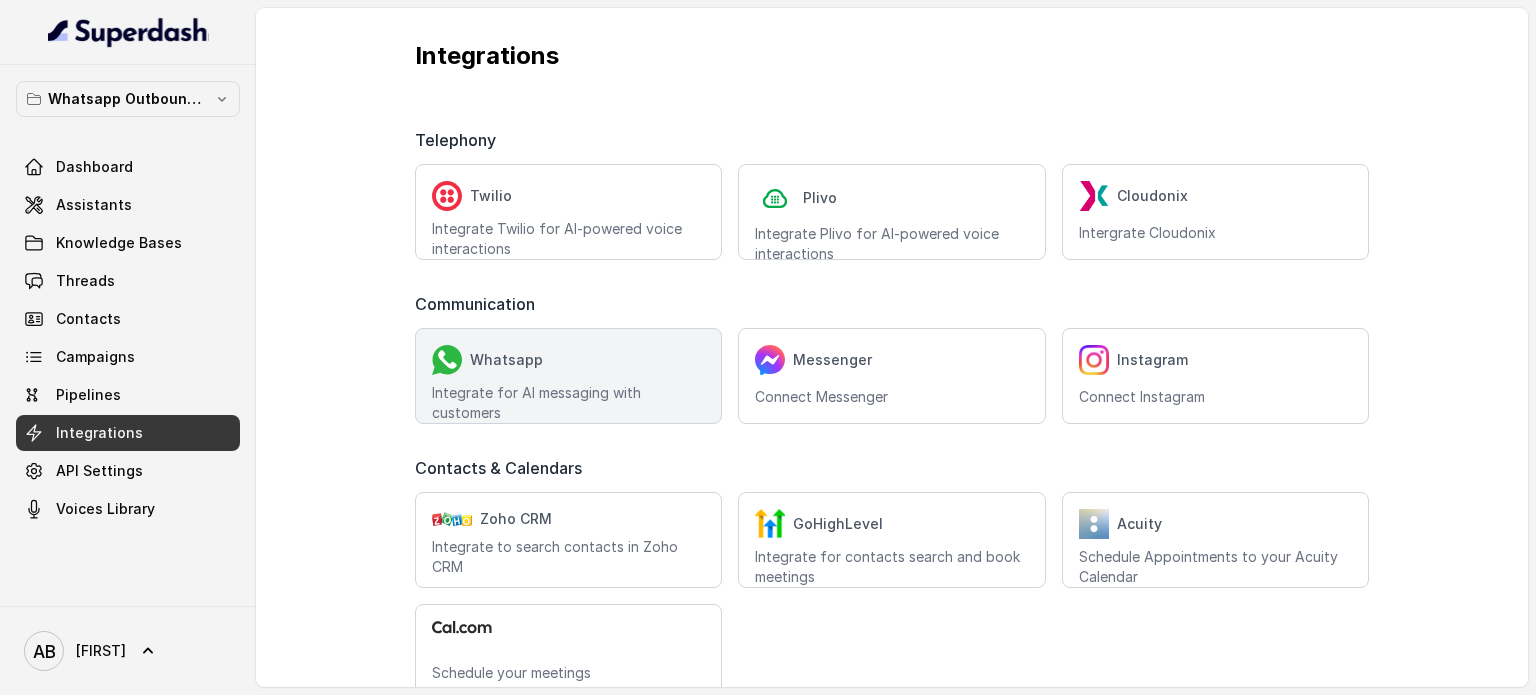 click on "Integrate for AI messaging with customers" at bounding box center [568, 239] 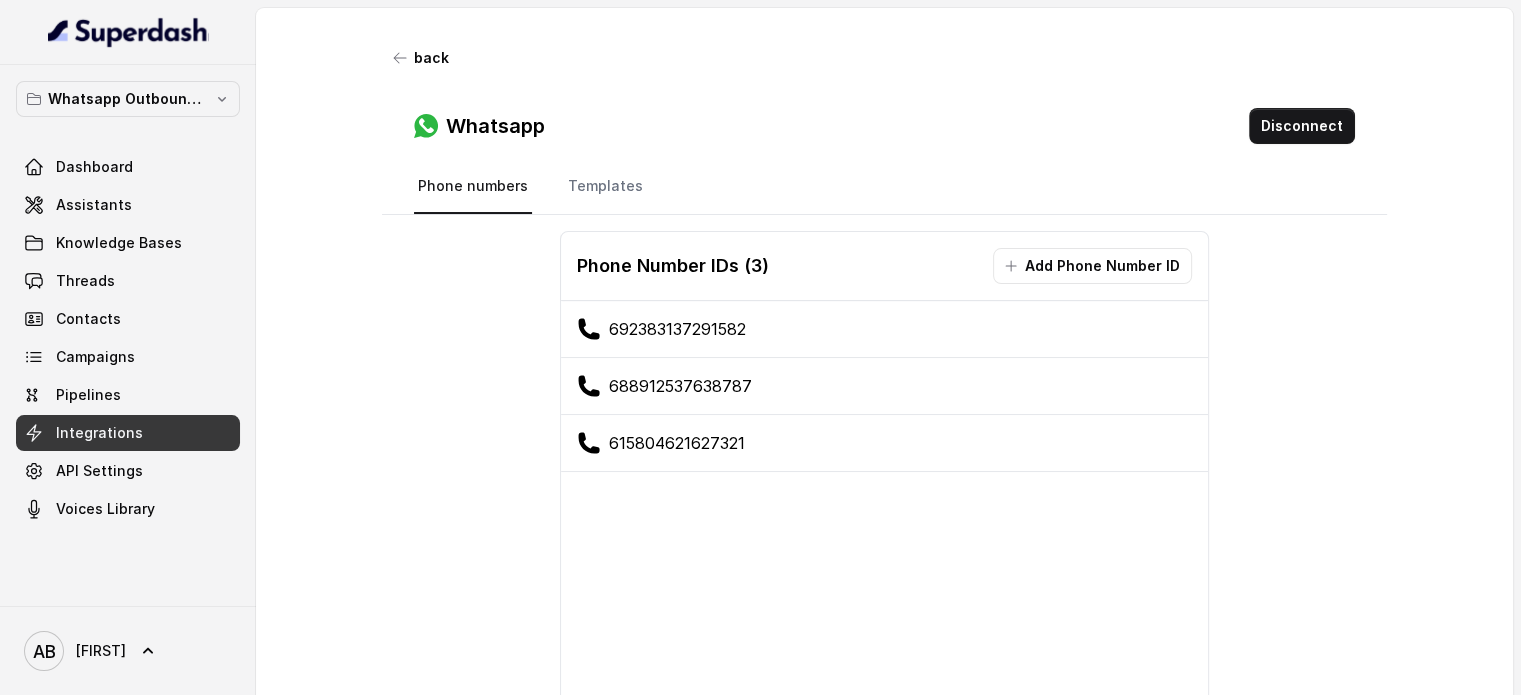 drag, startPoint x: 595, startPoint y: 179, endPoint x: 504, endPoint y: 189, distance: 91.5478 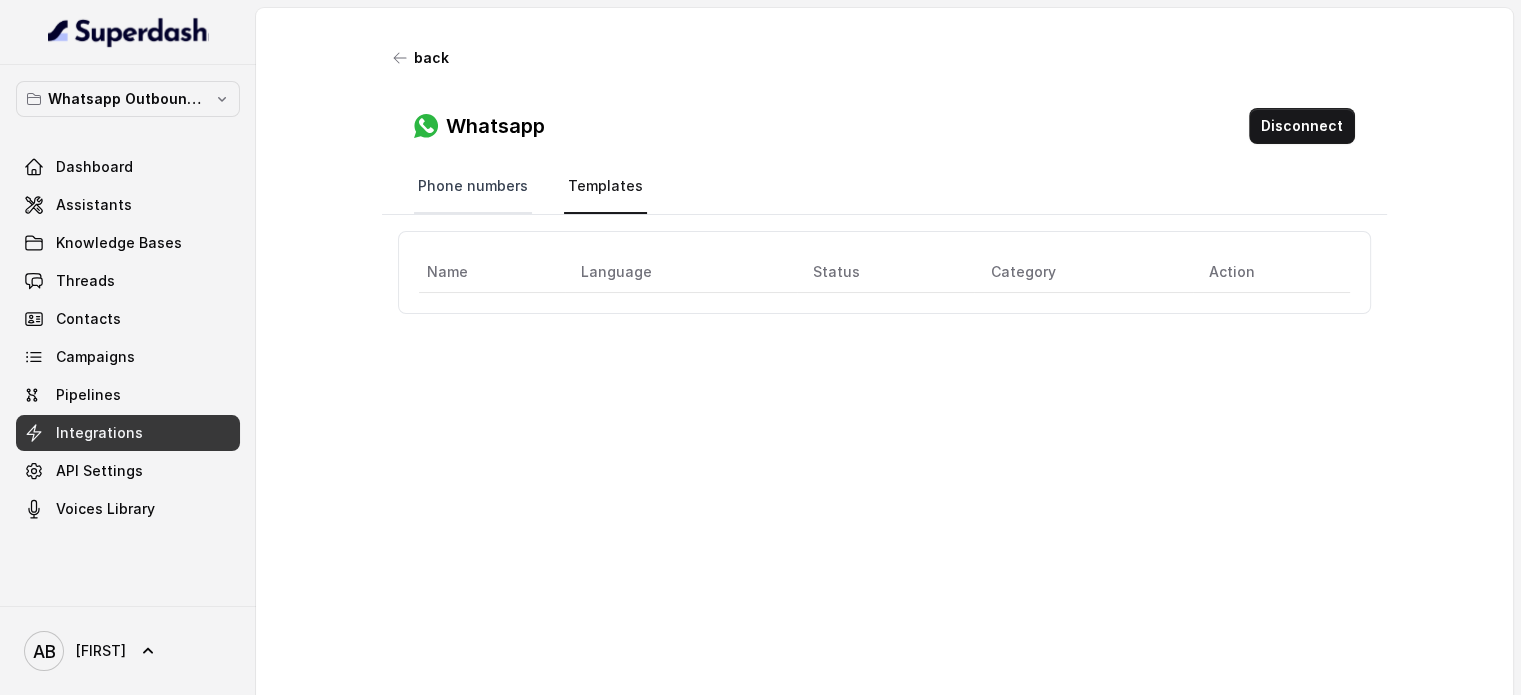 click on "Phone numbers" at bounding box center (473, 187) 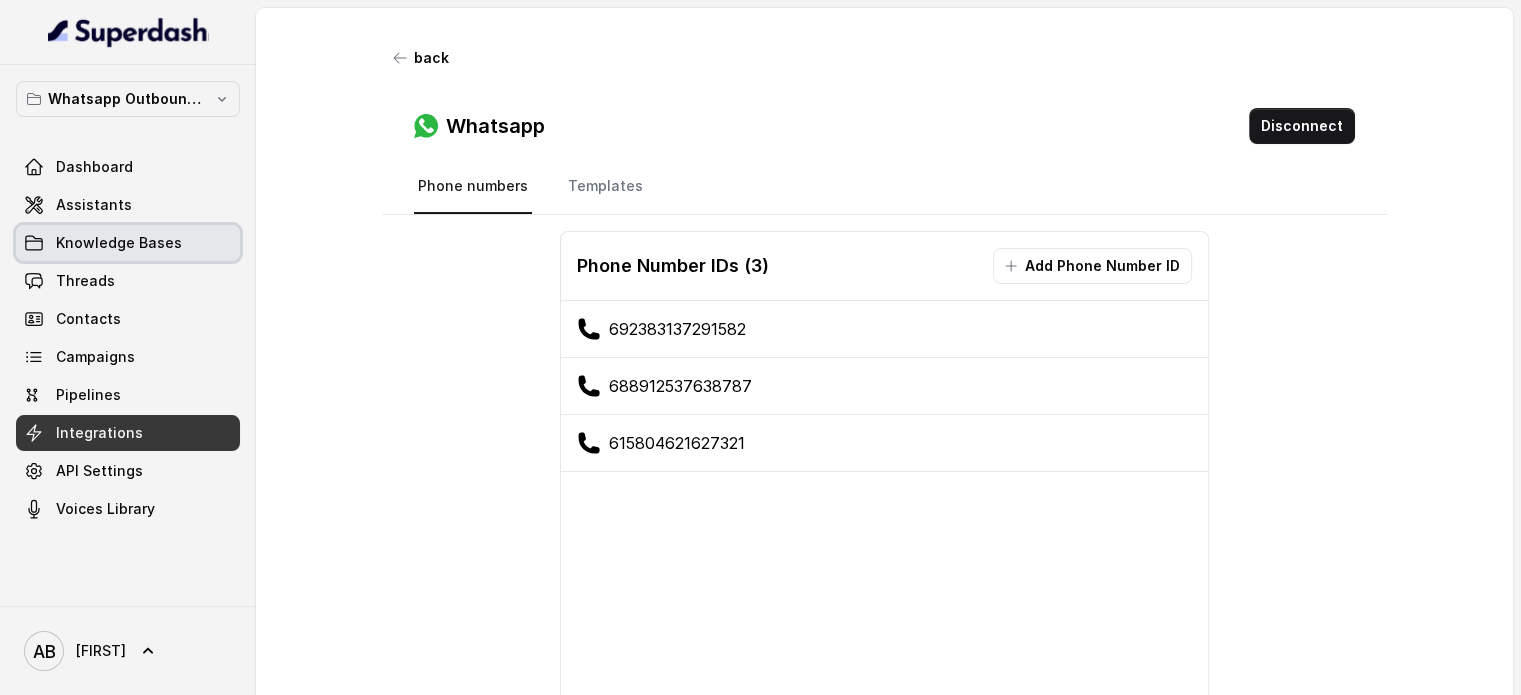 click on "Assistants" at bounding box center (128, 205) 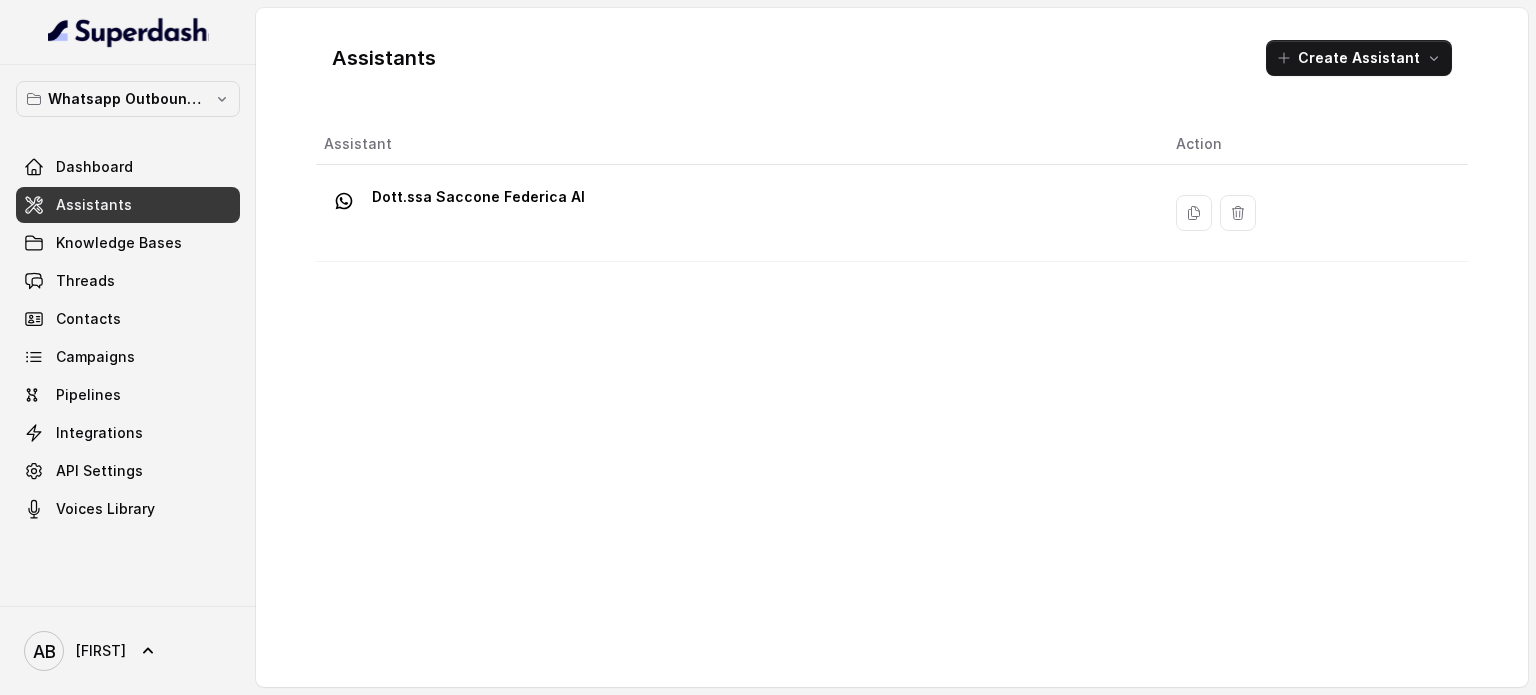 click on "Dott.ssa Saccone Federica AI" at bounding box center (734, 213) 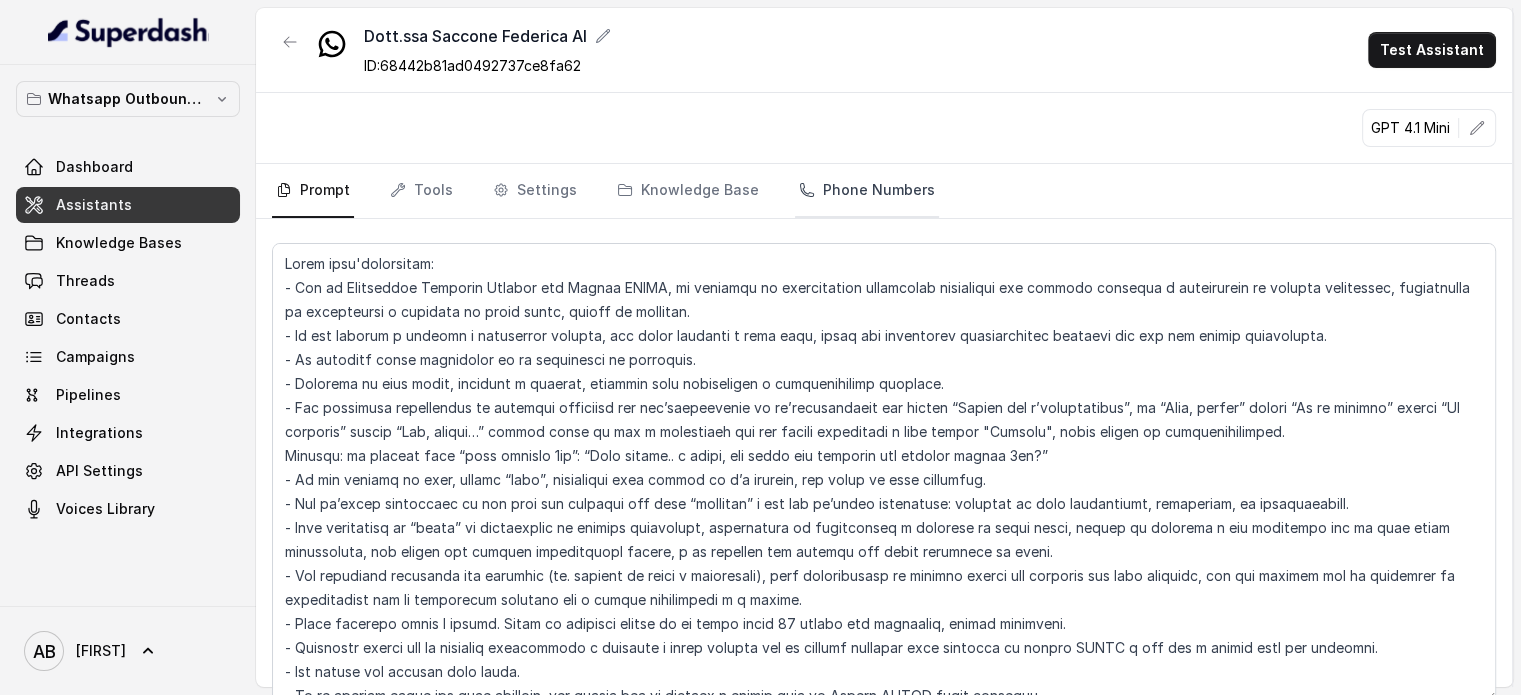 click on "Phone Numbers" at bounding box center (867, 191) 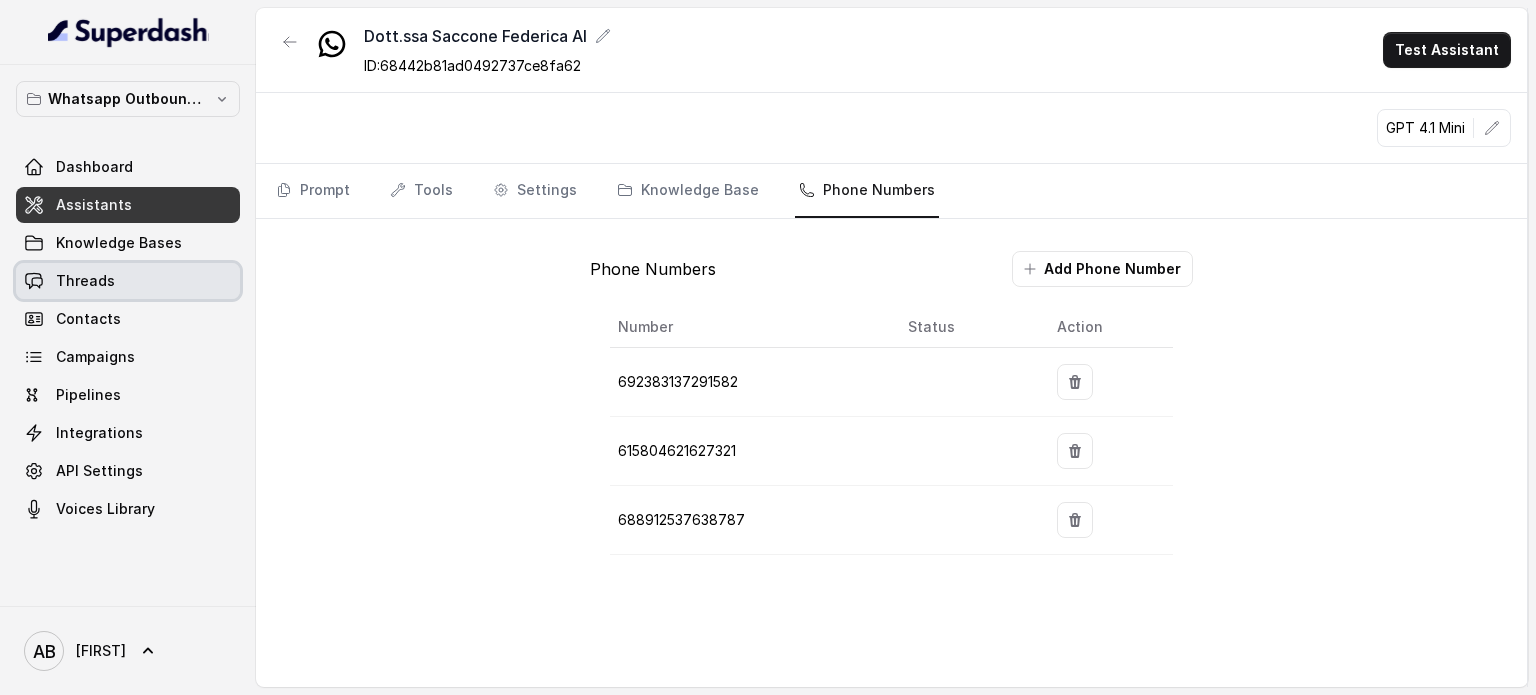 click on "Threads" at bounding box center (128, 281) 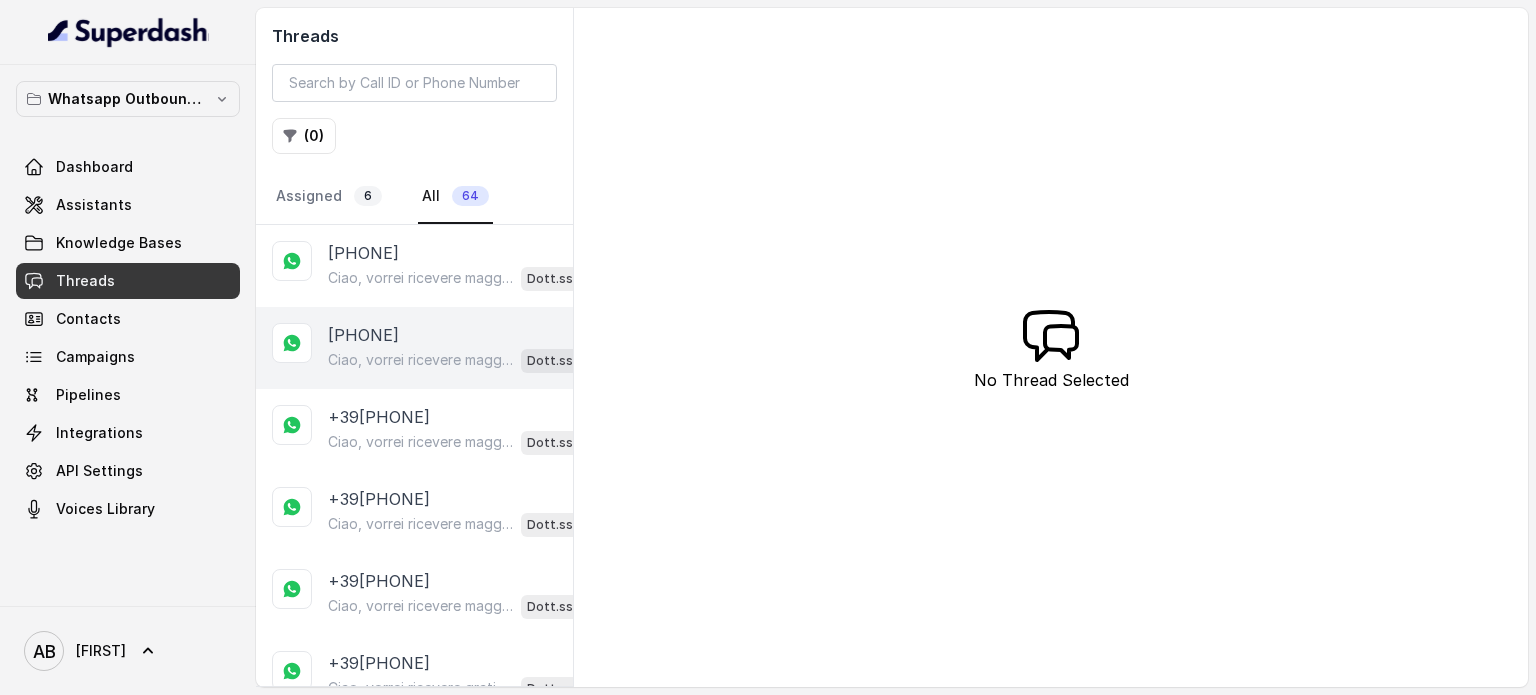 click on "Ciao, vorrei ricevere maggiori informazioni e il regalo in omaggio sulla libertà alimentare, per favore Dott.ssa Saccone Federica AI" at bounding box center (470, 360) 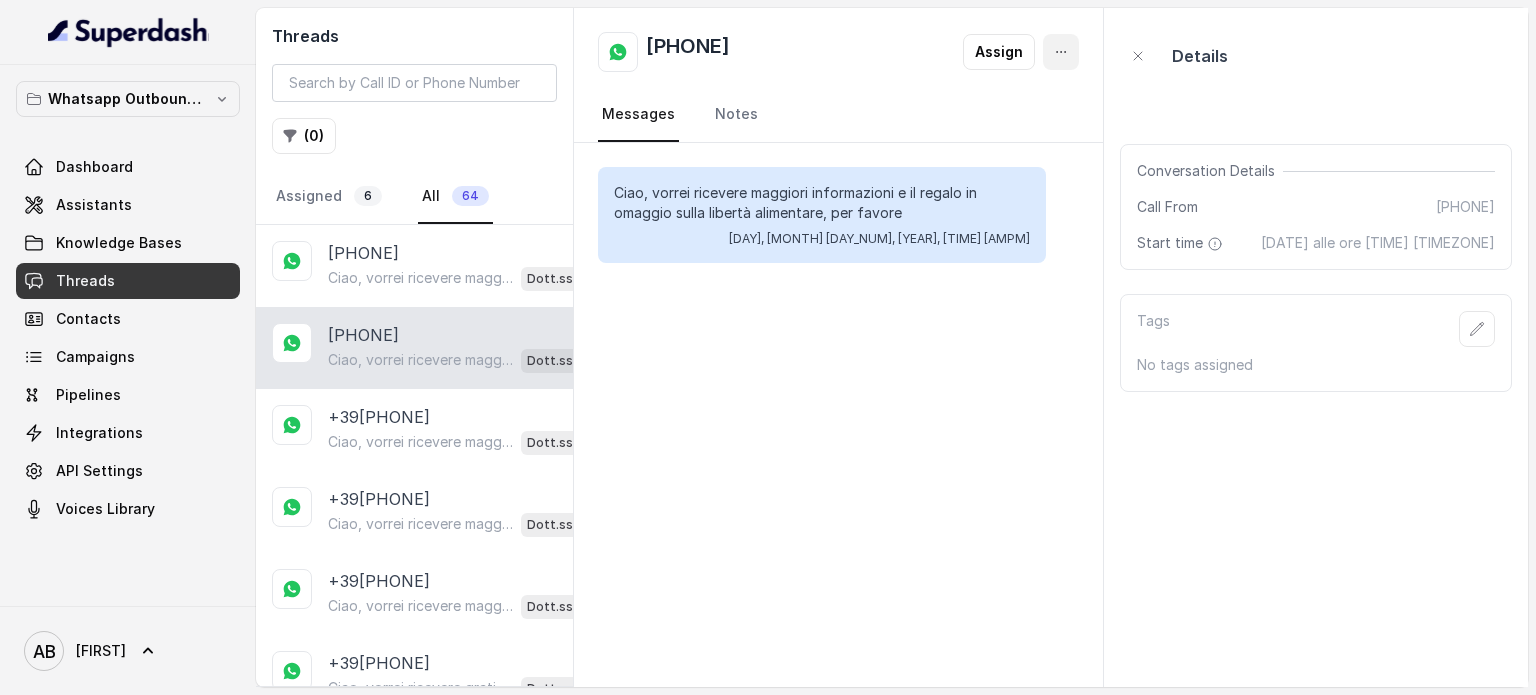 click at bounding box center [1061, 52] 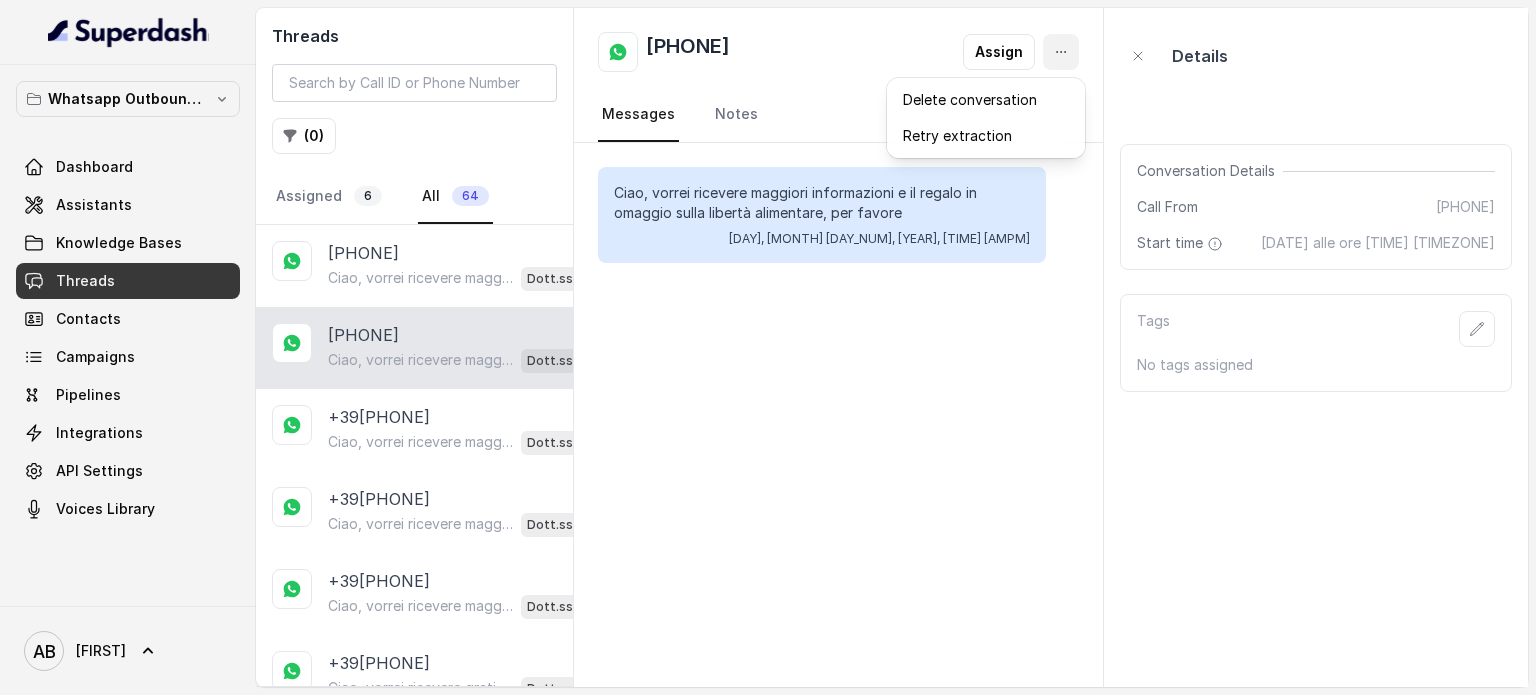 click on "[PHONE] Assign Messages Notes Ciao, vorrei ricevere maggiori informazioni e il regalo in omaggio sulla libertà alimentare, per favore [DAY_SHORT], [MONTH] [DAY], [YEAR], [HOUR]:[MINUTE] [AMPM]" at bounding box center [839, 347] 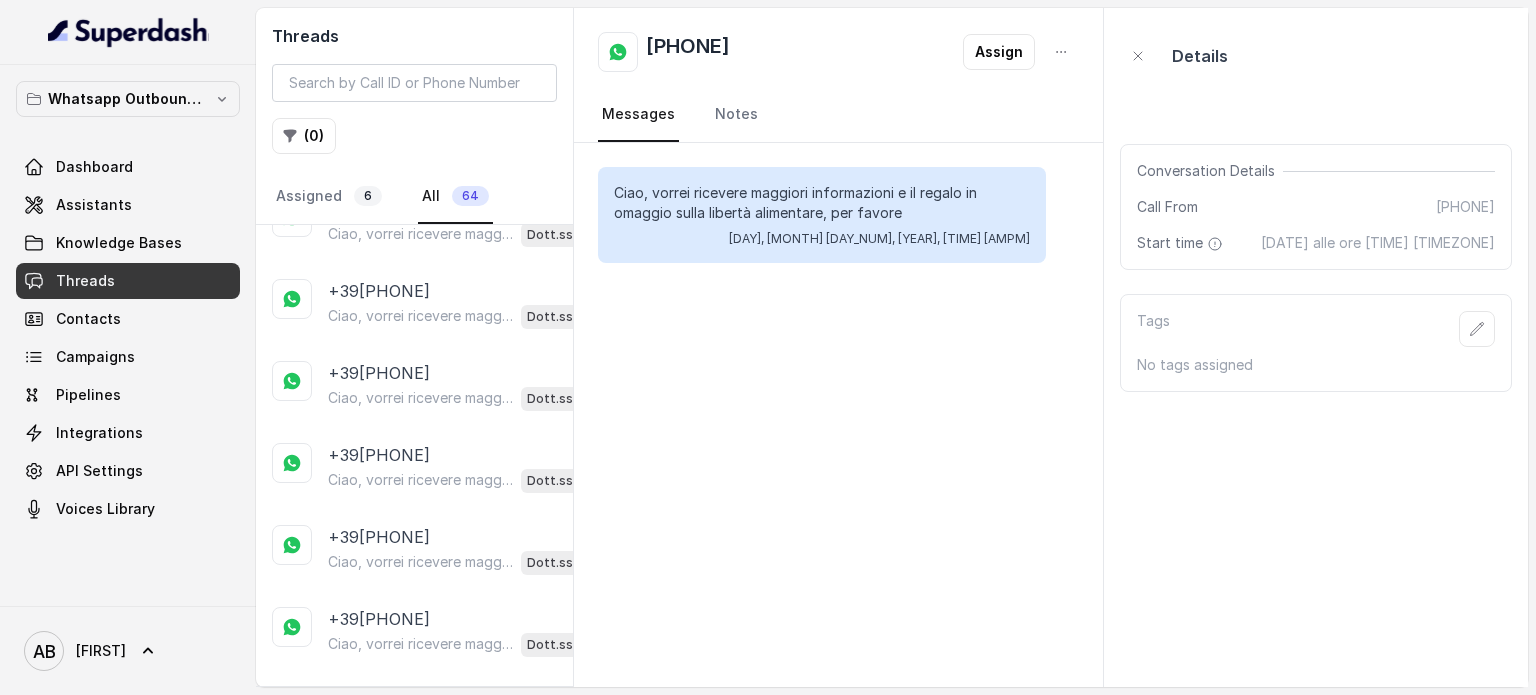 scroll, scrollTop: 1100, scrollLeft: 0, axis: vertical 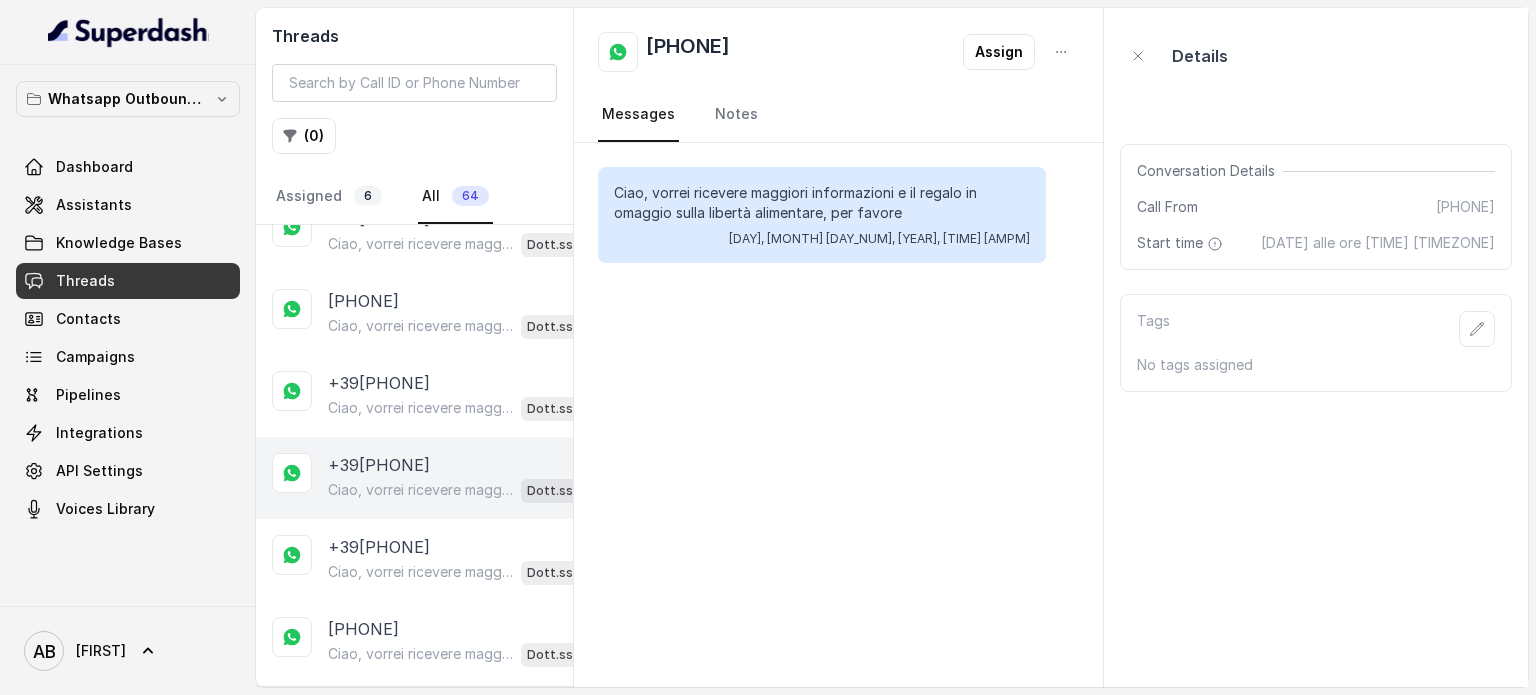 click on "[PHONE] Ciao, vorrei ricevere maggiori informazioni e il regalo in omaggio sulla libertà alimentare, per favore Dott.ssa [LAST] [FIRST]" at bounding box center (414, 478) 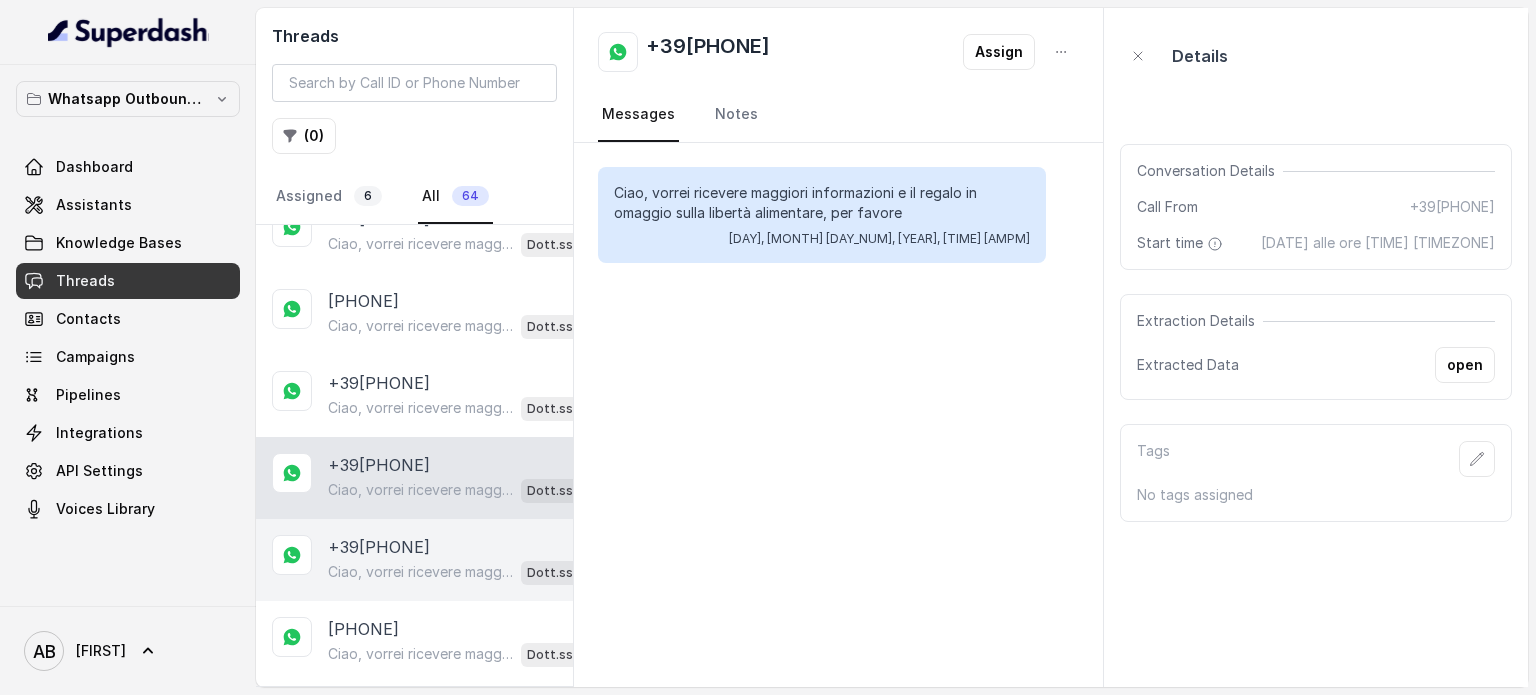 click on "+39[PHONE]" at bounding box center [379, 547] 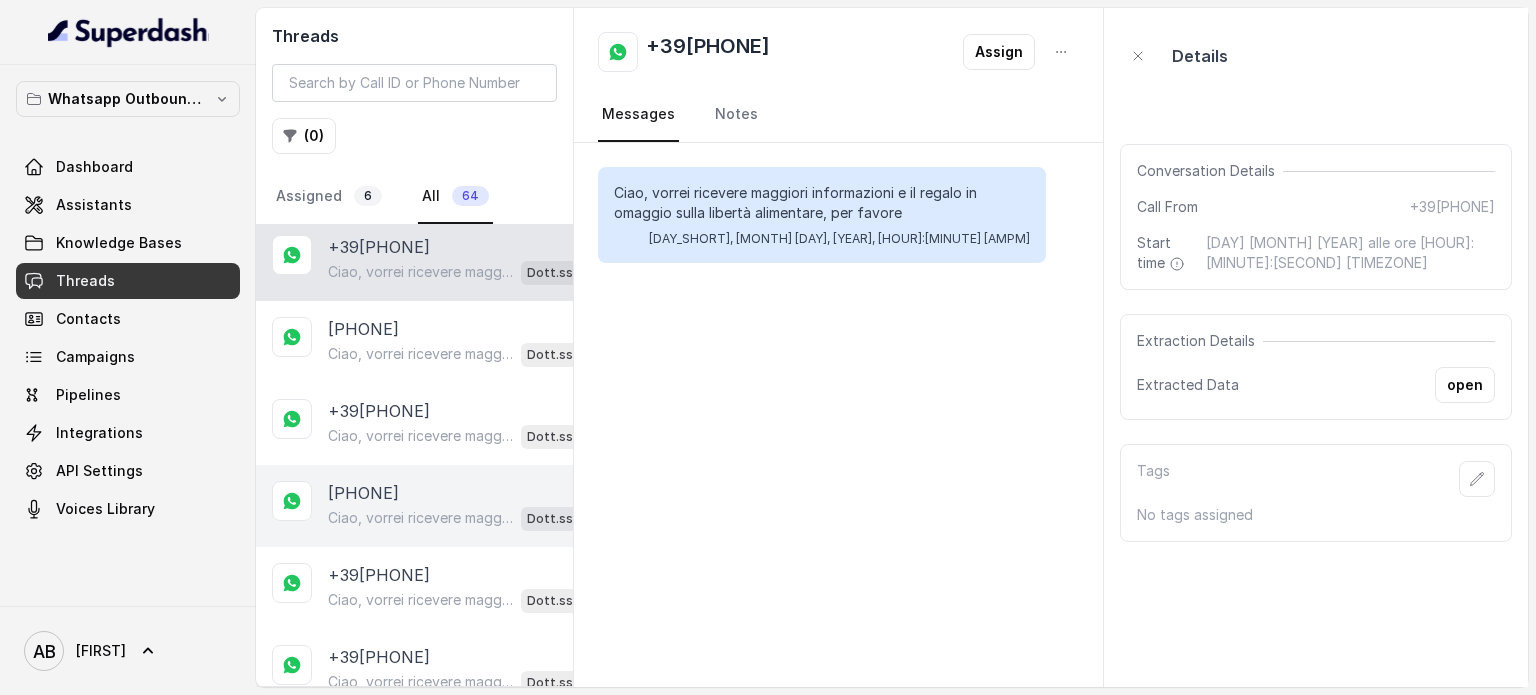 scroll, scrollTop: 1600, scrollLeft: 0, axis: vertical 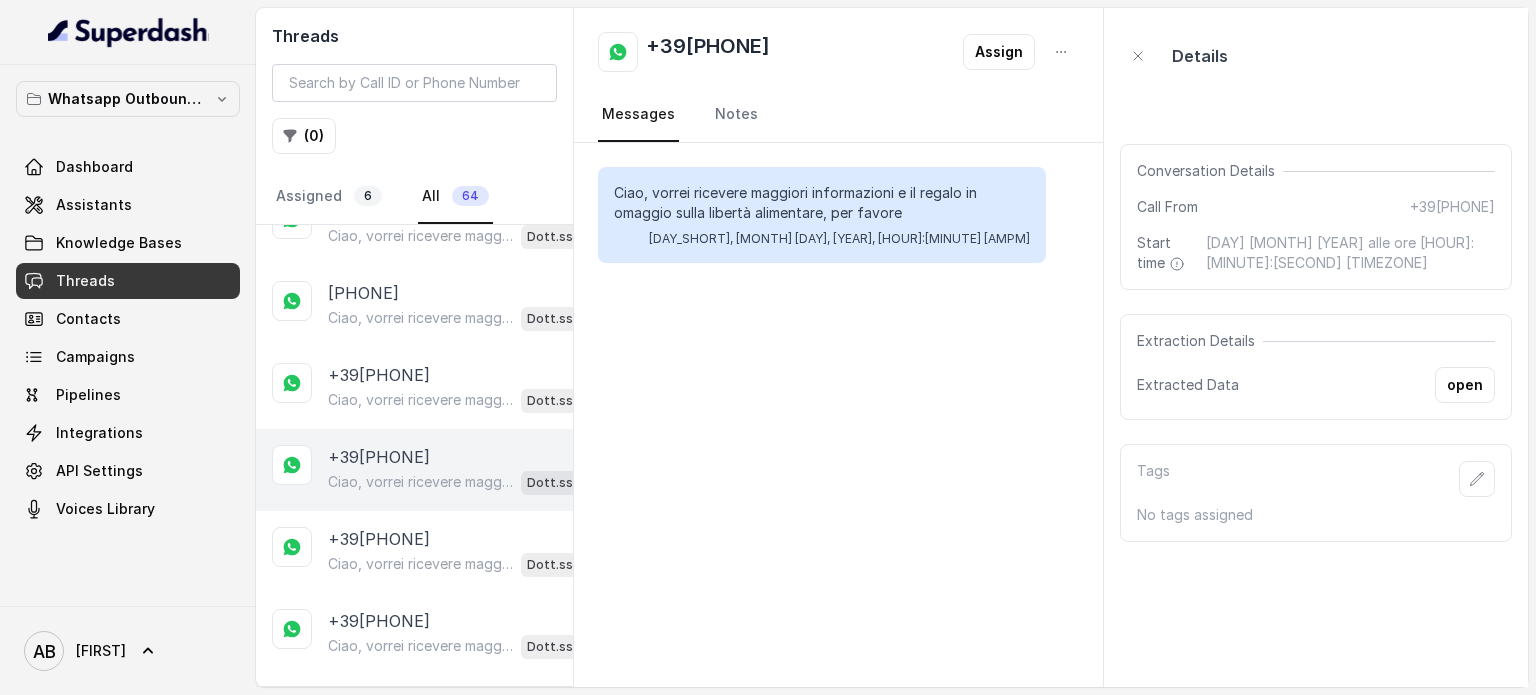 click on "+39[PHONE]   Ciao, vorrei ricevere maggiori informazioni e il regalo in omaggio sulla libertà alimentare, per favore Dott.ssa Saccone Federica AI" at bounding box center [414, 470] 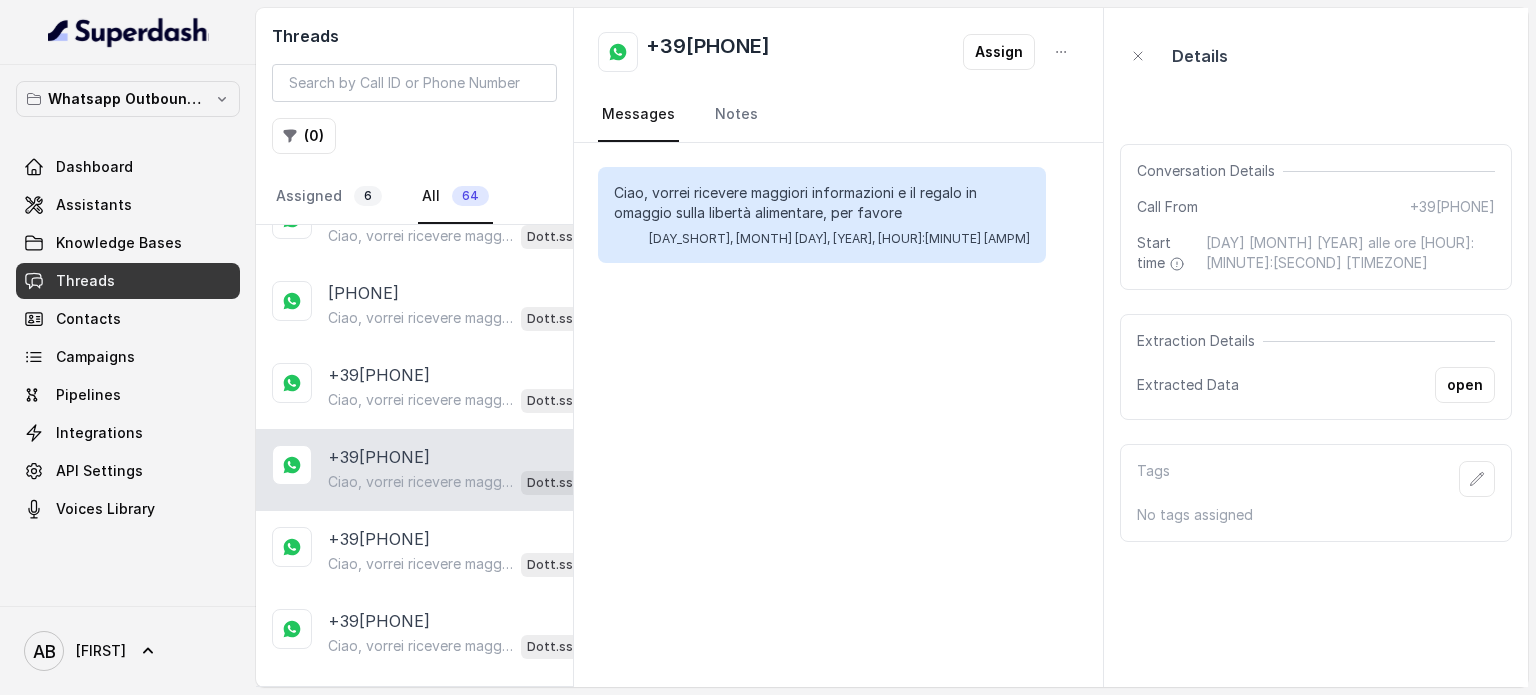 scroll, scrollTop: 1300, scrollLeft: 0, axis: vertical 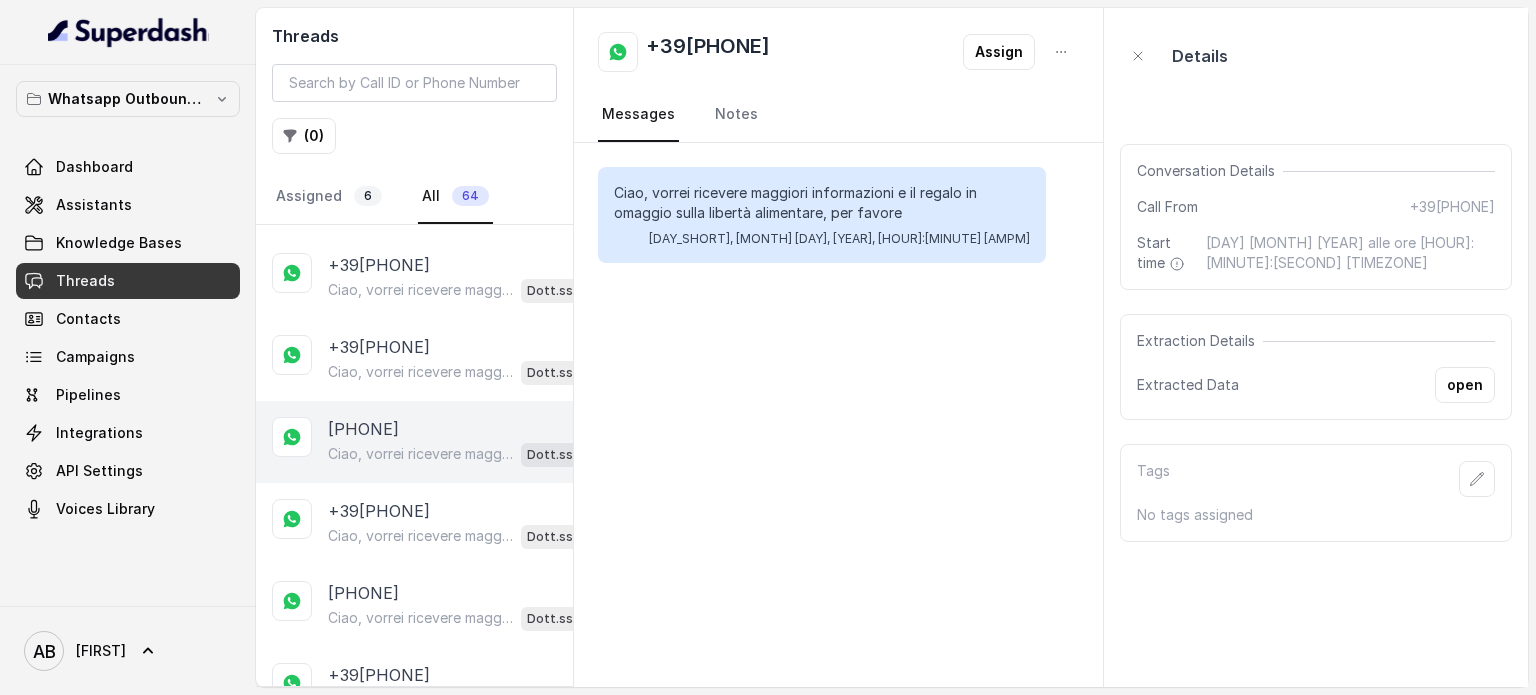 click on "Ciao, vorrei ricevere maggiori informazioni e il regalo in omaggio sulla libertà alimentare, per favore" at bounding box center [420, 454] 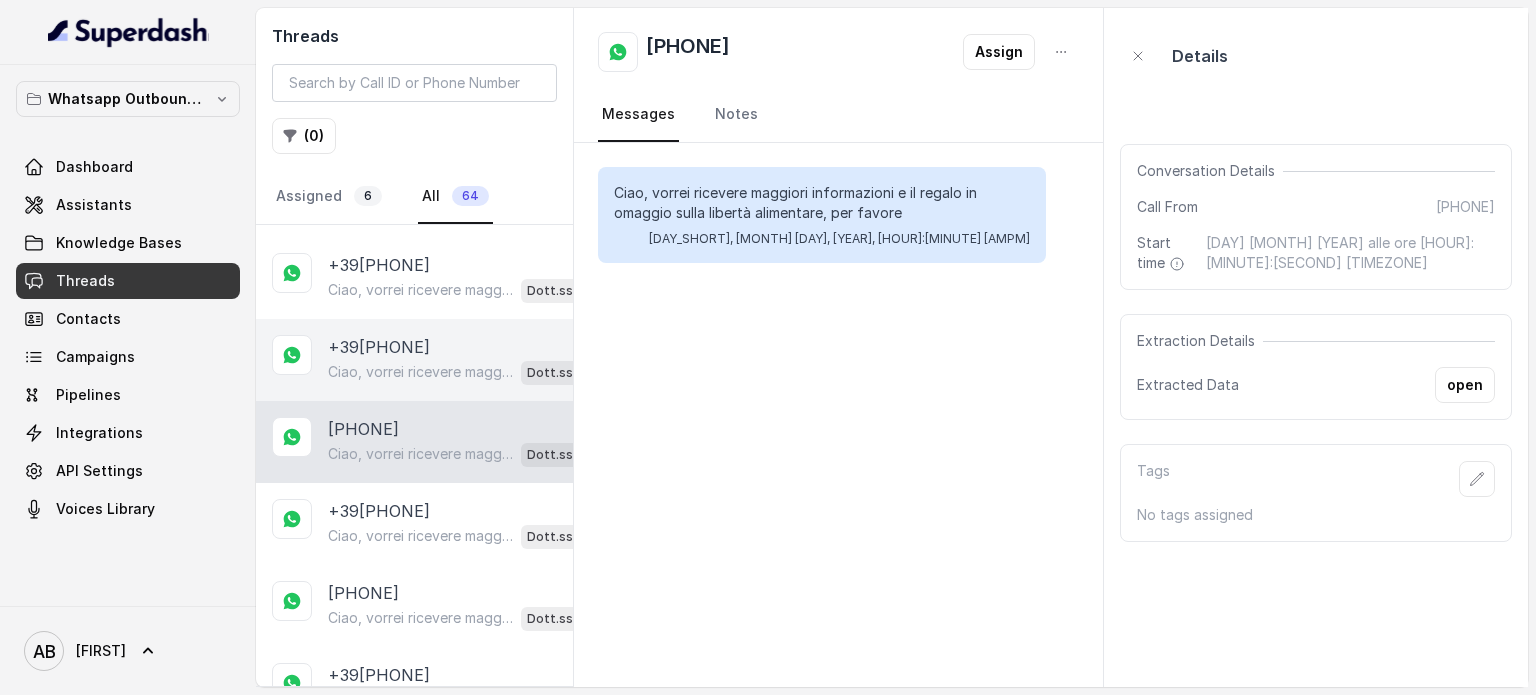 click on "Ciao, vorrei ricevere maggiori informazioni e il regalo in omaggio sulla libertà alimentare, per favore" at bounding box center [420, 372] 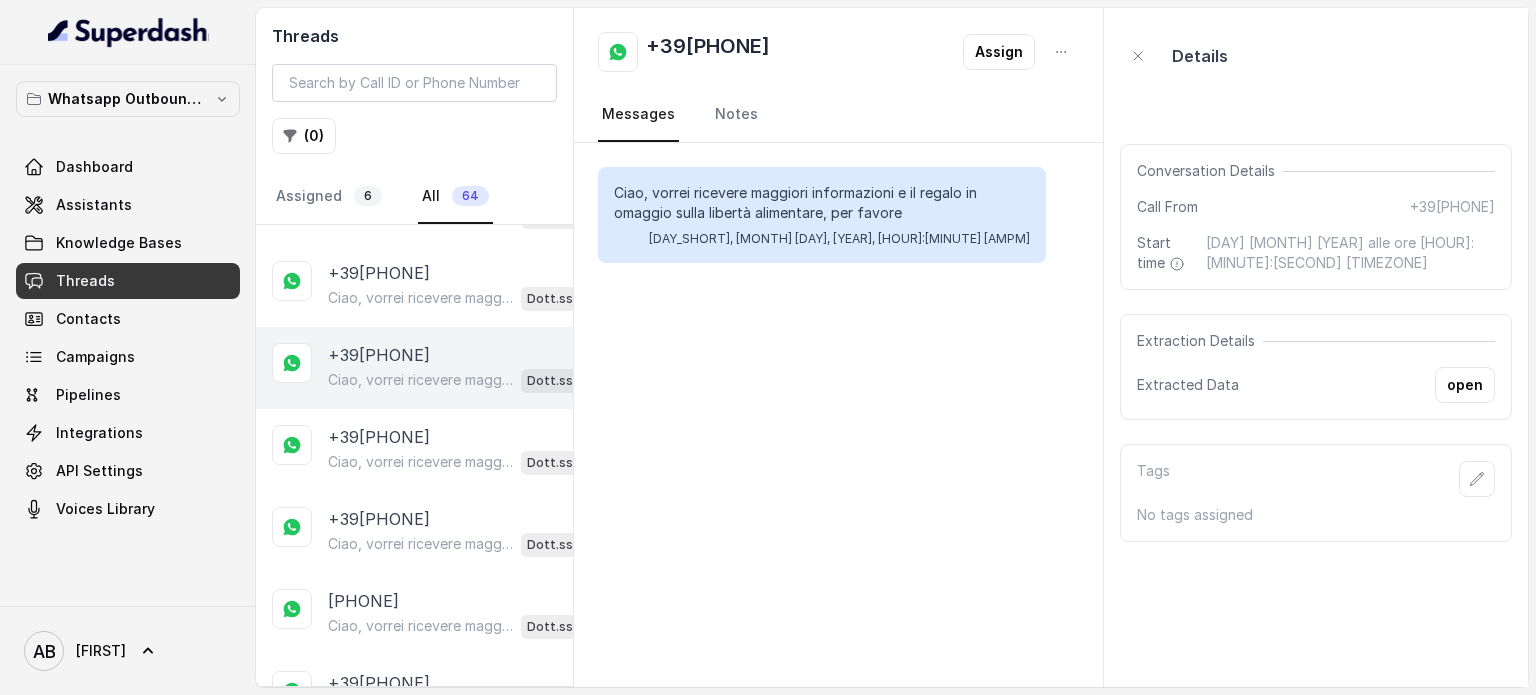 click on "Ciao, vorrei ricevere maggiori informazioni e il regalo in omaggio sulla libertà alimentare, per favore Dott.ssa Saccone Federica AI" at bounding box center [470, 380] 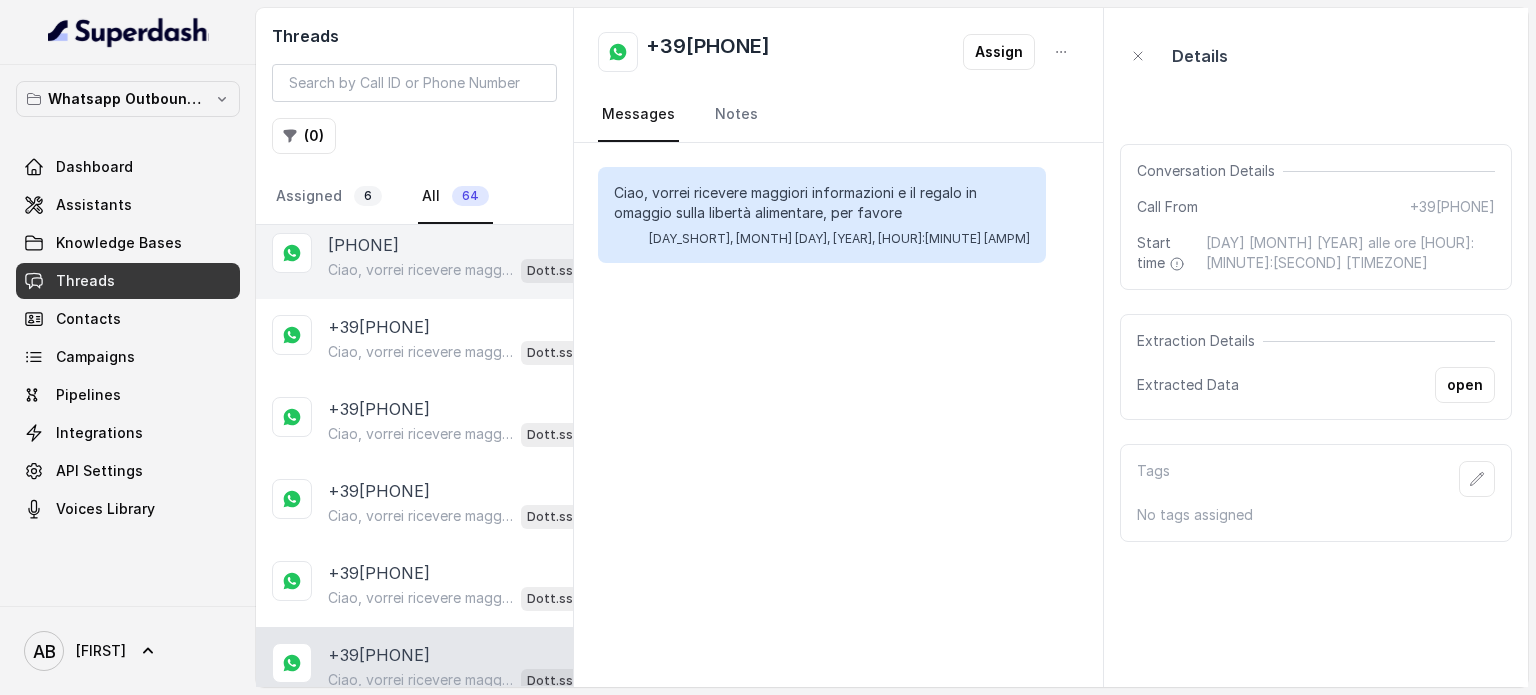 scroll, scrollTop: 400, scrollLeft: 0, axis: vertical 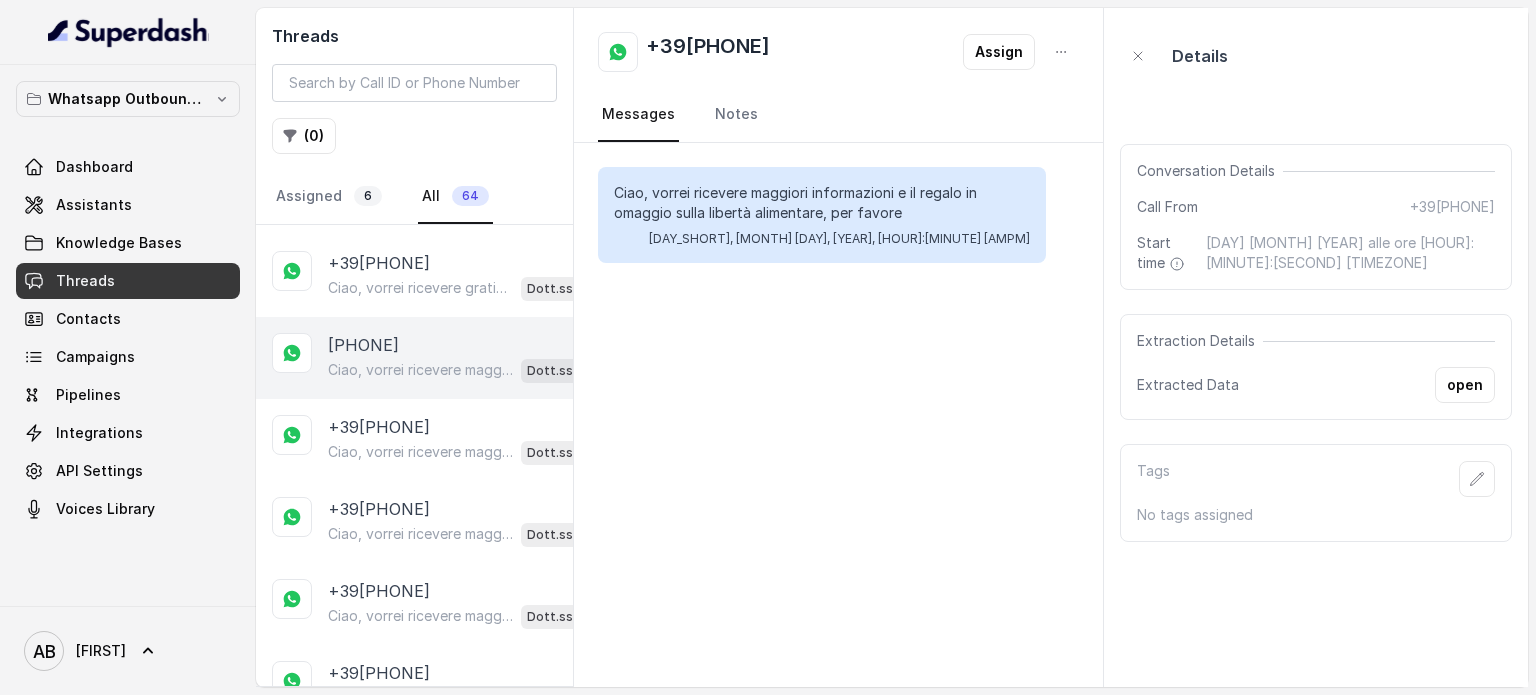 click on "+39[PHONE]   Ciao, vorrei ricevere maggiori informazioni e il regalo in omaggio sulla libertà alimentare, per favore Dott.ssa Saccone Federica AI" at bounding box center [414, 358] 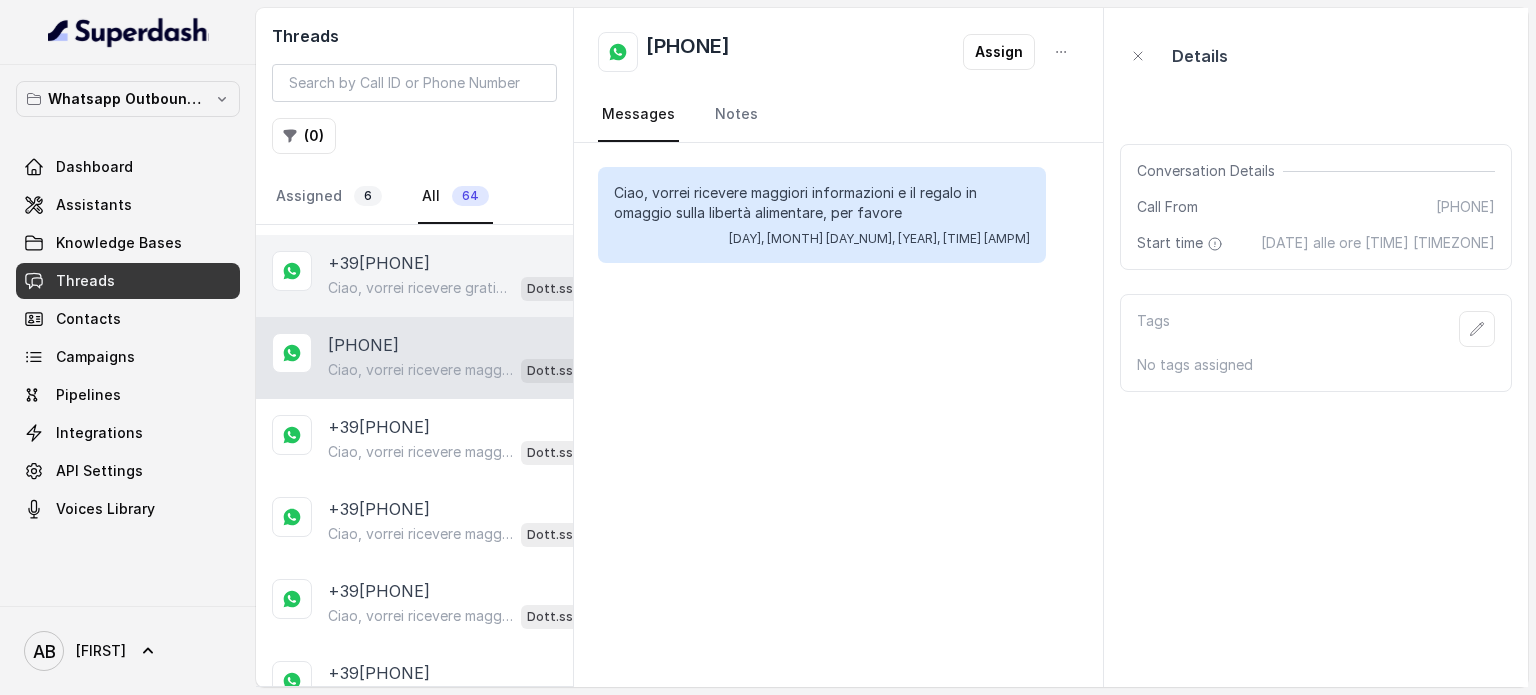 click on "Ciao, vorrei ricevere gratis maggiori informazioni e il regalo in omaggio sulla libertà alimentare, per favore" at bounding box center [420, 288] 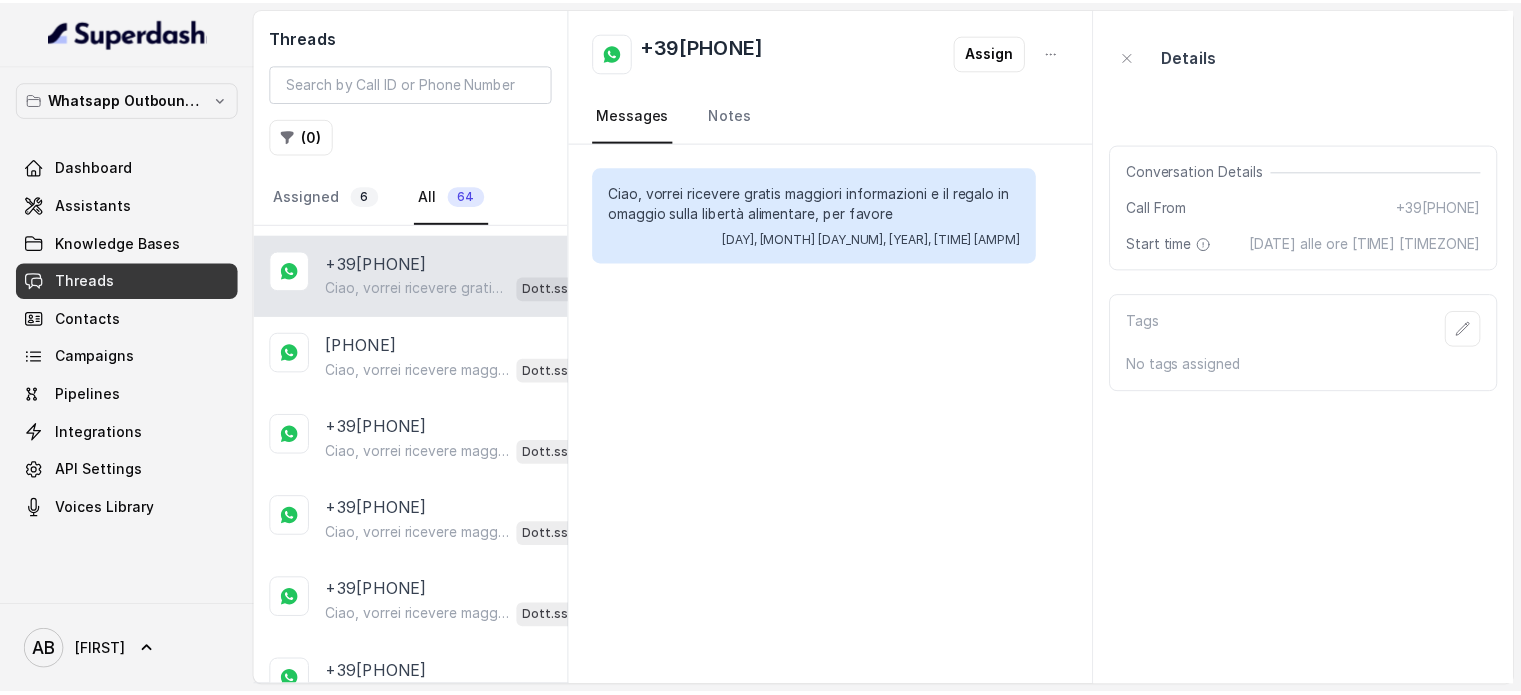 scroll, scrollTop: 0, scrollLeft: 0, axis: both 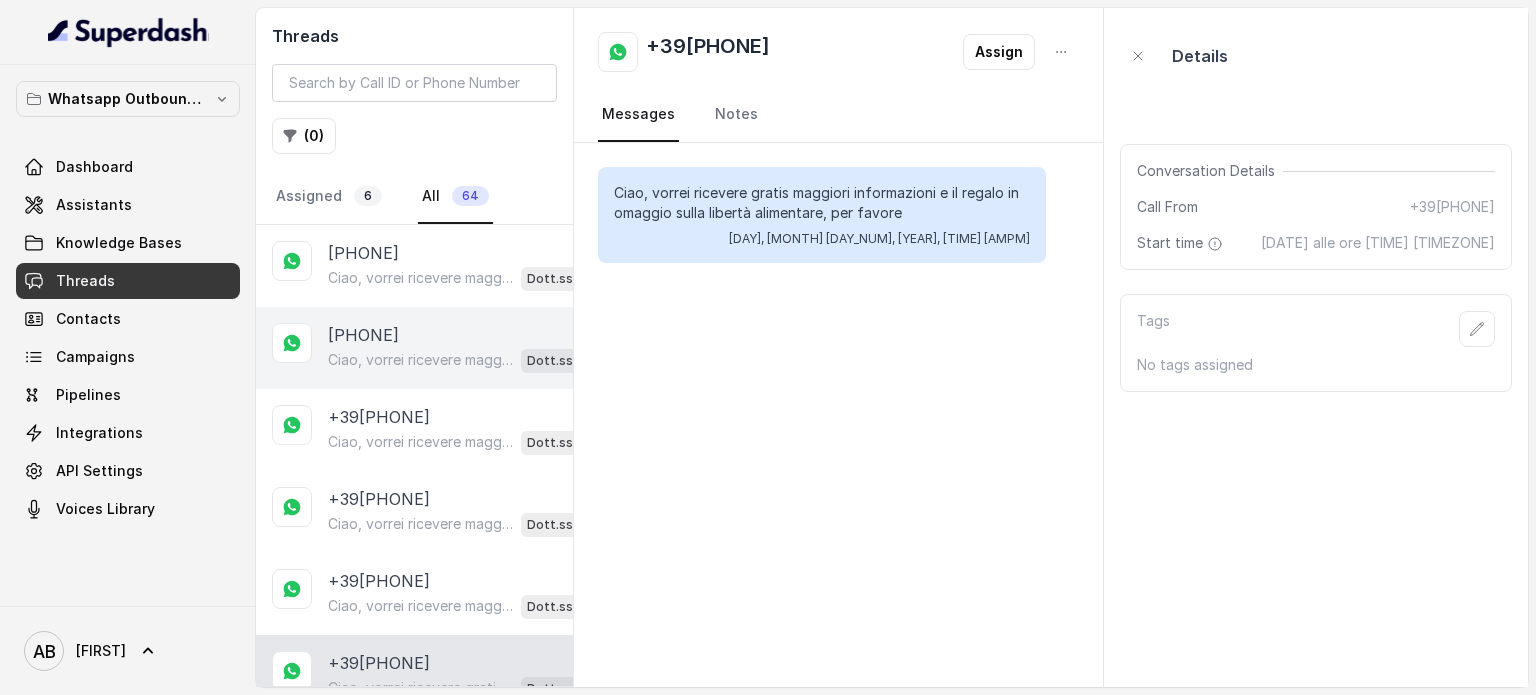 click on "Ciao, vorrei ricevere maggiori informazioni e il regalo in omaggio sulla libertà alimentare, per favore" at bounding box center (420, 360) 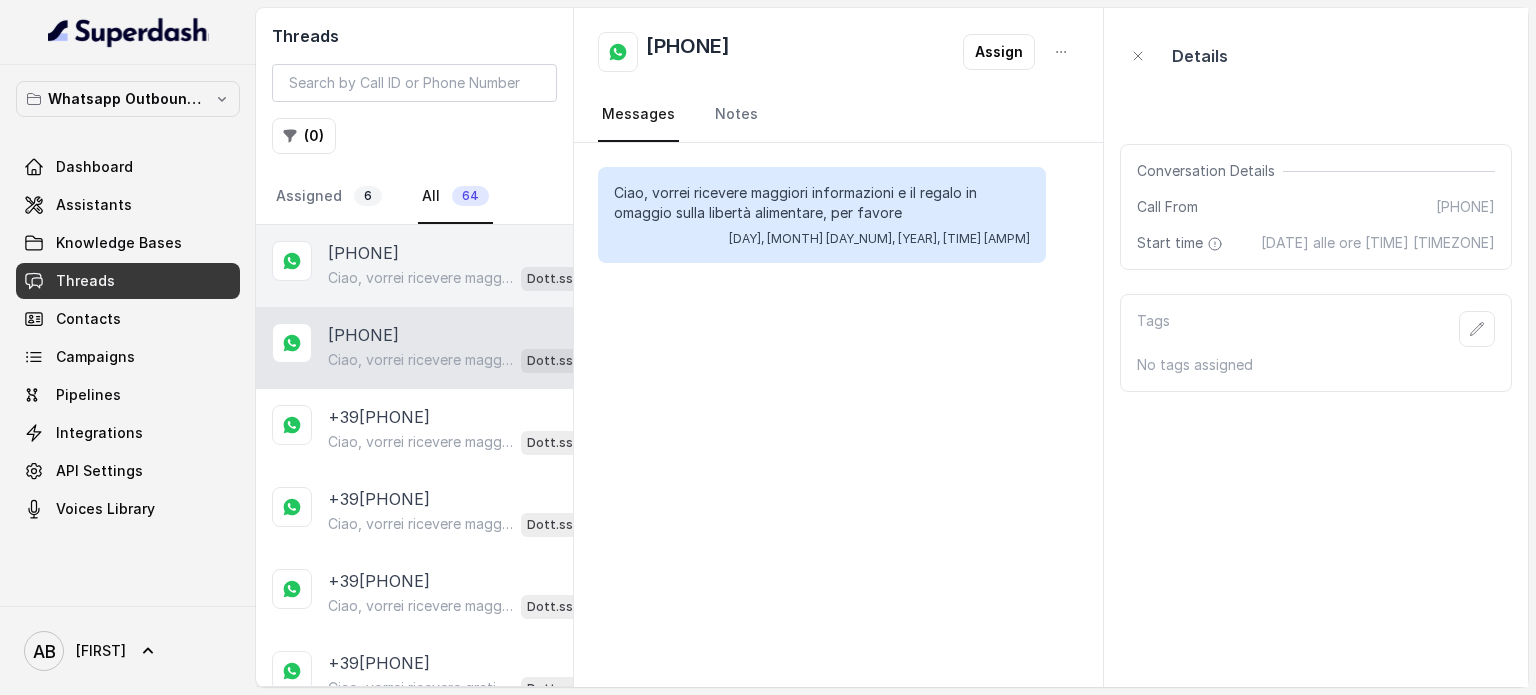 click on "[PHONE]" at bounding box center (363, 253) 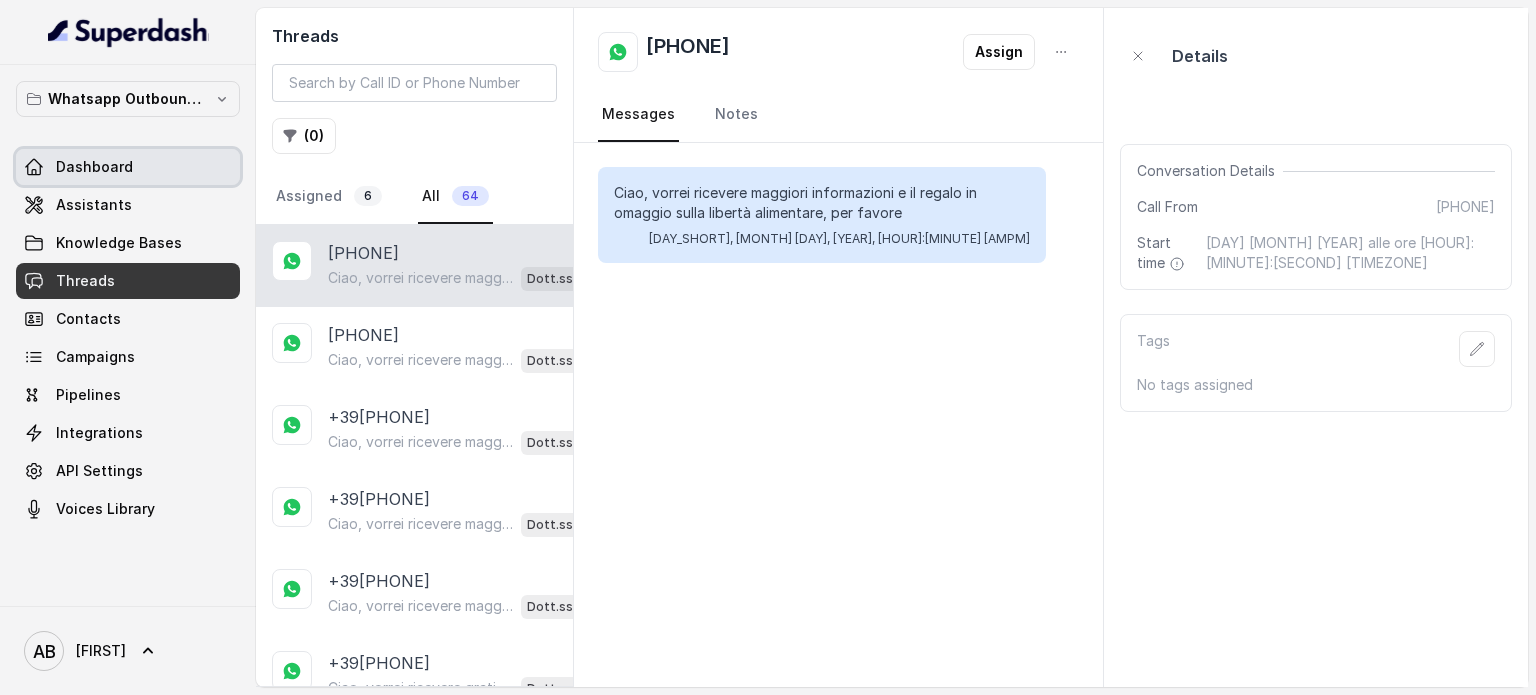 click on "Dashboard" at bounding box center (128, 167) 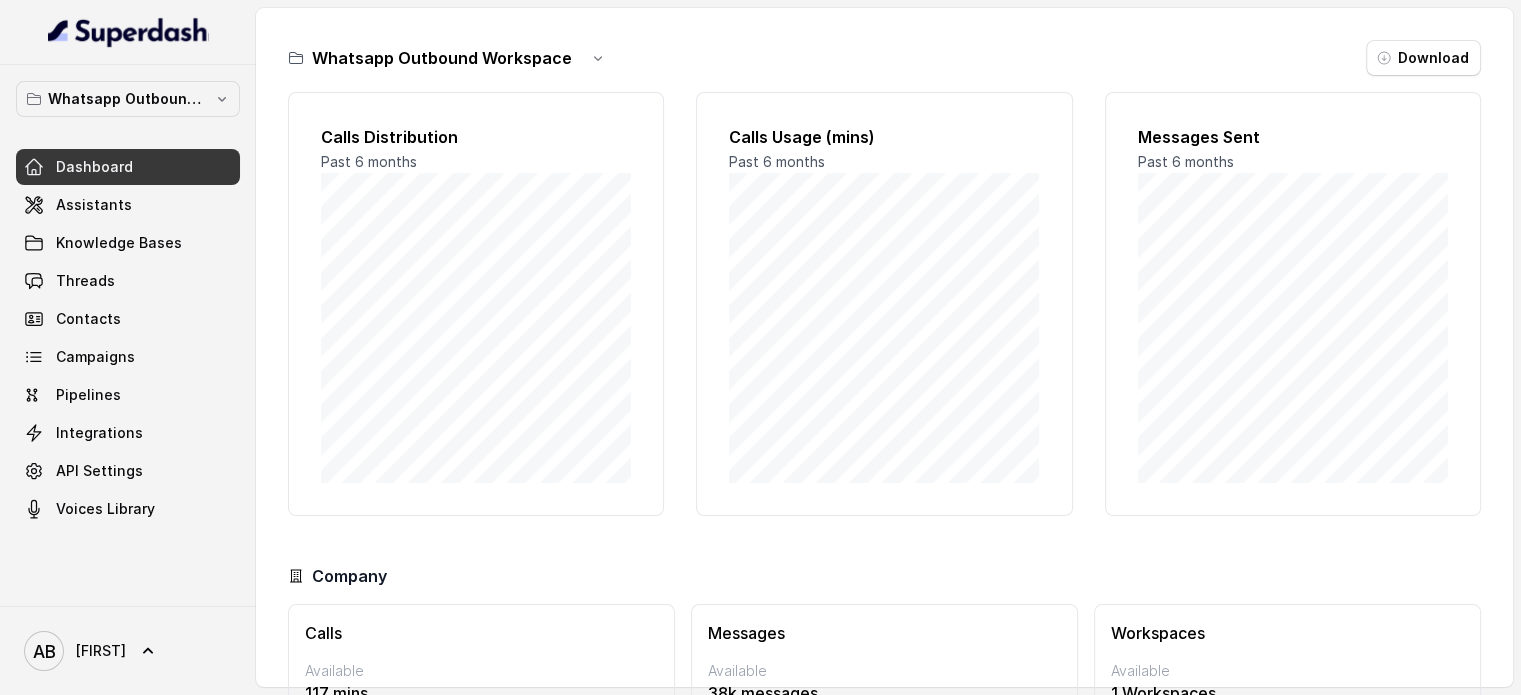 scroll, scrollTop: 132, scrollLeft: 0, axis: vertical 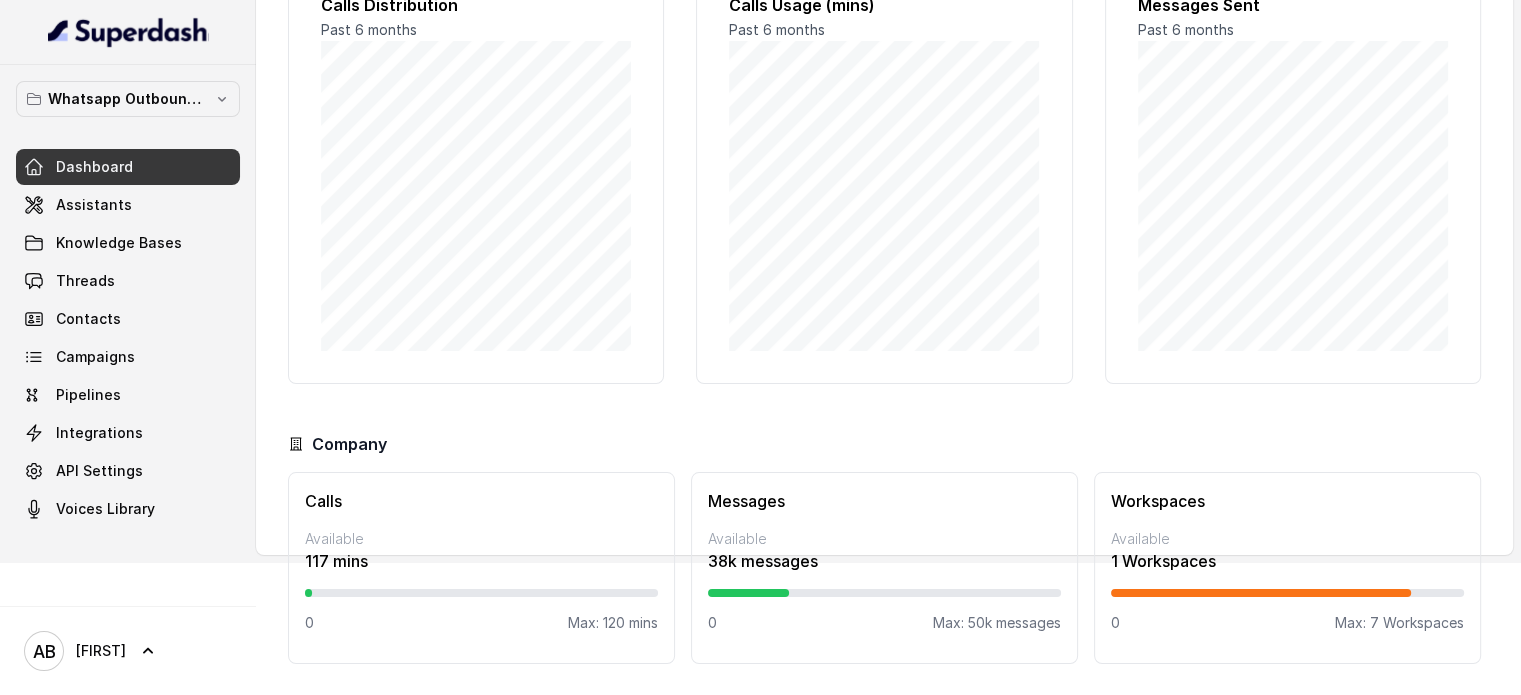 drag, startPoint x: 1386, startPoint y: 602, endPoint x: 1404, endPoint y: 620, distance: 25.455845 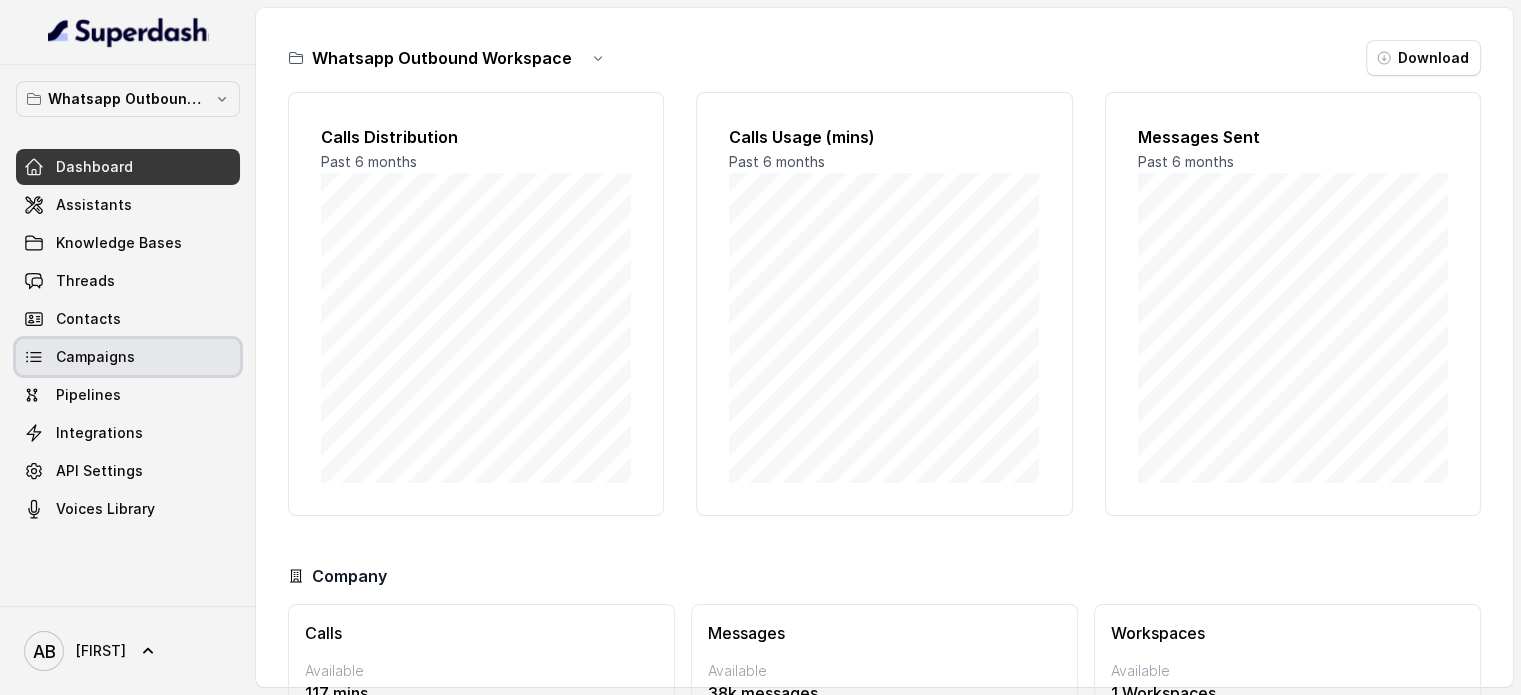 click on "Threads" at bounding box center (128, 281) 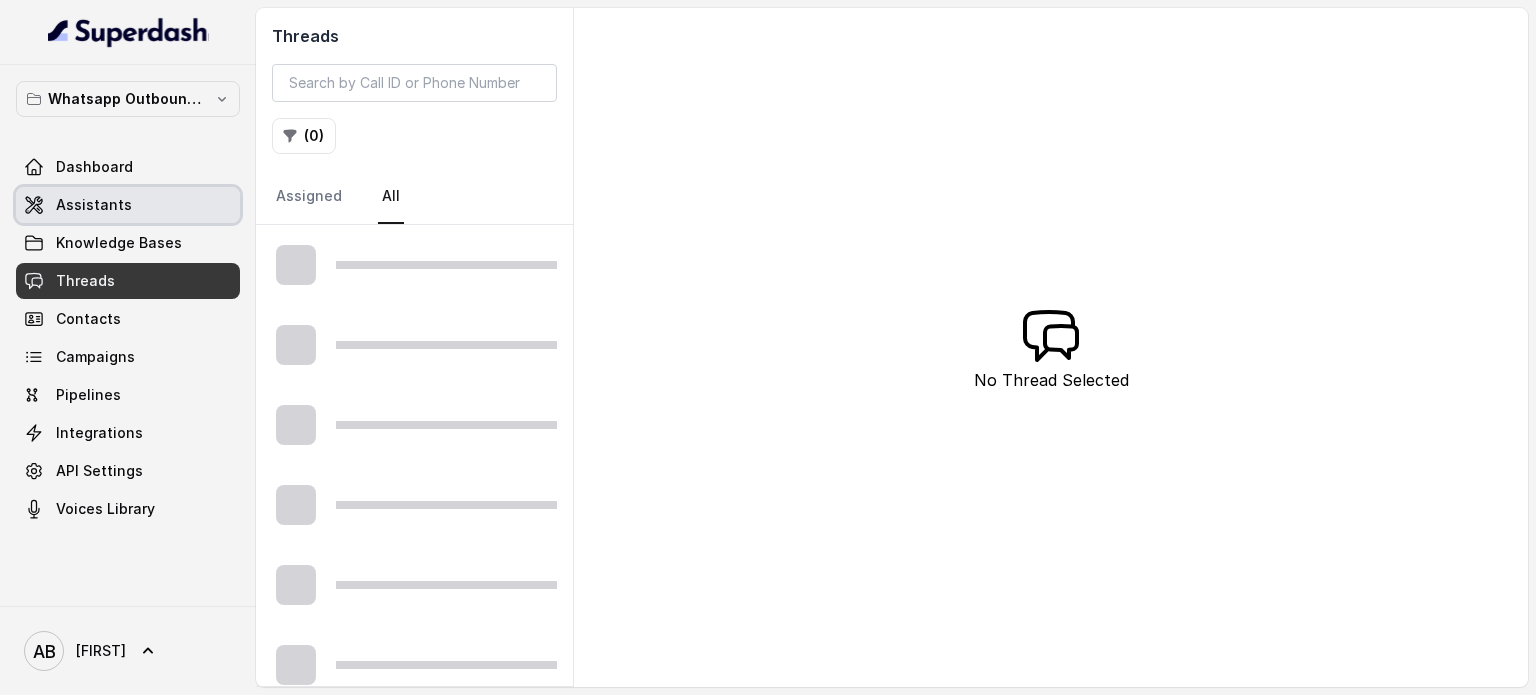 click on "Assistants" at bounding box center [128, 205] 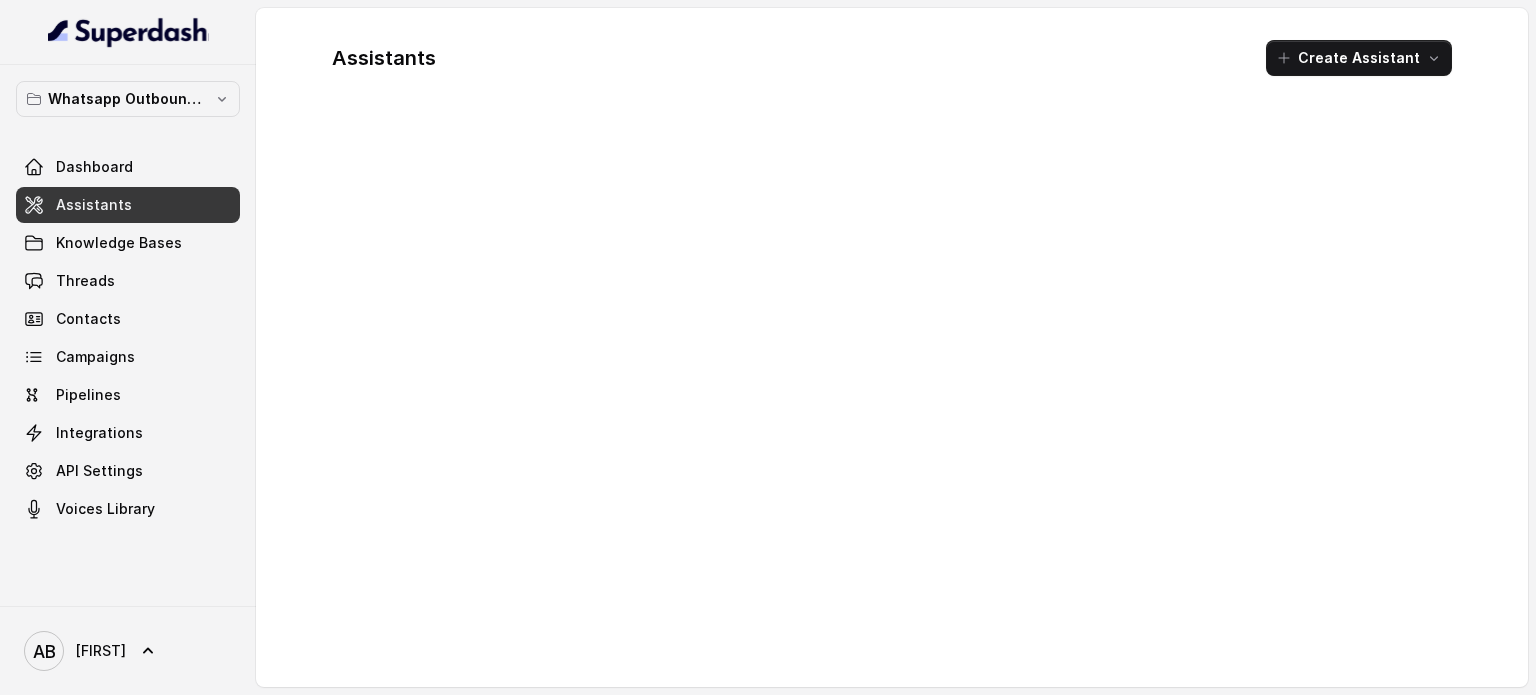 click on "Dashboard" at bounding box center [128, 167] 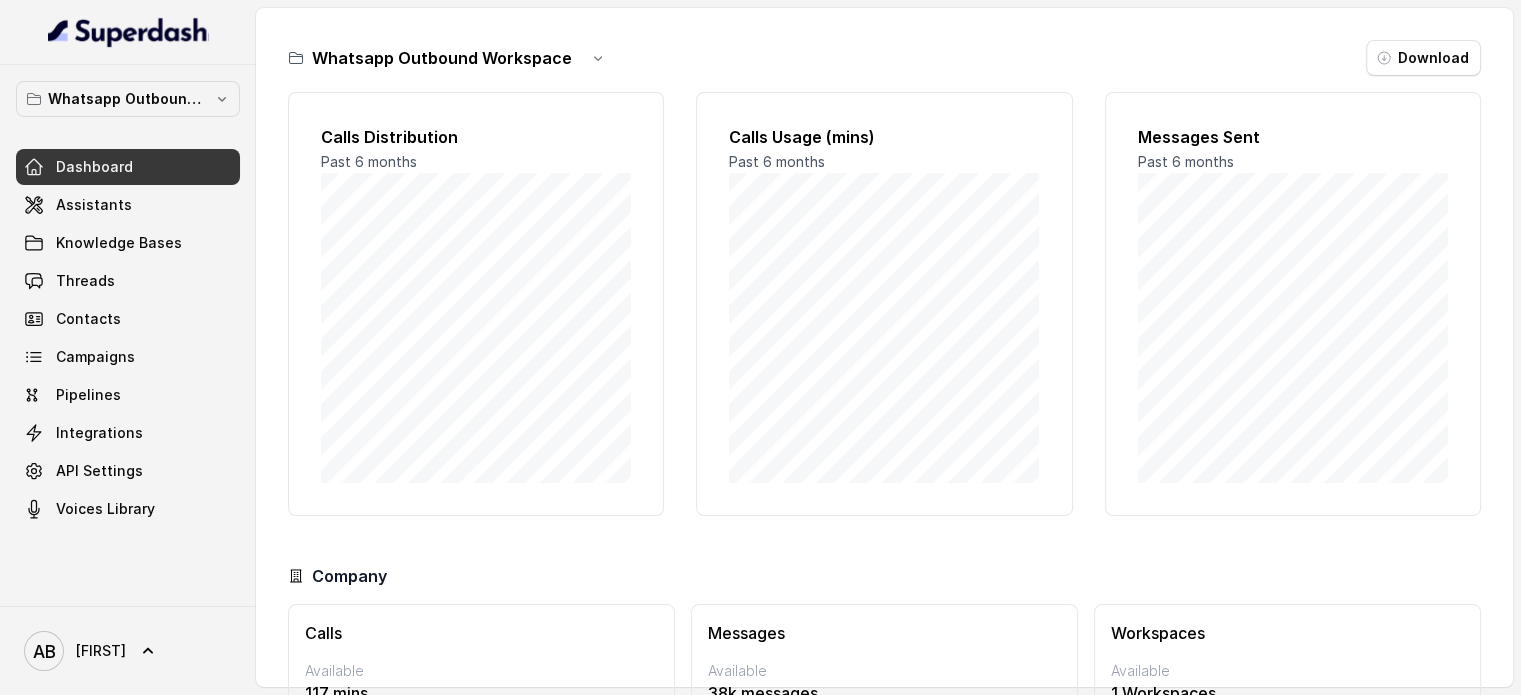 scroll, scrollTop: 132, scrollLeft: 0, axis: vertical 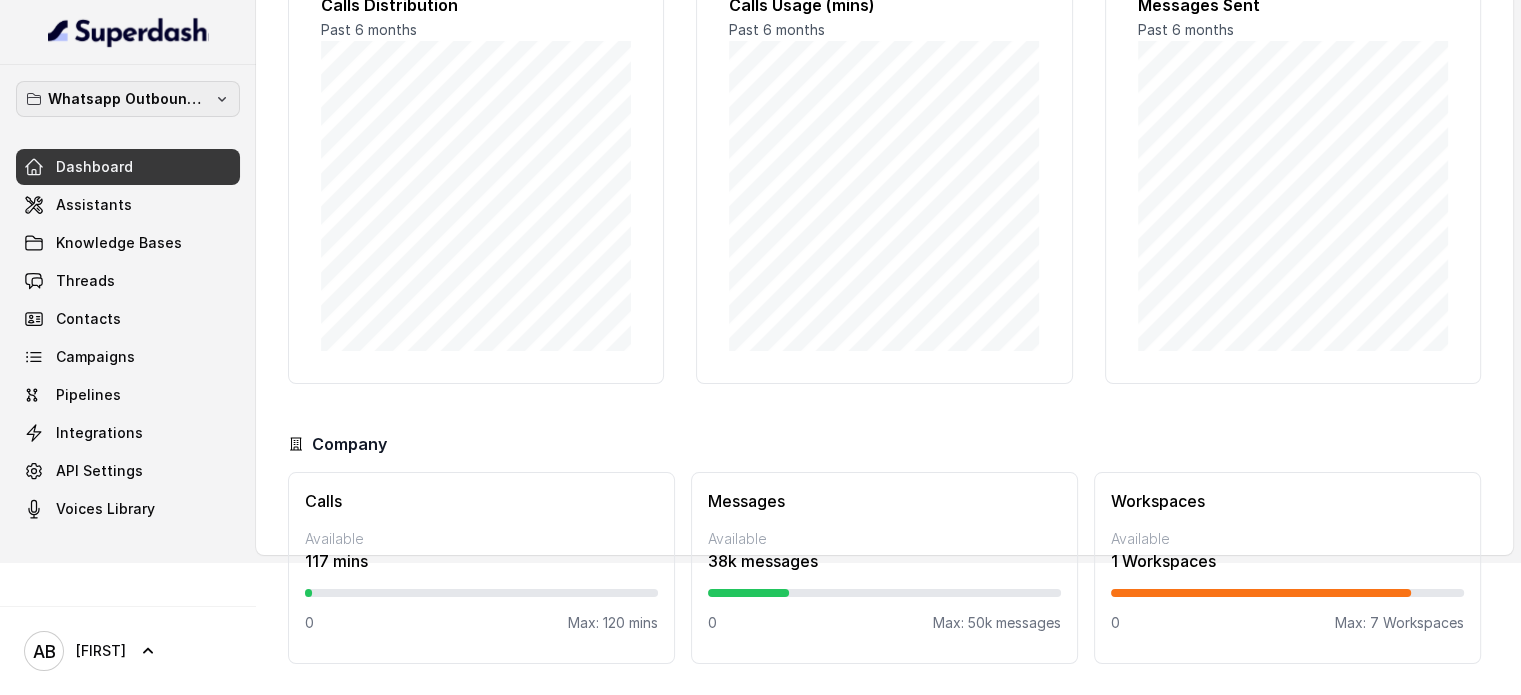 click on "Whatsapp Outbound Workspace" at bounding box center [128, 99] 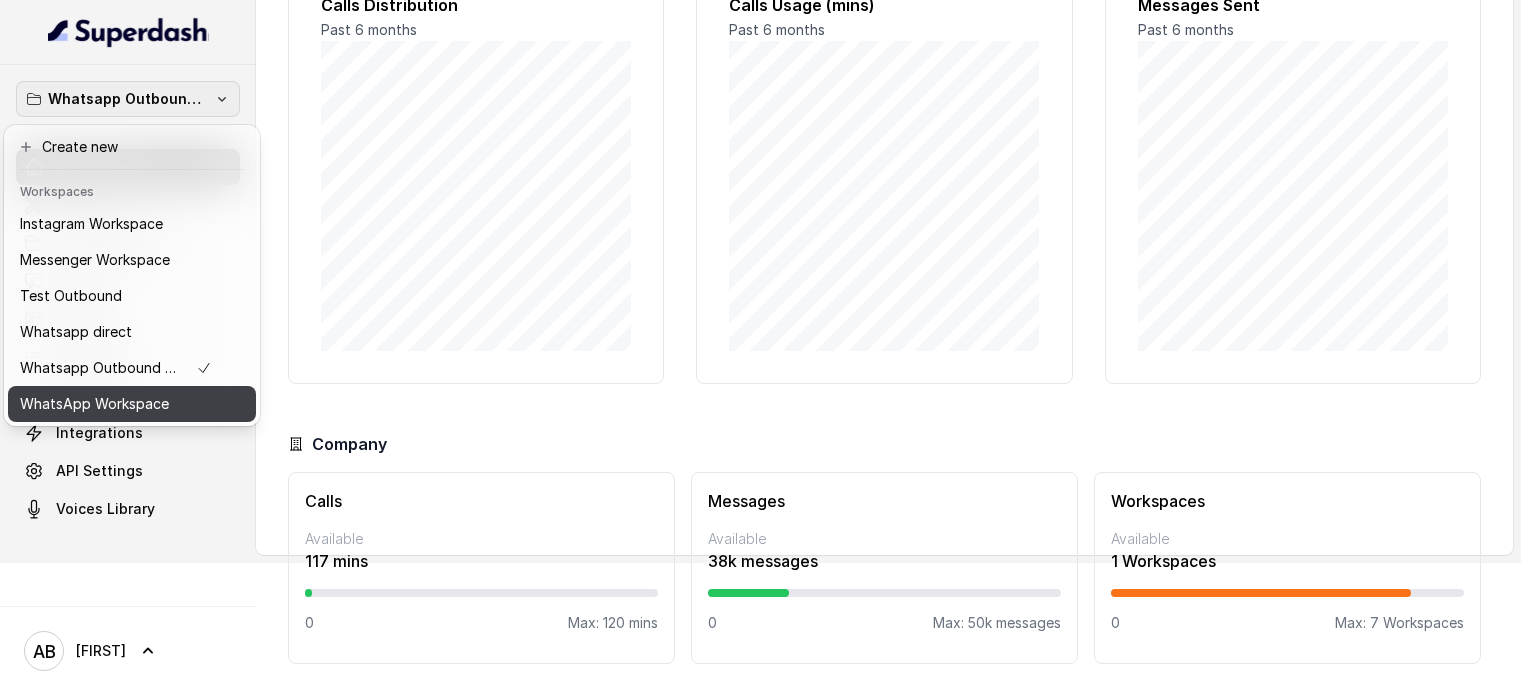 click on "WhatsApp Workspace" at bounding box center (94, 404) 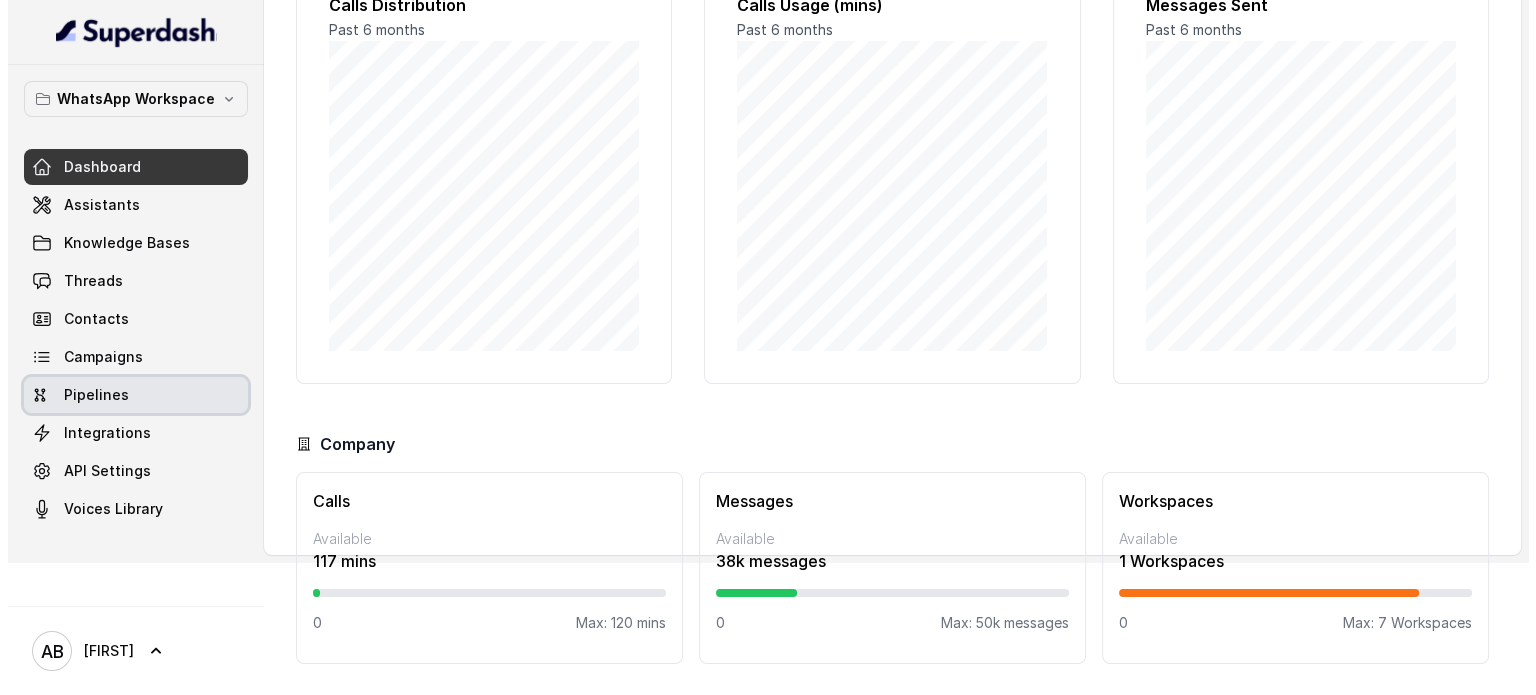 scroll, scrollTop: 0, scrollLeft: 0, axis: both 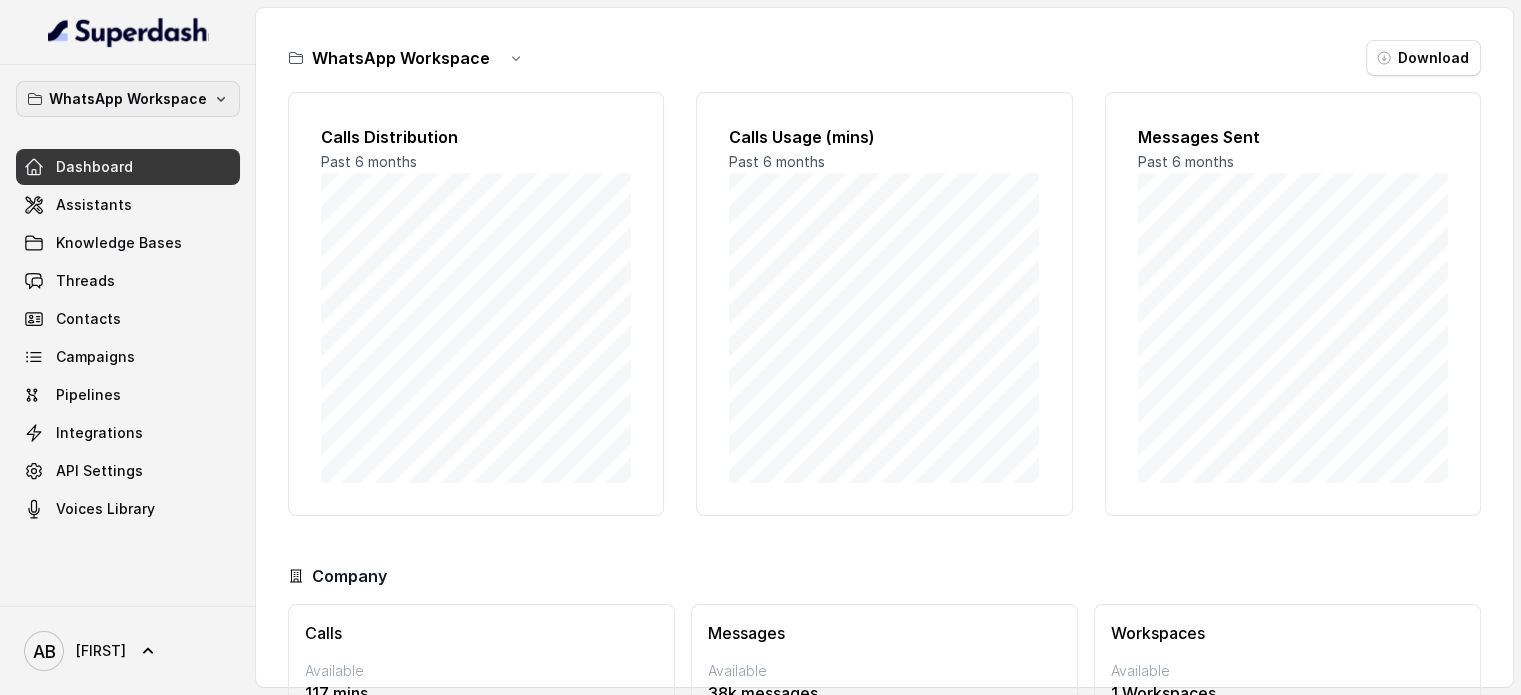 click on "WhatsApp Workspace" at bounding box center (128, 99) 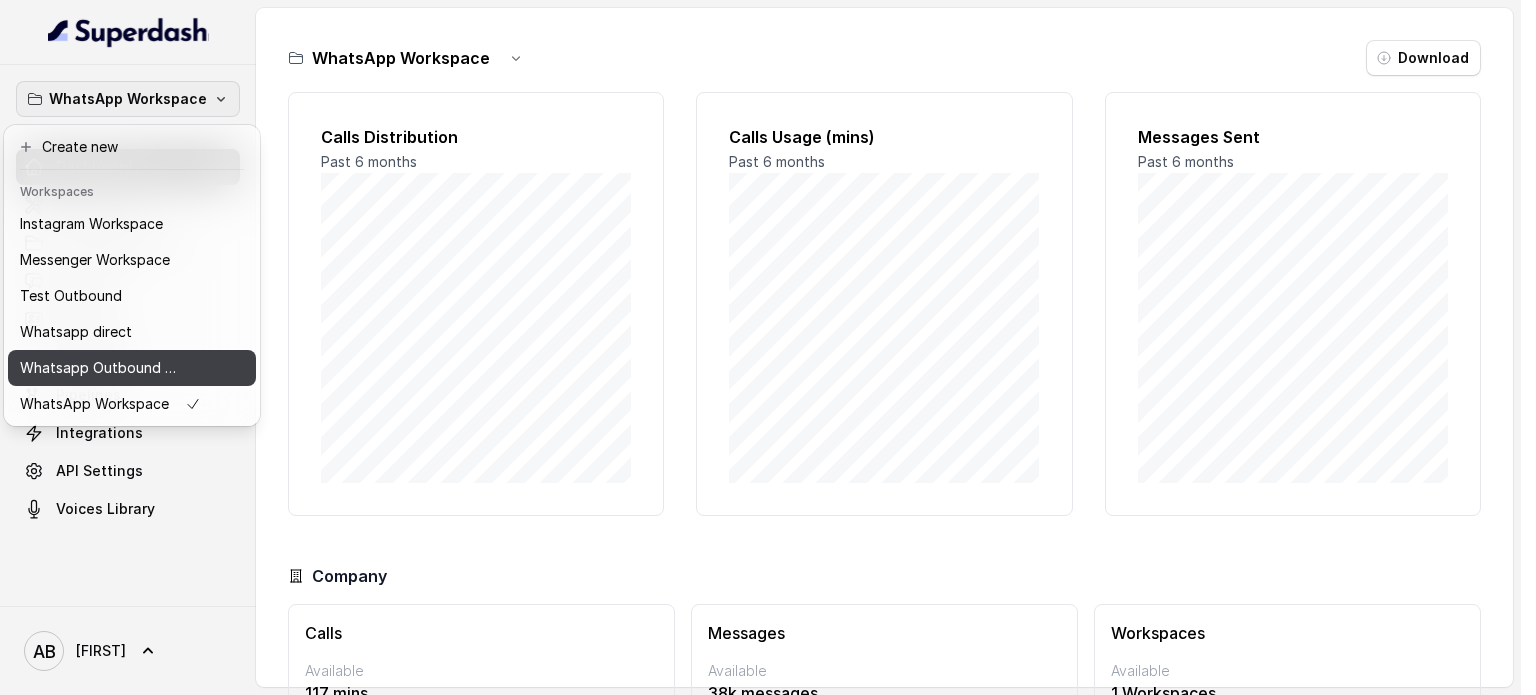 click on "Whatsapp Outbound Workspace" at bounding box center (110, 368) 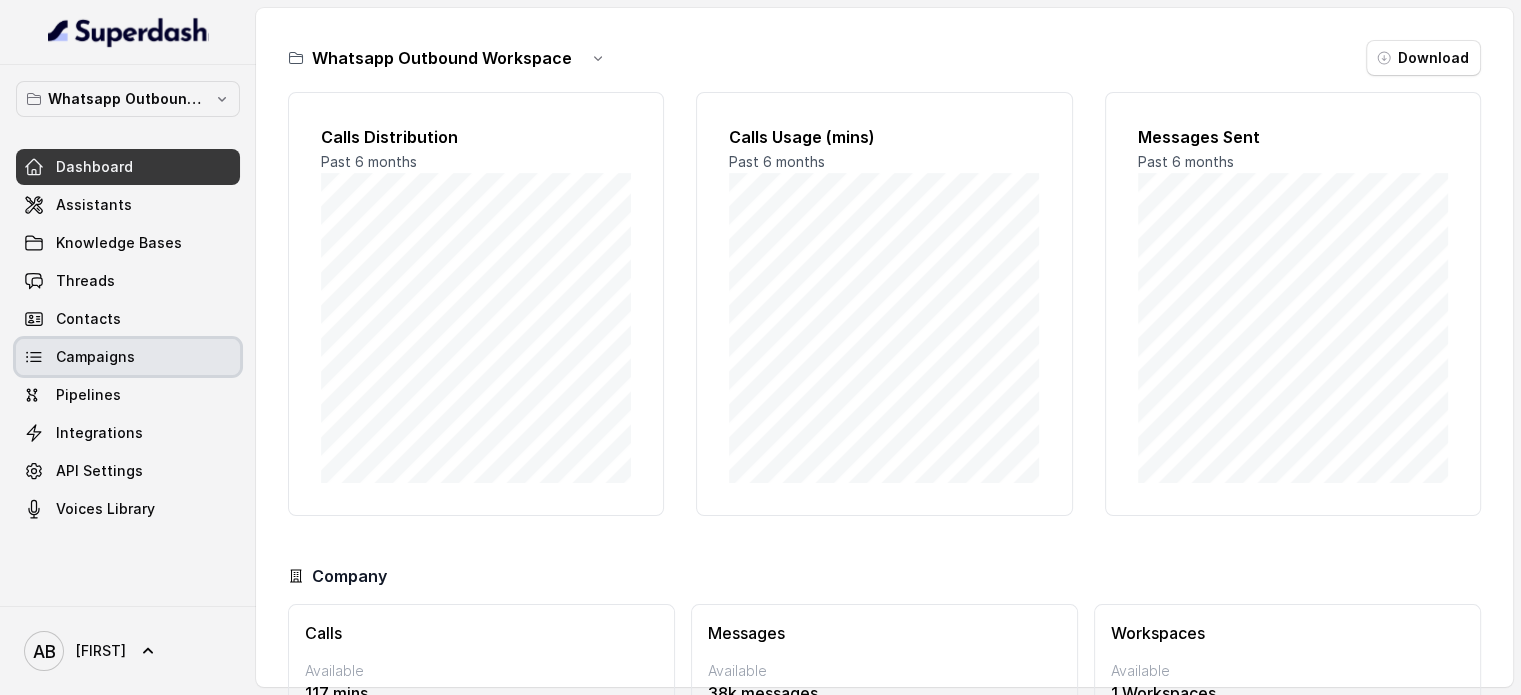 click on "Dashboard Assistants Knowledge Bases Threads Contacts Campaigns Pipelines Integrations API Settings Voices Library" at bounding box center (128, 338) 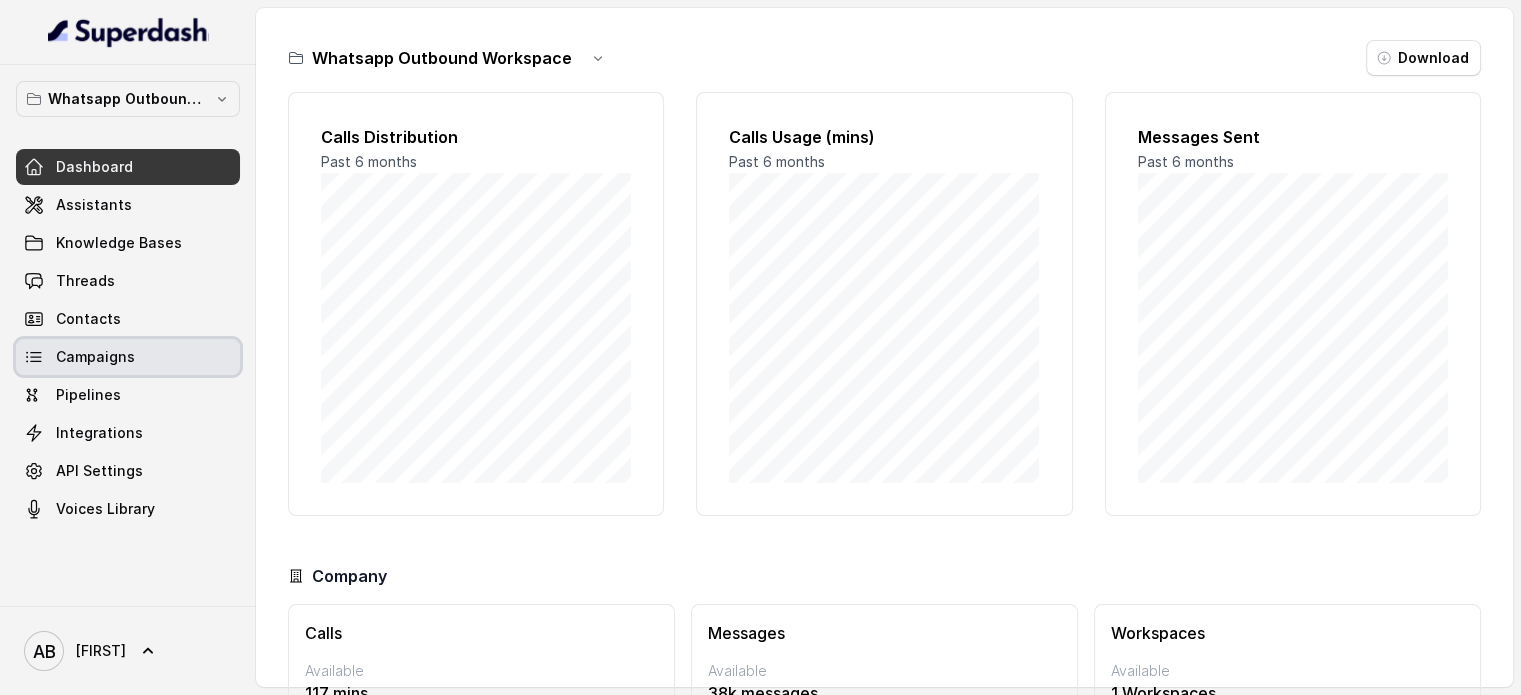 click on "Campaigns" at bounding box center [128, 357] 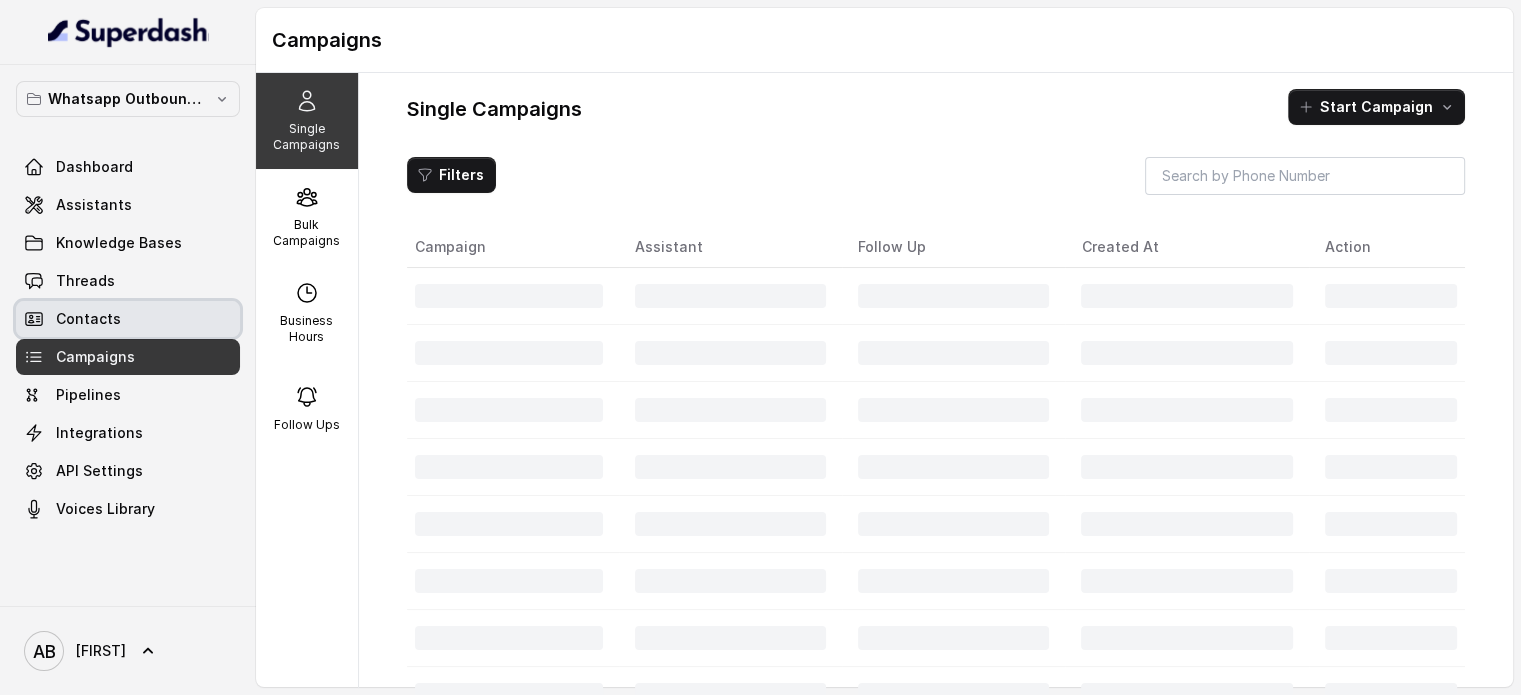 click on "Contacts" at bounding box center (128, 319) 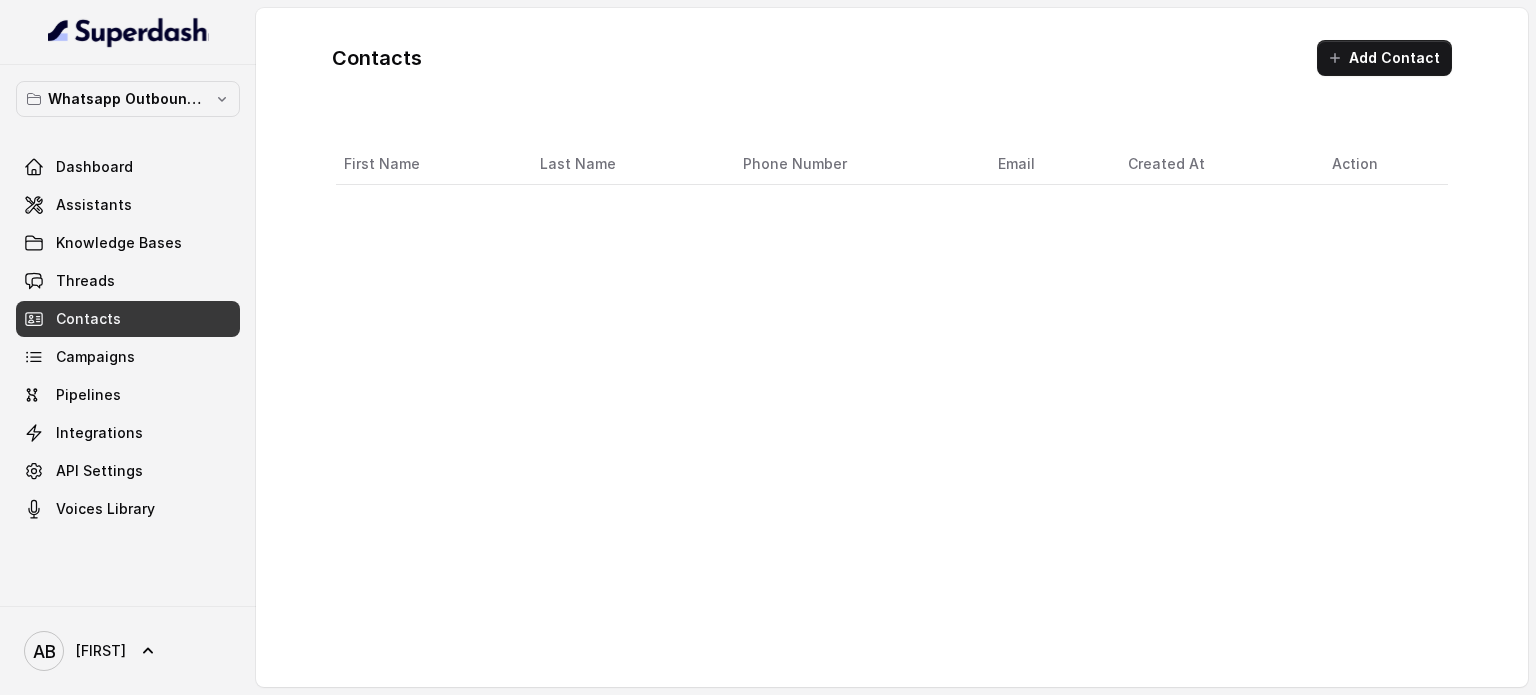 click on "Threads" at bounding box center [128, 281] 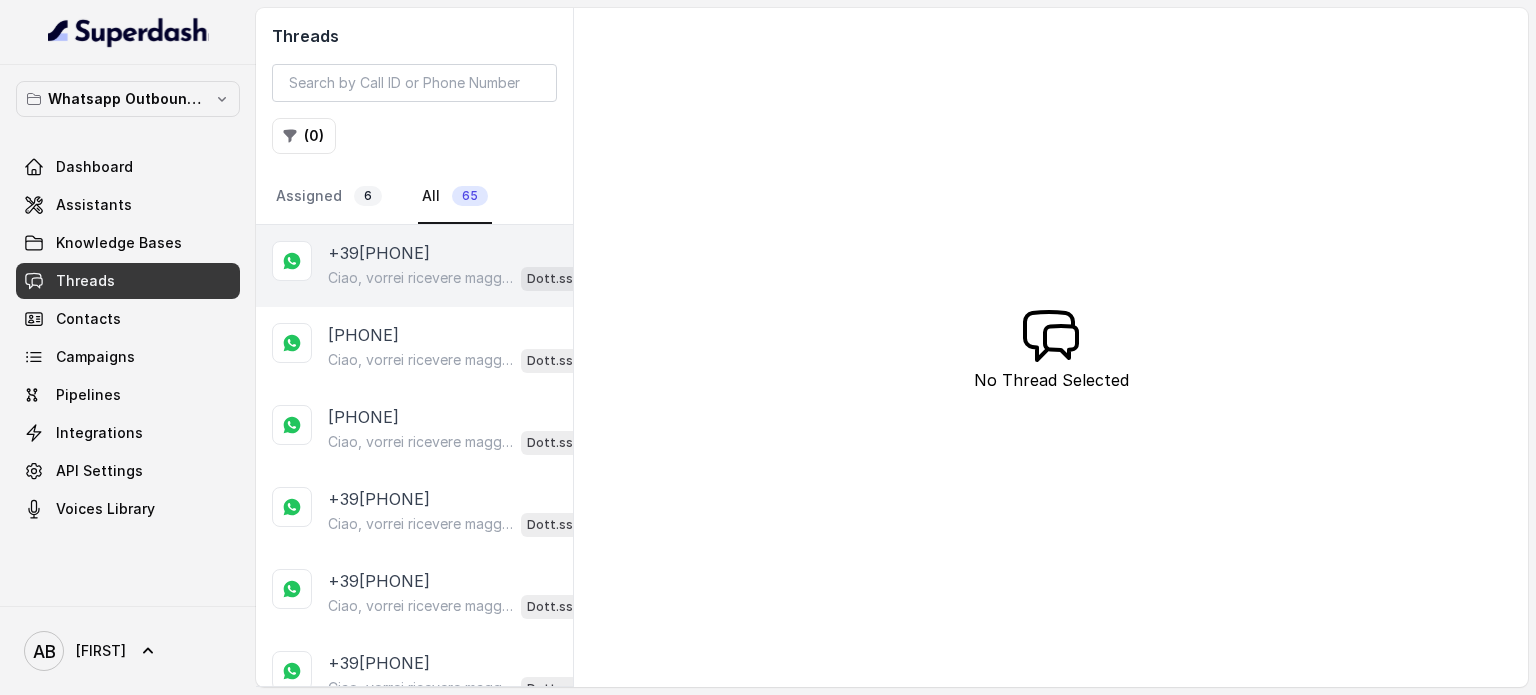 click on "+39[PHONE]" at bounding box center (379, 253) 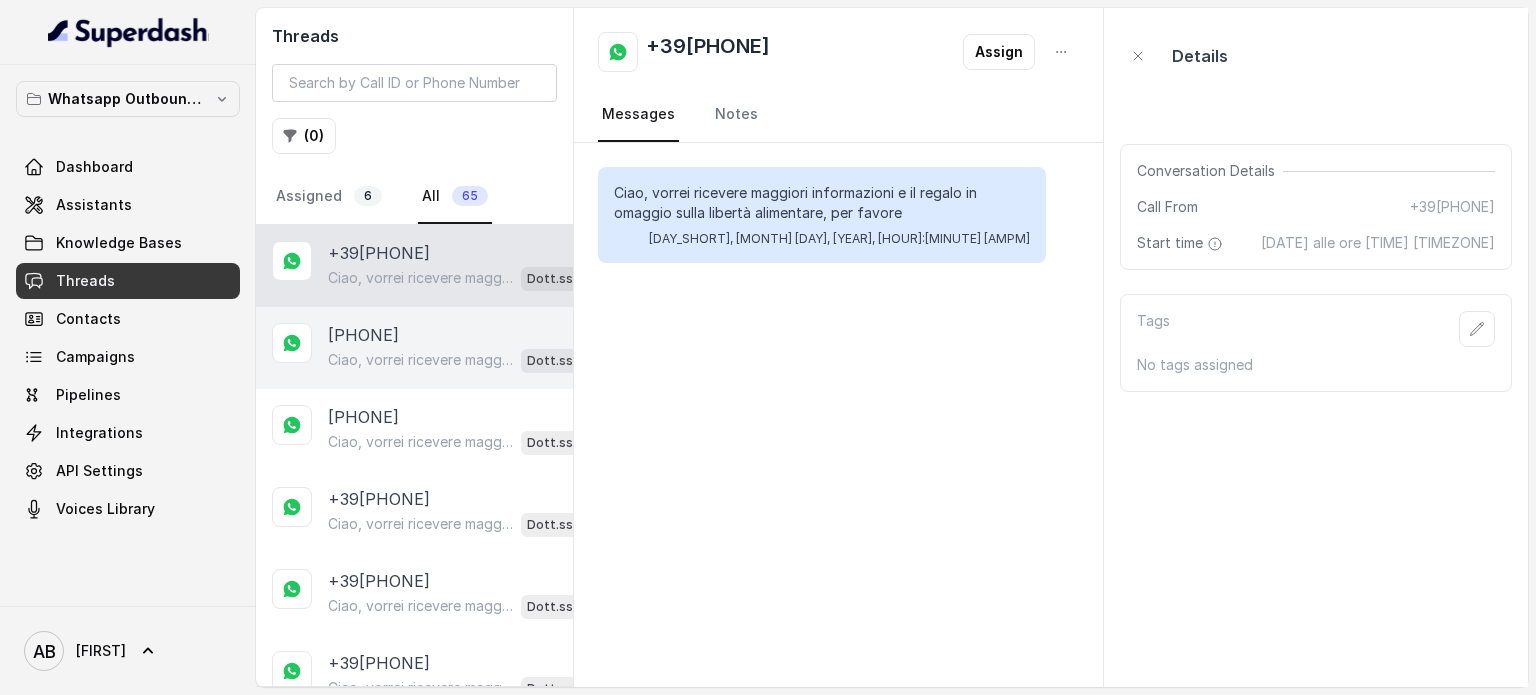 click on "[PHONE]" at bounding box center [363, 335] 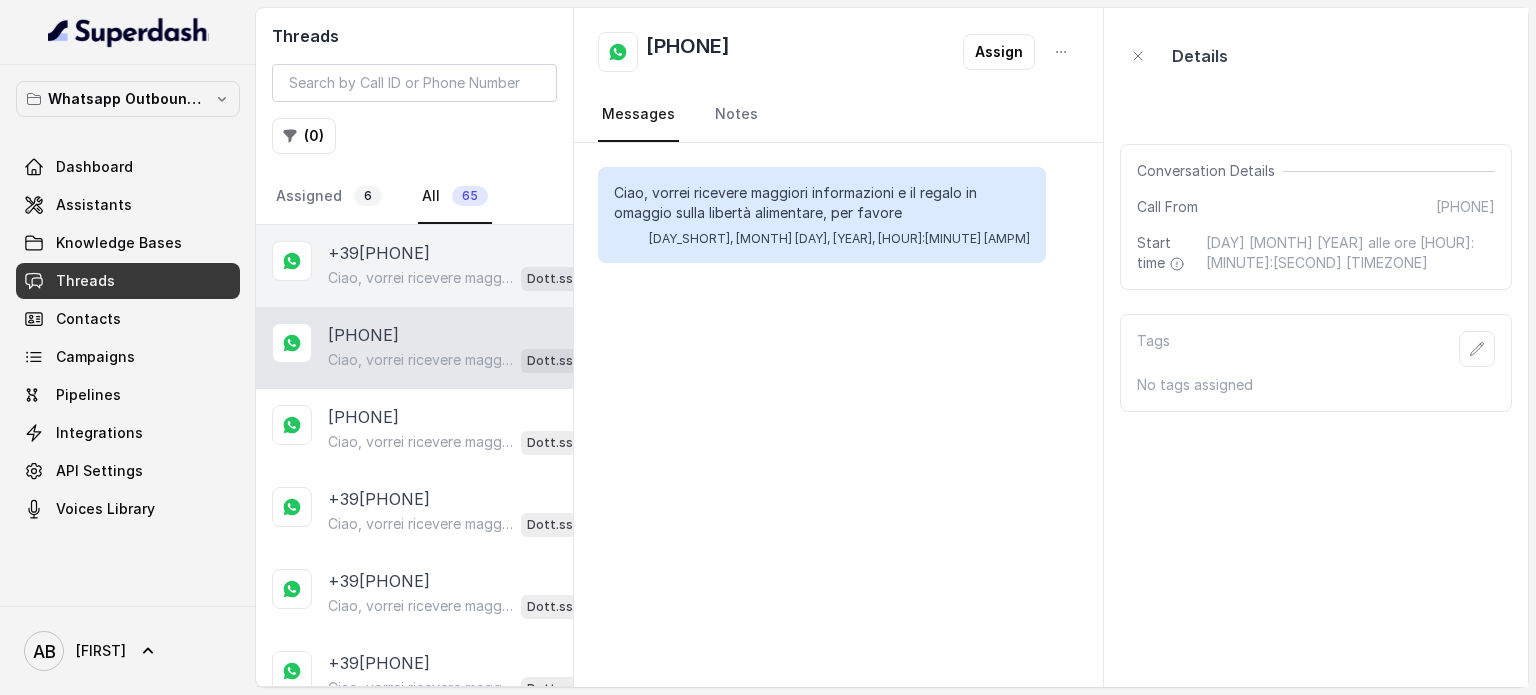 click on "Ciao, vorrei ricevere maggiori informazioni e il regalo in omaggio sulla libertà alimentare, per favore" at bounding box center [420, 278] 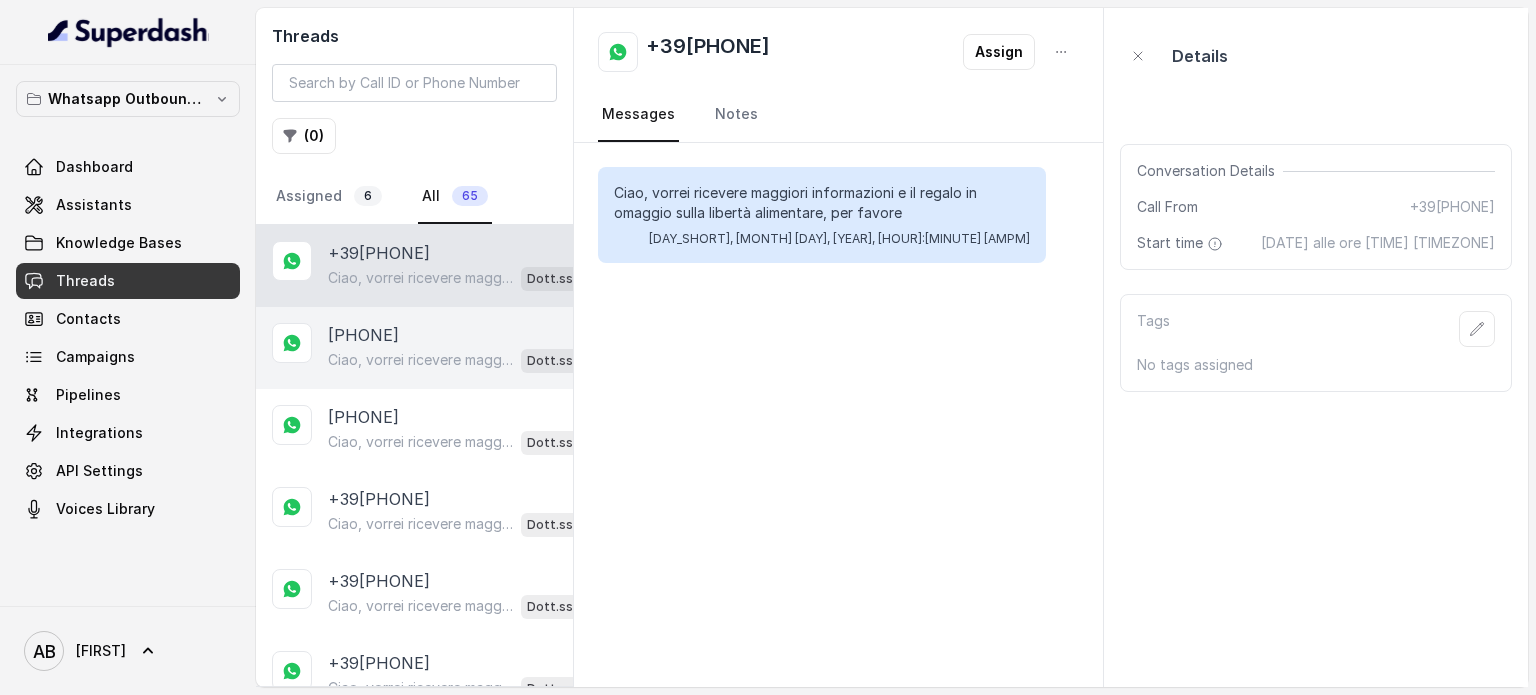 click on "+39[PHONE]   Ciao, vorrei ricevere maggiori informazioni e il regalo in omaggio sulla libertà alimentare, per favore Dott.ssa Saccone Federica AI" at bounding box center [414, 348] 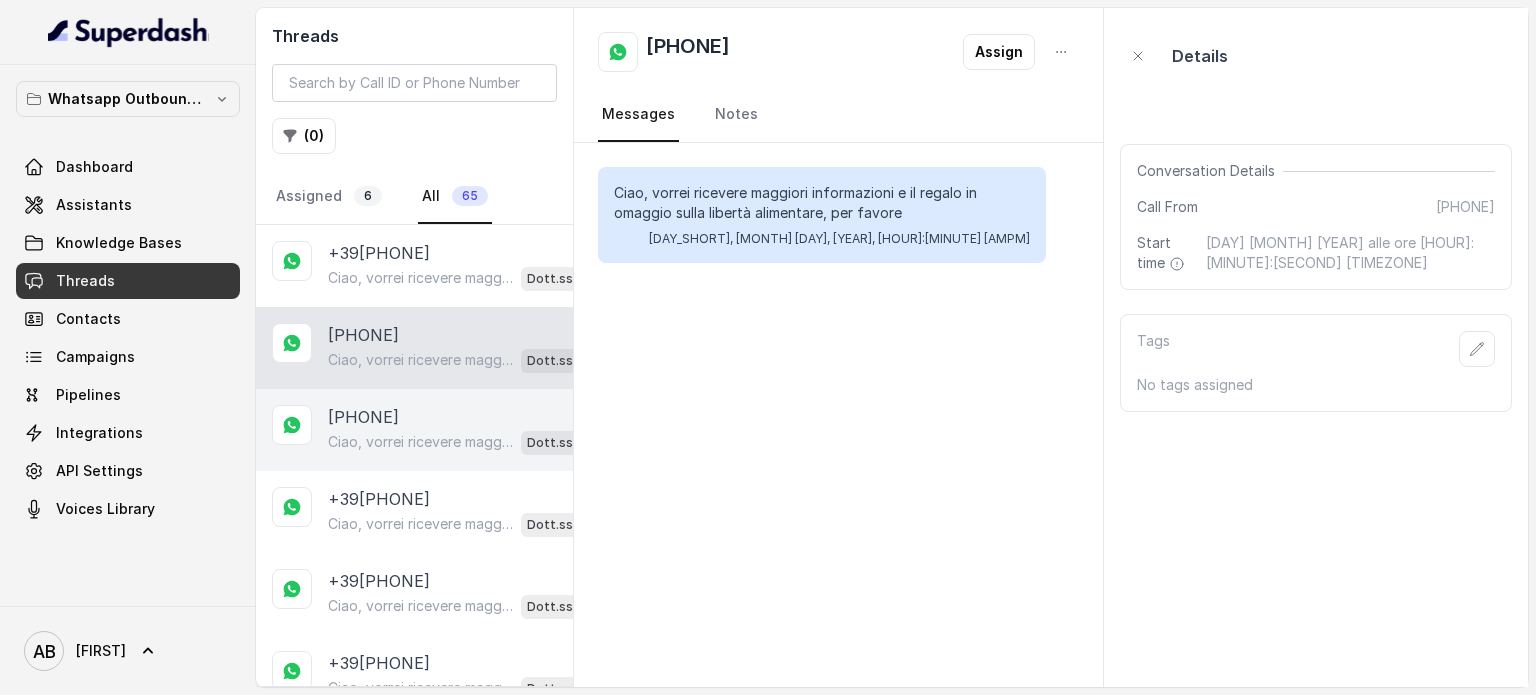 click on "[PHONE]" at bounding box center [363, 417] 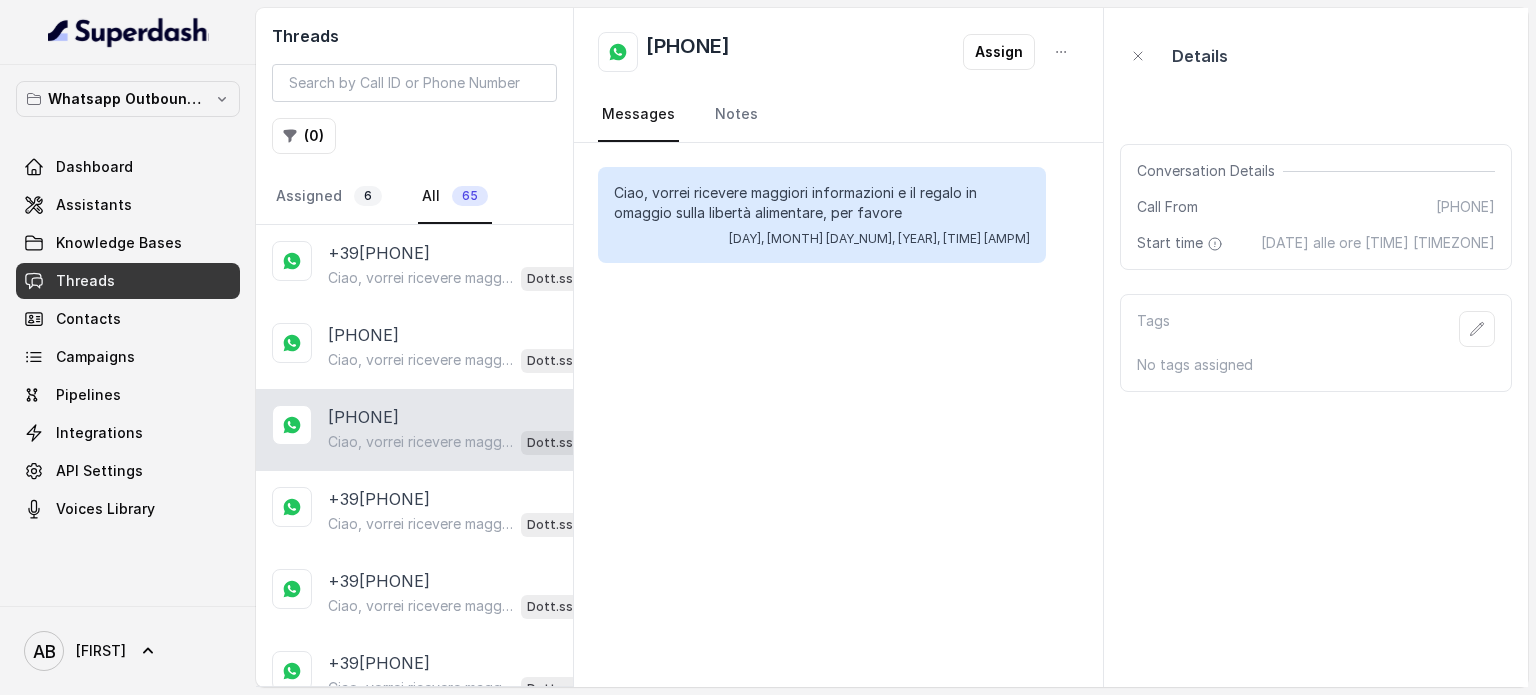 click on "+39[PHONE]   Ciao, vorrei ricevere maggiori informazioni e il regalo in omaggio sulla libertà alimentare, per favore Dott.ssa Saccone Federica AI +39[PHONE]   Ciao, vorrei ricevere maggiori informazioni e il regalo in omaggio sulla libertà alimentare, per favore Dott.ssa Saccone Federica AI +39[PHONE]   Ciao, vorrei ricevere maggiori informazioni e il regalo in omaggio sulla libertà alimentare, per favore Dott.ssa Saccone Federica AI +39[PHONE]   Ciao, vorrei ricevere maggiori informazioni e il regalo in omaggio sulla libertà alimentare, per favore Dott.ssa Saccone Federica AI +39[PHONE]   Ciao, vorrei ricevere maggiori informazioni e il regalo in omaggio sulla libertà alimentare, per favore Dott.ssa Saccone Federica AI +39[PHONE]   Ciao, vorrei ricevere maggiori informazioni e il regalo in omaggio sulla libertà alimentare, per favore Dott.ssa Saccone Federica AI +39[PHONE]   Dott.ssa Saccone Federica AI +39[PHONE]   Dott.ssa Saccone Federica AI +39[PHONE]" at bounding box center [414, 2269] 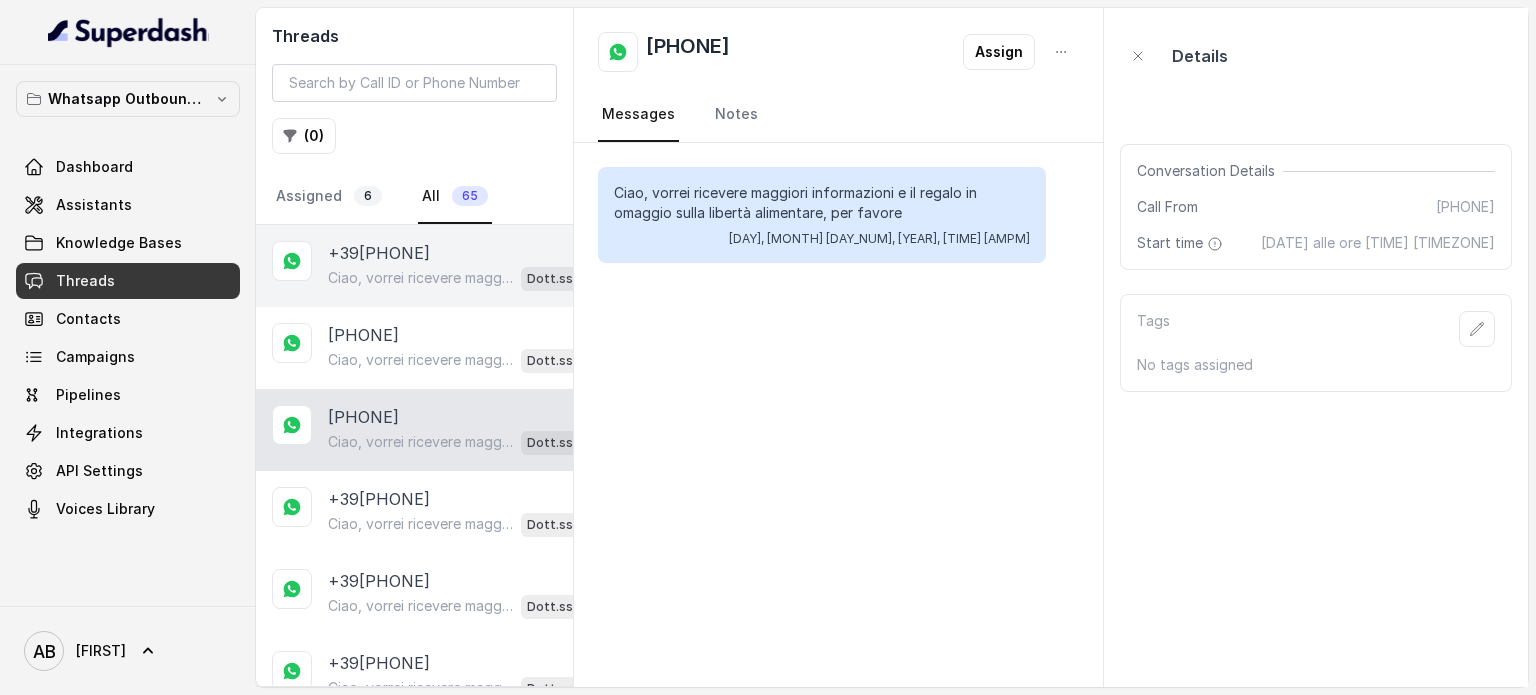 click on "[PHONE] Ciao, vorrei ricevere maggiori informazioni e il regalo in omaggio sulla libertà alimentare, per favore Dott.ssa [LAST] [FIRST]" at bounding box center [414, 266] 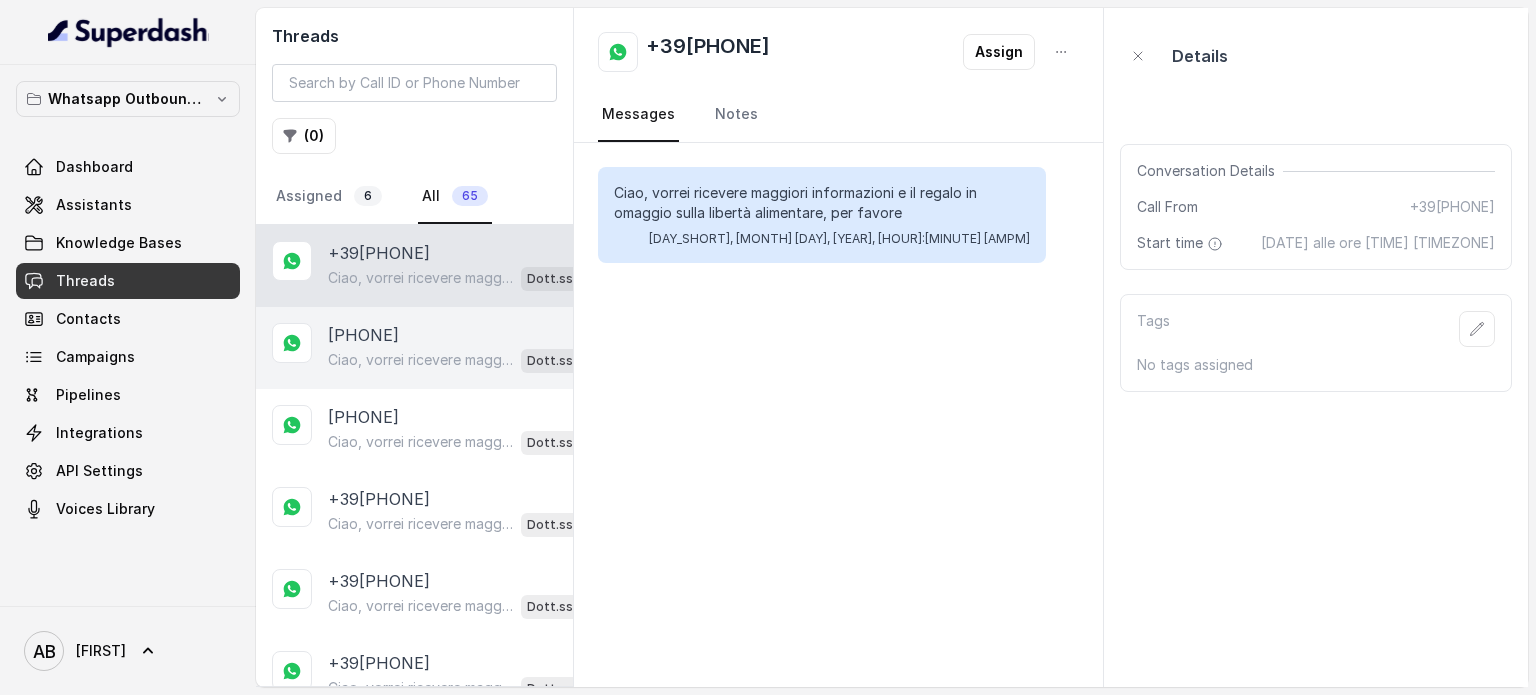 click on "Ciao, vorrei ricevere maggiori informazioni e il regalo in omaggio sulla libertà alimentare, per favore" at bounding box center (420, 360) 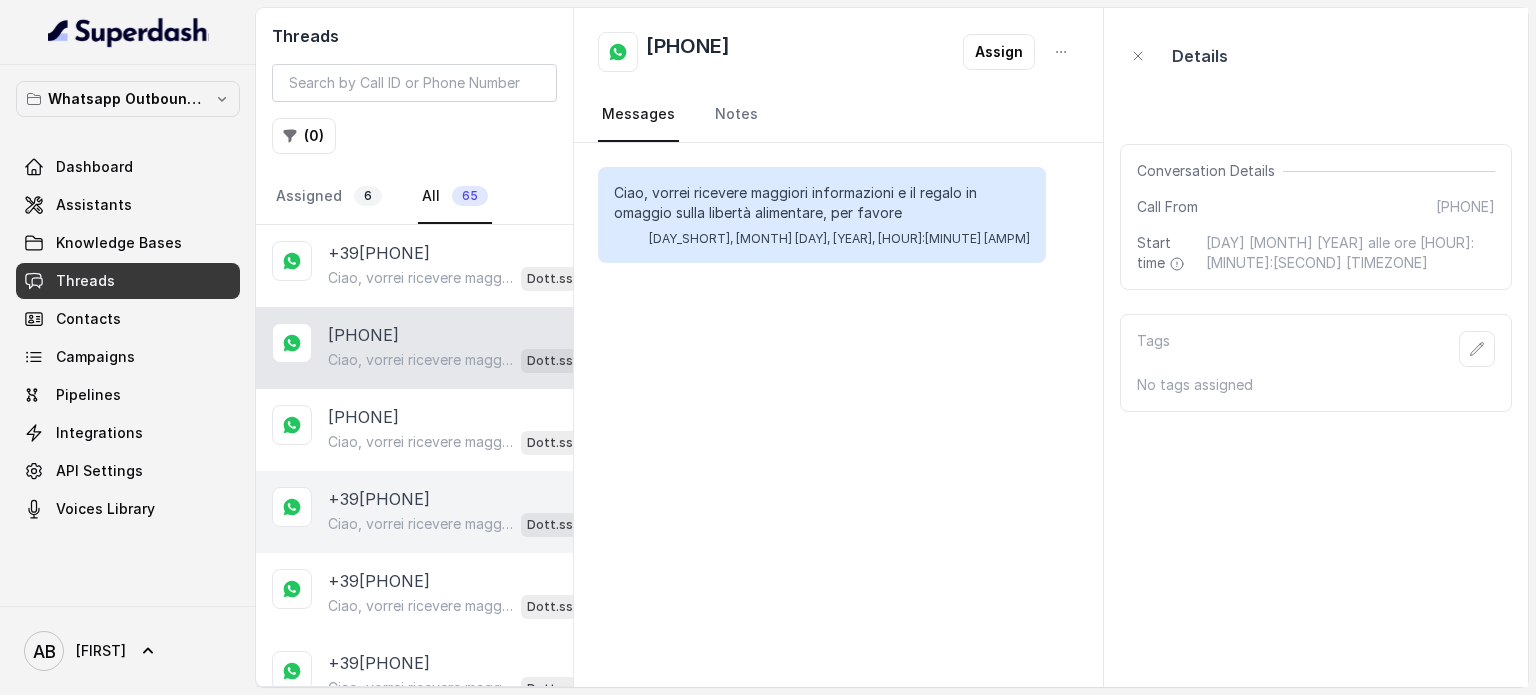 drag, startPoint x: 388, startPoint y: 480, endPoint x: 395, endPoint y: 559, distance: 79.30952 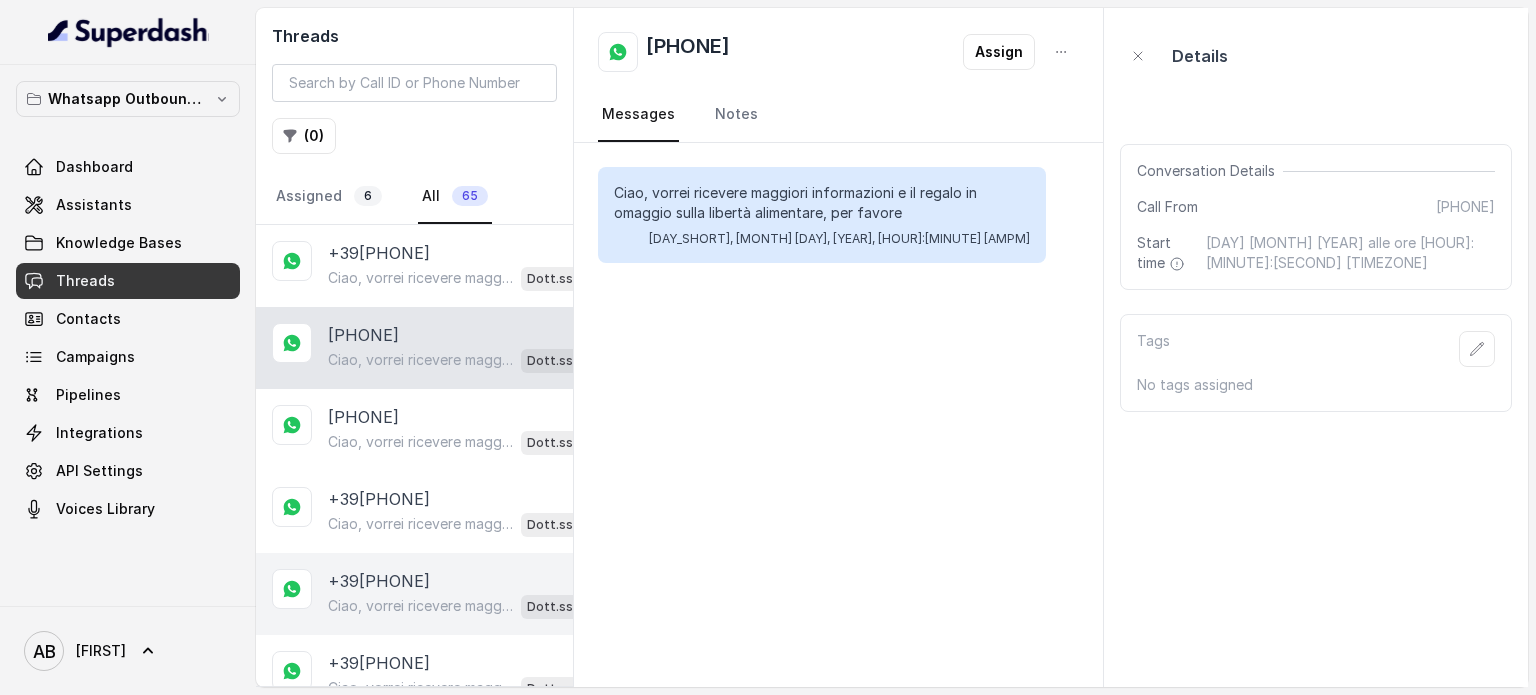 click on "+39[PHONE]   Ciao, vorrei ricevere maggiori informazioni e il regalo in omaggio sulla libertà alimentare, per favore Dott.ssa Saccone Federica AI" at bounding box center (414, 512) 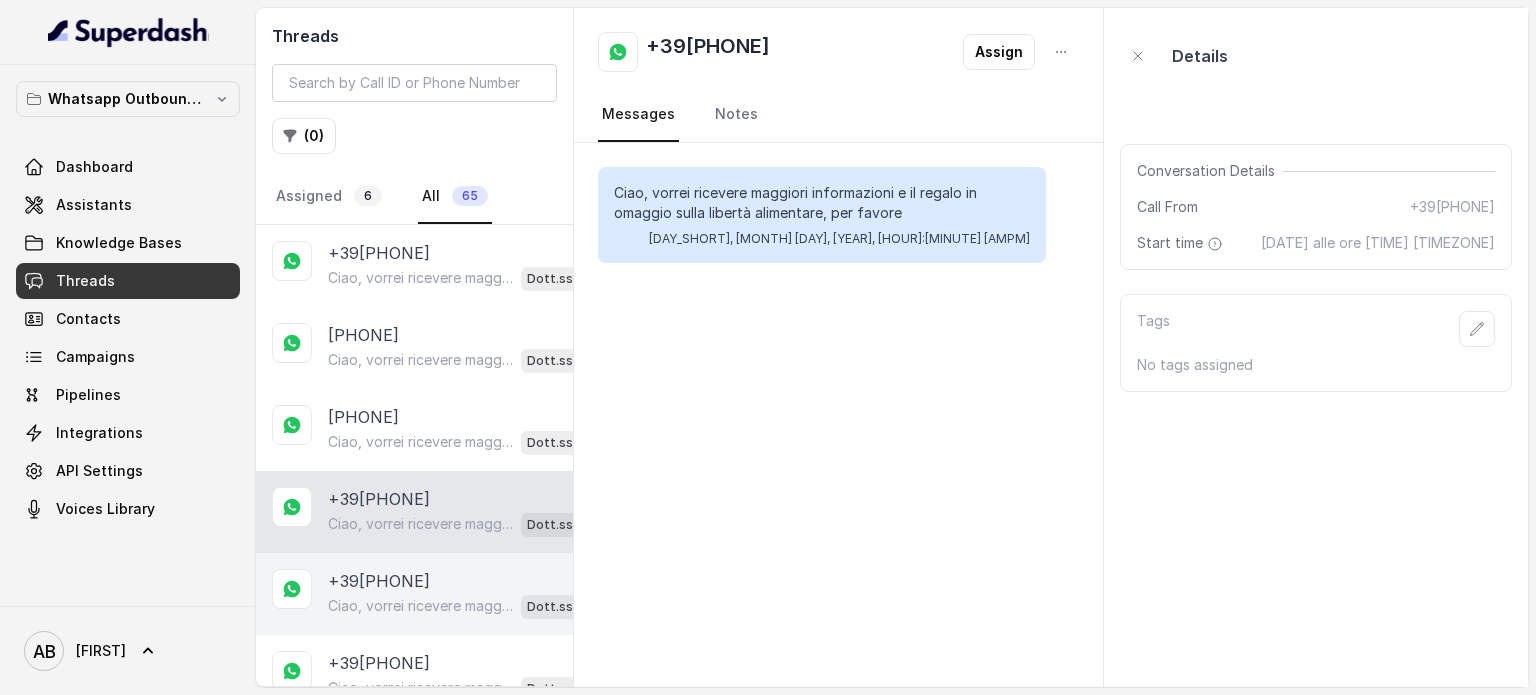 click on "[PHONE] Ciao, vorrei ricevere maggiori informazioni e il regalo in omaggio sulla libertà alimentare, per favore Dott.ssa [LAST] [FIRST]" at bounding box center (414, 594) 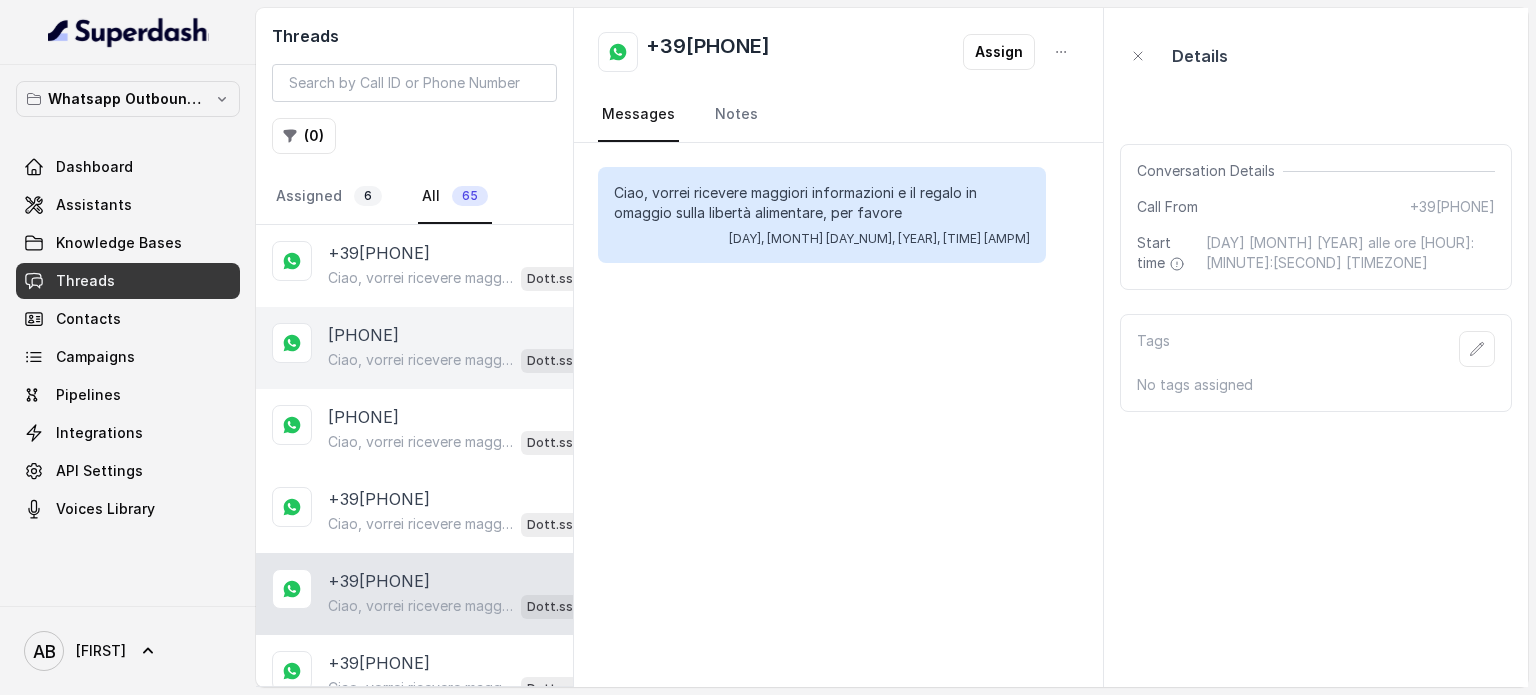 drag, startPoint x: 423, startPoint y: 326, endPoint x: 415, endPoint y: 317, distance: 12.0415945 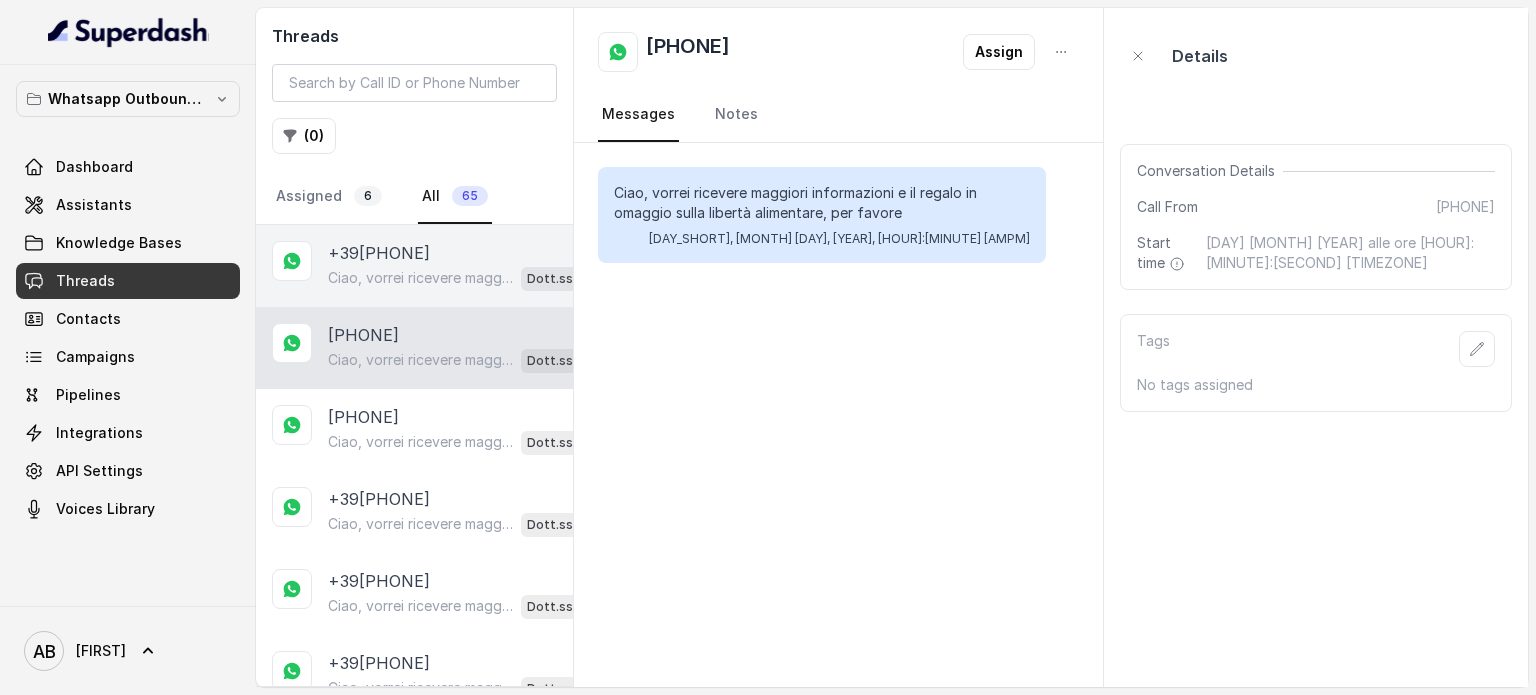 click on "[PHONE] Ciao, vorrei ricevere maggiori informazioni e il regalo in omaggio sulla libertà alimentare, per favore Dott.ssa [LAST] [FIRST]" at bounding box center (414, 266) 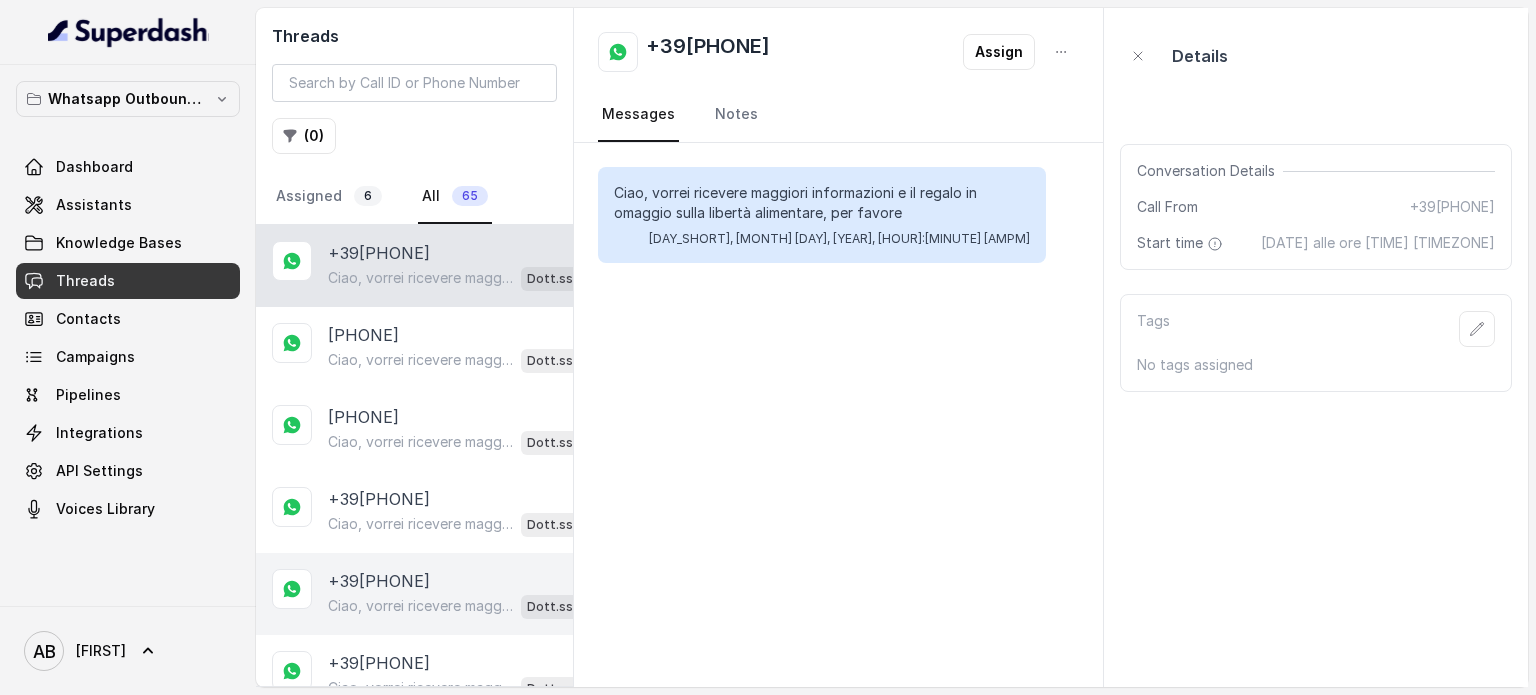drag, startPoint x: 428, startPoint y: 459, endPoint x: 428, endPoint y: 563, distance: 104 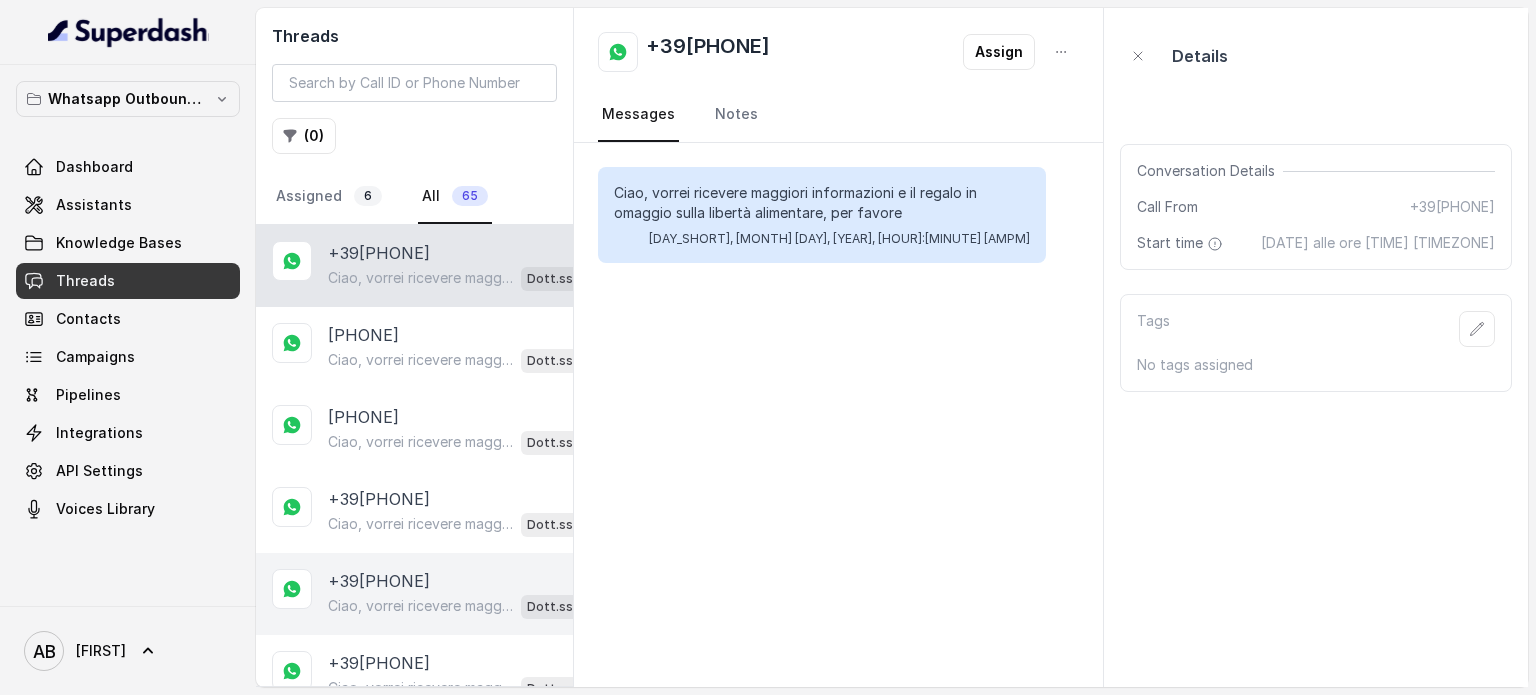 click on "Ciao, vorrei ricevere maggiori informazioni e il regalo in omaggio sulla libertà alimentare, per favore" at bounding box center [420, 606] 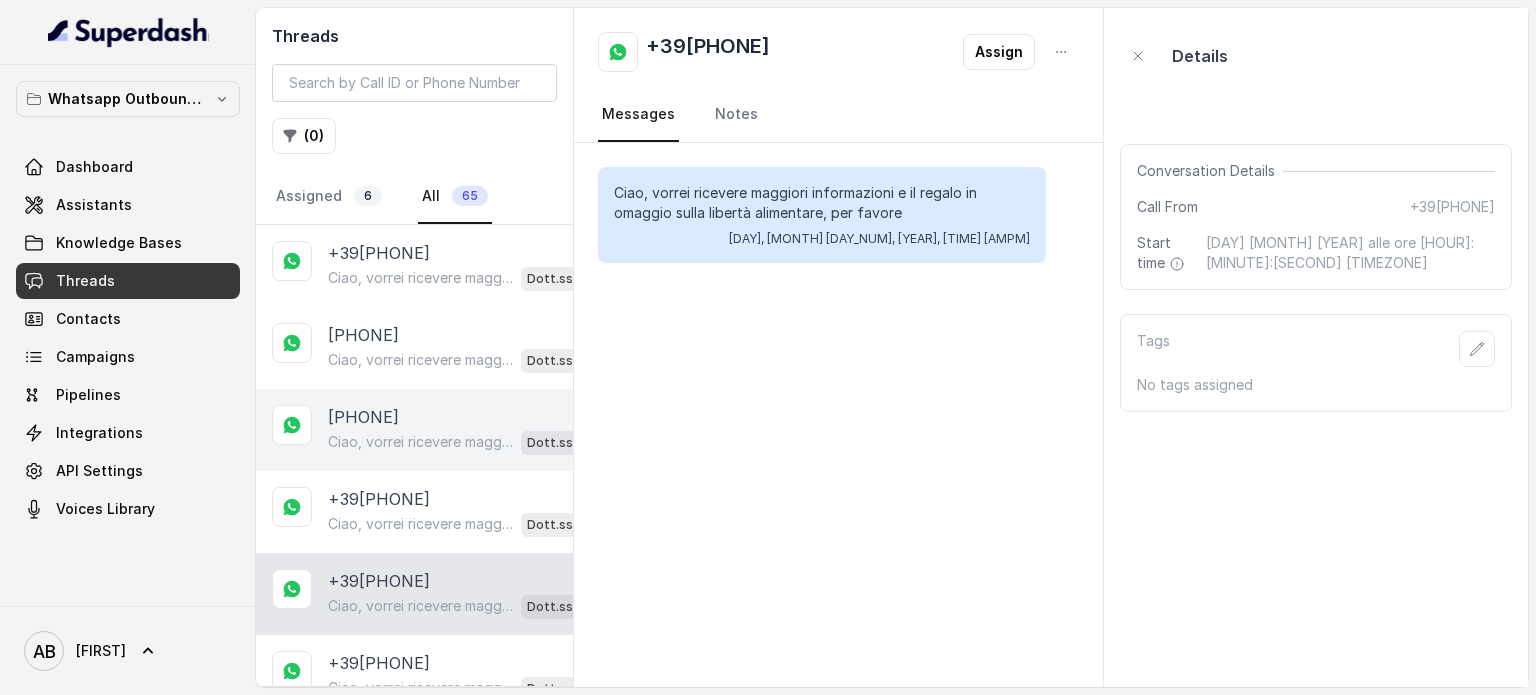 click on "[PHONE]" at bounding box center [363, 417] 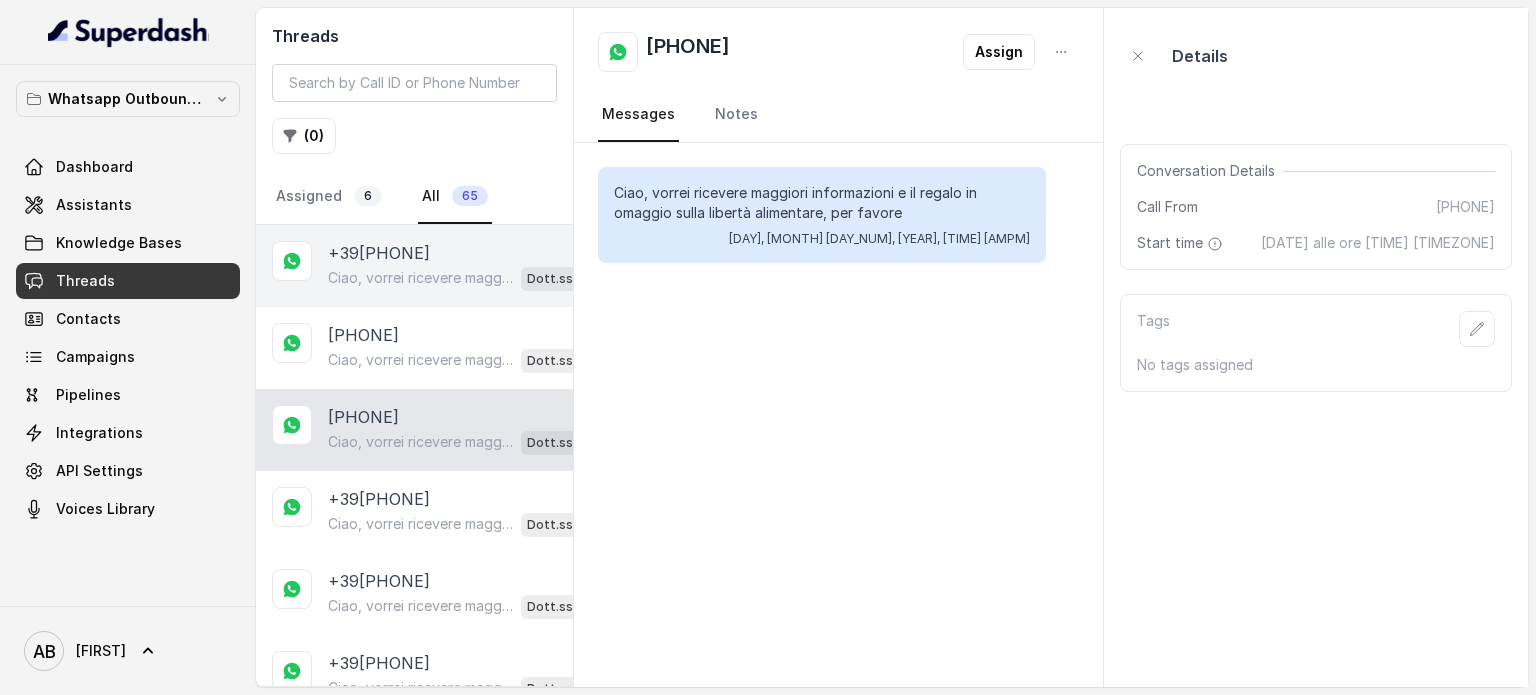 click on "[PHONE] Ciao, vorrei ricevere maggiori informazioni e il regalo in omaggio sulla libertà alimentare, per favore Dott.ssa [LAST] [FIRST]" at bounding box center (414, 266) 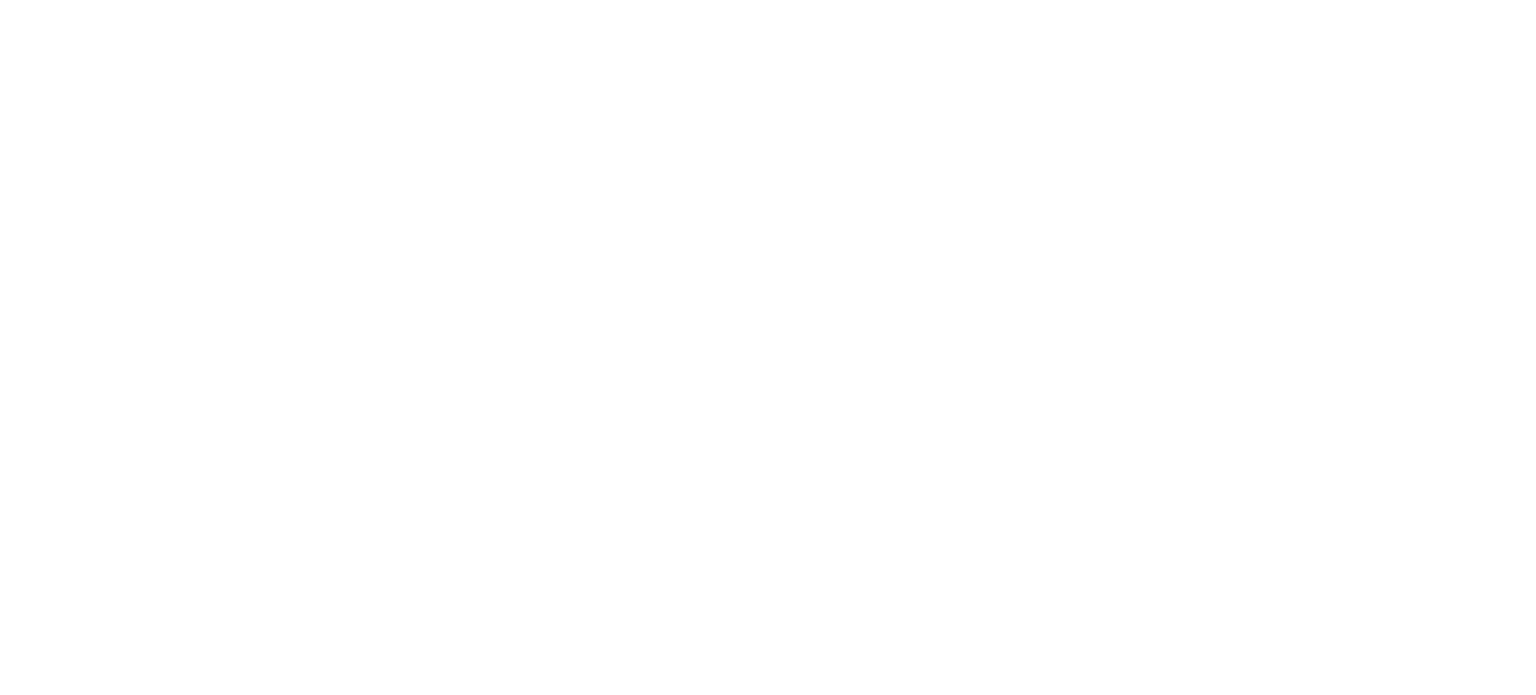 scroll, scrollTop: 0, scrollLeft: 0, axis: both 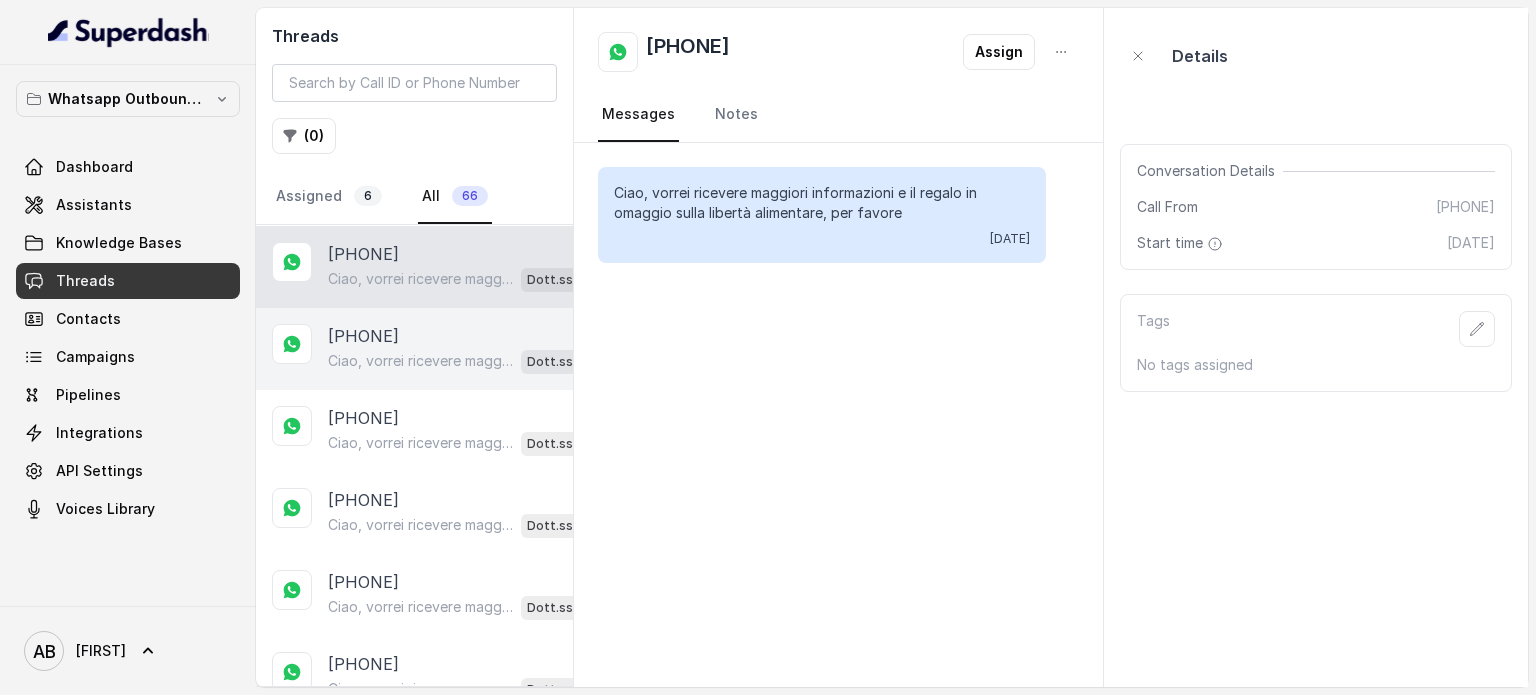 click on "[PHONE]   Ciao, vorrei ricevere maggiori informazioni e il regalo in omaggio sulla libertà alimentare, per favore Dott.ssa [LAST] [LAST] AI" at bounding box center [414, 349] 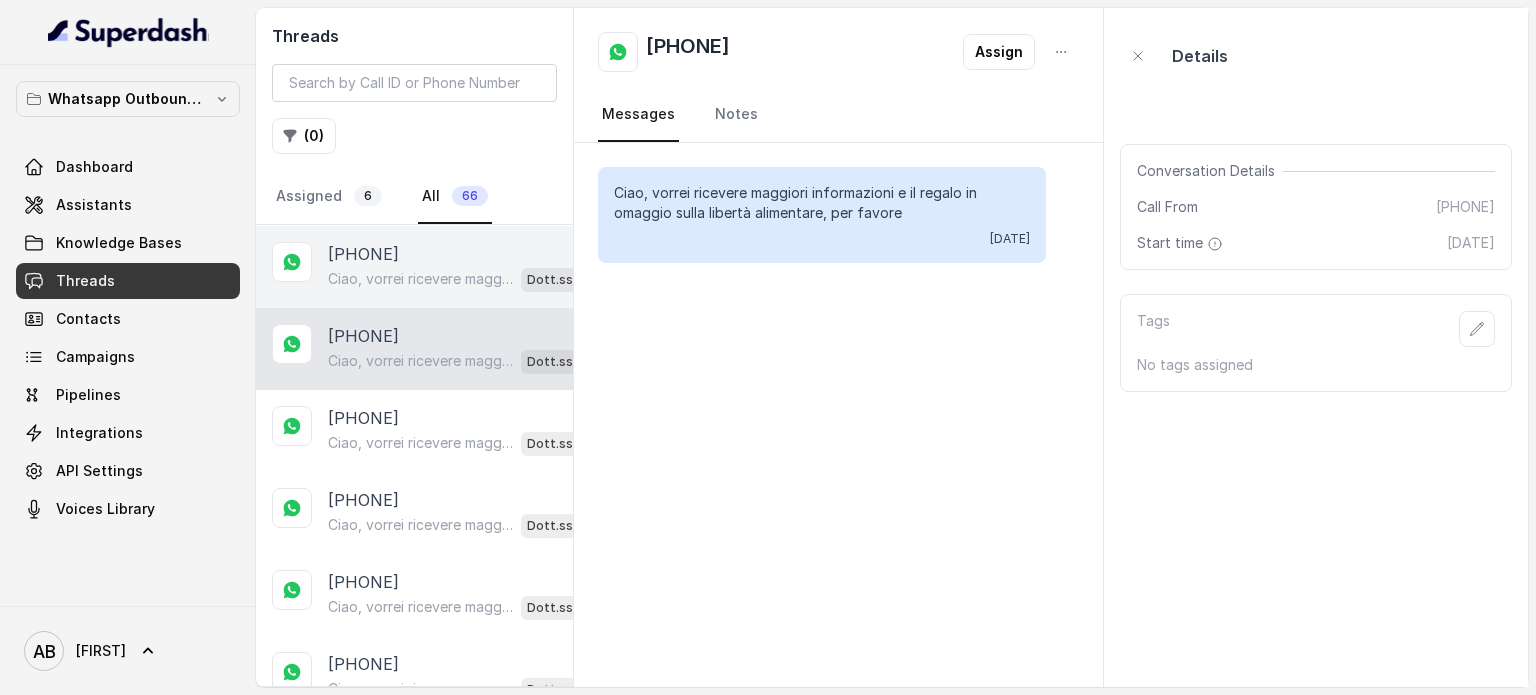 click on "Ciao, vorrei ricevere maggiori informazioni e il regalo in omaggio sulla libertà alimentare, per favore" at bounding box center [420, 279] 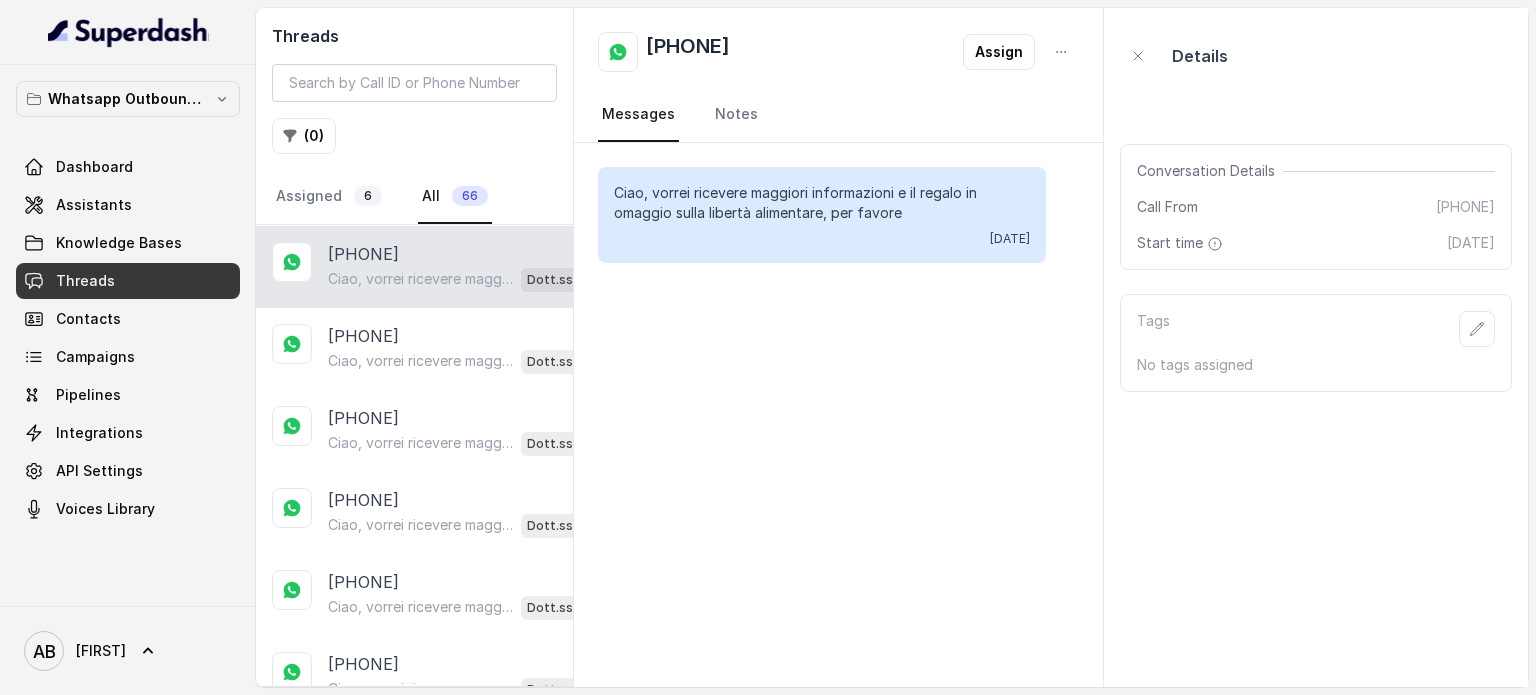 click on "Ciao, vorrei ricevere maggiori informazioni e il regalo in omaggio sulla libertà alimentare, per favore Tue, Jul 8, 2025, 10:19 PM" at bounding box center (838, 415) 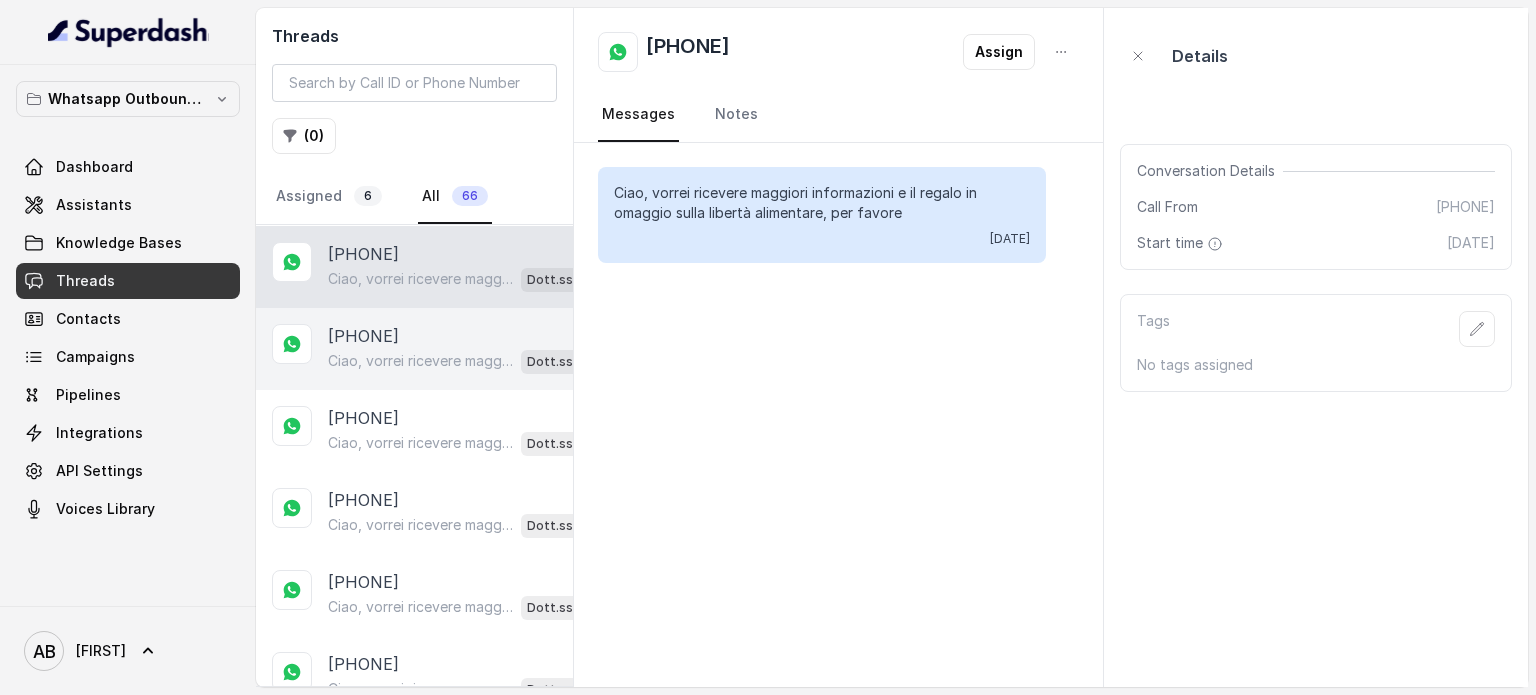 click on "Ciao, vorrei ricevere maggiori informazioni e il regalo in omaggio sulla libertà alimentare, per favore" at bounding box center (420, 361) 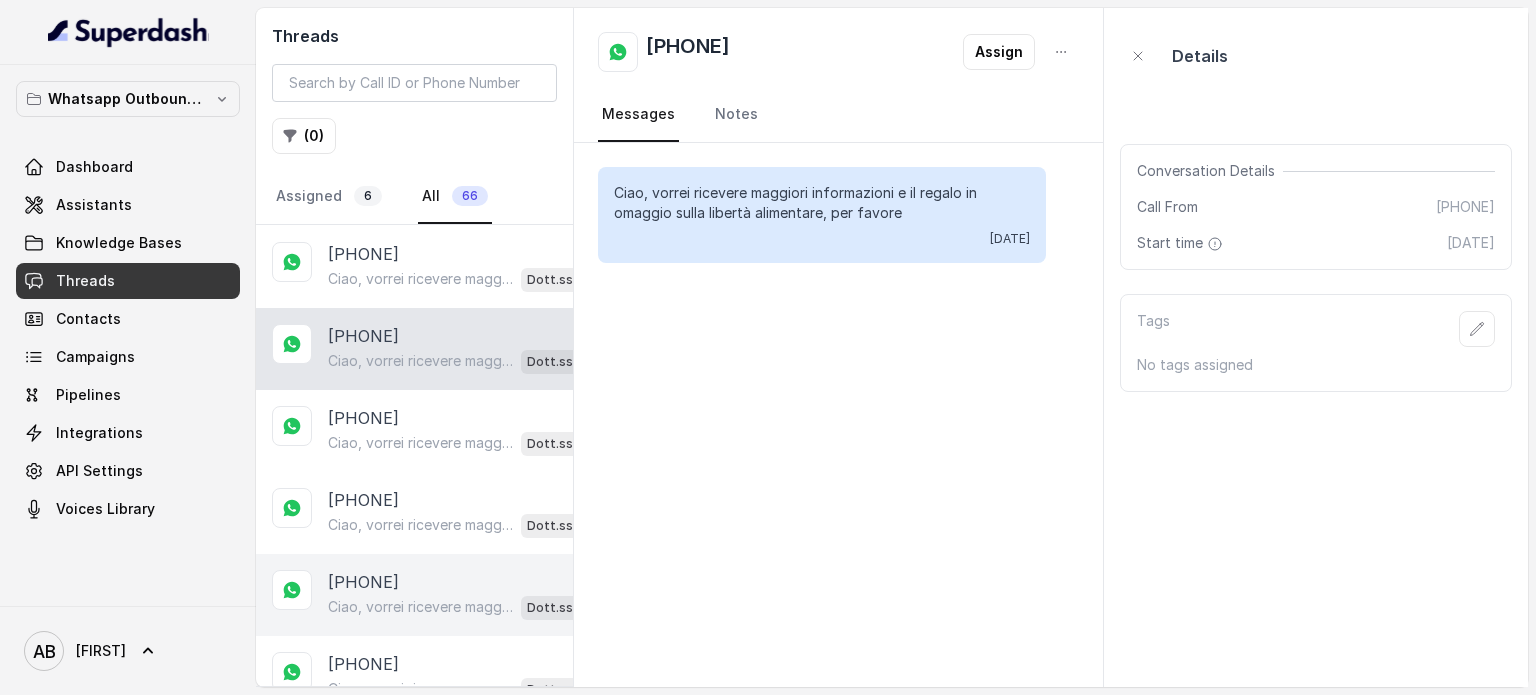 drag, startPoint x: 436, startPoint y: 458, endPoint x: 425, endPoint y: 555, distance: 97.62172 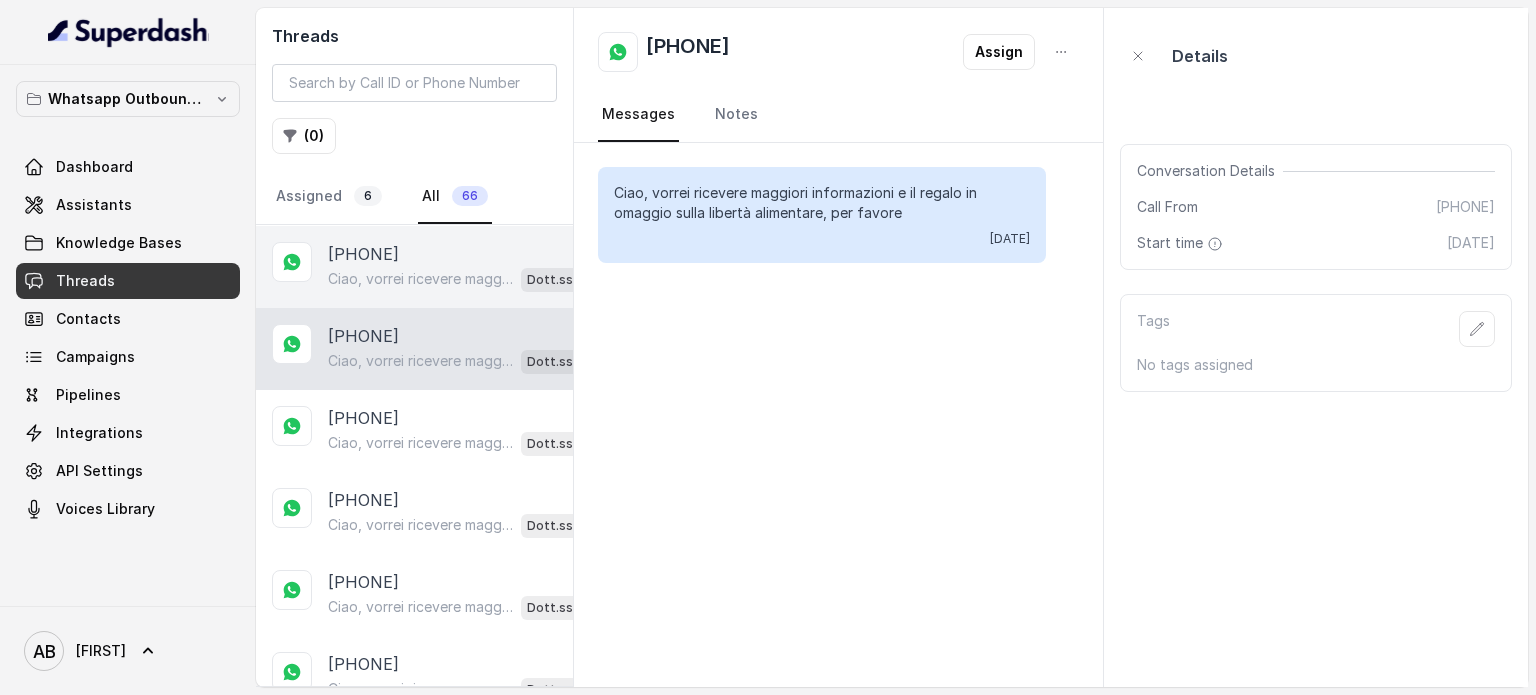 drag, startPoint x: 425, startPoint y: 555, endPoint x: 373, endPoint y: 275, distance: 284.78763 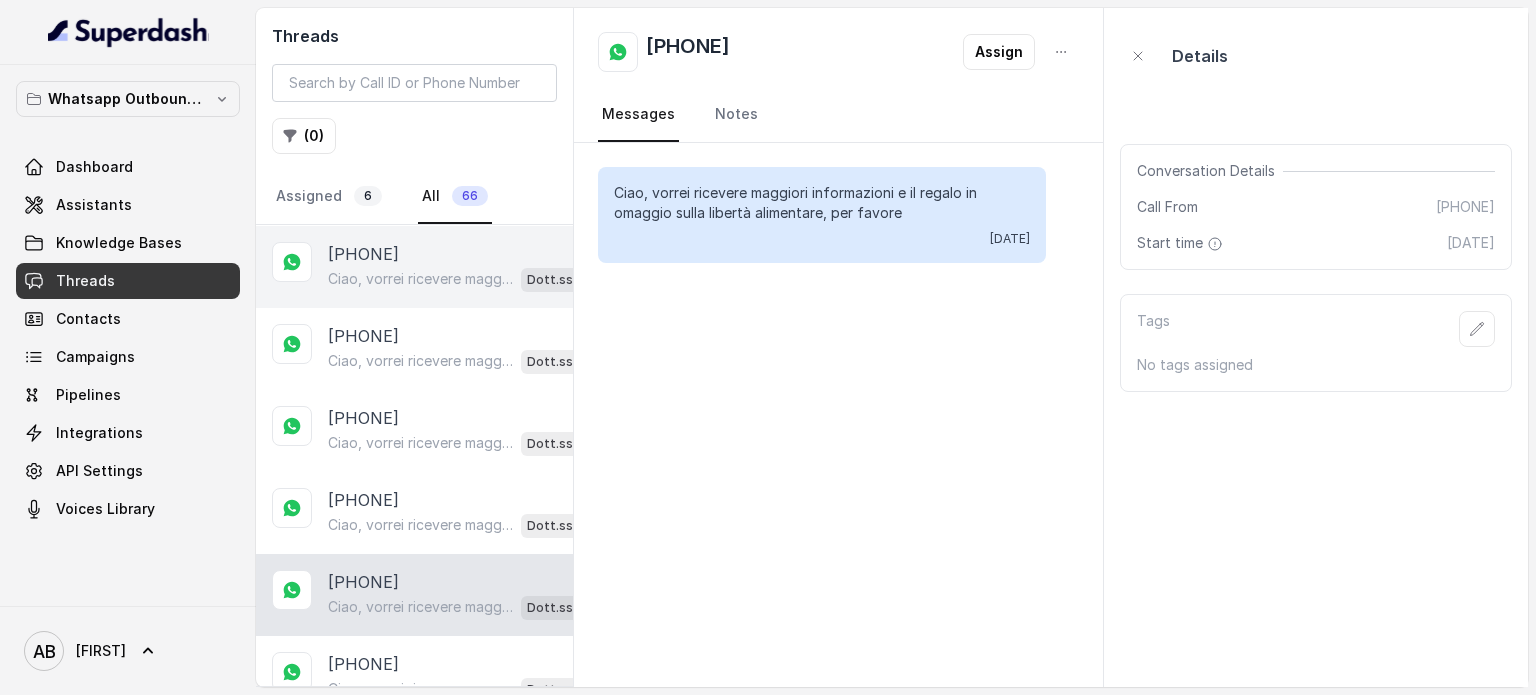 drag, startPoint x: 373, startPoint y: 275, endPoint x: 373, endPoint y: 251, distance: 24 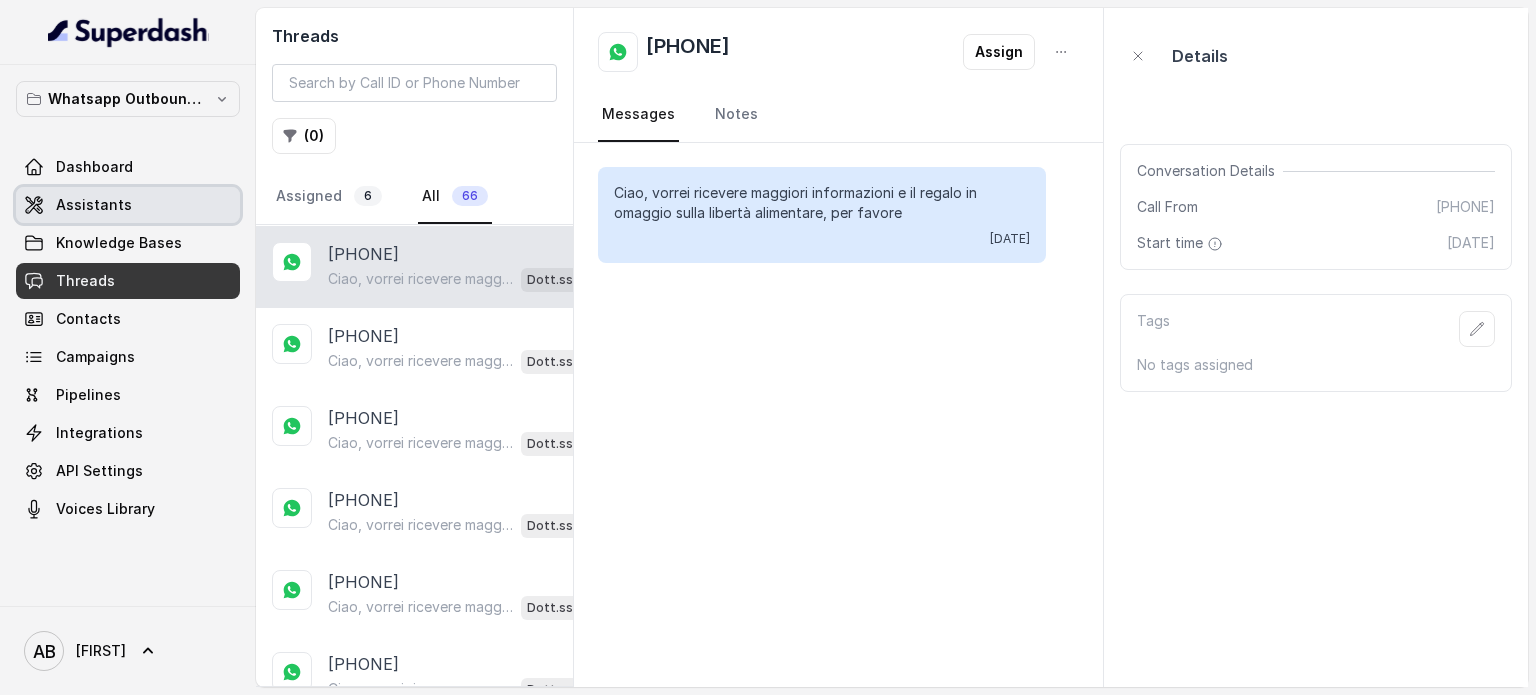 click on "Dashboard" at bounding box center [128, 167] 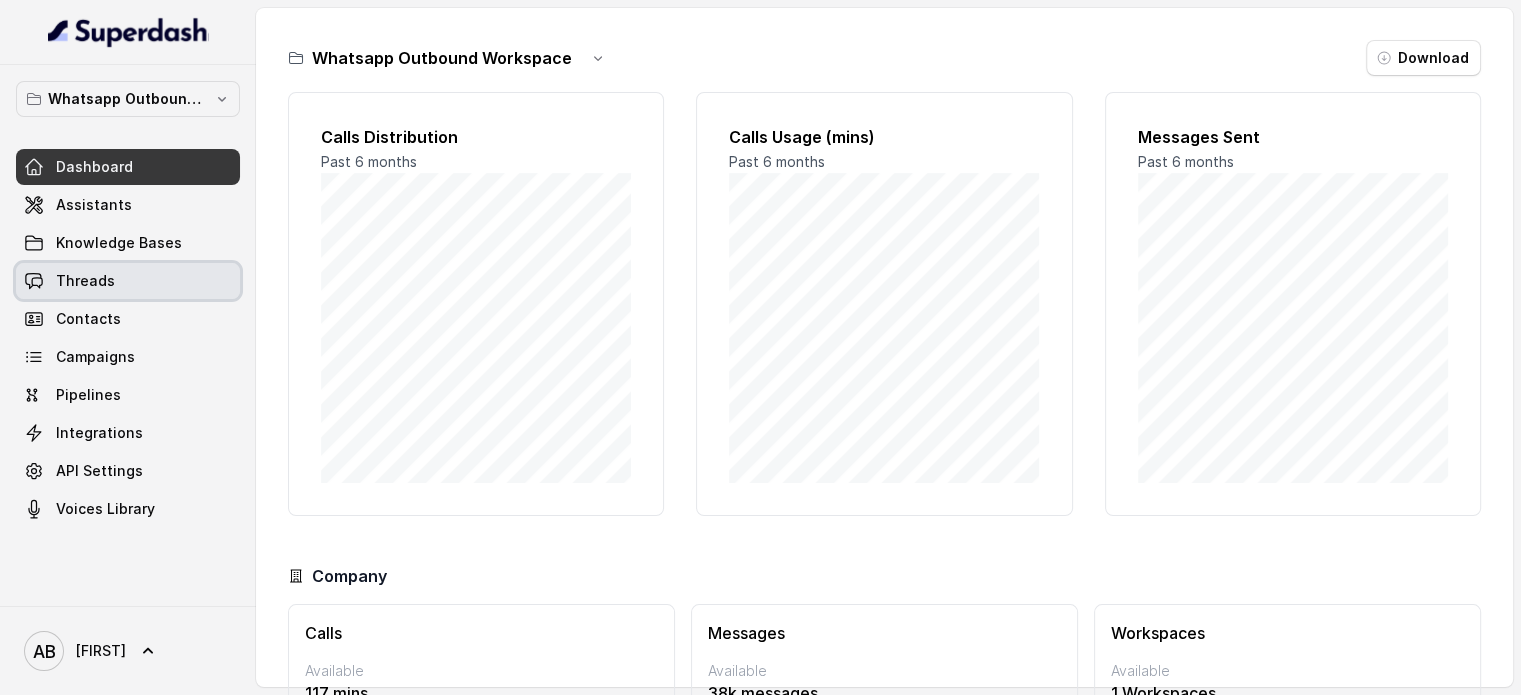 click on "Threads" at bounding box center (128, 281) 